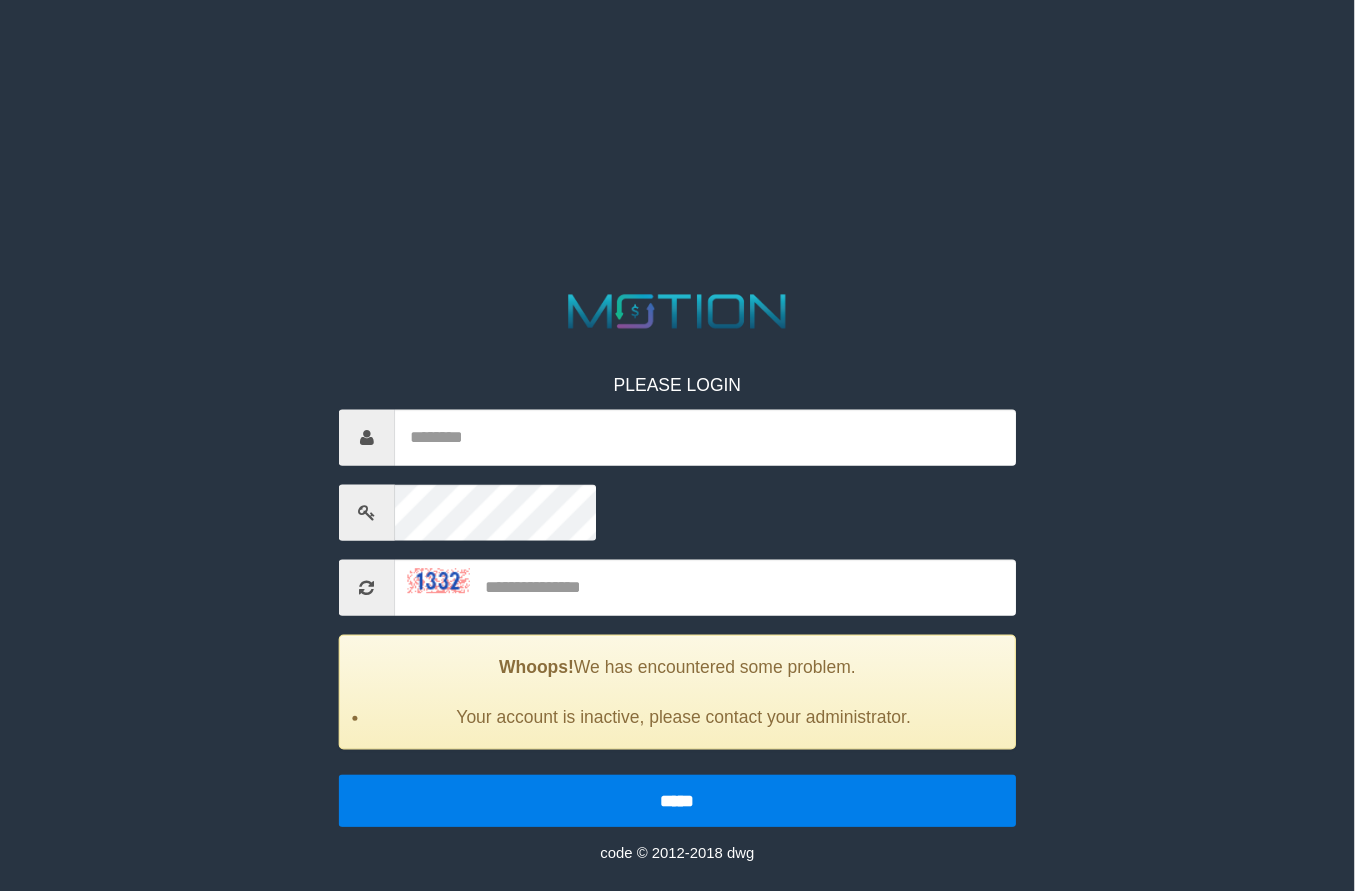 scroll, scrollTop: 0, scrollLeft: 0, axis: both 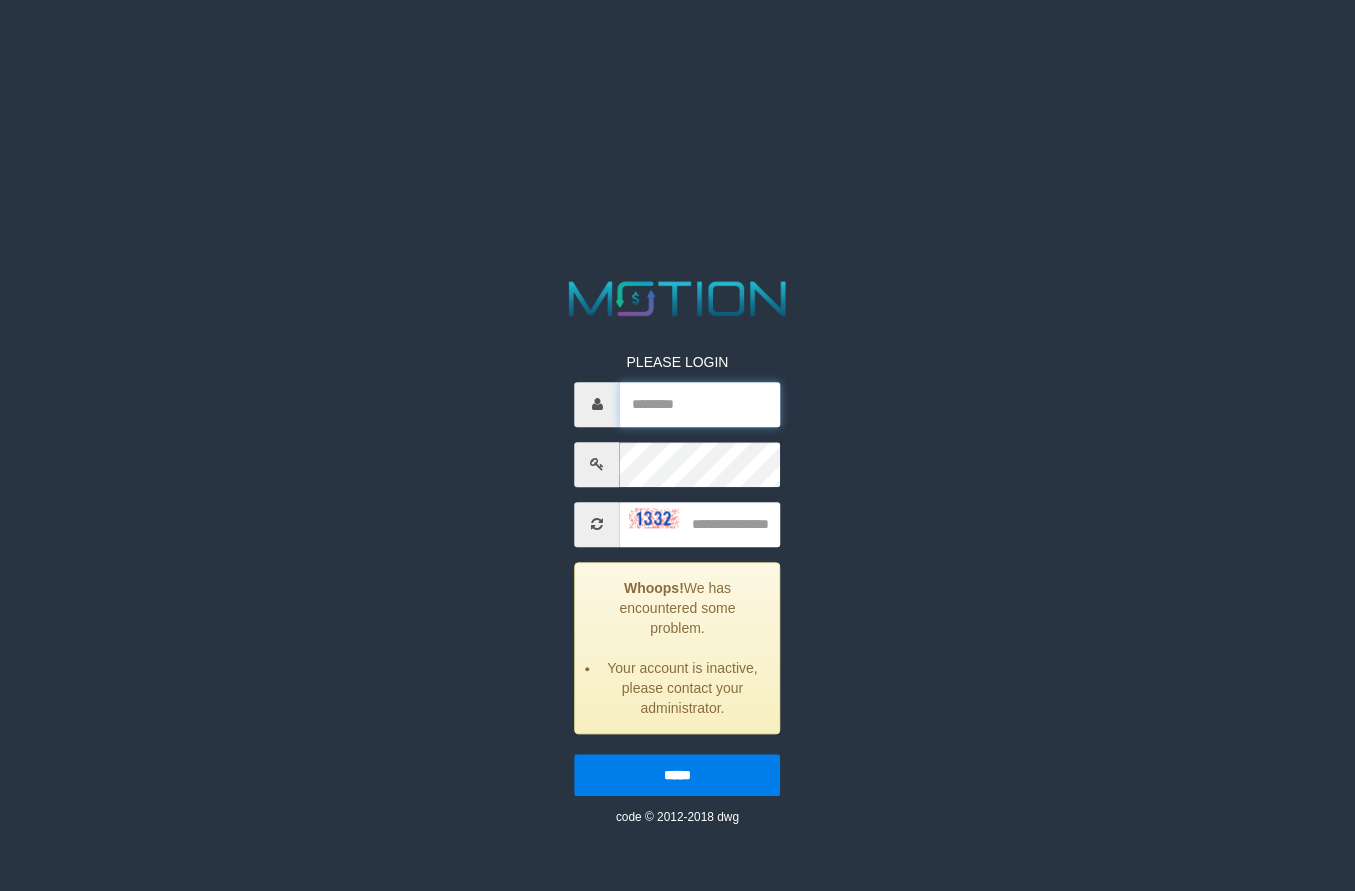 type on "**********" 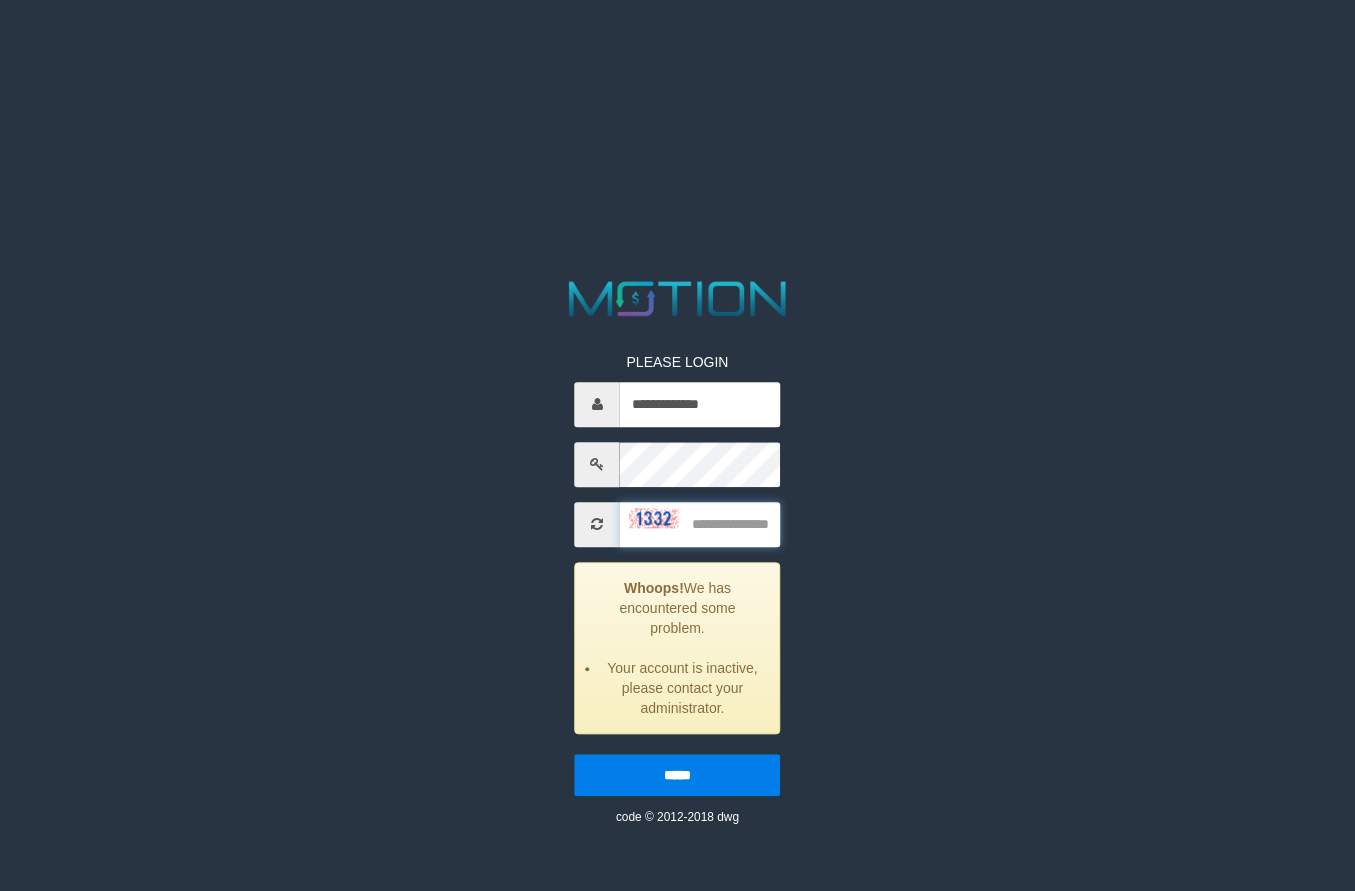 click at bounding box center (700, 524) 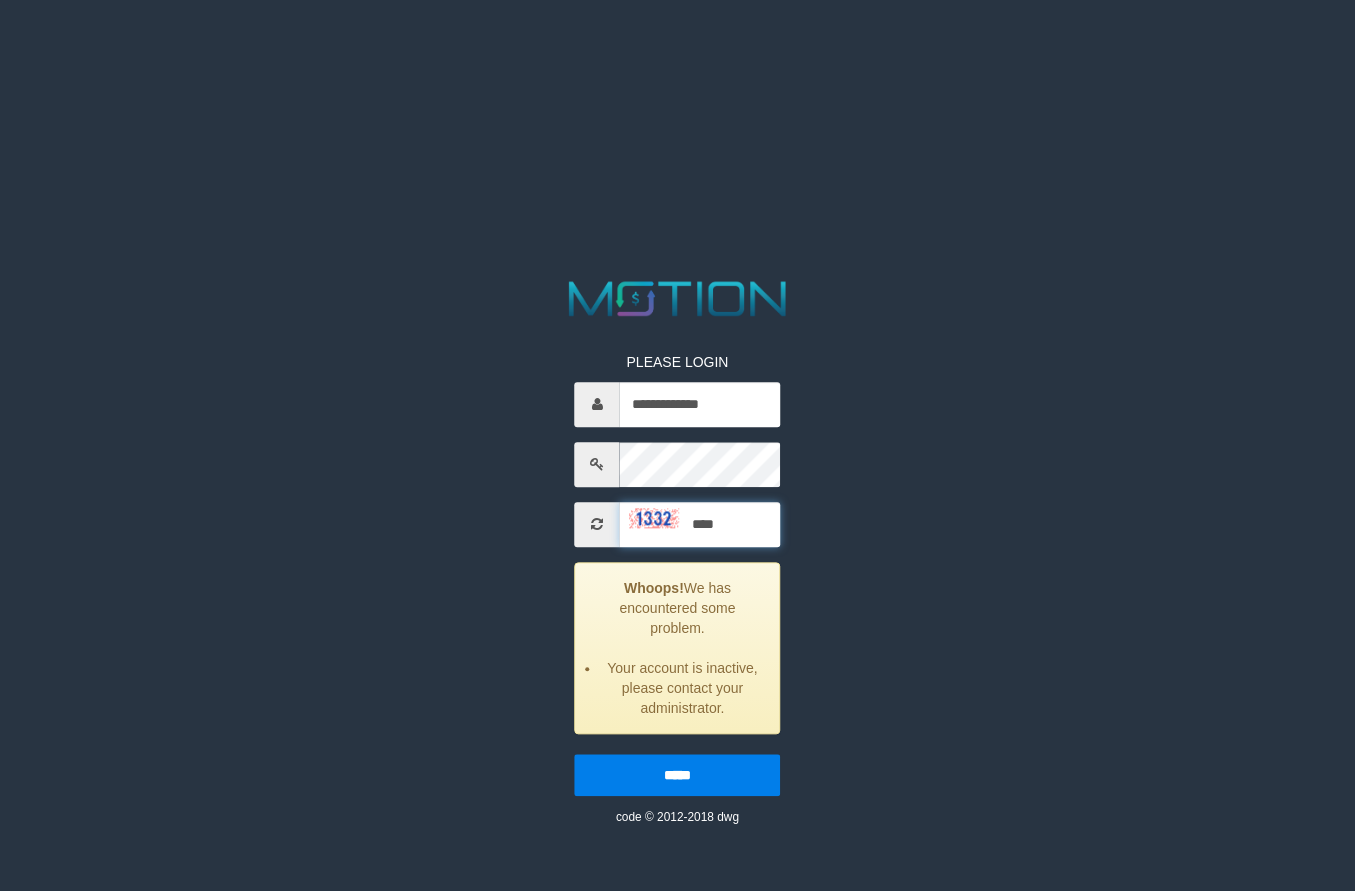 type on "****" 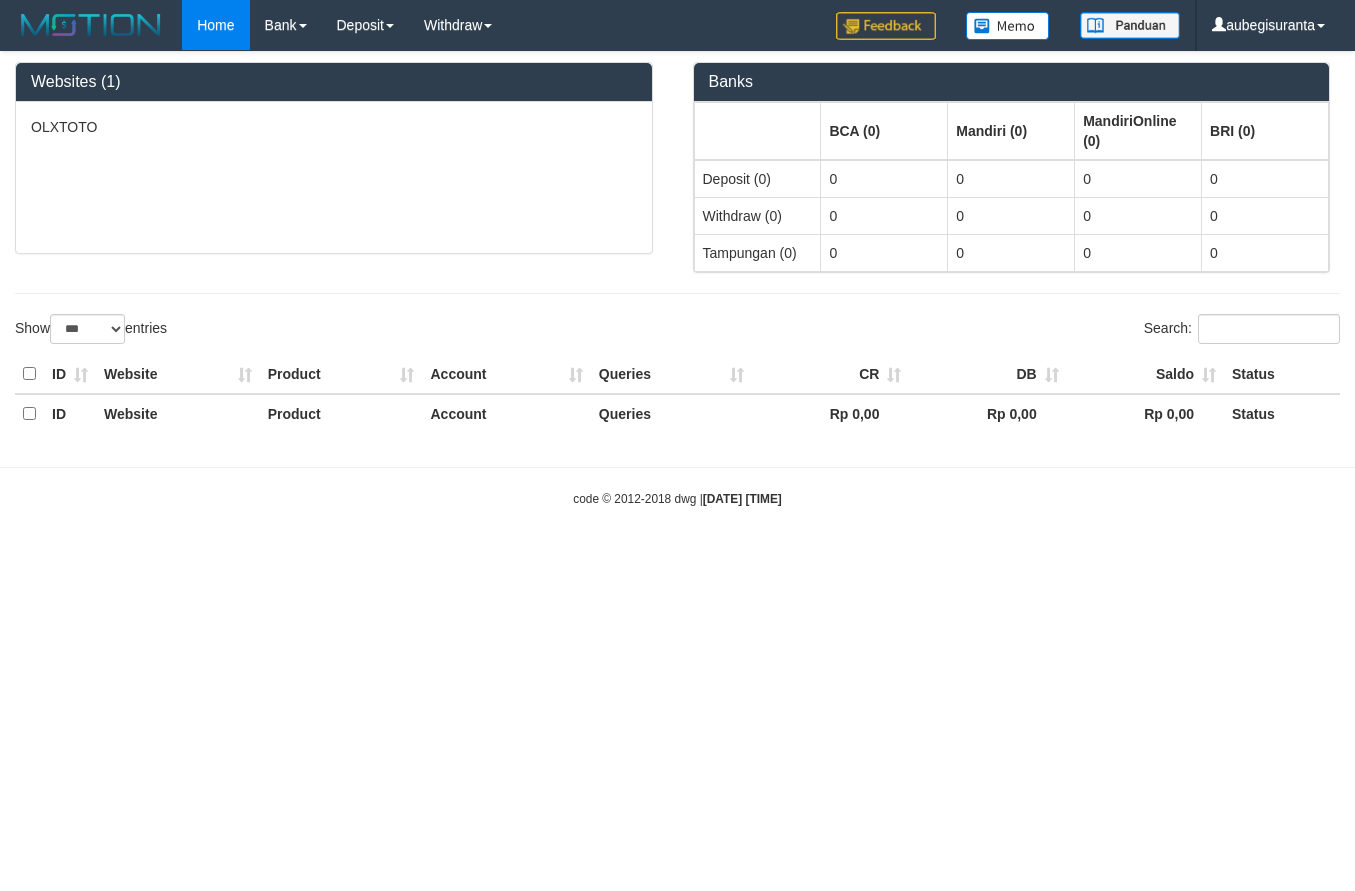 select on "***" 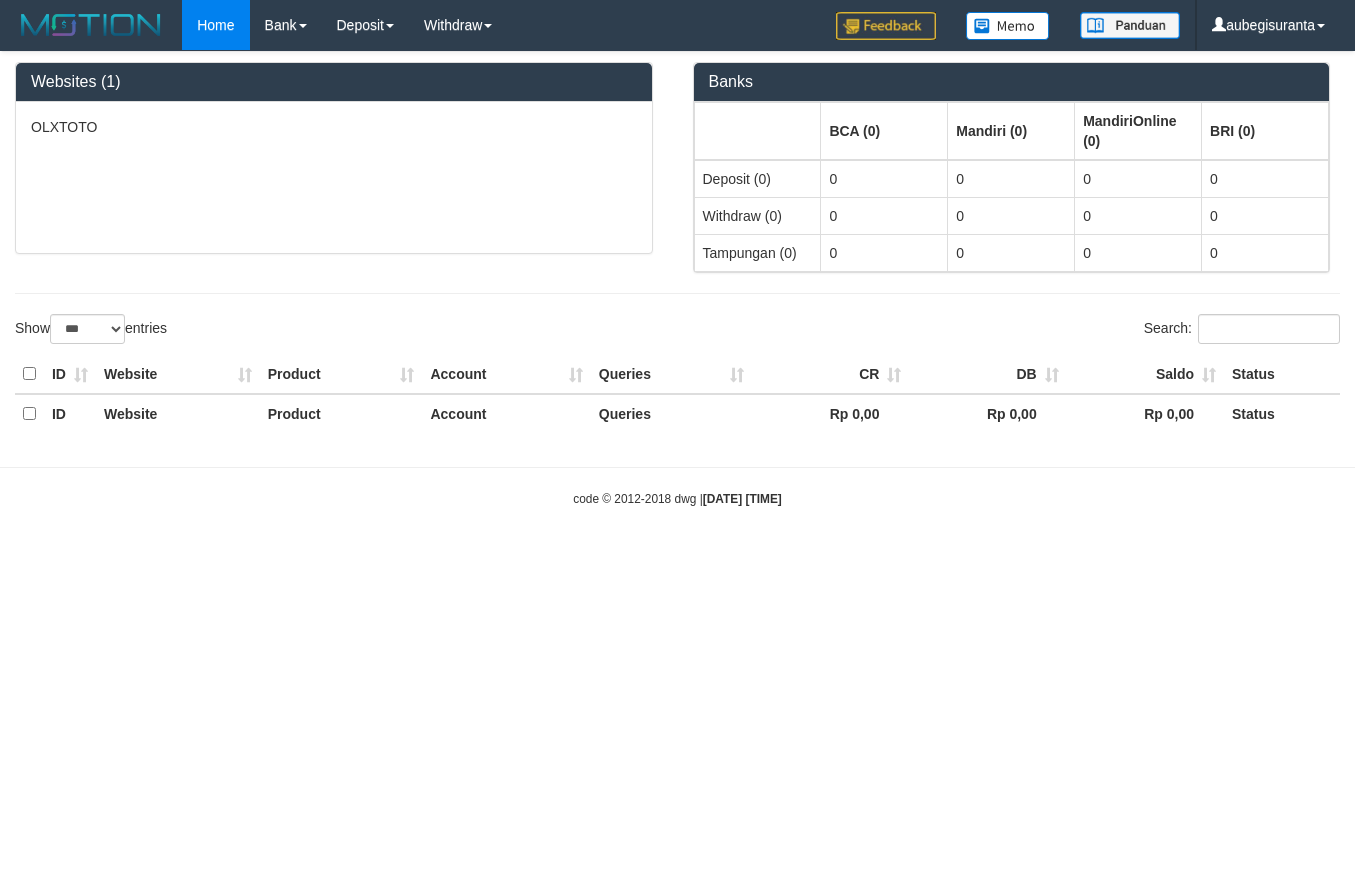 scroll, scrollTop: 0, scrollLeft: 0, axis: both 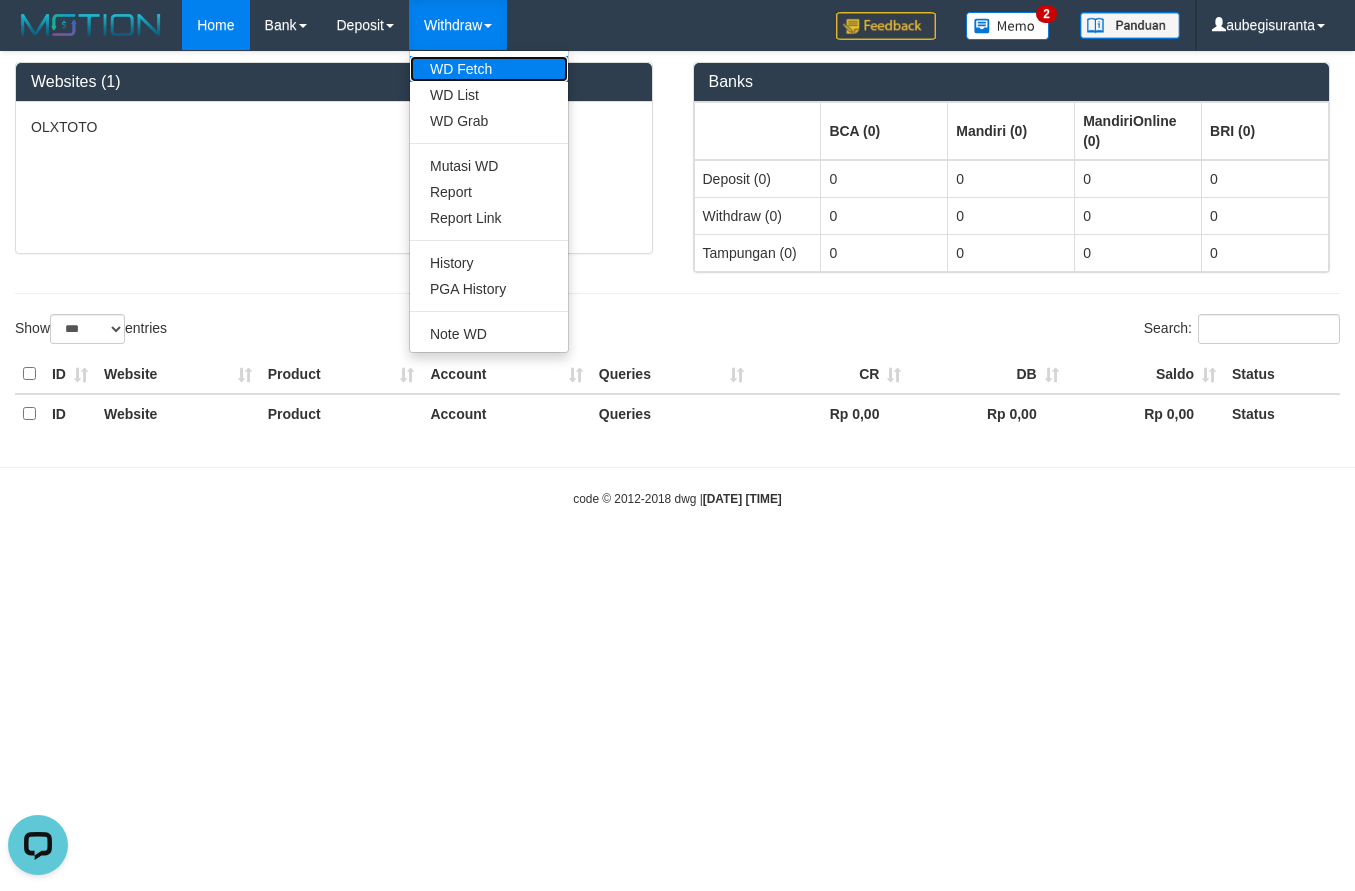 click on "WD Fetch" at bounding box center (489, 69) 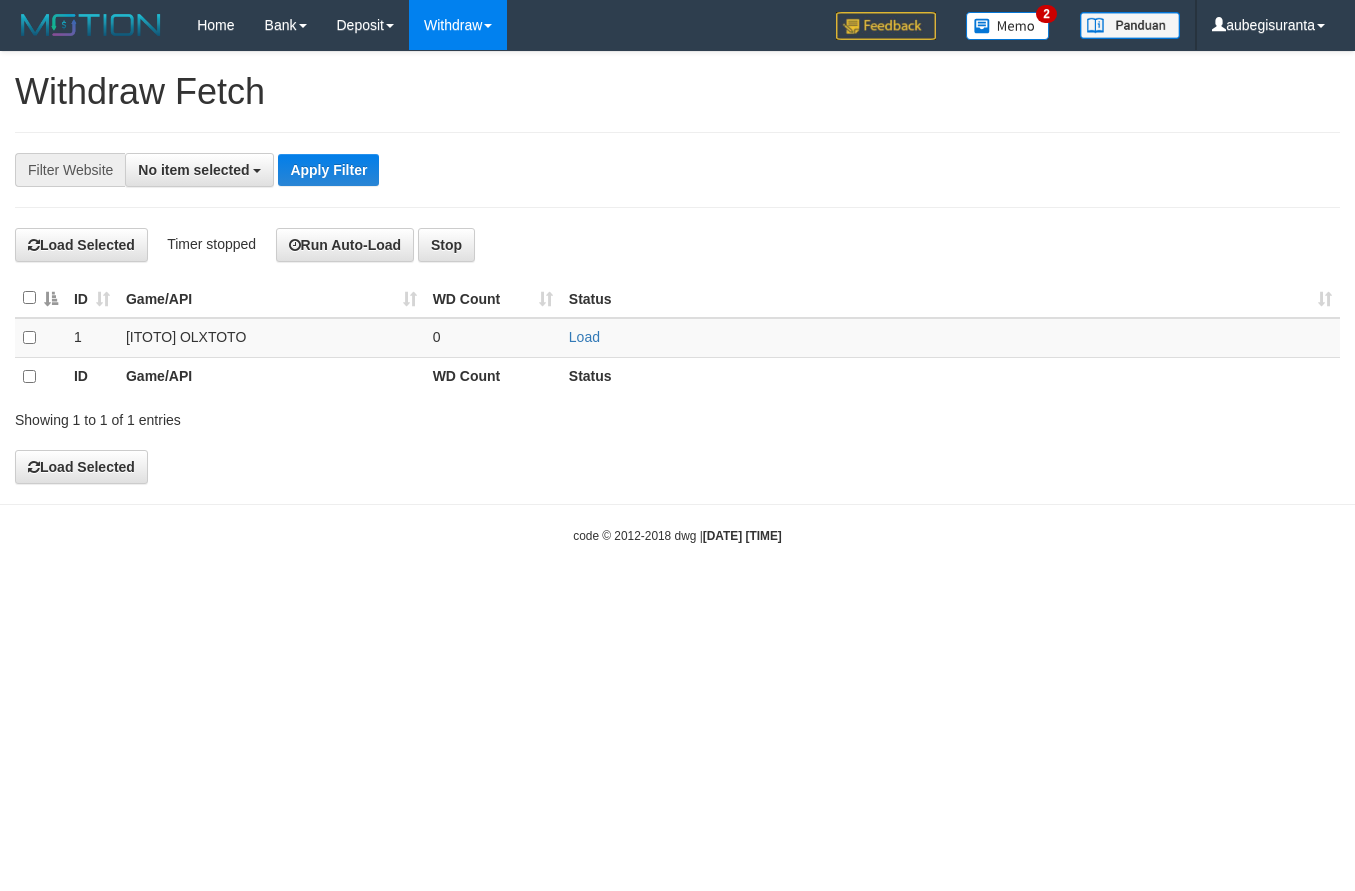 scroll, scrollTop: 0, scrollLeft: 0, axis: both 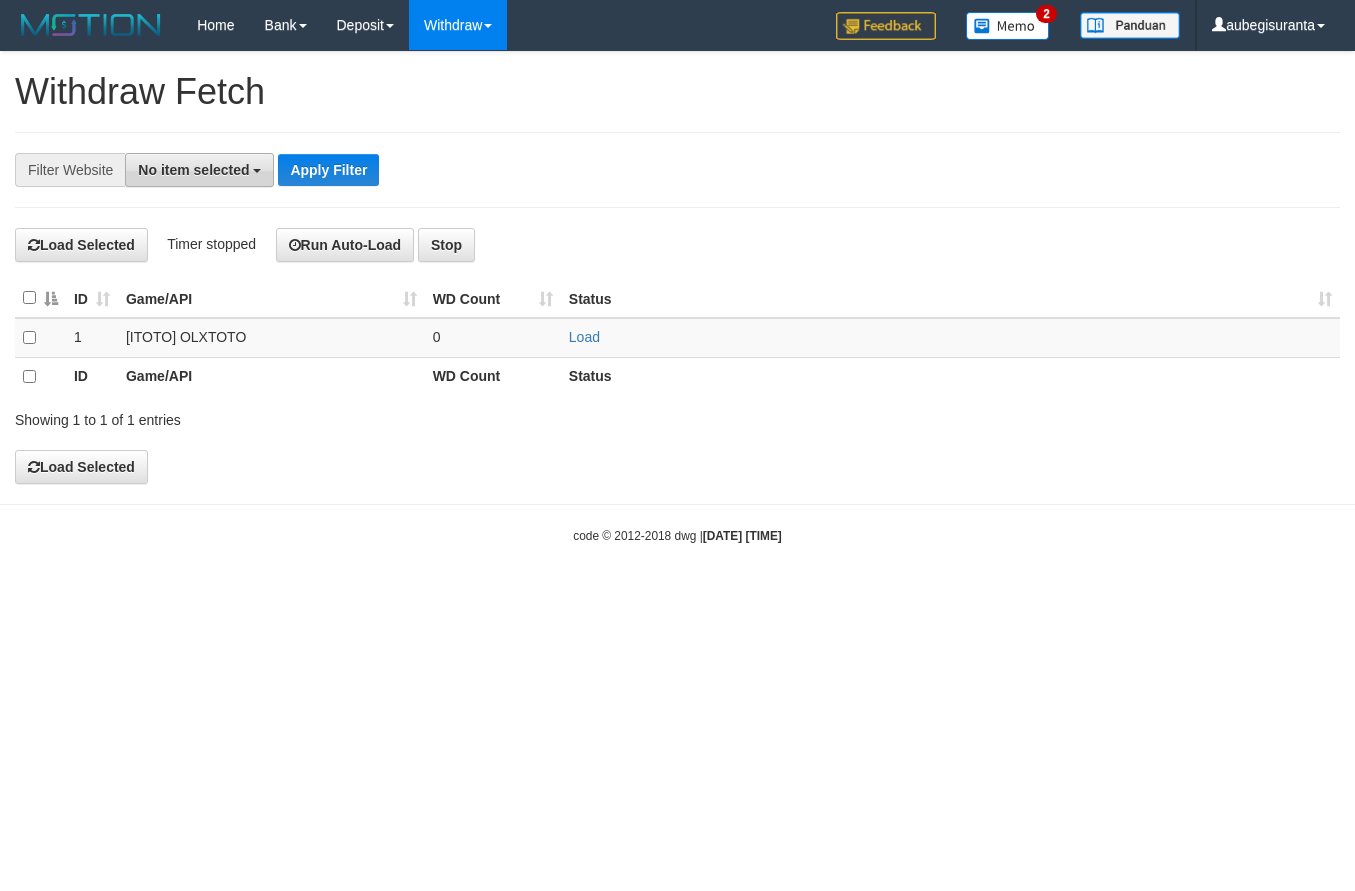 click on "No item selected" at bounding box center (193, 170) 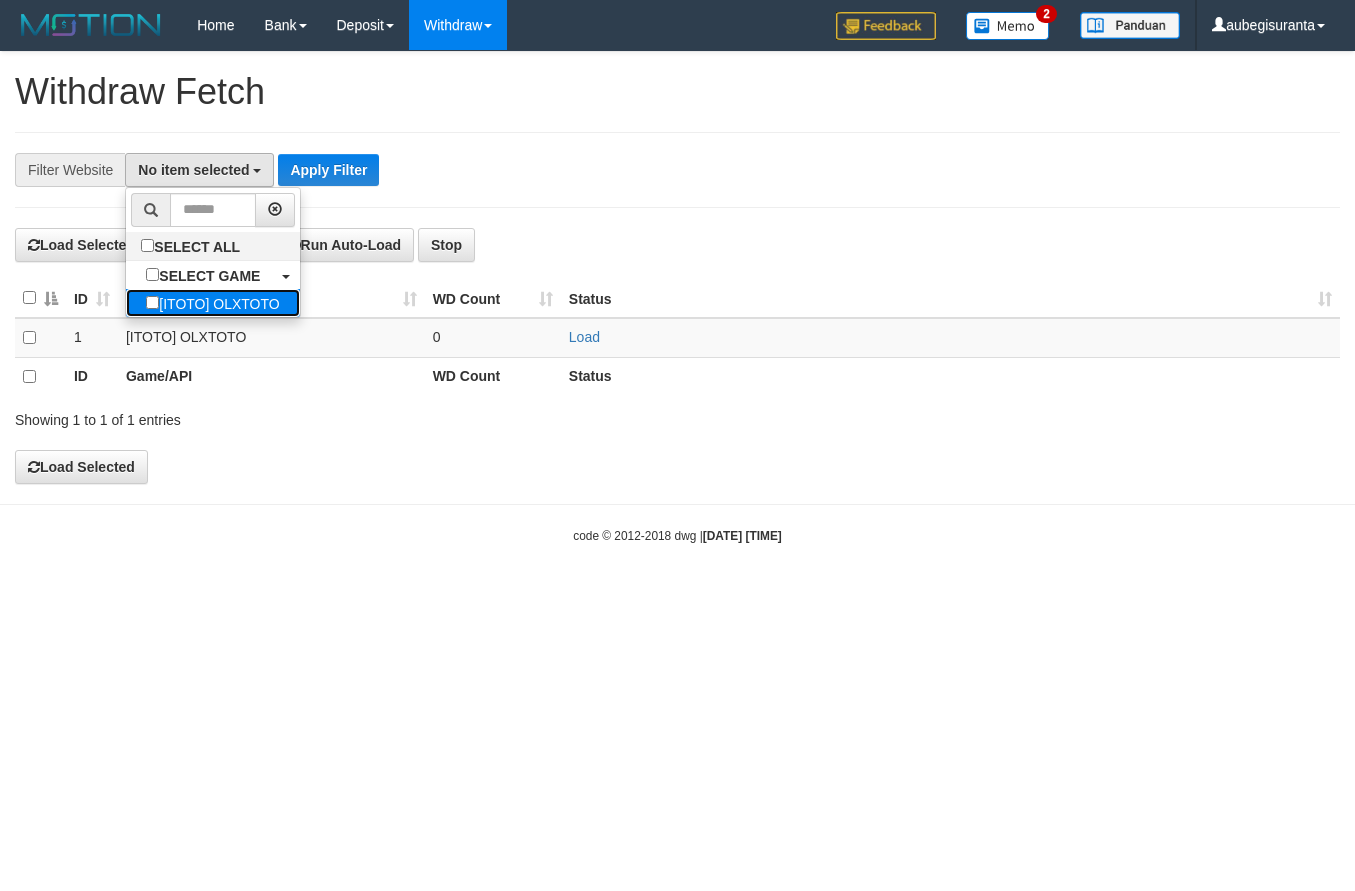 click on "[ITOTO] OLXTOTO" at bounding box center (212, 303) 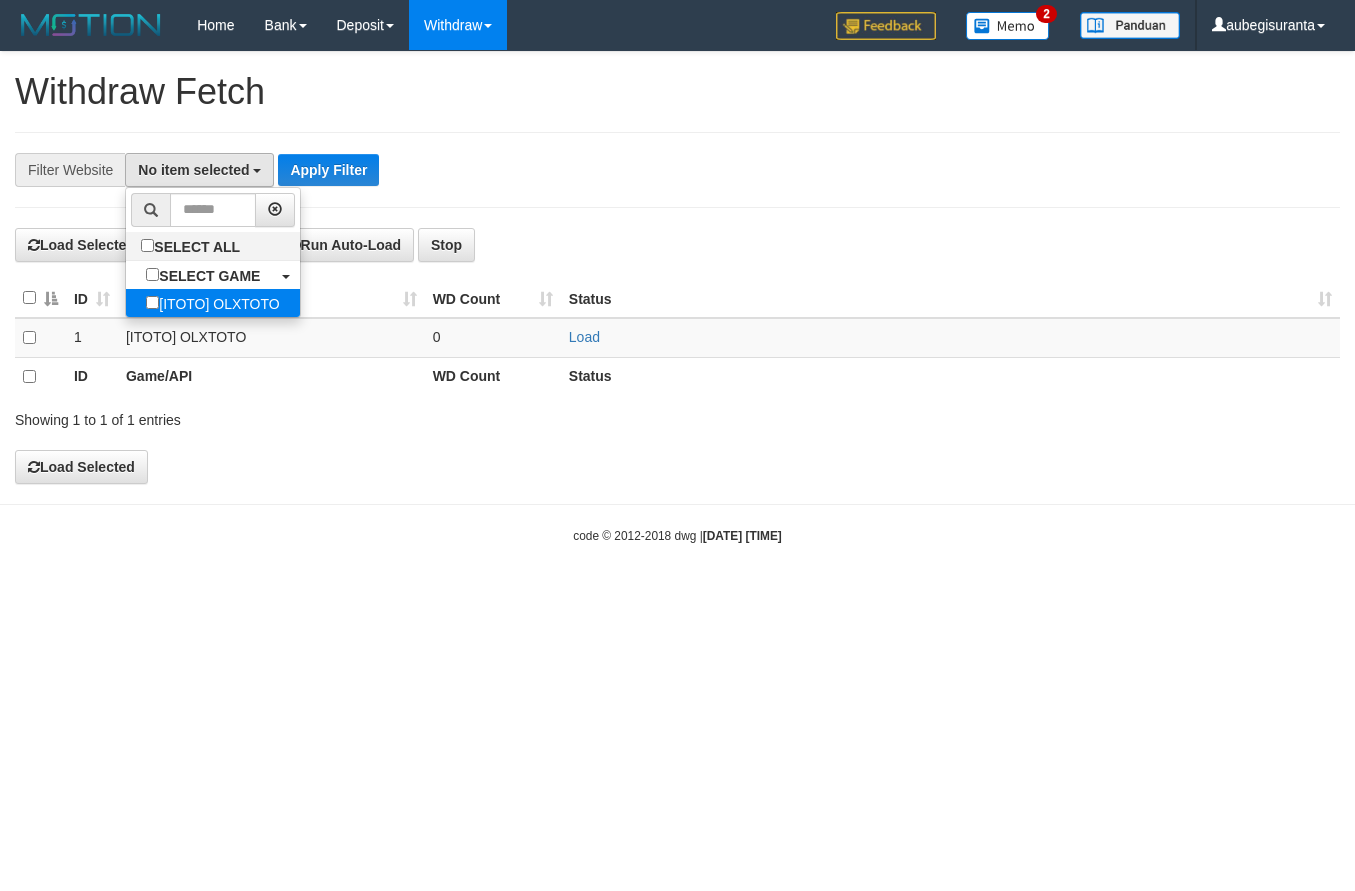 select on "***" 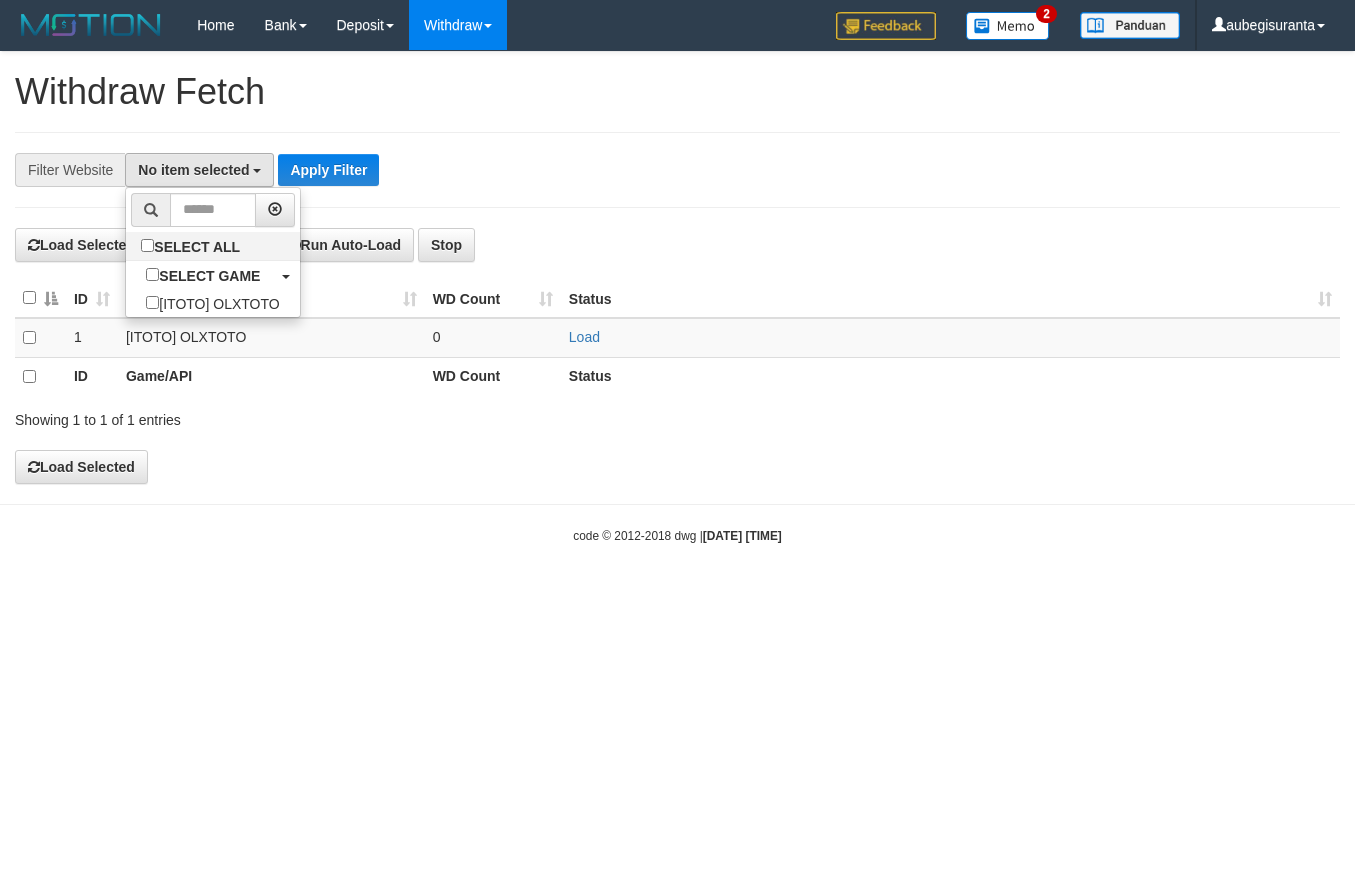 scroll, scrollTop: 17, scrollLeft: 0, axis: vertical 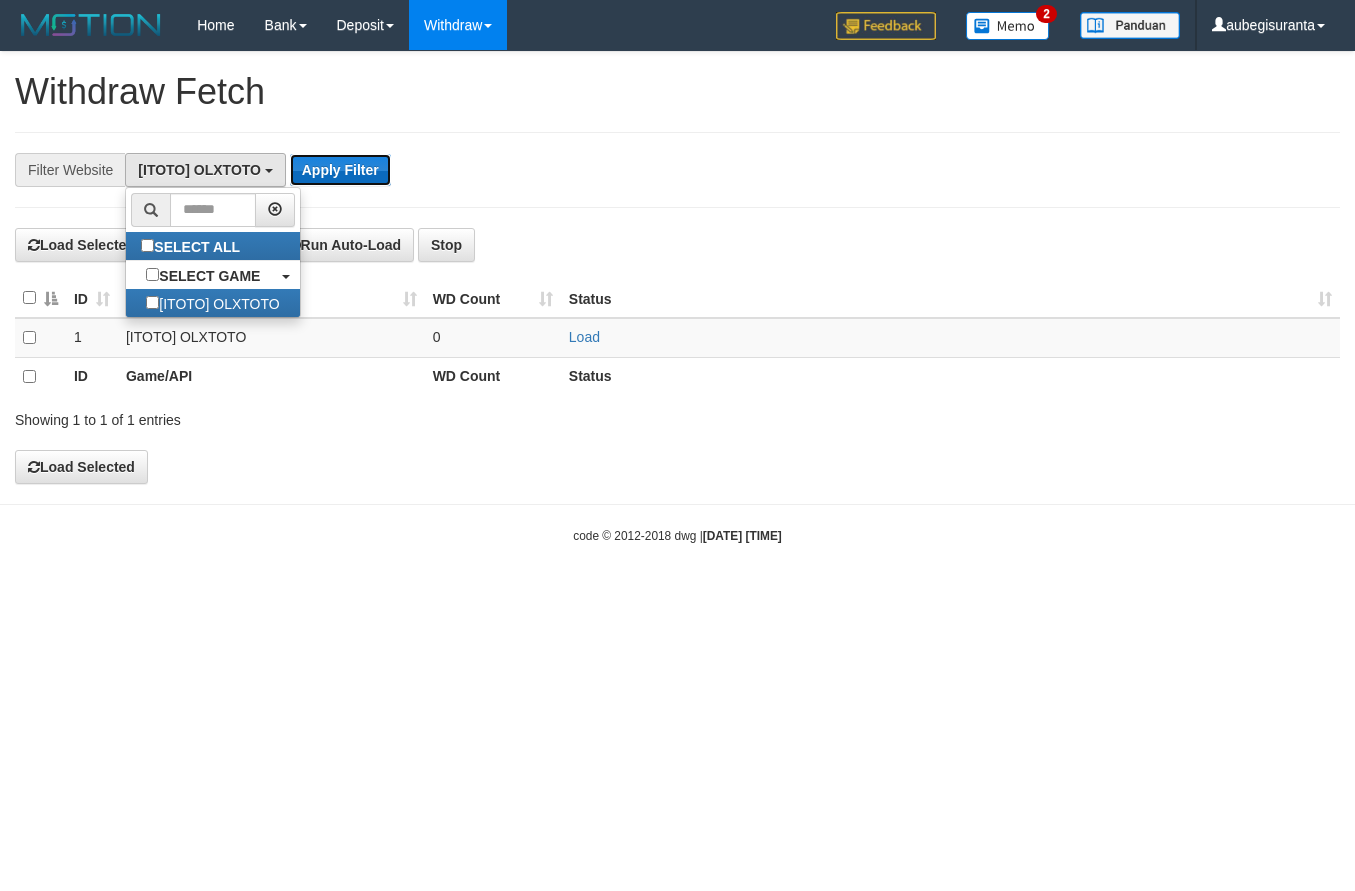 click on "Apply Filter" at bounding box center (340, 170) 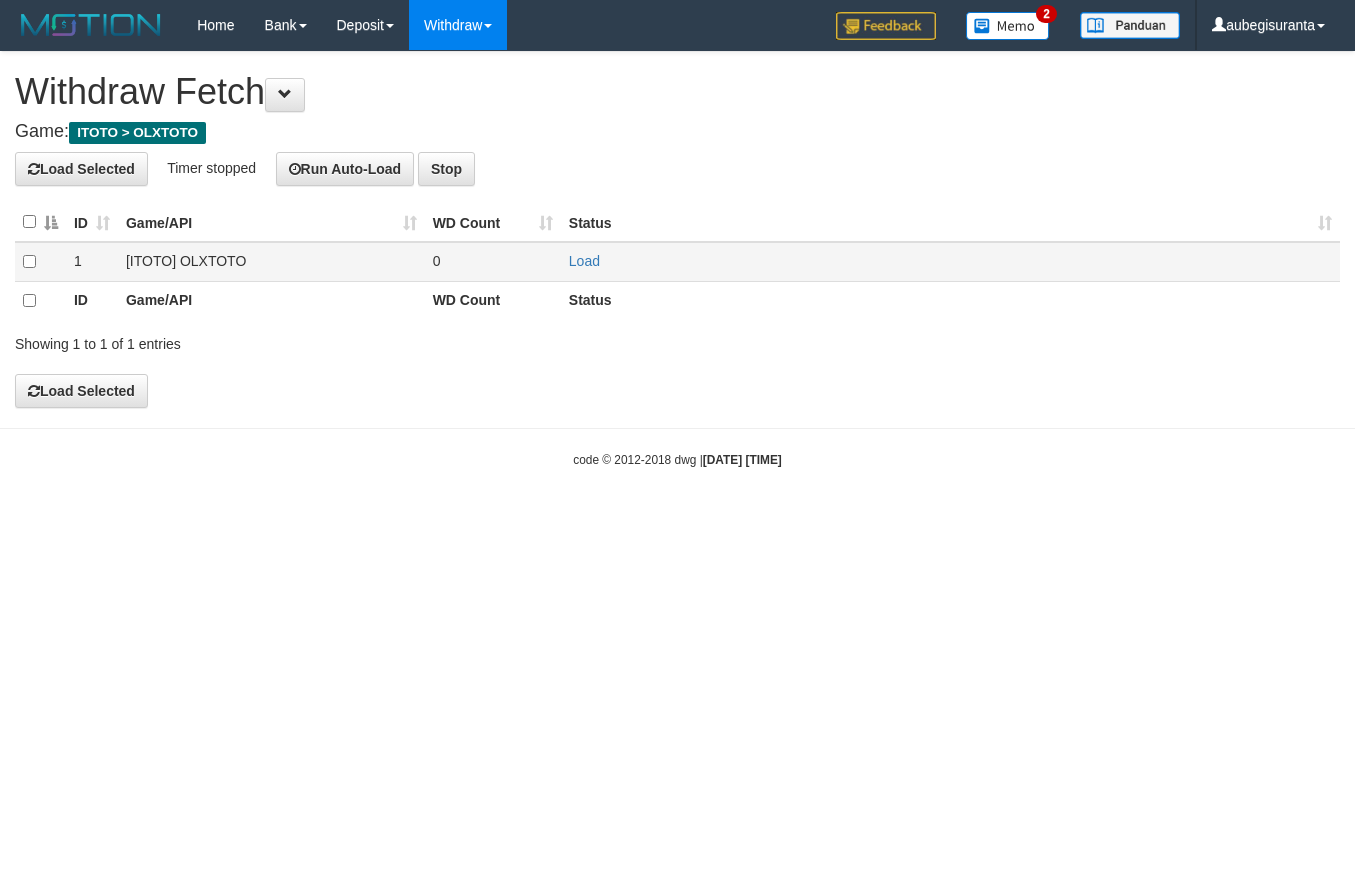 scroll, scrollTop: 0, scrollLeft: 0, axis: both 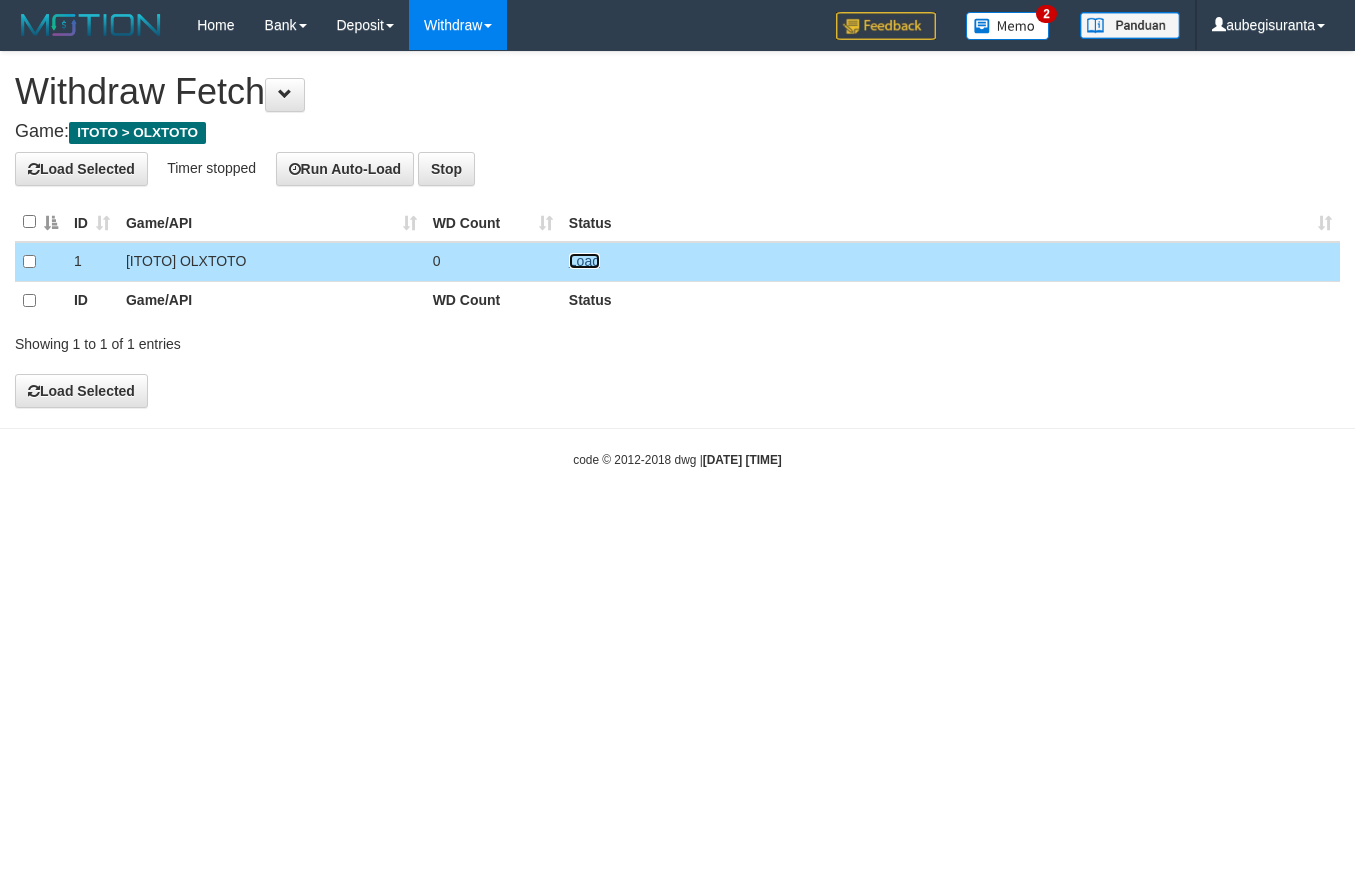 click on "Load" at bounding box center (584, 261) 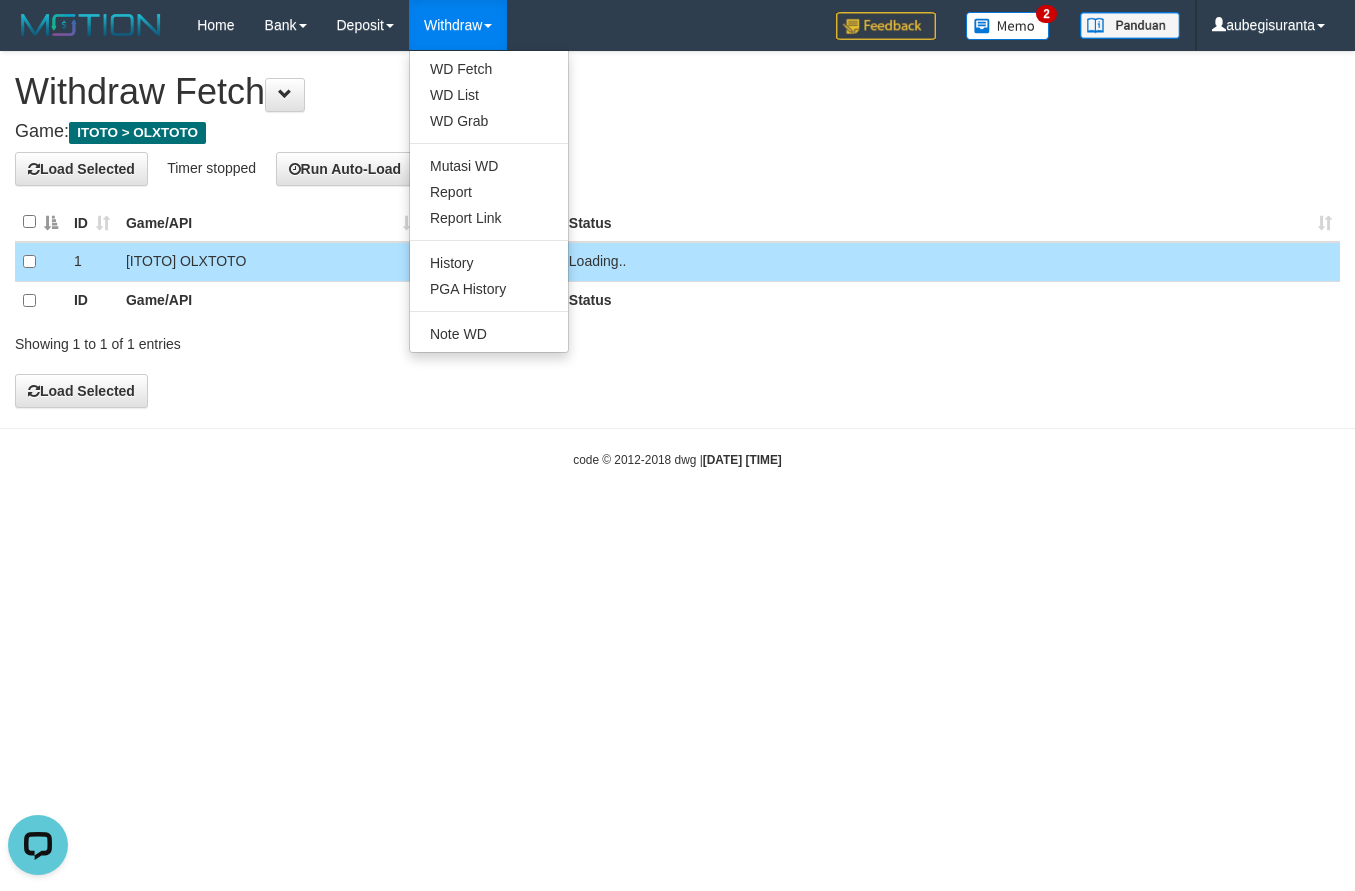 scroll, scrollTop: 0, scrollLeft: 0, axis: both 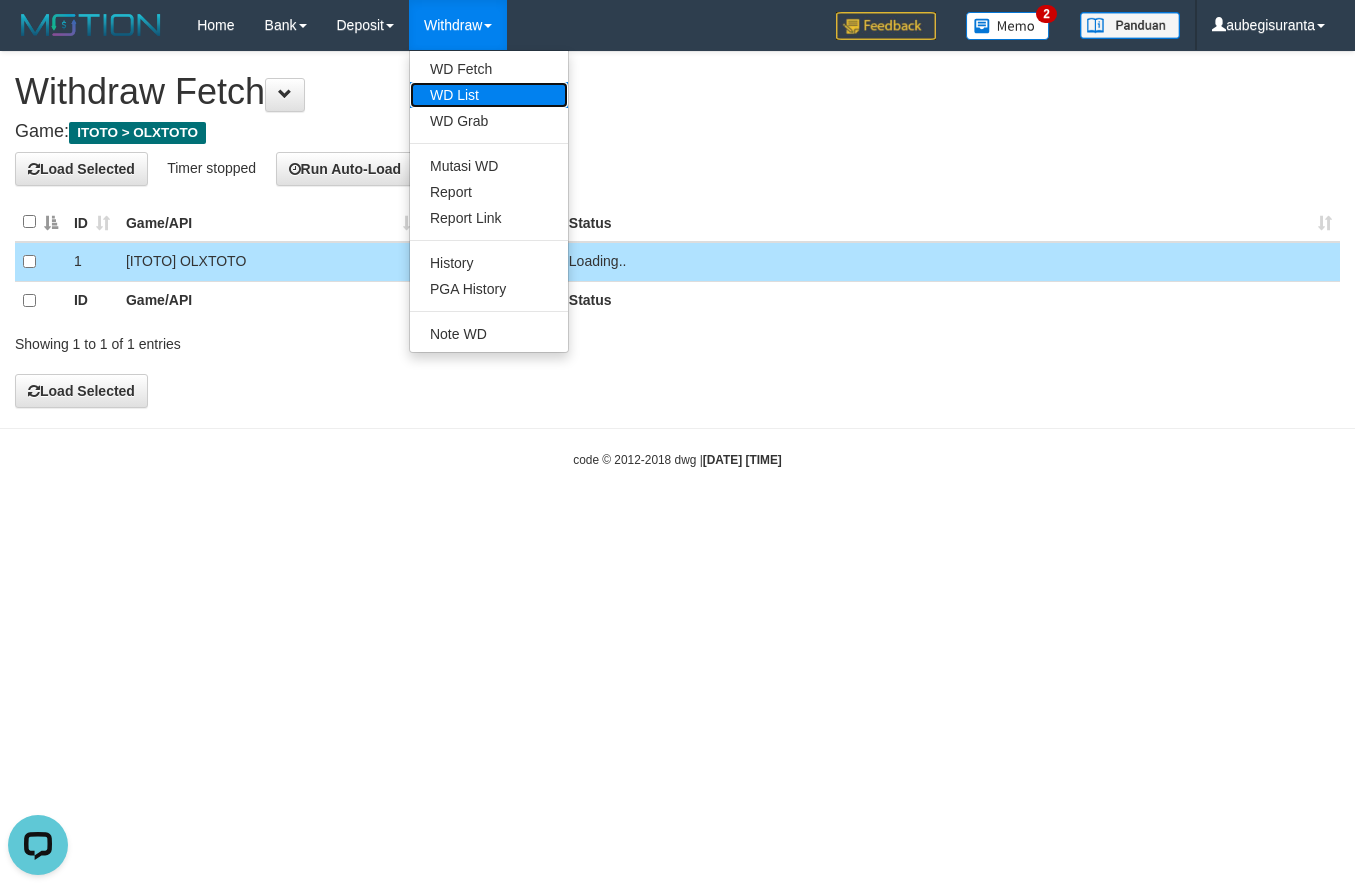 click on "WD List" at bounding box center (489, 95) 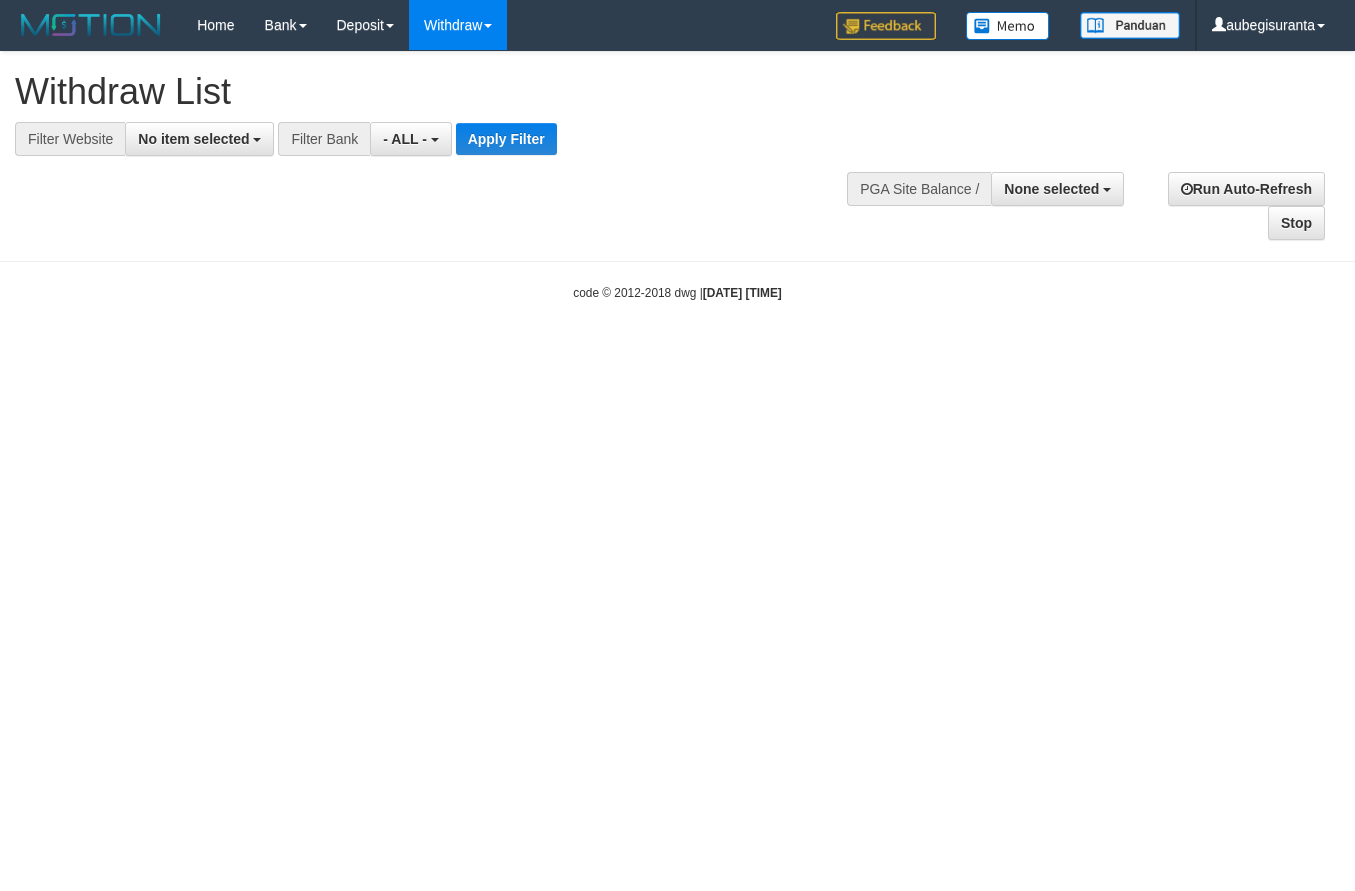 select 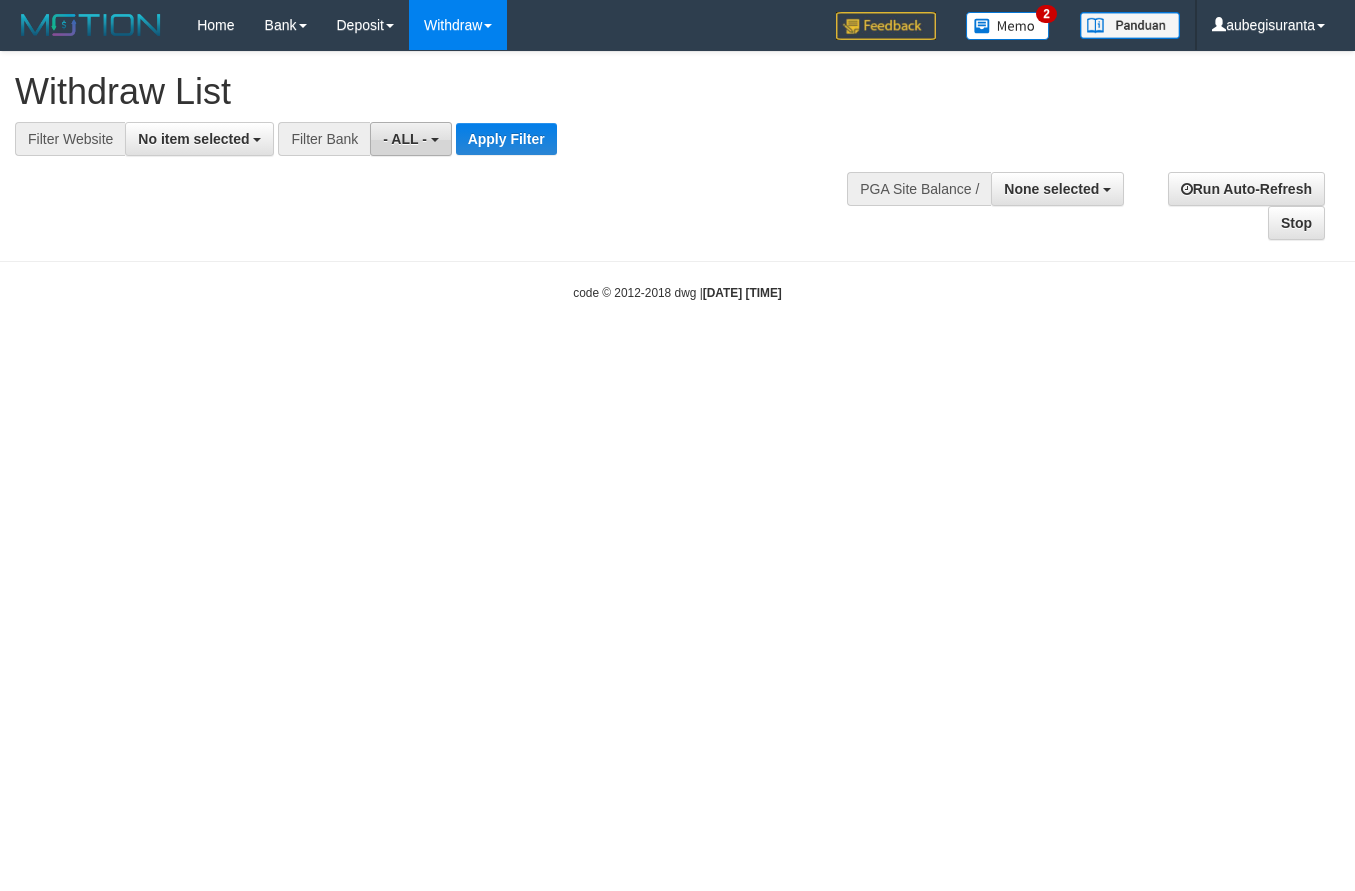 click on "- ALL -" at bounding box center (405, 139) 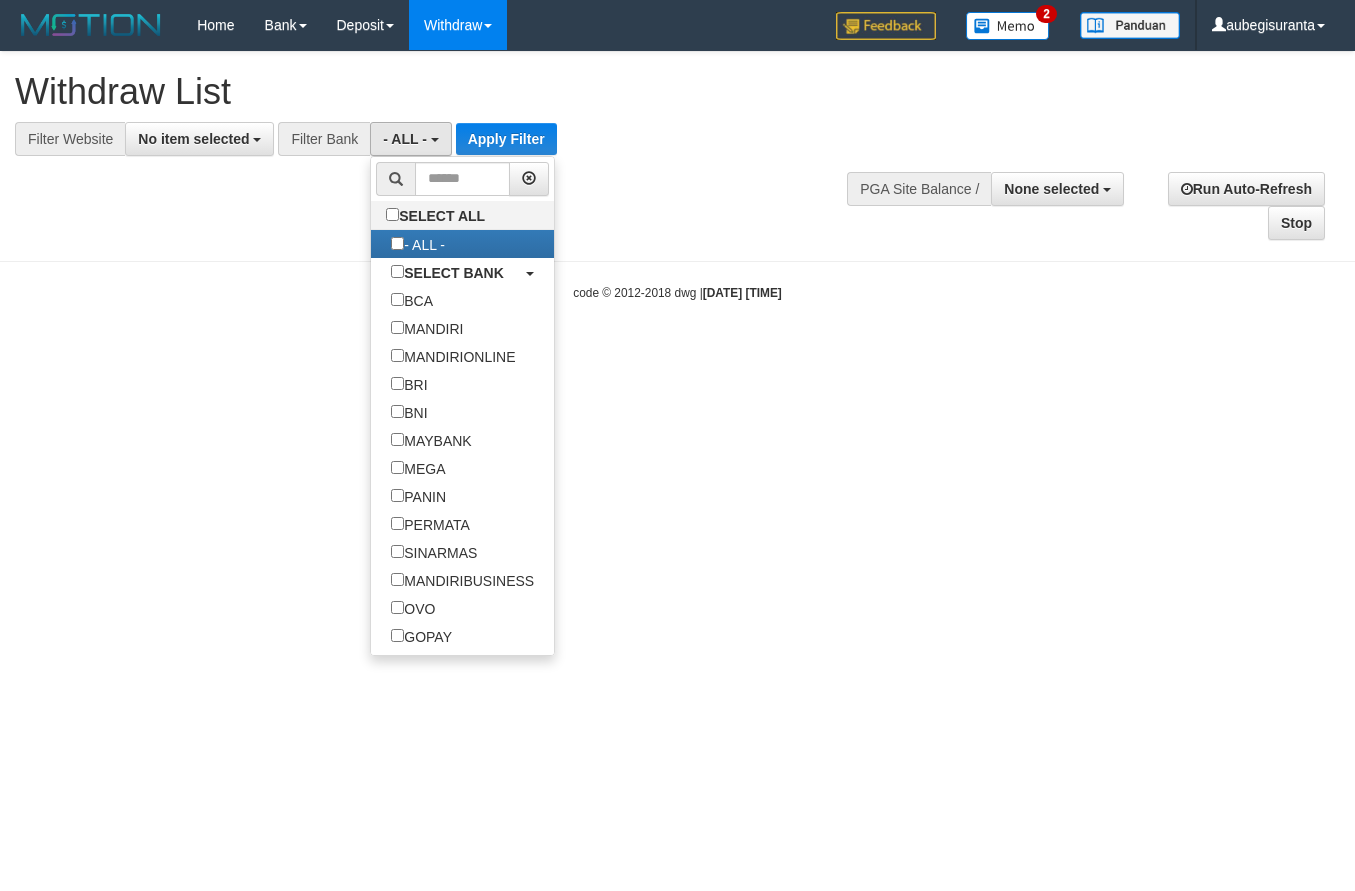 click on "Toggle navigation
Home
Bank
Account List
Load
By Website
Group
[ITOTO]													OLXTOTO
Mutasi Bank
Search
Sync
Note Mutasi
Deposit
DPS Fetch
DPS List
History
PGA History
Note DPS" at bounding box center [677, 176] 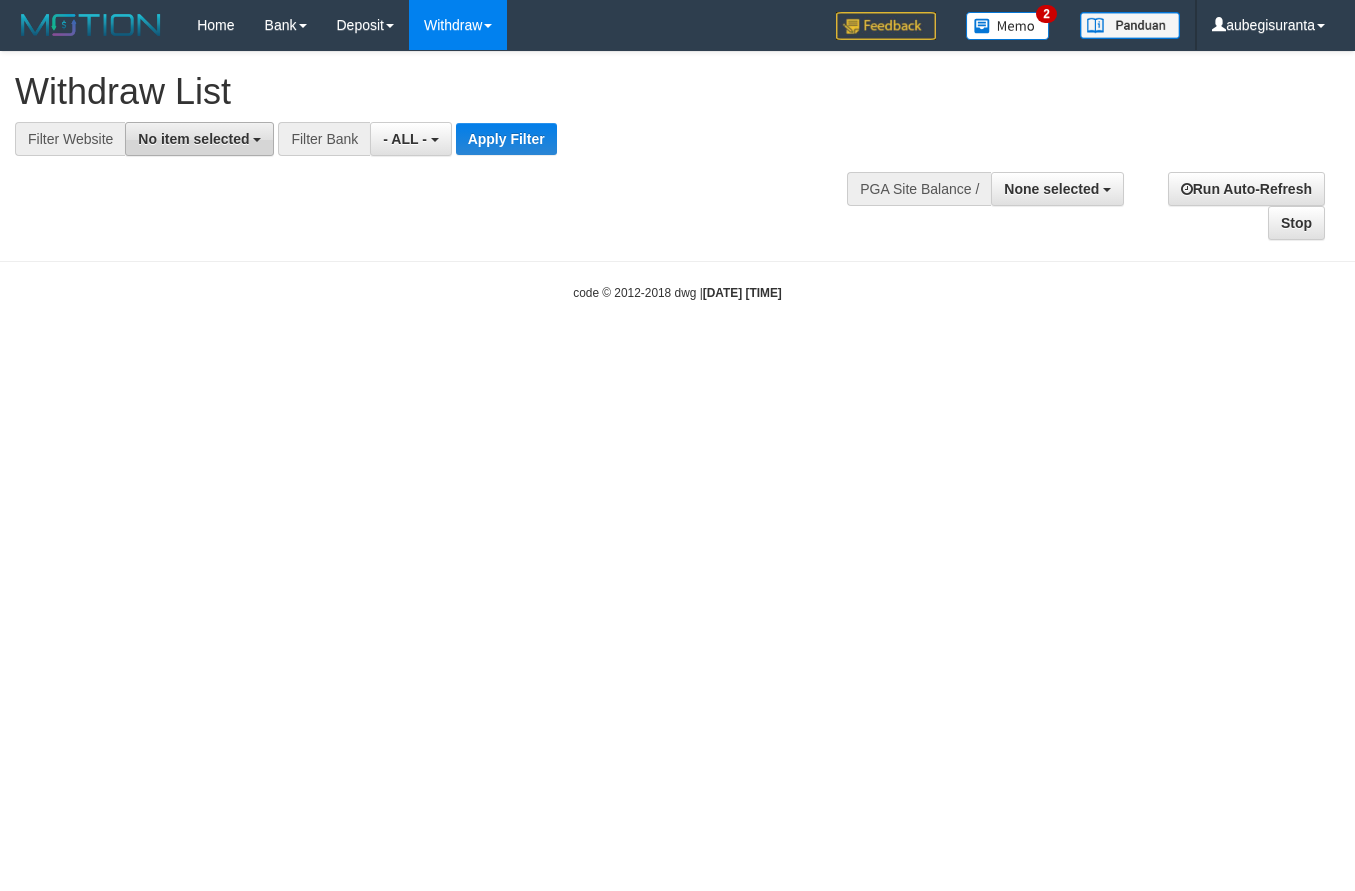 click on "No item selected" at bounding box center [193, 139] 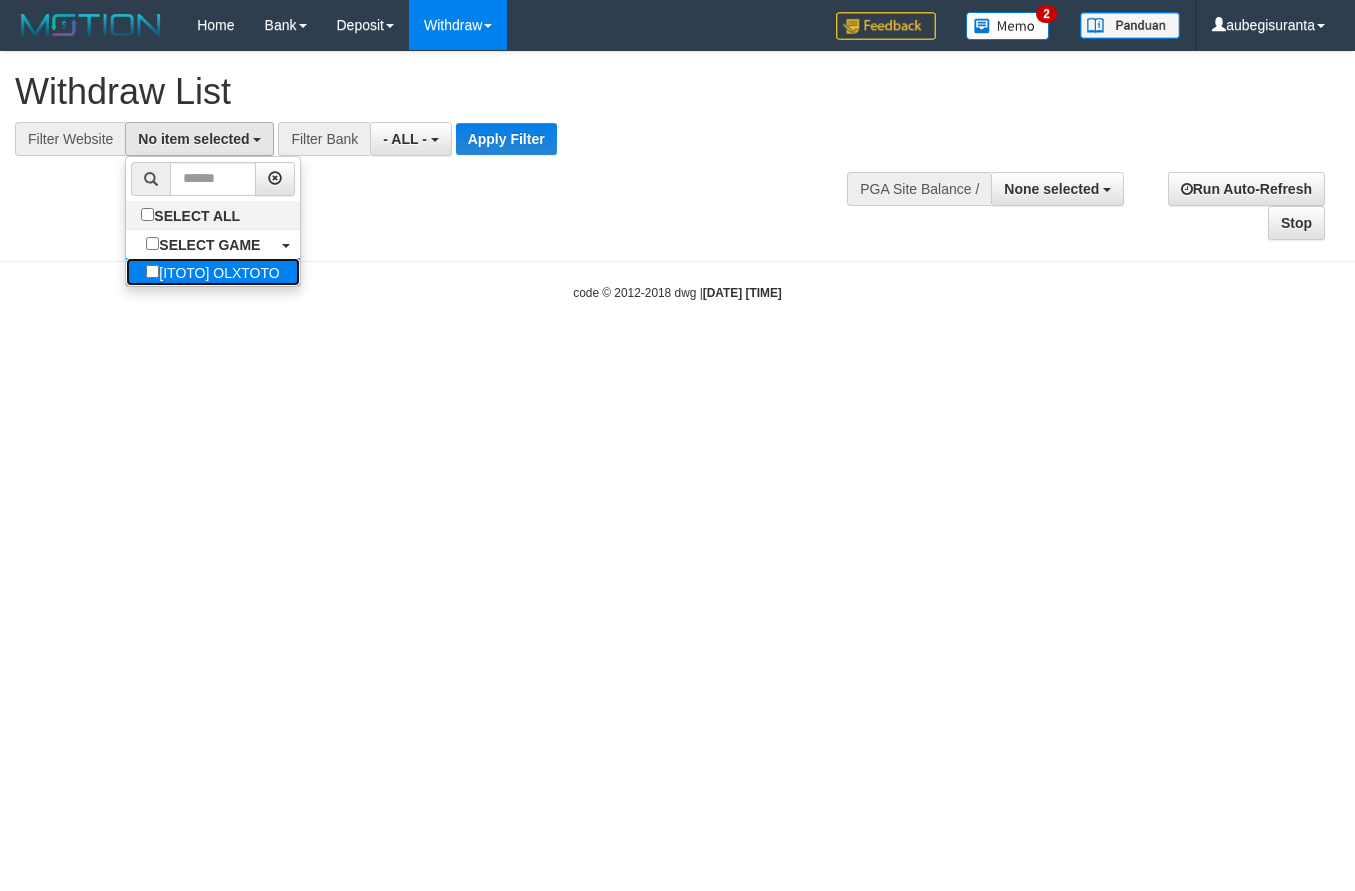 click on "[ITOTO] OLXTOTO" at bounding box center (212, 272) 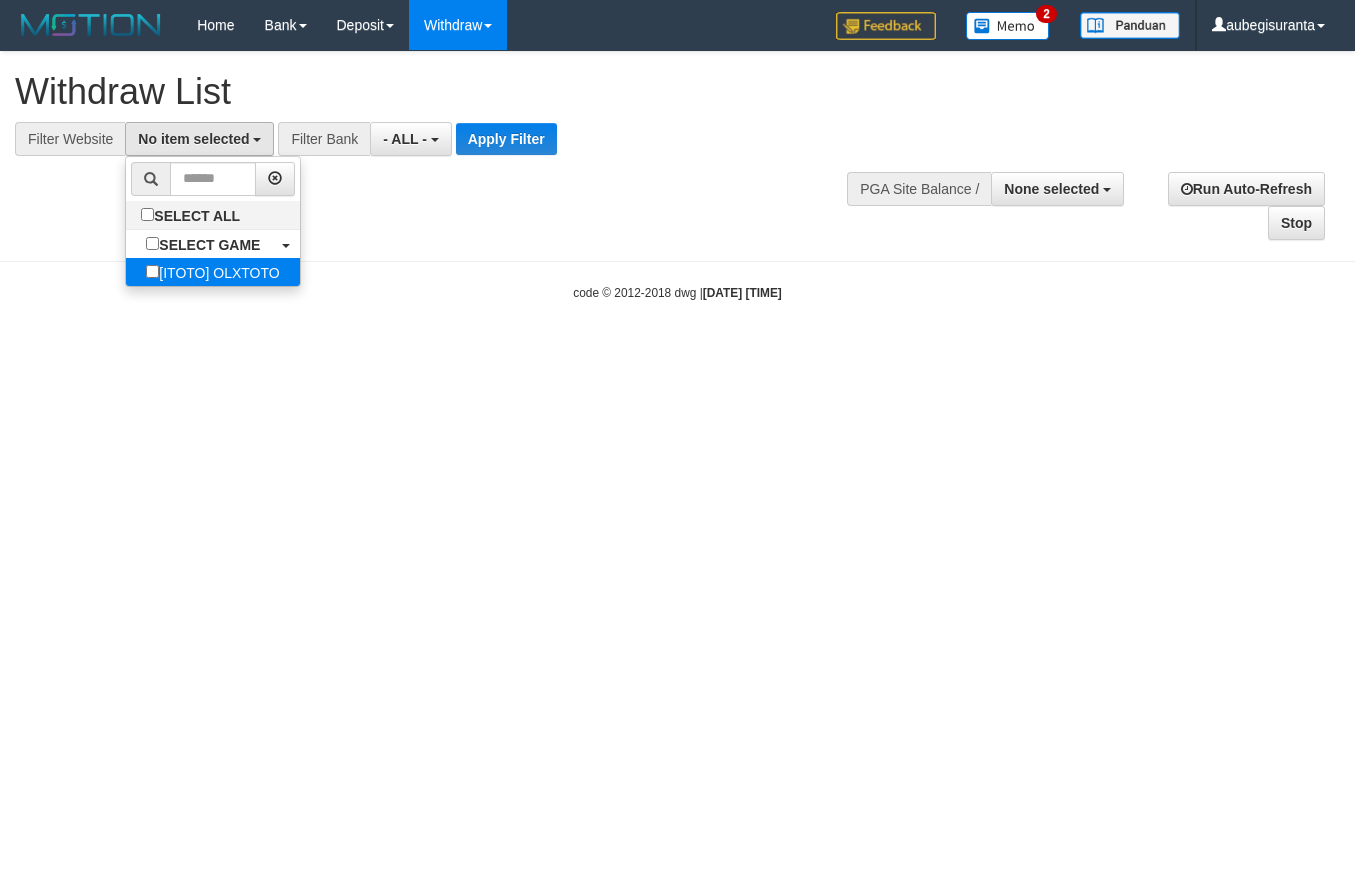 select on "***" 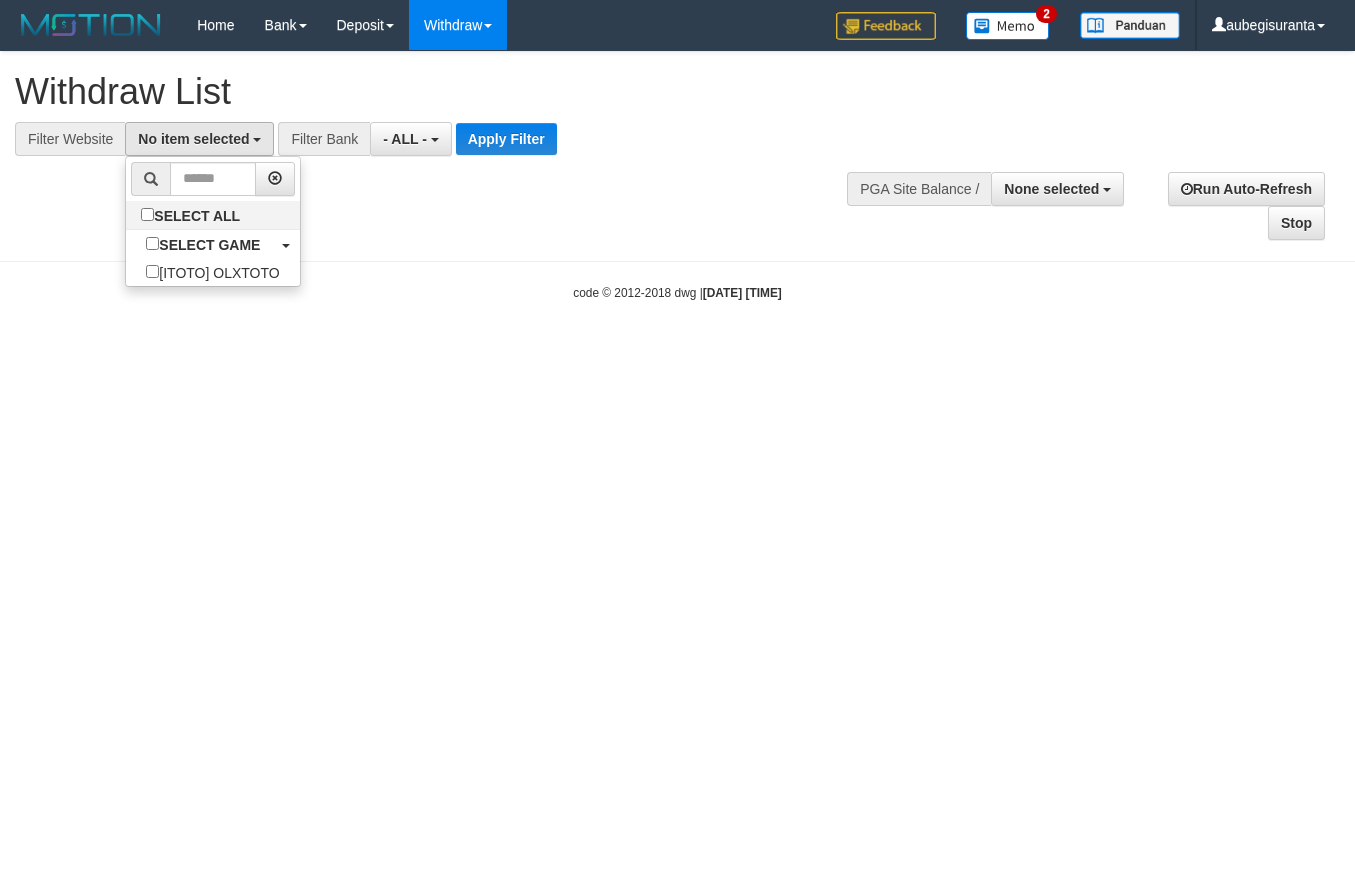scroll, scrollTop: 17, scrollLeft: 0, axis: vertical 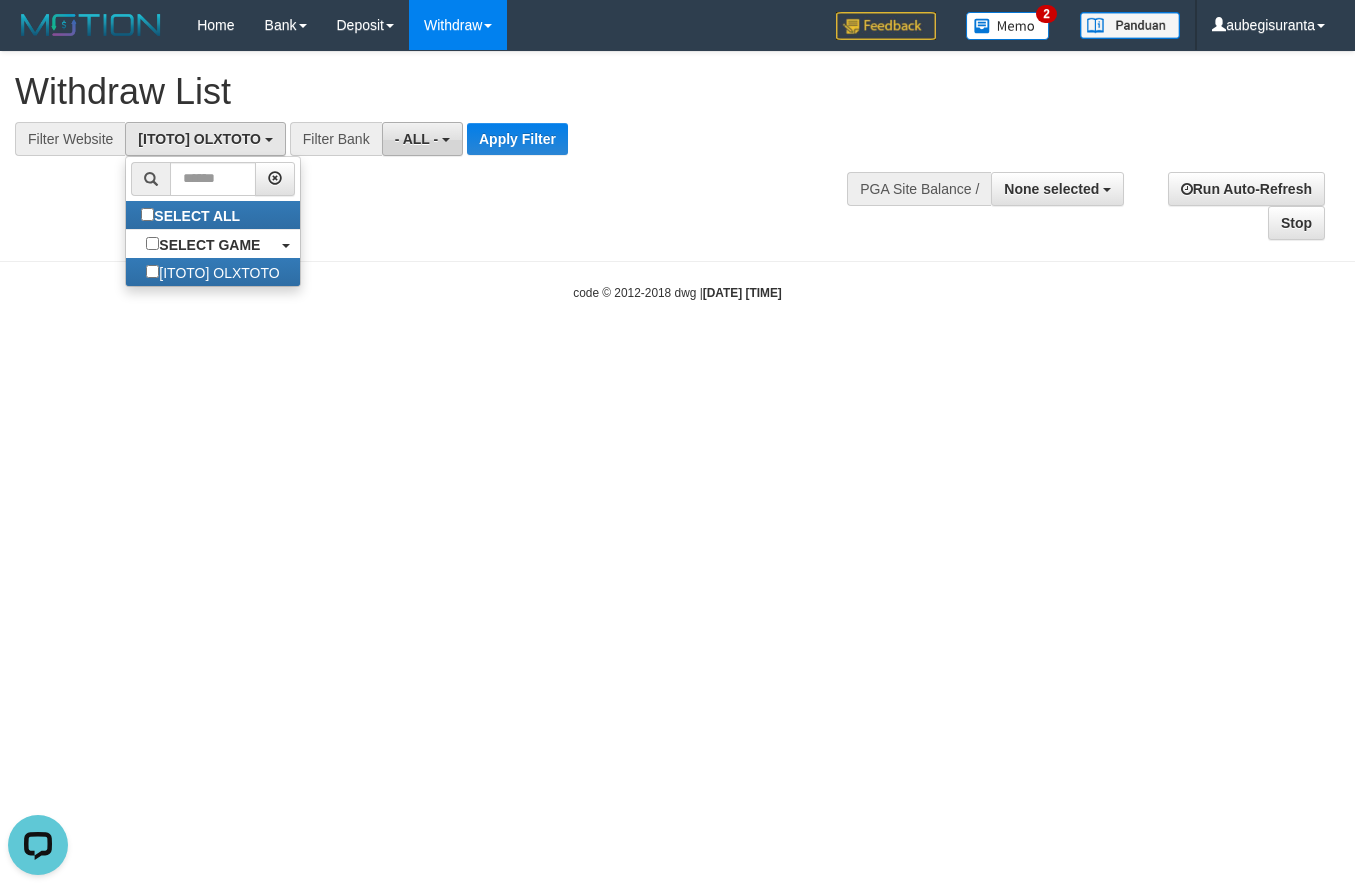 click on "- ALL -" at bounding box center (417, 139) 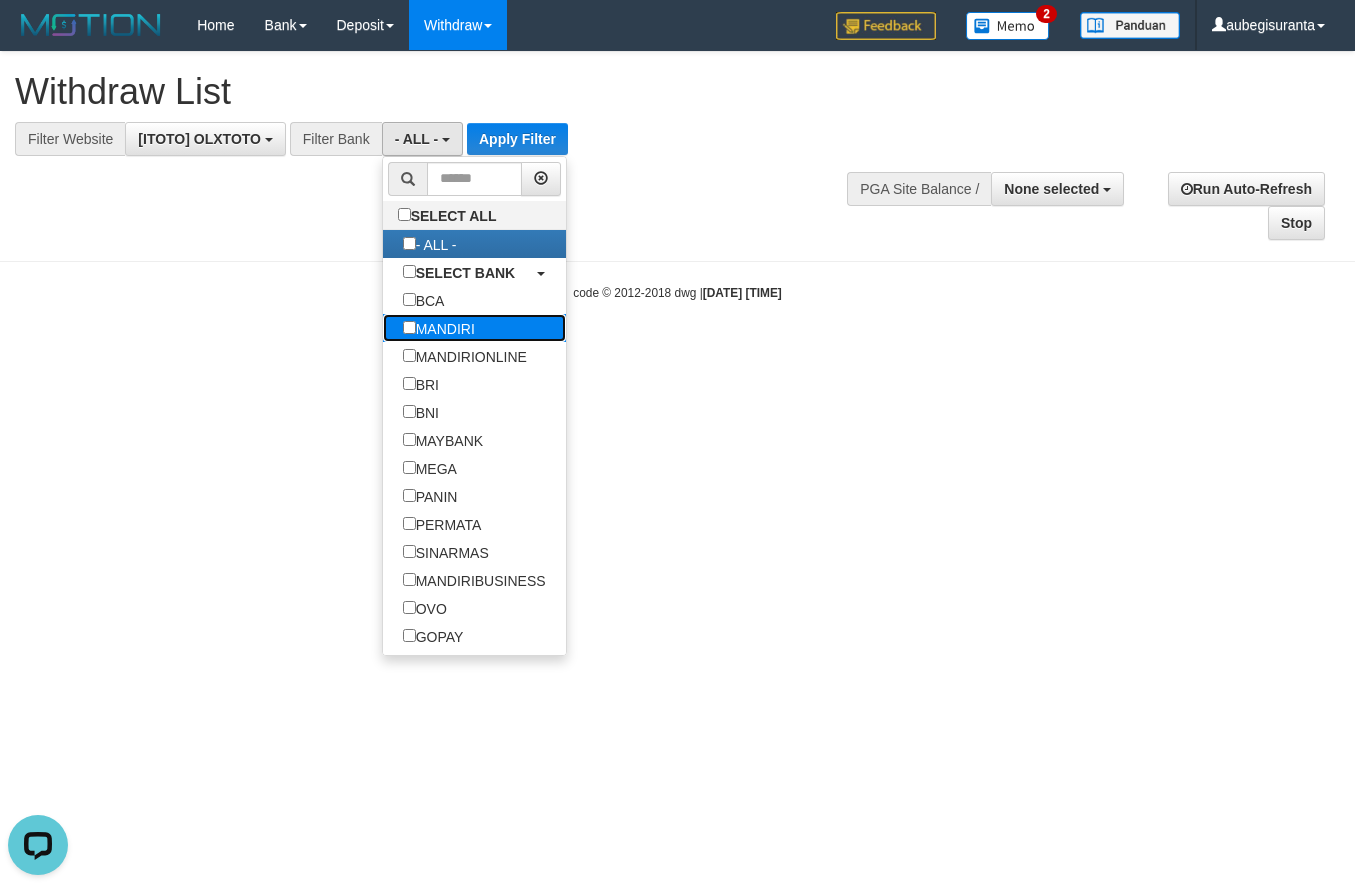 click on "MANDIRI" at bounding box center (439, 328) 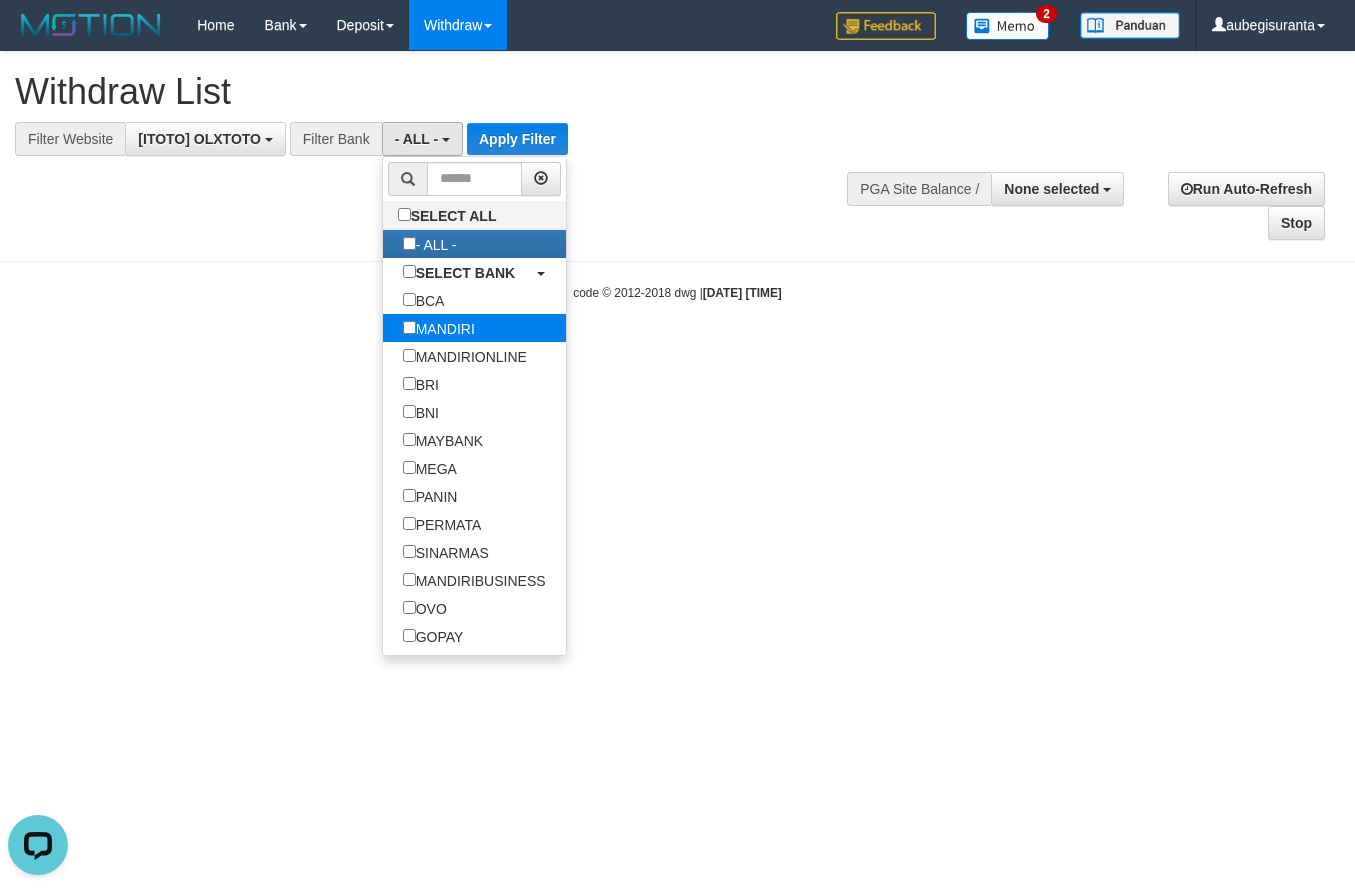 select on "*******" 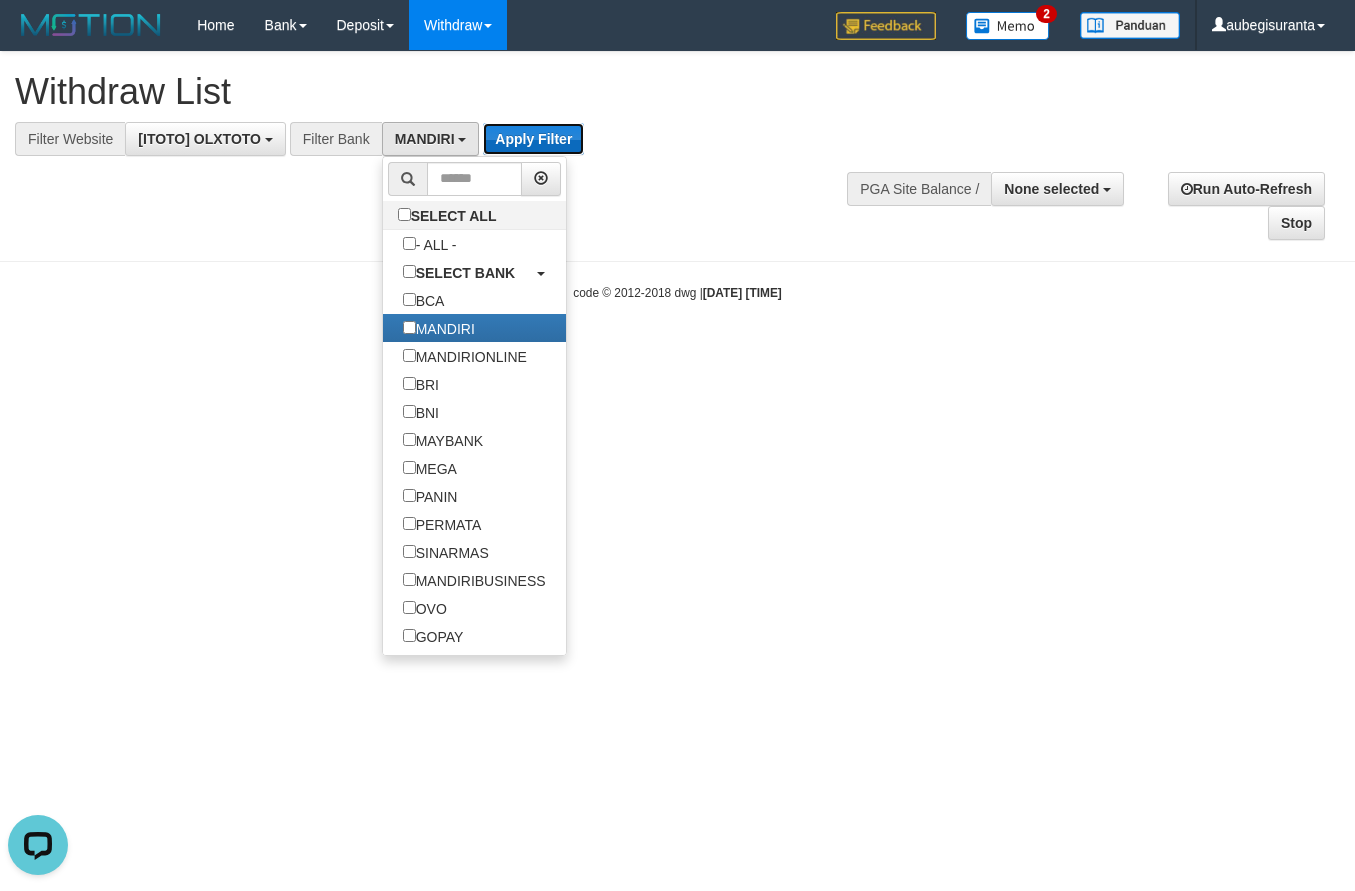 click on "Apply Filter" at bounding box center (533, 139) 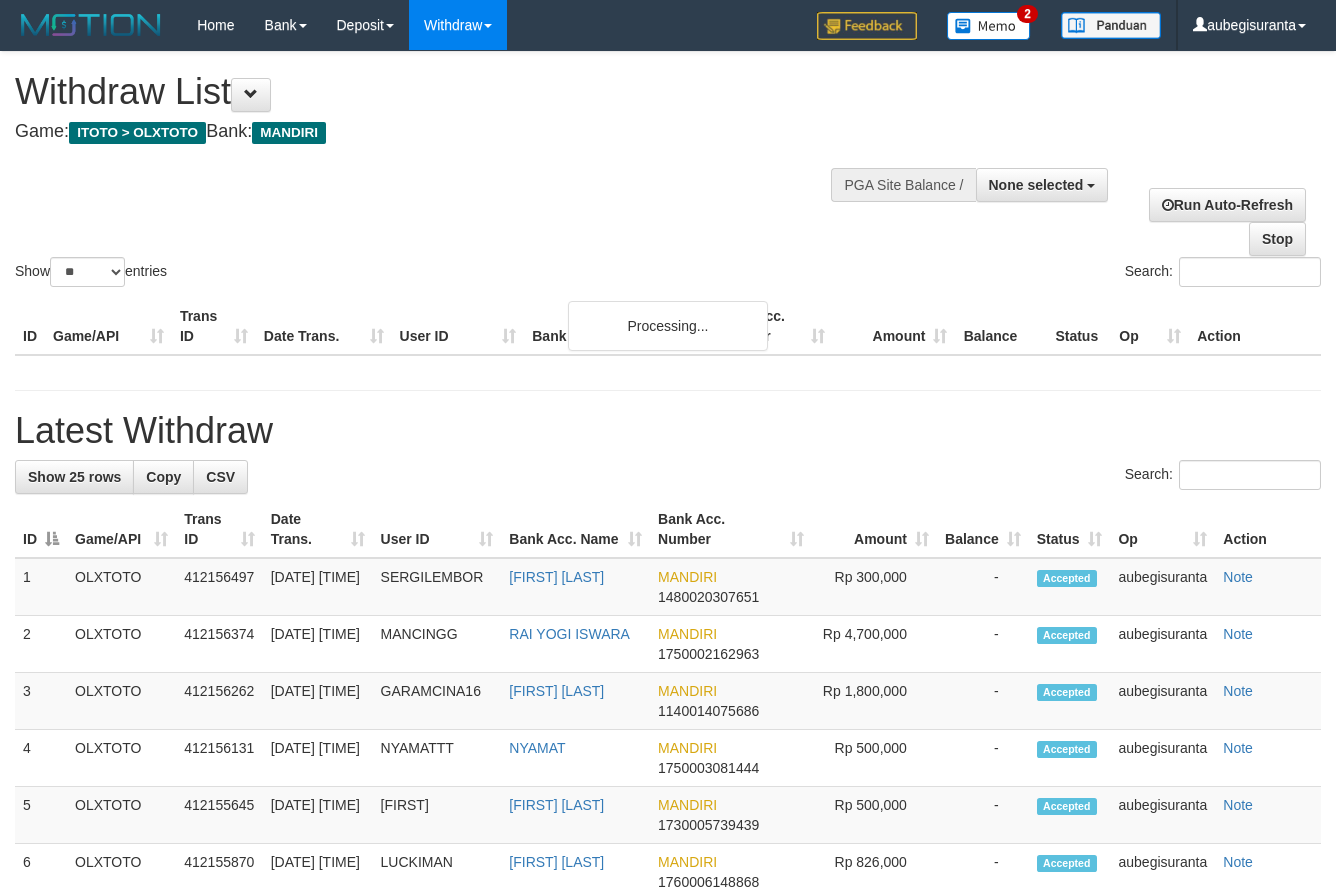 select 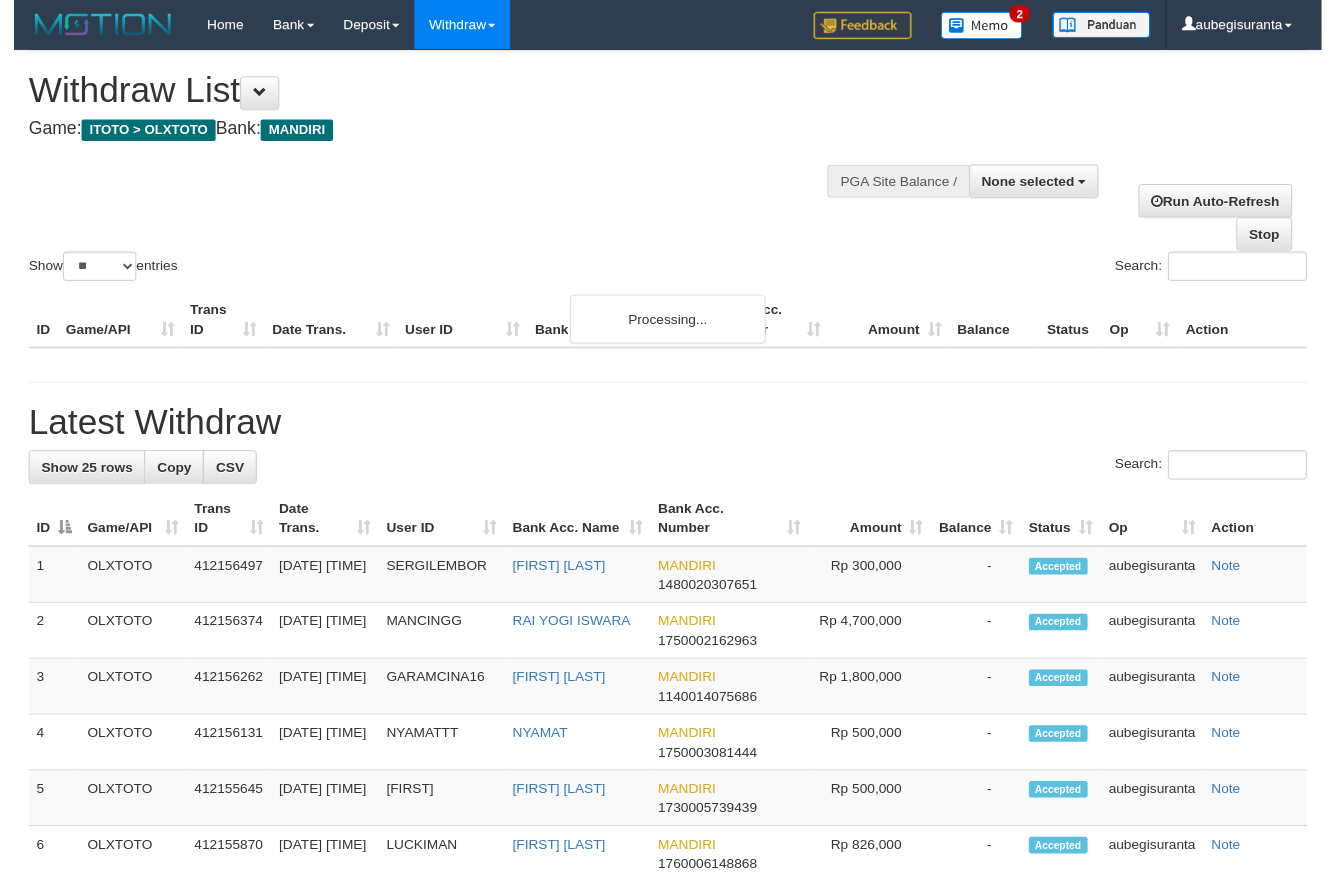 scroll, scrollTop: 0, scrollLeft: 0, axis: both 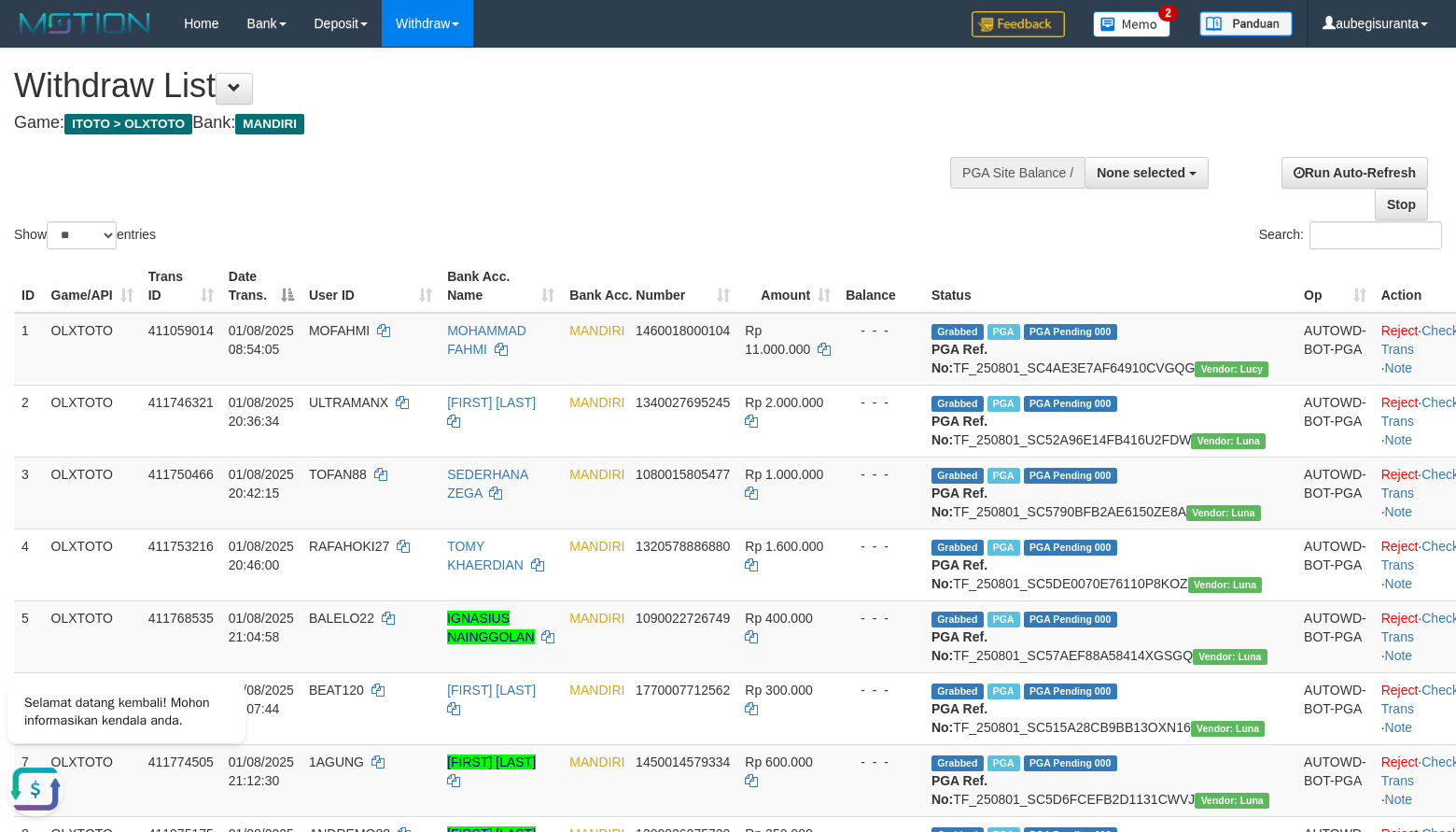 click on "Show  ** ** ** ***  entries Search:" at bounding box center [728, 150] 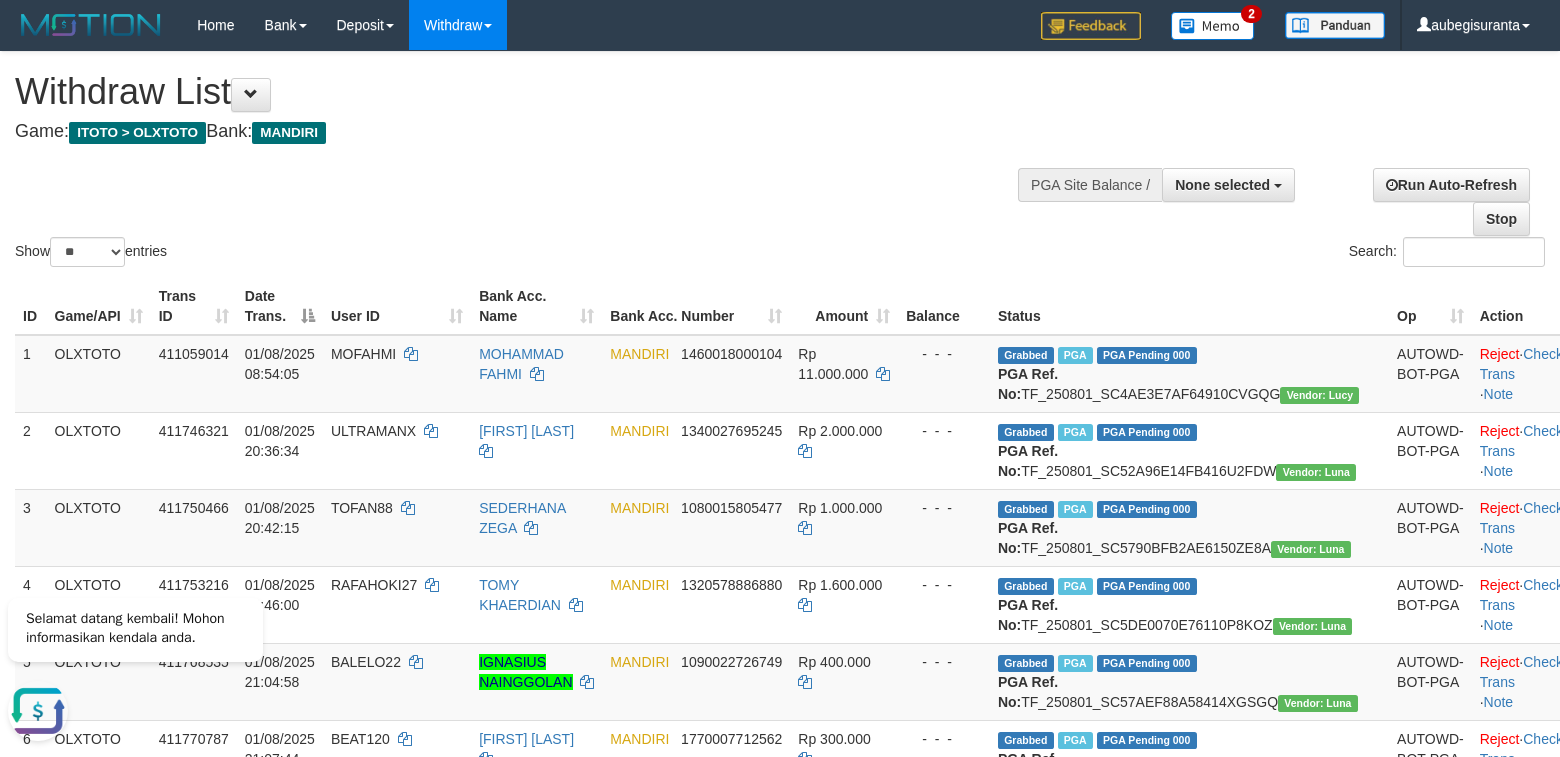 click on "Show  ** ** ** ***  entries Search:" at bounding box center (780, 161) 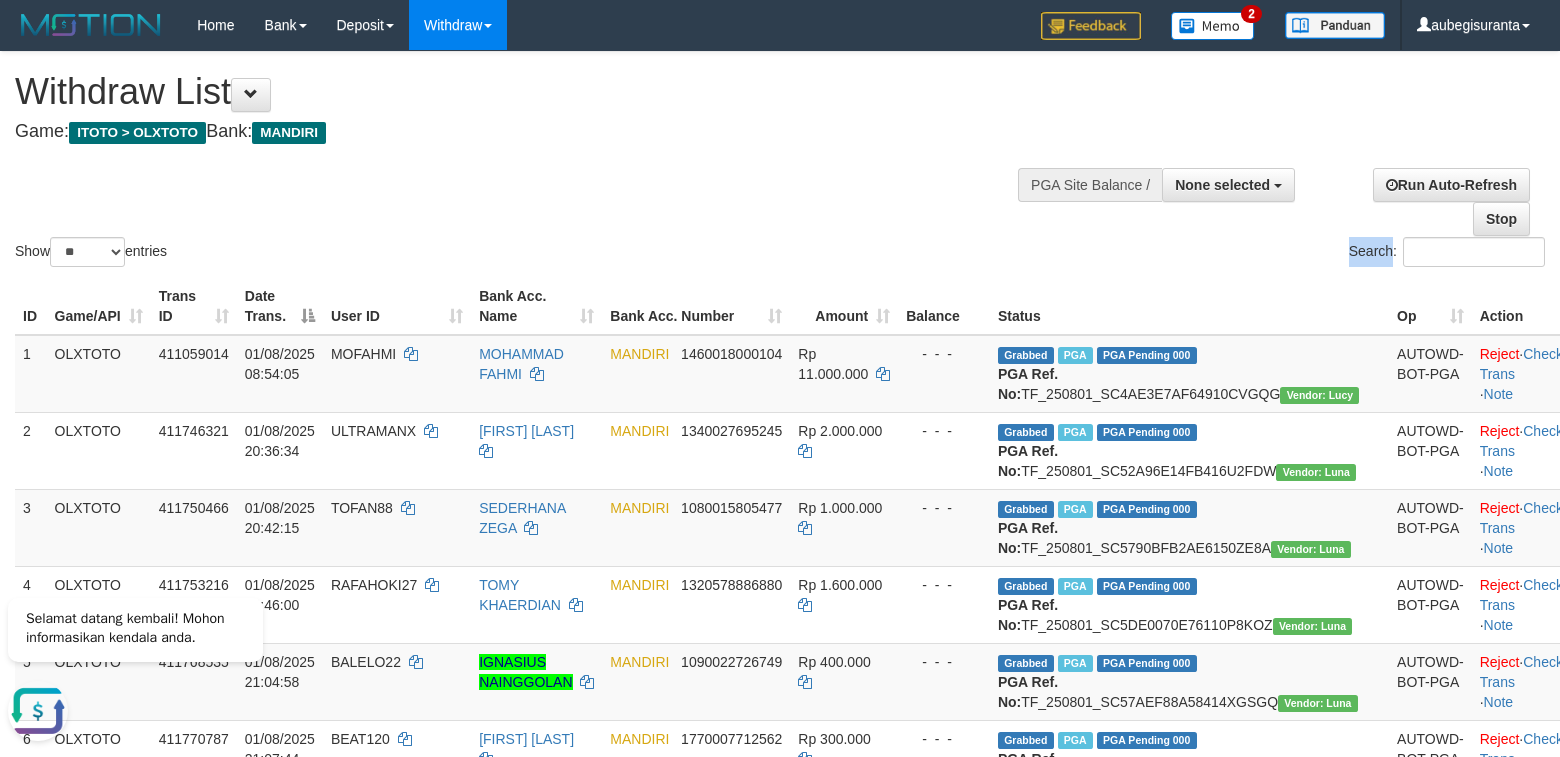 click on "Show  ** ** ** ***  entries Search:" at bounding box center (780, 161) 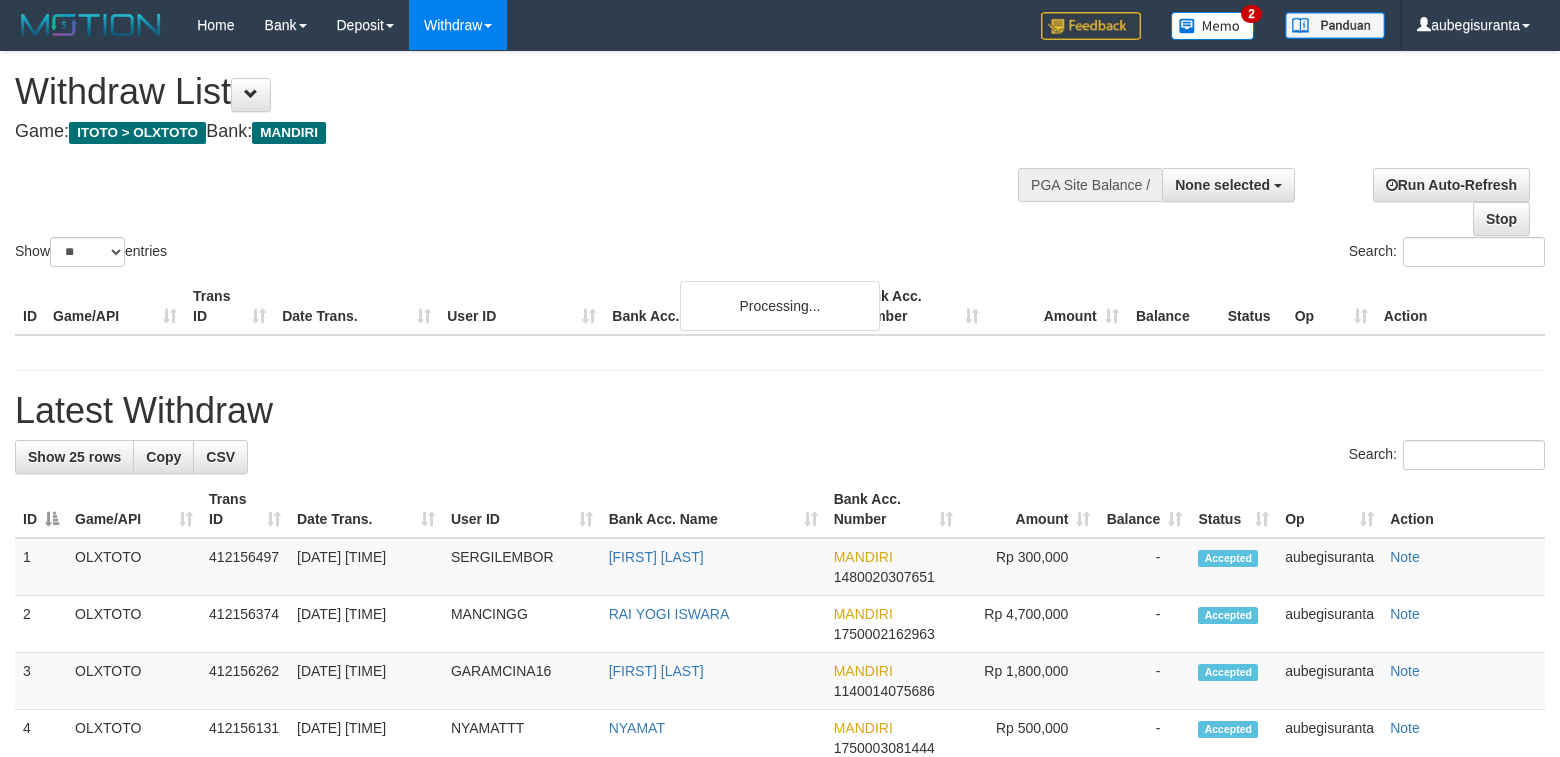select 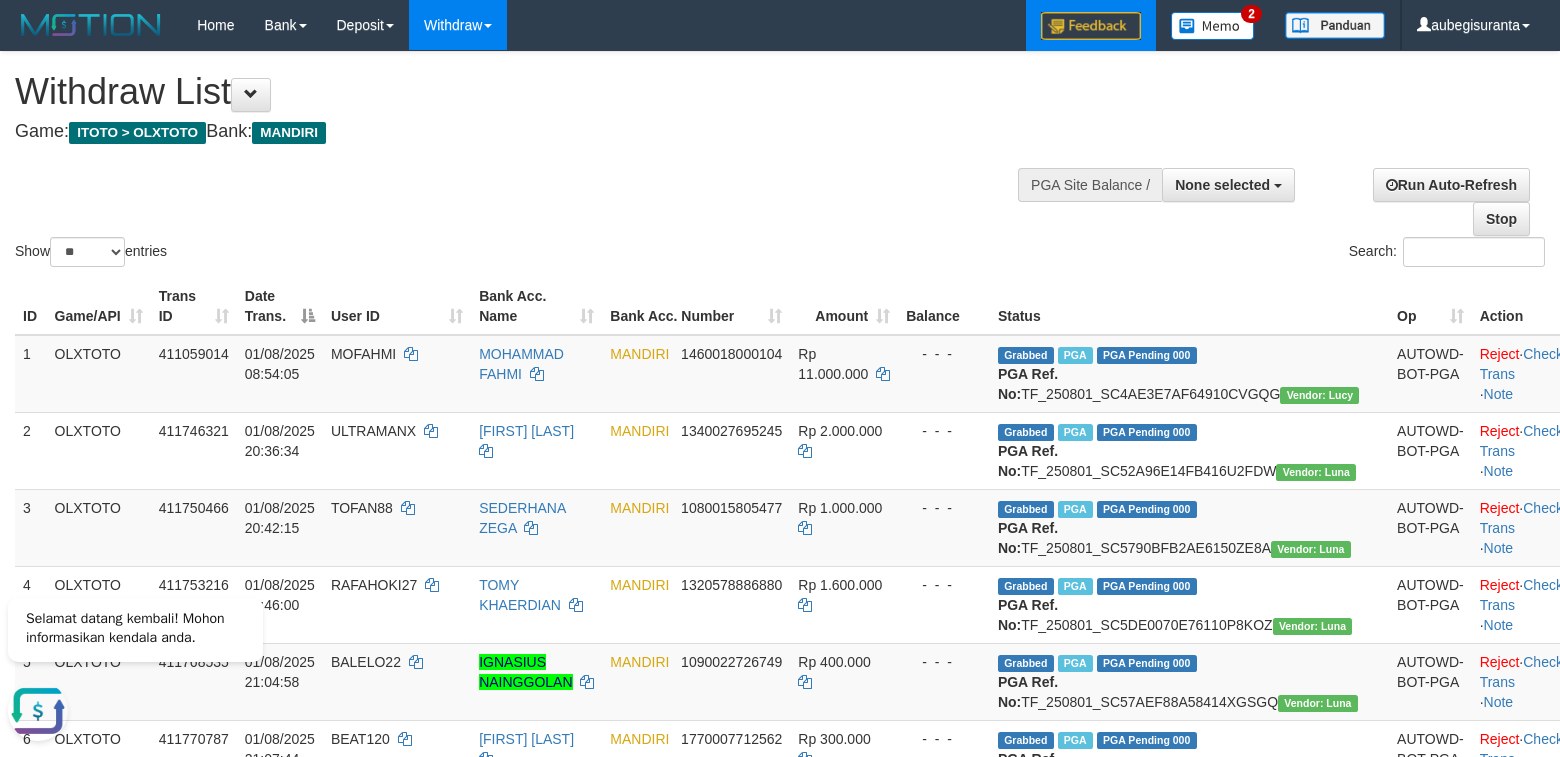 scroll, scrollTop: 0, scrollLeft: 0, axis: both 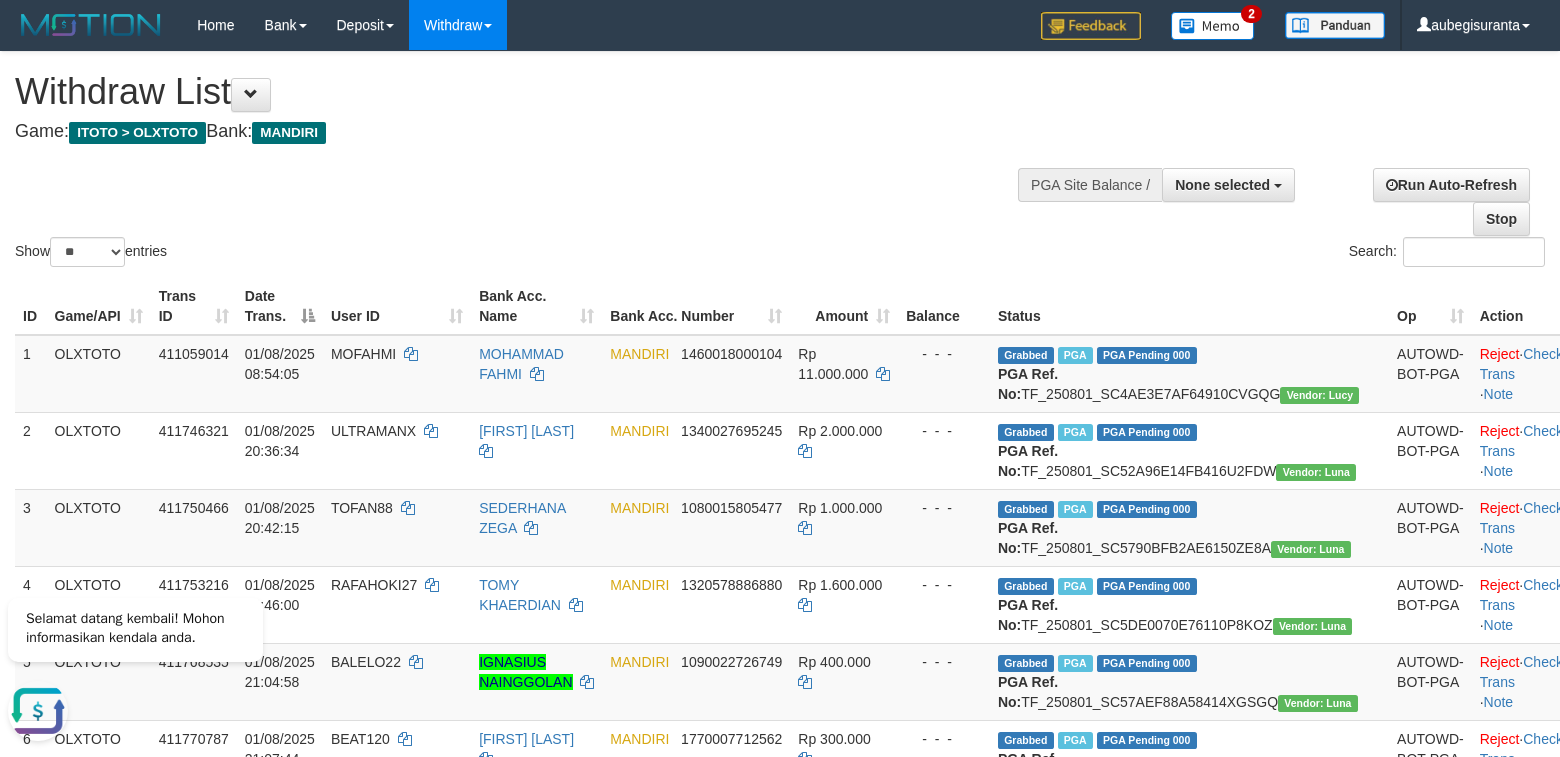 click on "Show  ** ** ** ***  entries Search:" at bounding box center [780, 161] 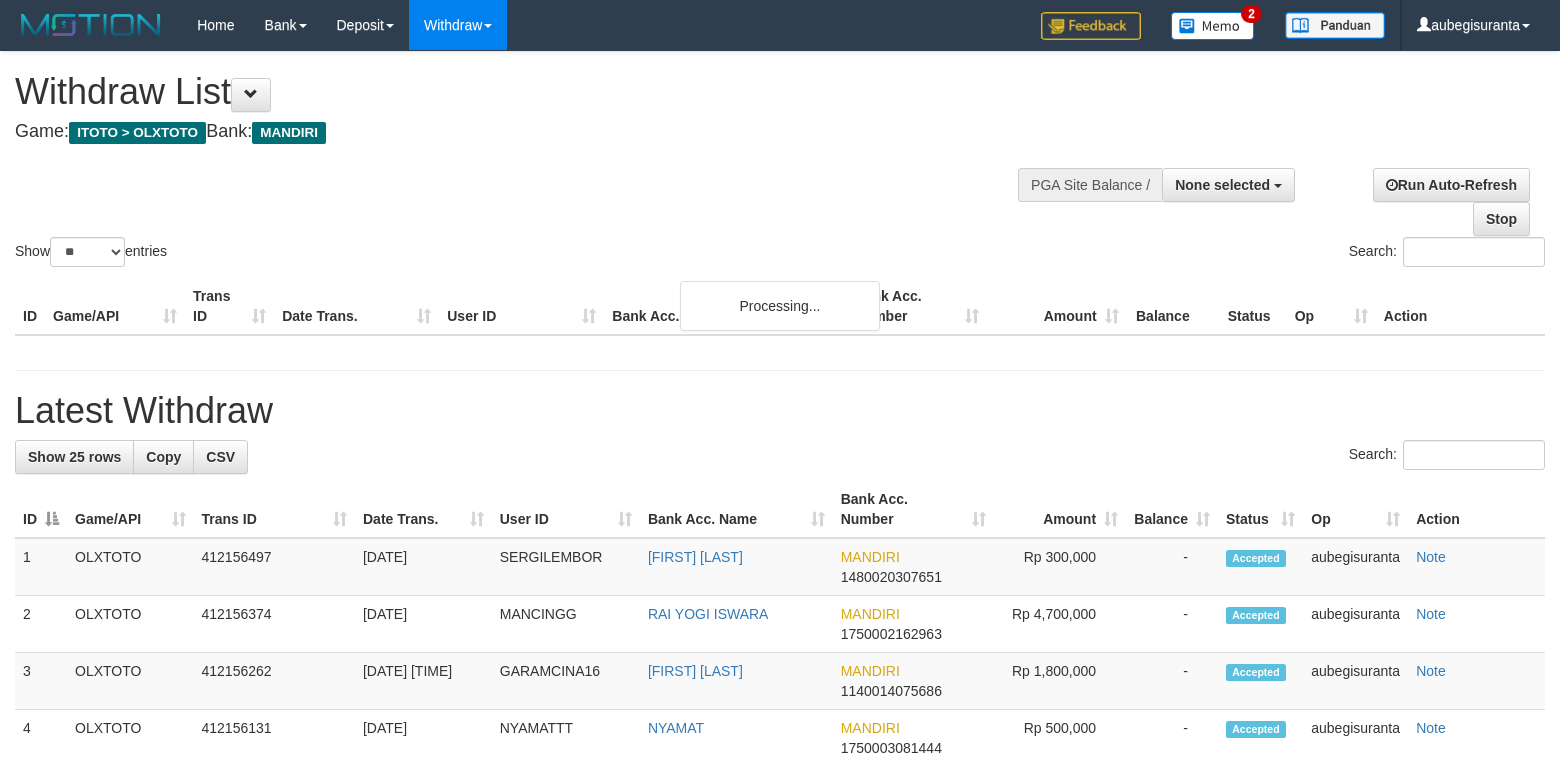select 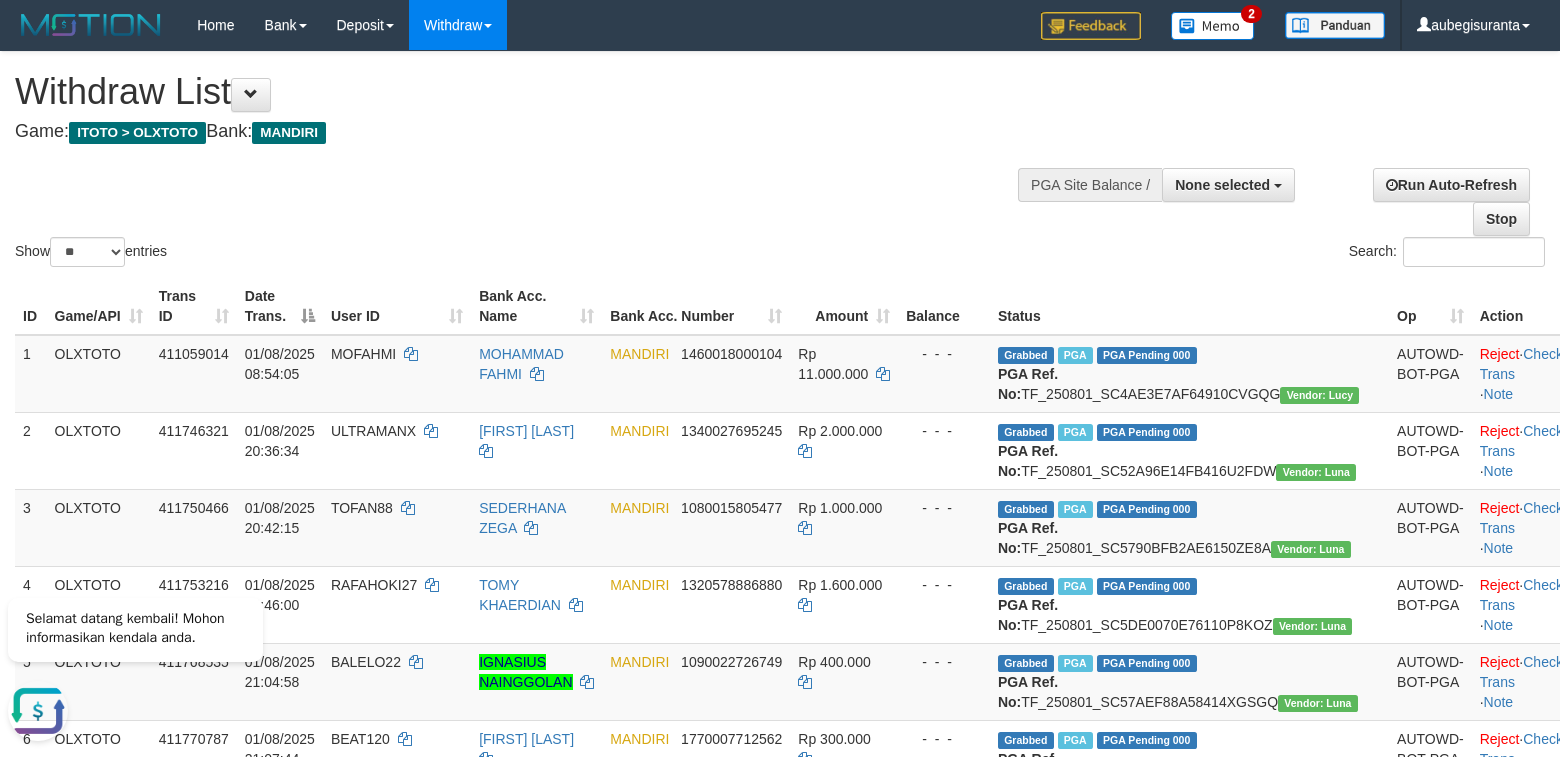 scroll, scrollTop: 0, scrollLeft: 0, axis: both 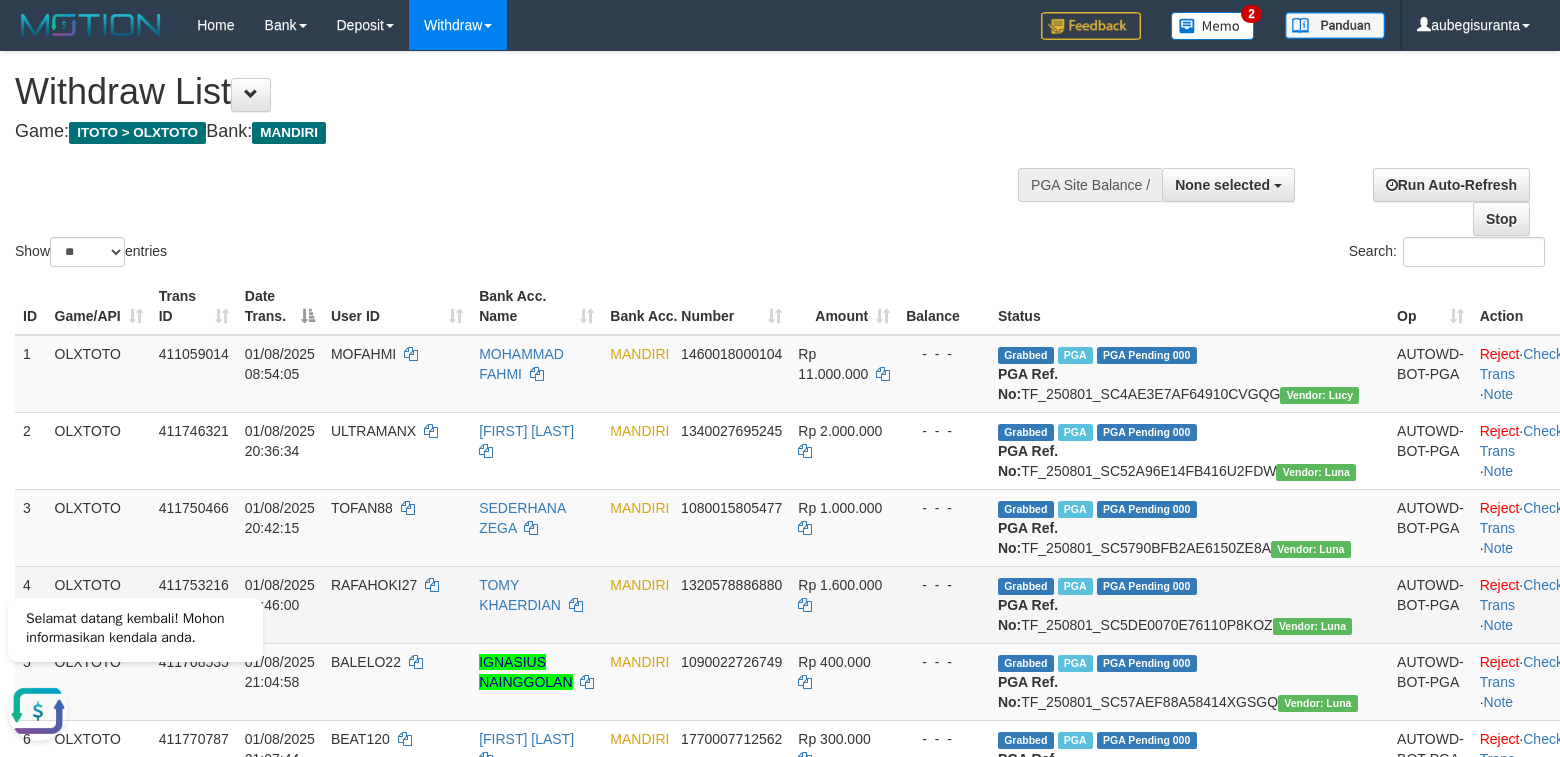 click on "RAFAHOKI27" at bounding box center (397, 604) 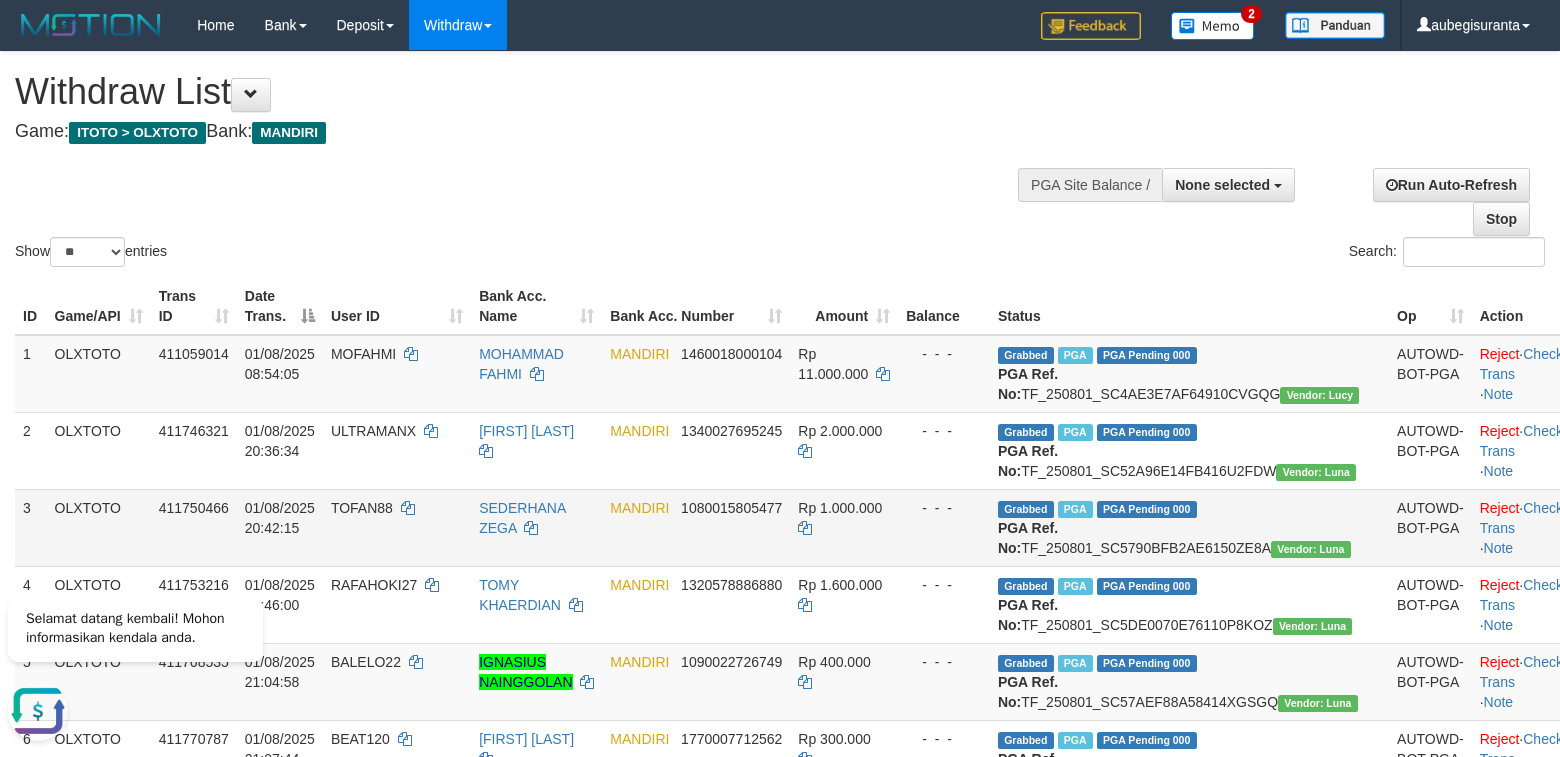 click on "TOFAN88" at bounding box center [397, 527] 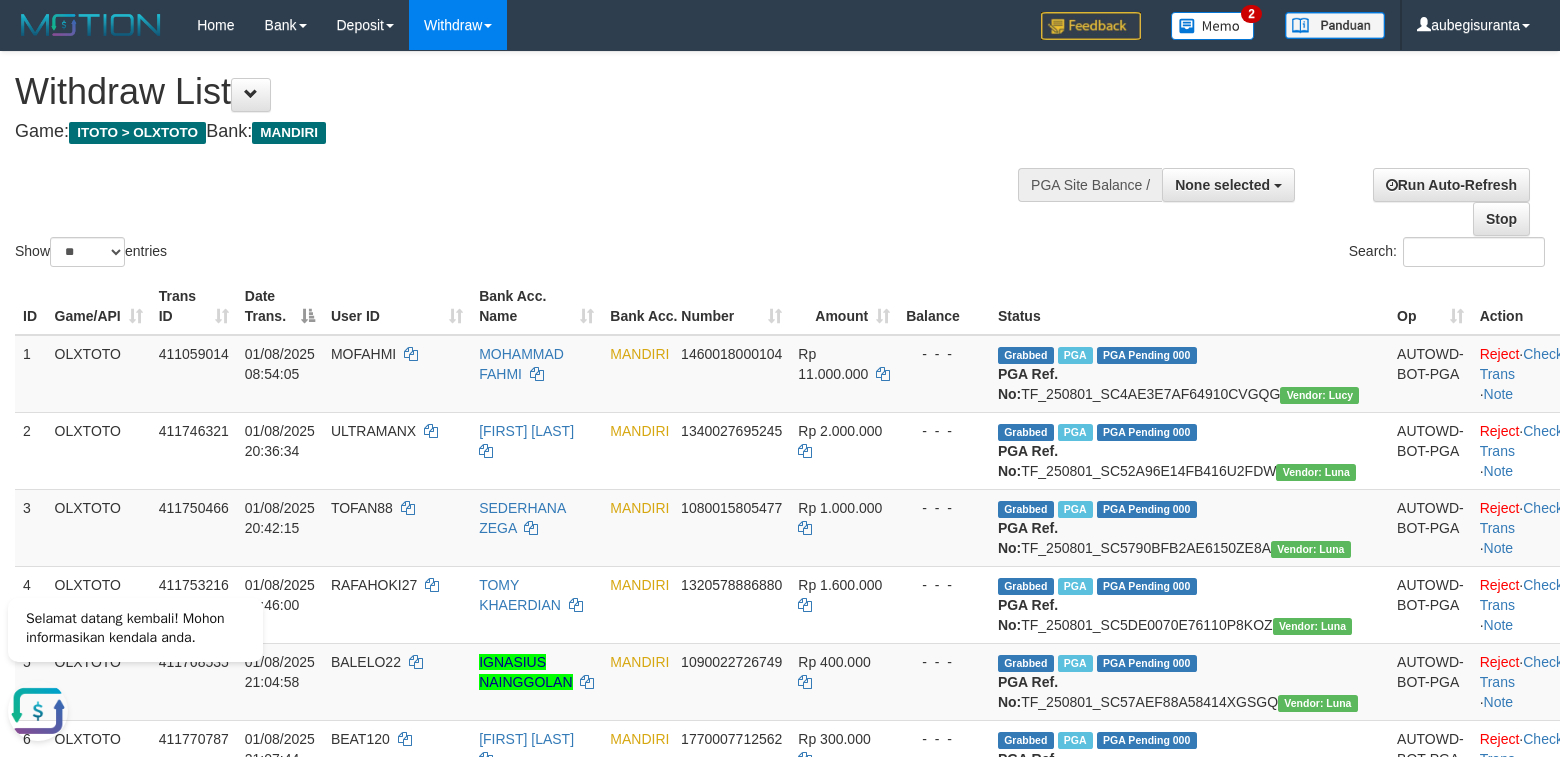 click on "Show  ** ** ** ***  entries Search:" at bounding box center (780, 161) 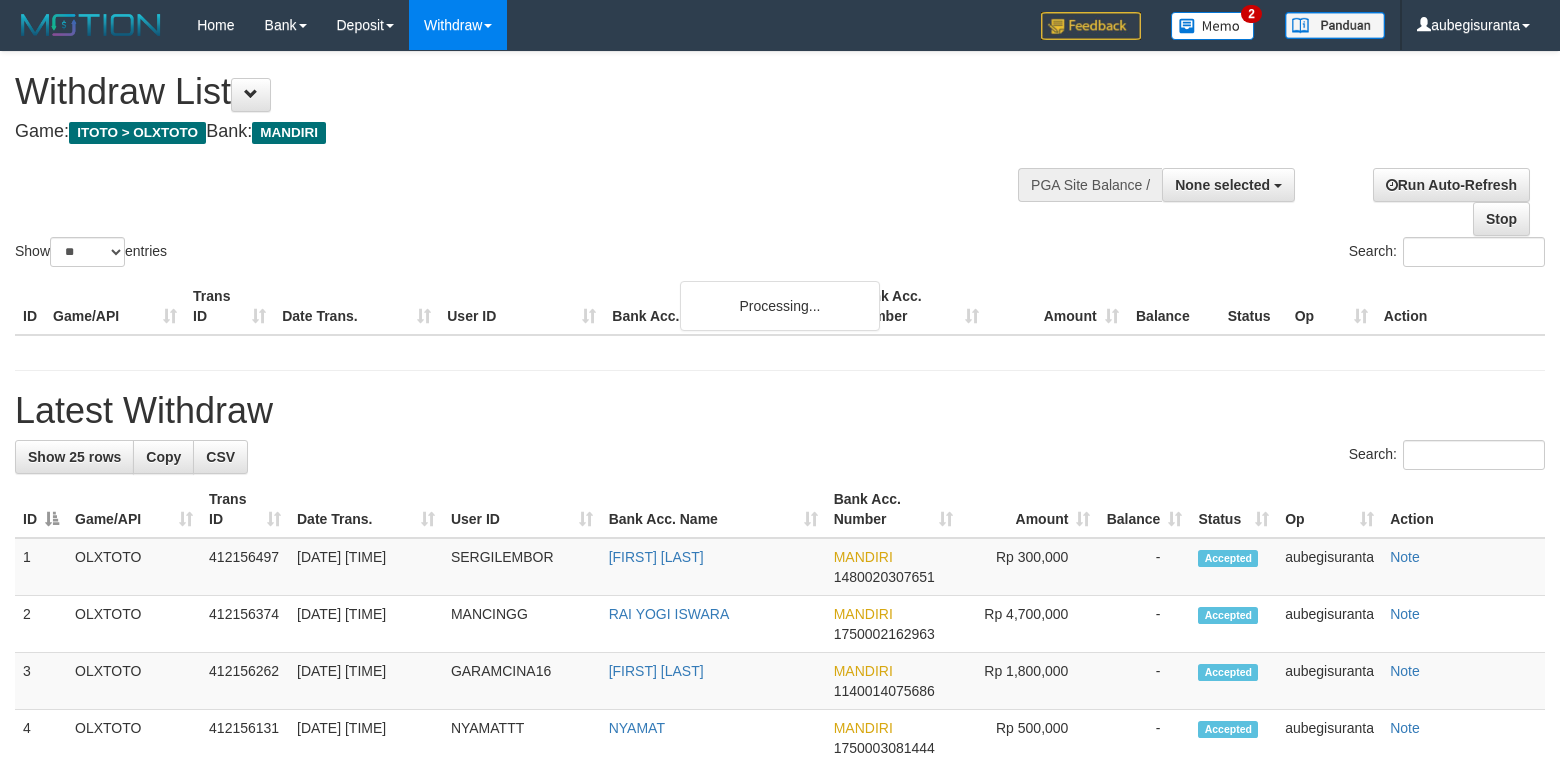 select 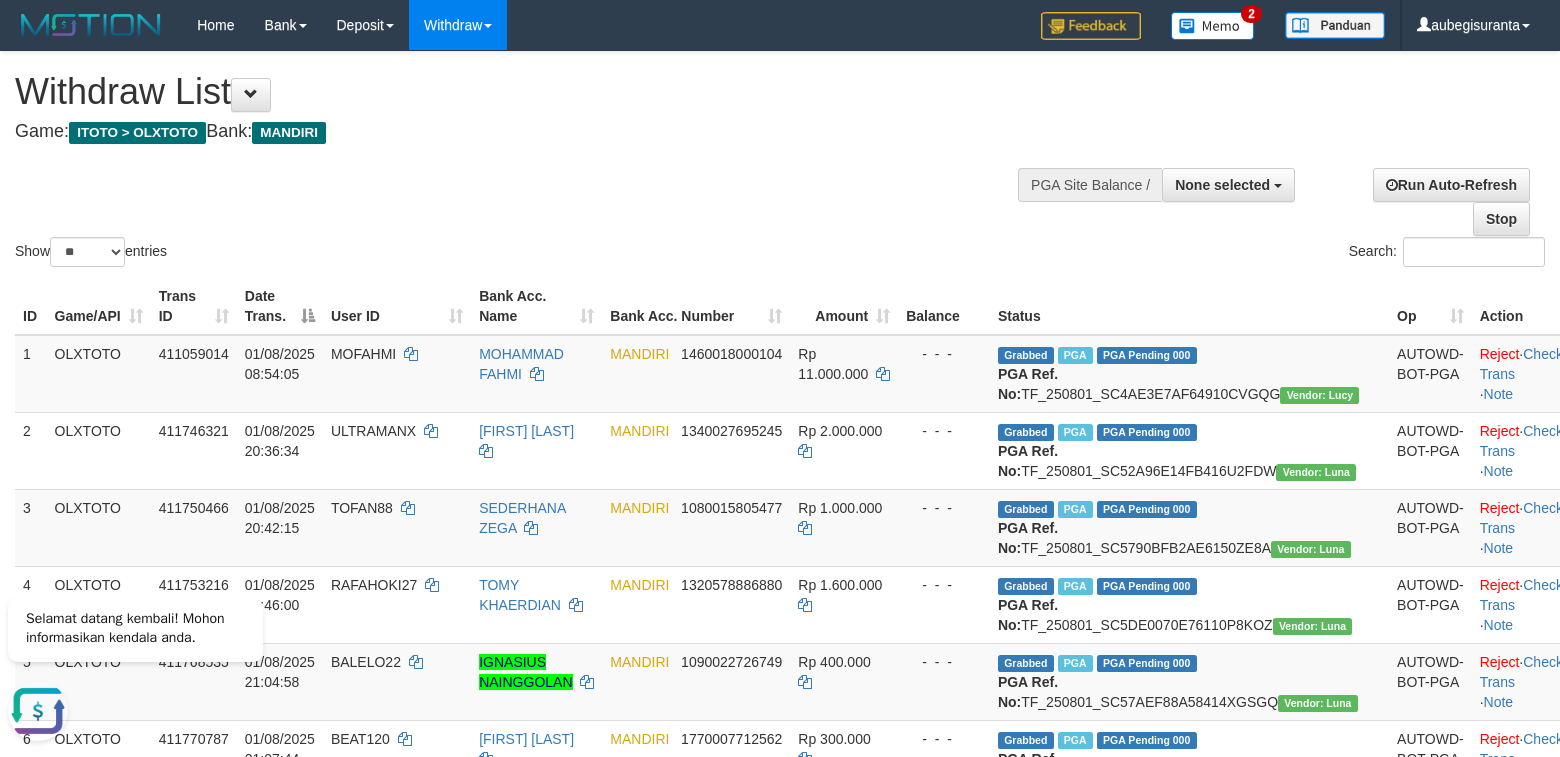 scroll, scrollTop: 0, scrollLeft: 0, axis: both 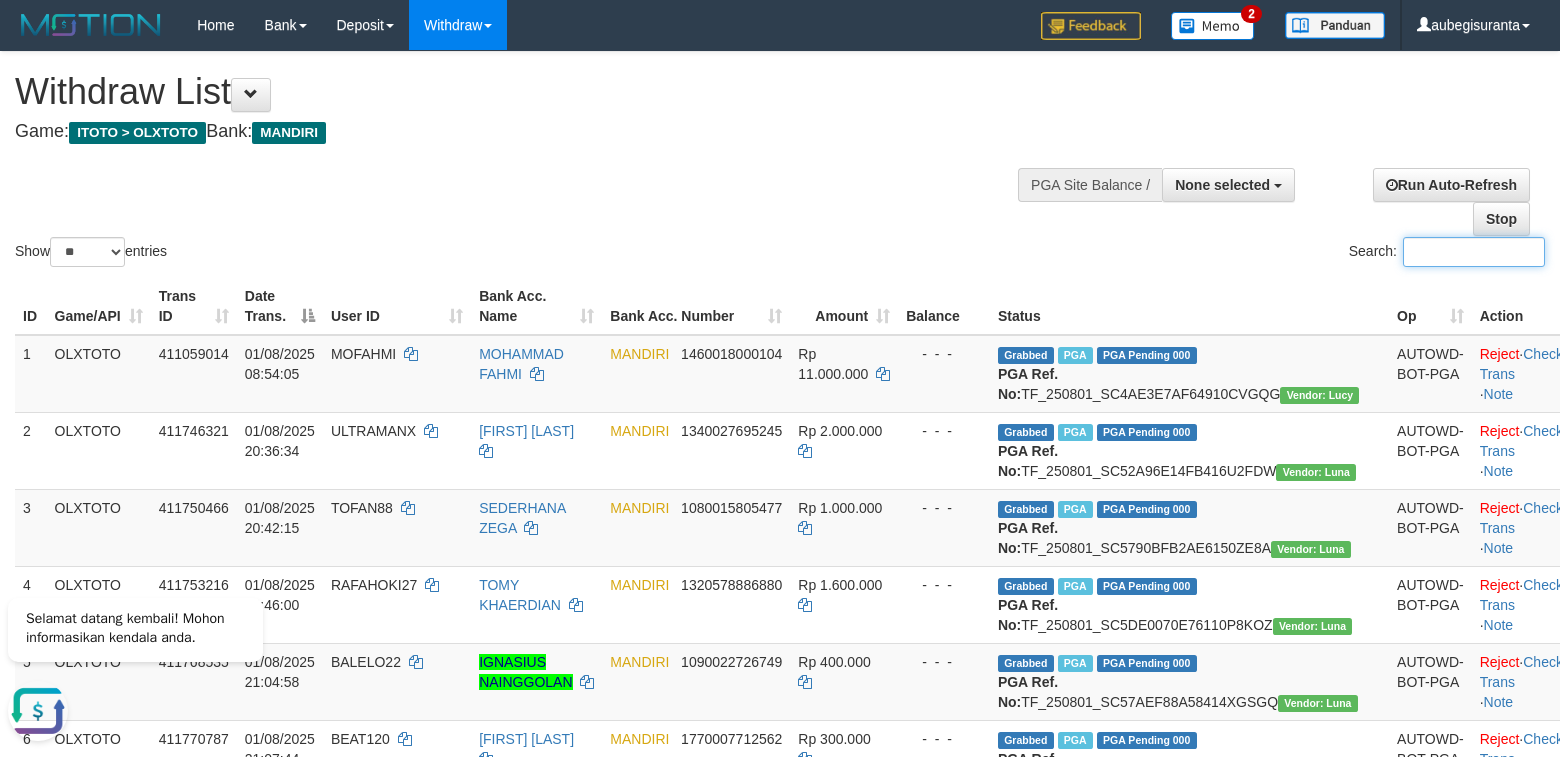 click on "Search:" at bounding box center (1474, 252) 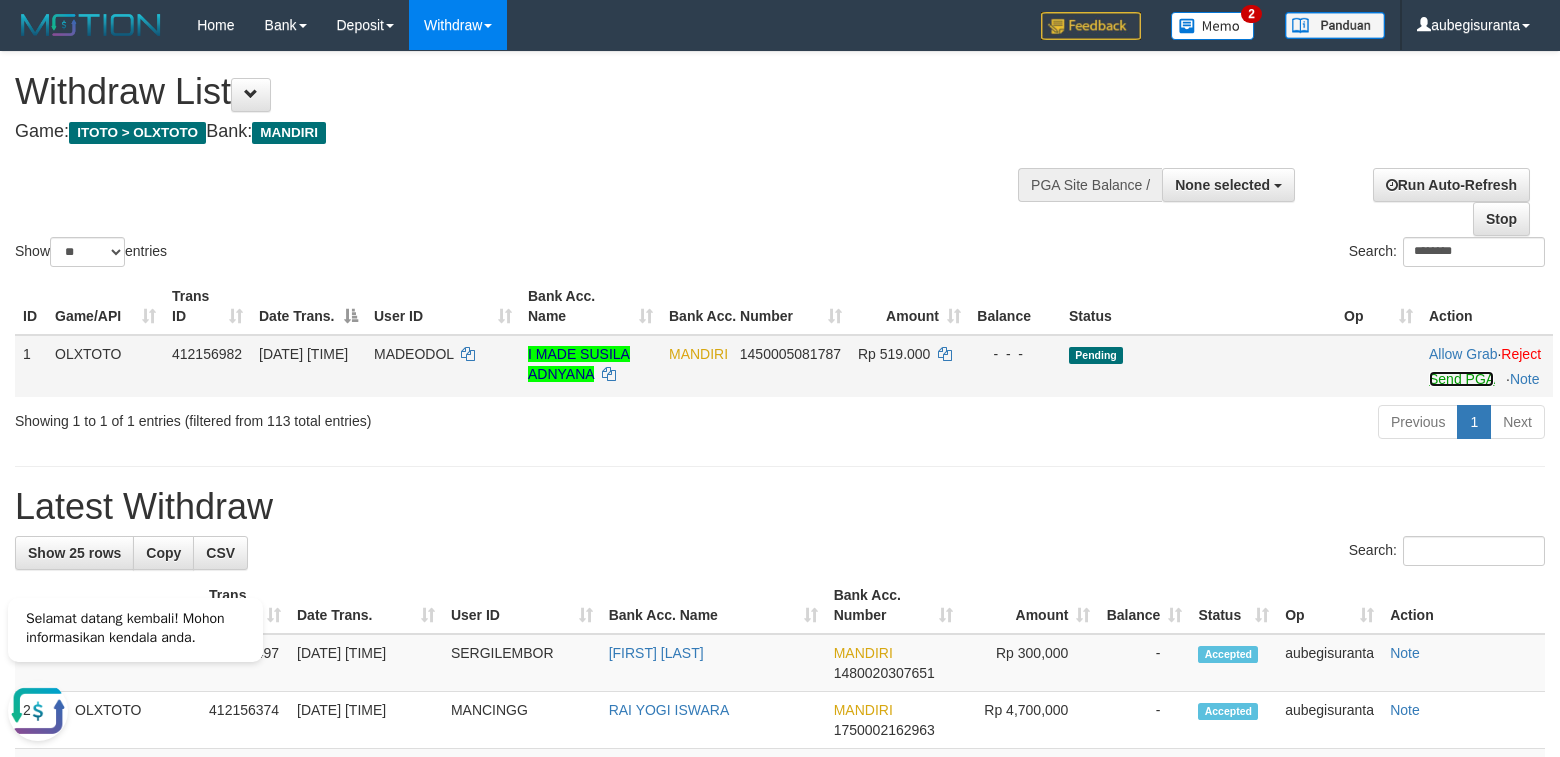 click on "Send PGA" at bounding box center (1461, 379) 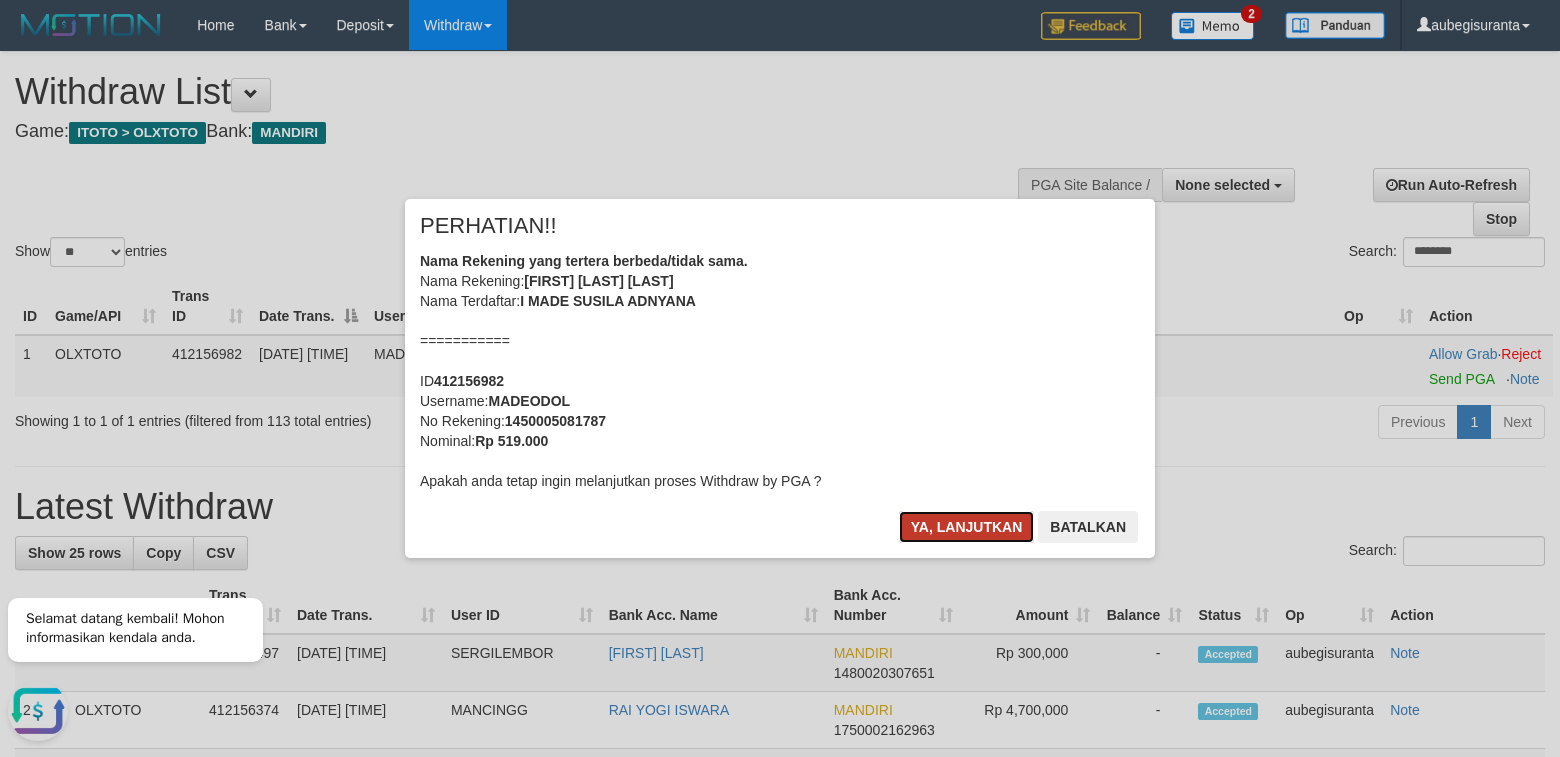 click on "Ya, lanjutkan" at bounding box center (967, 527) 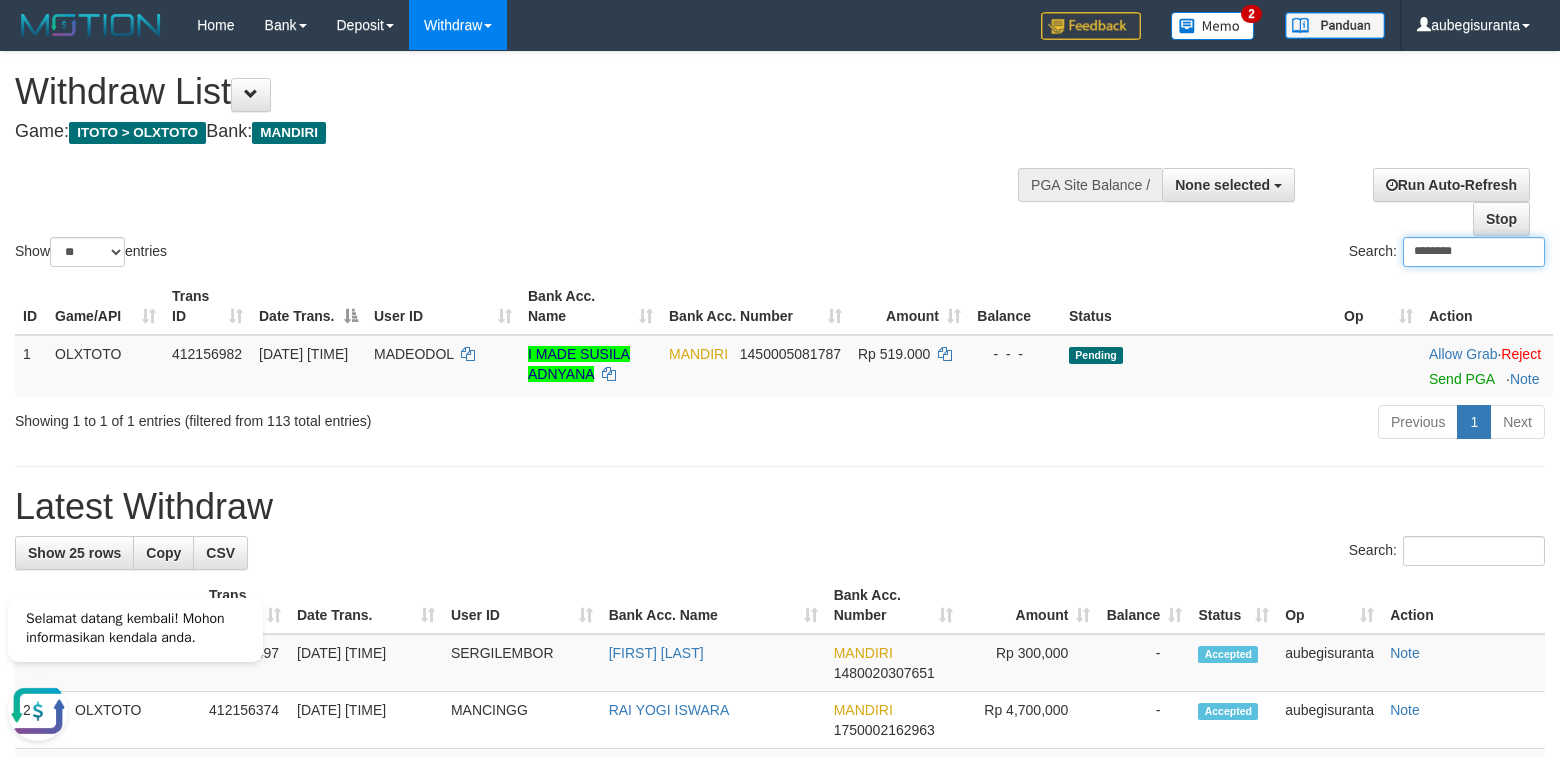 click on "********" at bounding box center (1474, 252) 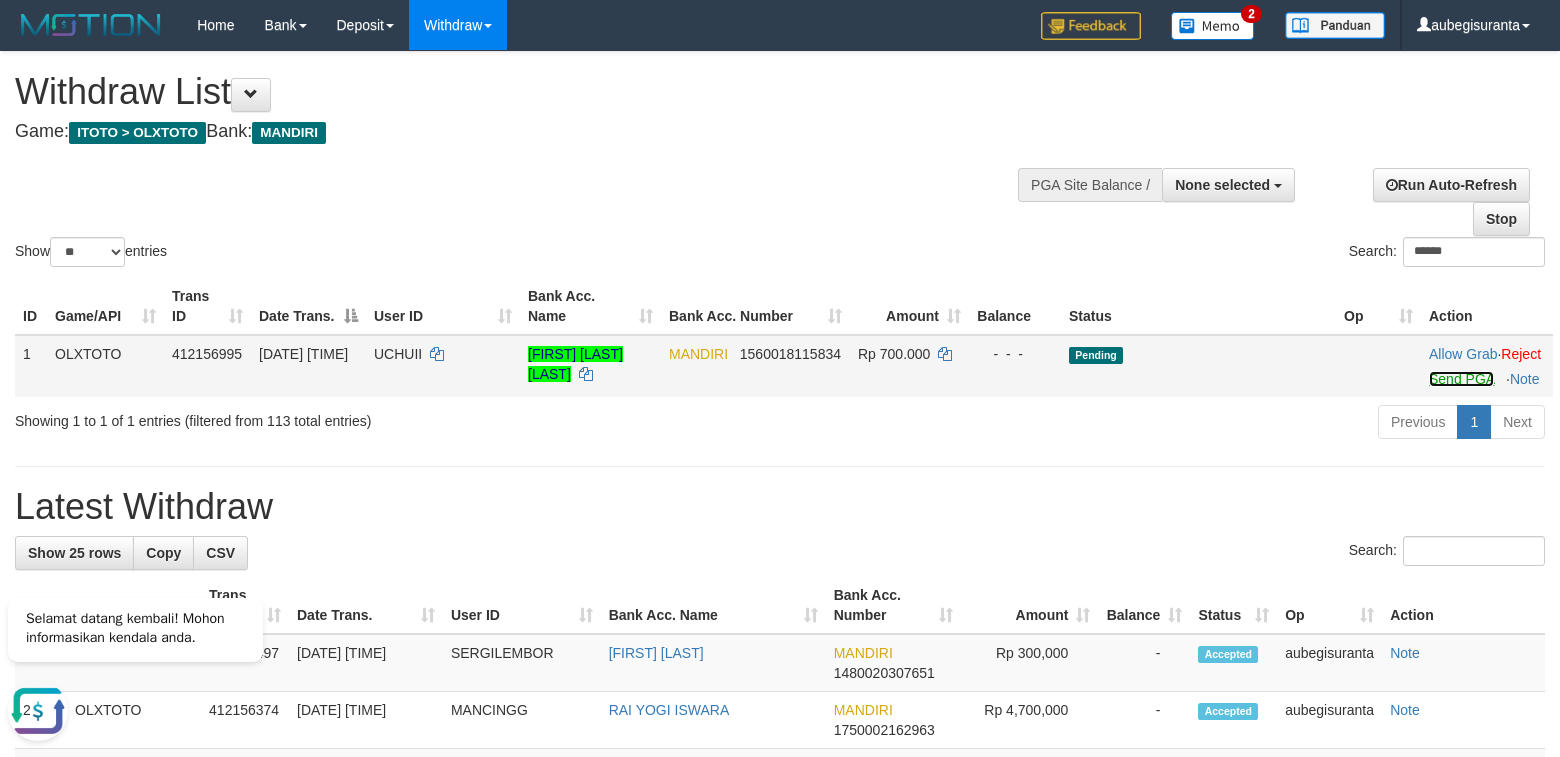 click on "Send PGA" at bounding box center (1461, 379) 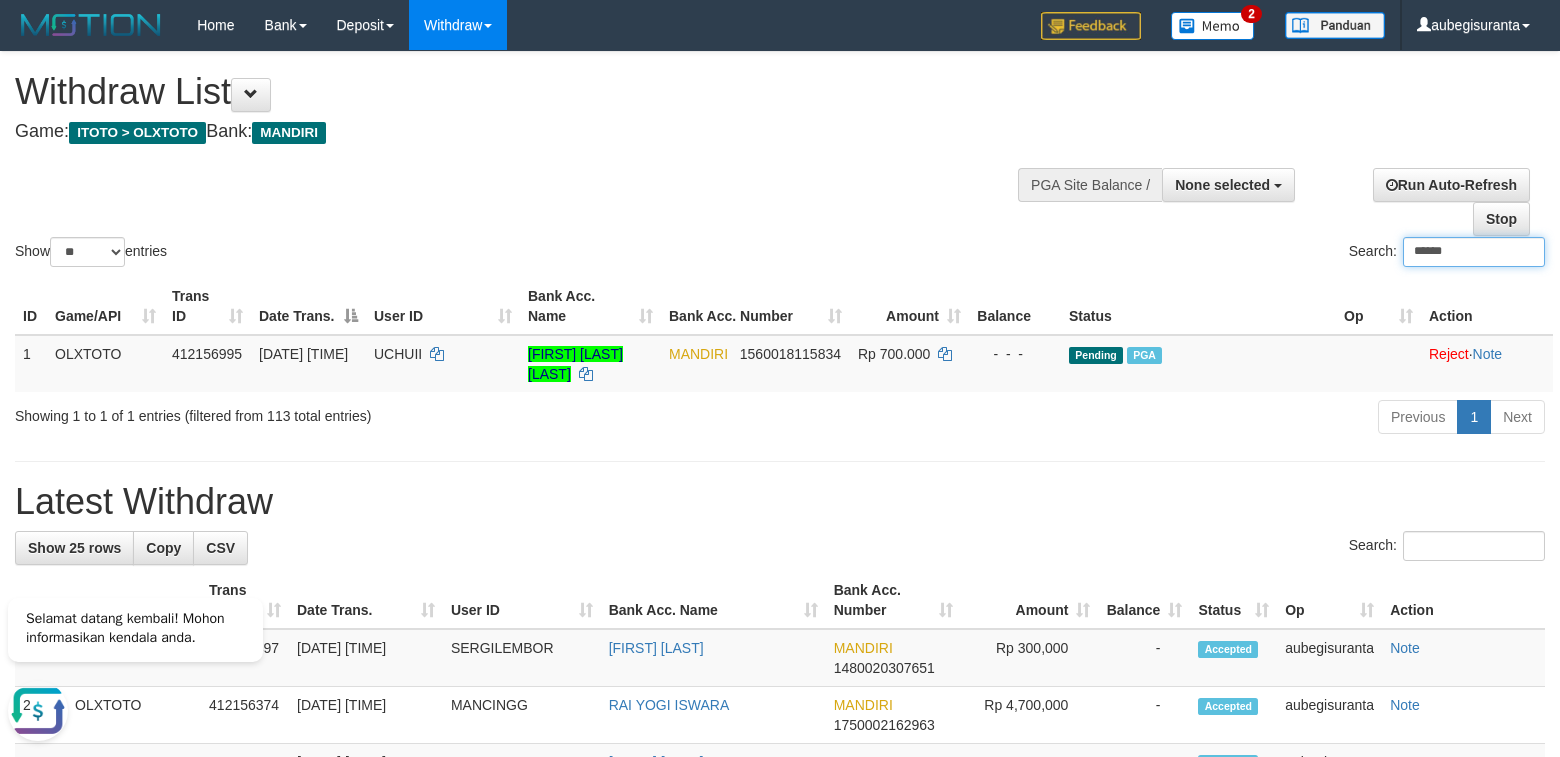 click on "******" at bounding box center [1474, 252] 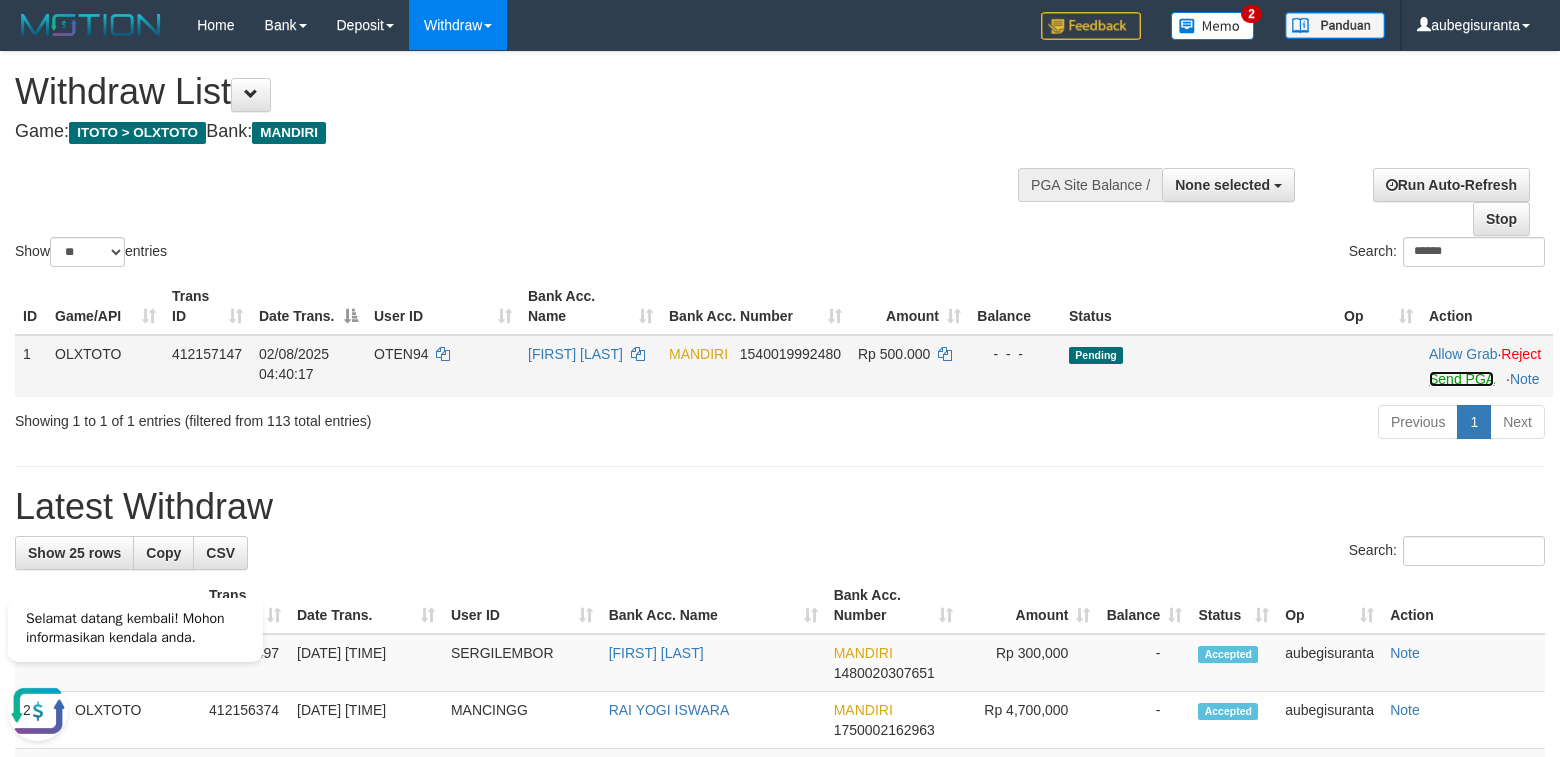 click on "Send PGA" at bounding box center (1461, 379) 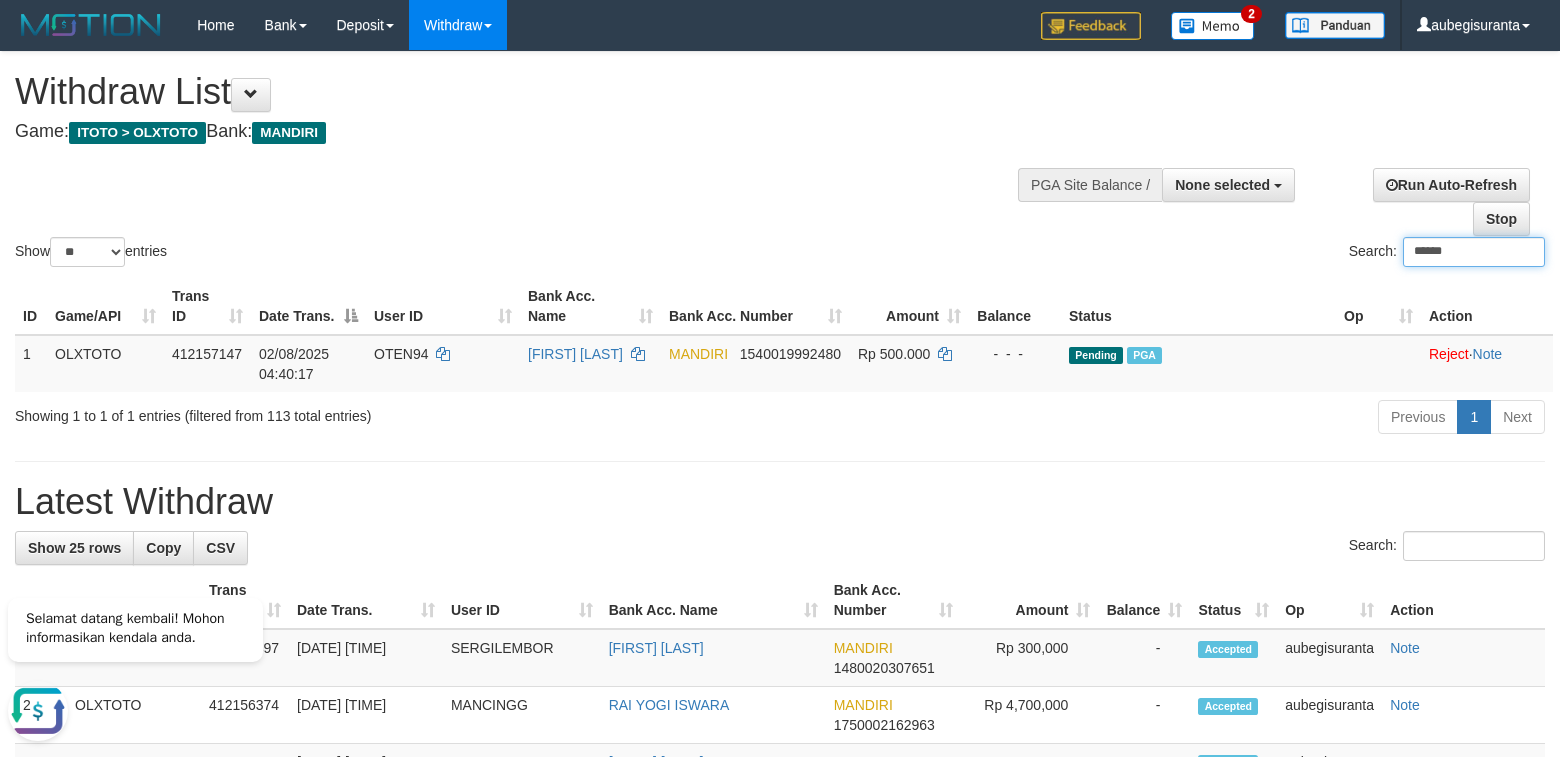 click on "******" at bounding box center (1474, 252) 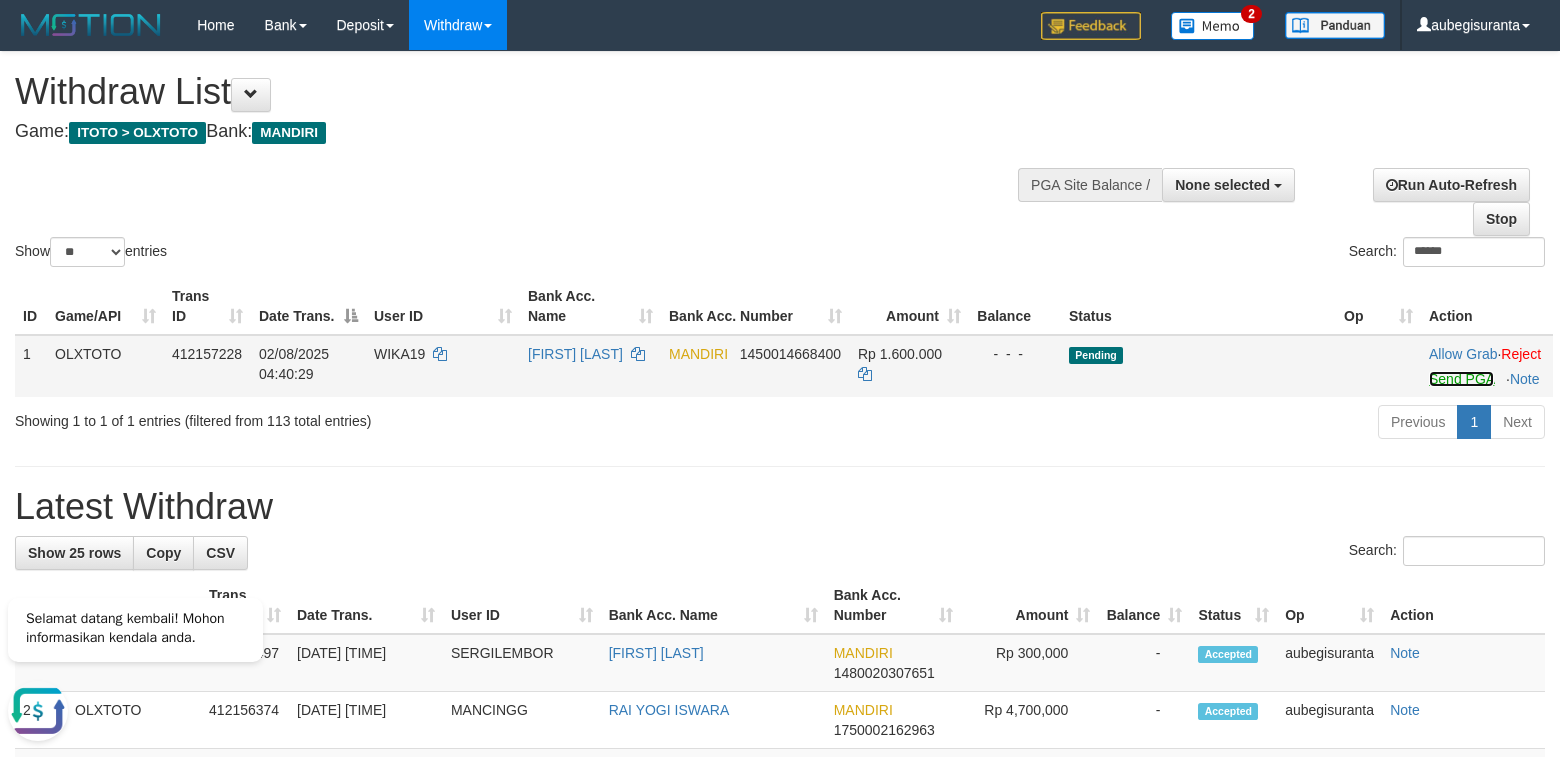 click on "Send PGA" at bounding box center (1461, 379) 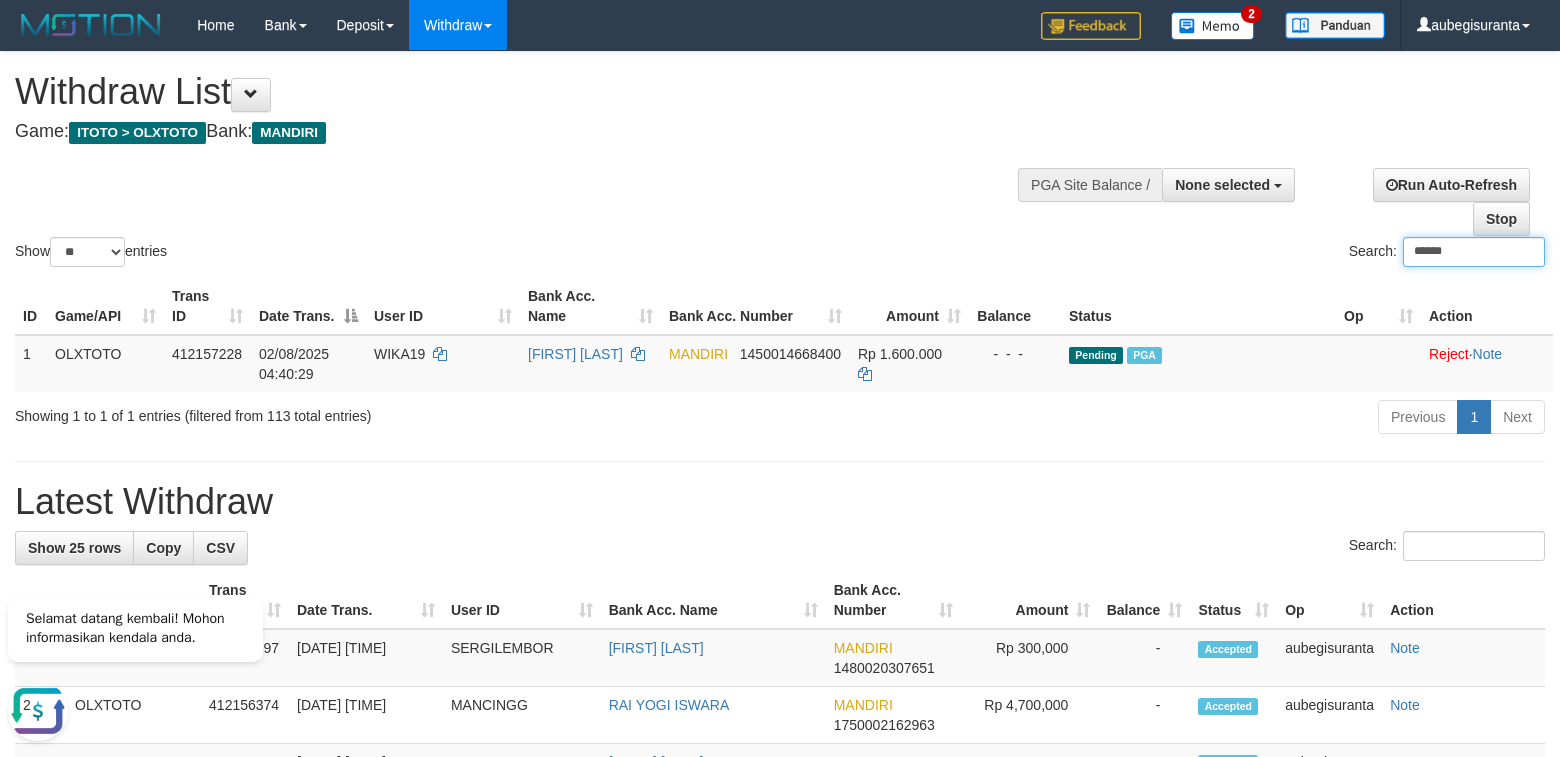 click on "******" at bounding box center (1474, 252) 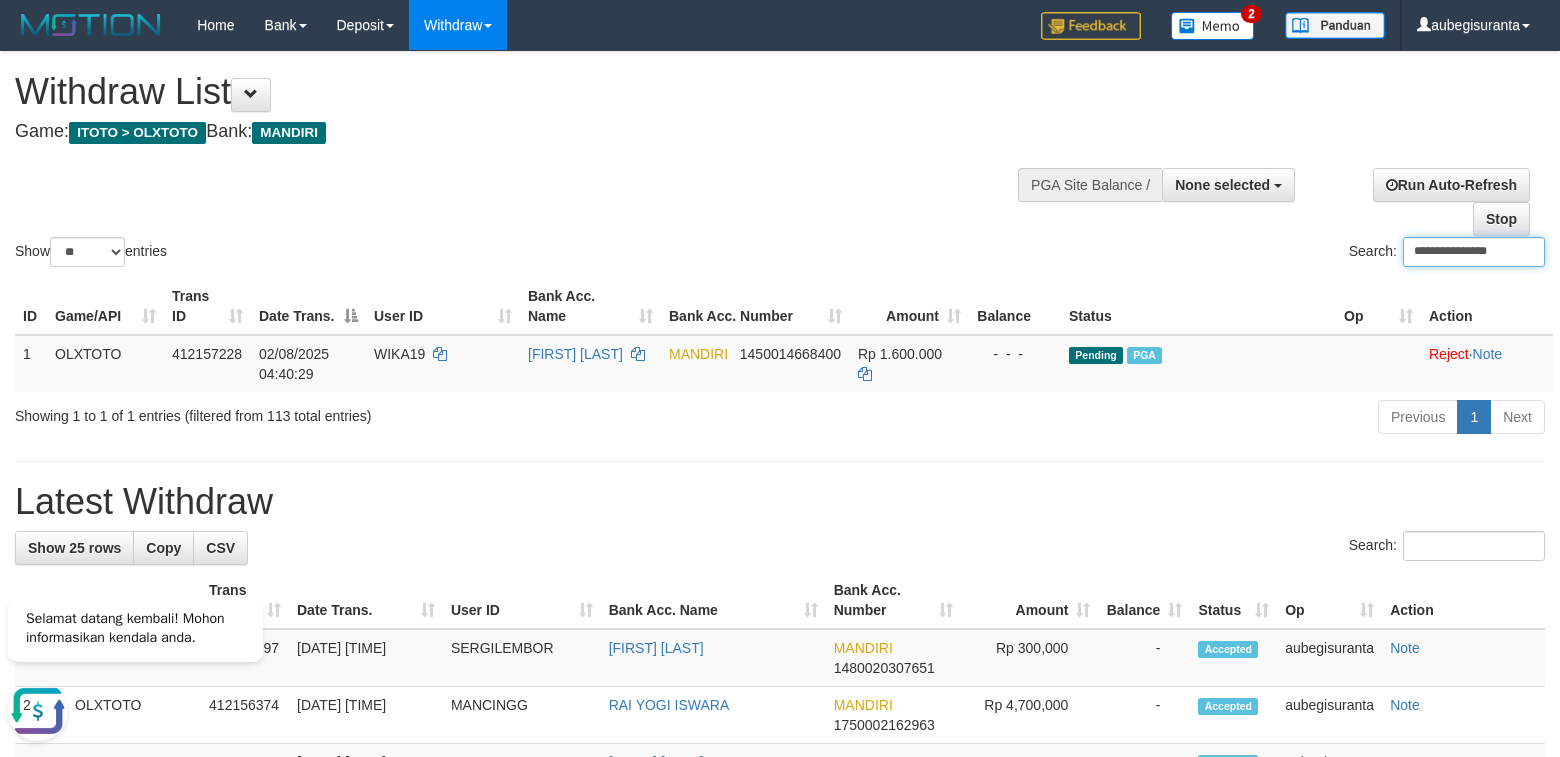 click on "**********" at bounding box center [1474, 252] 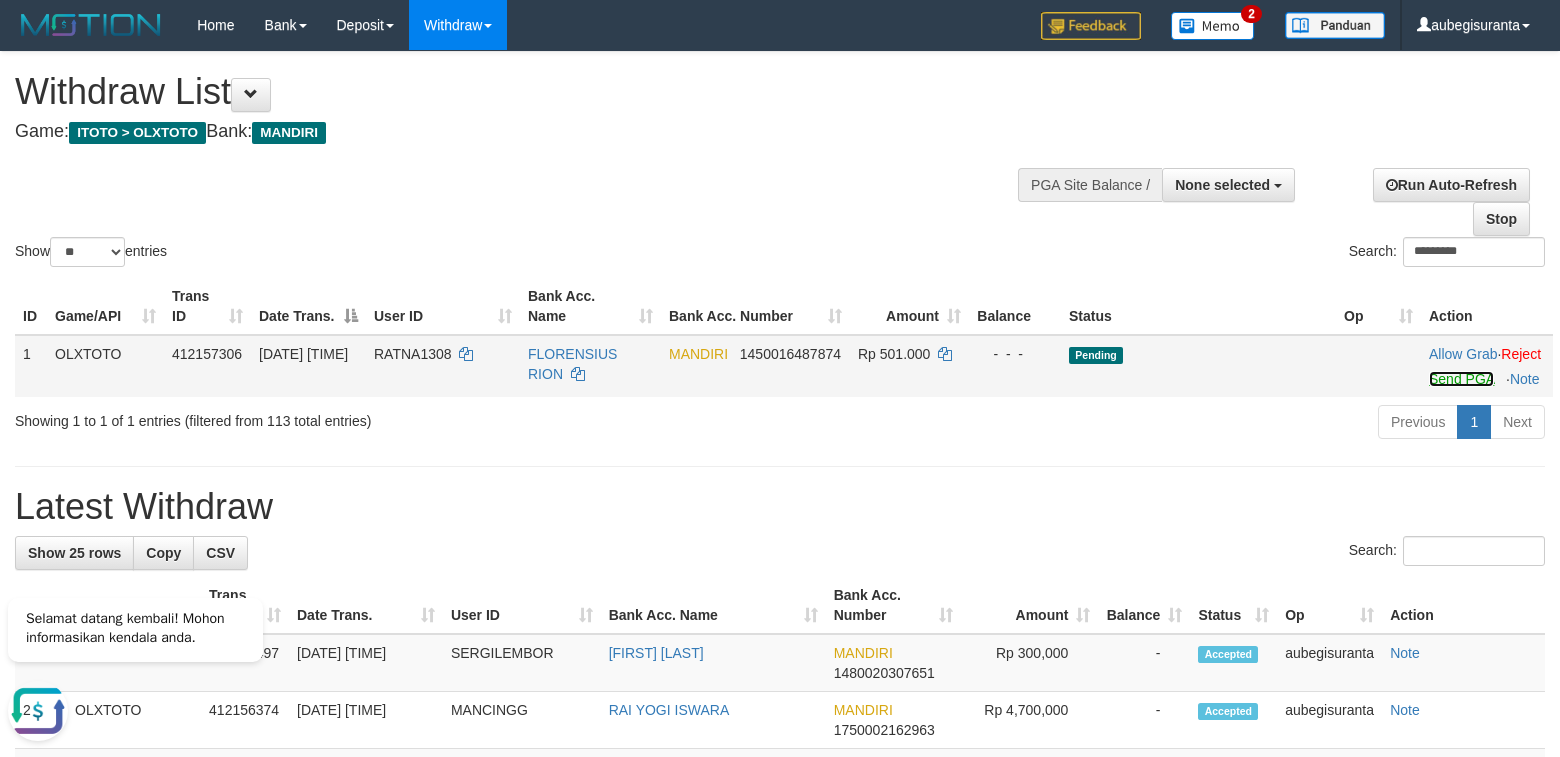 click on "Send PGA" at bounding box center [1461, 379] 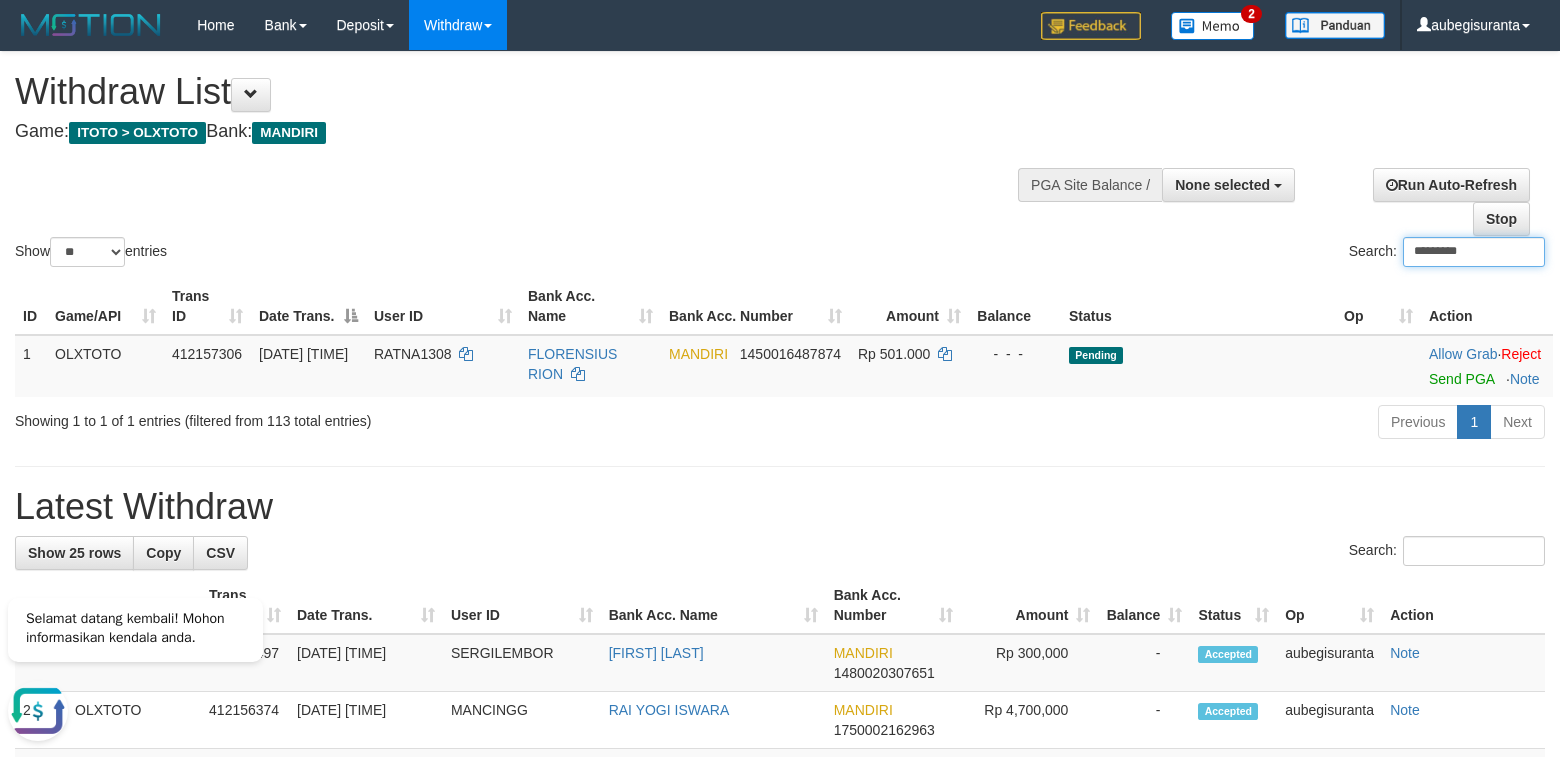 click on "*********" at bounding box center (1474, 252) 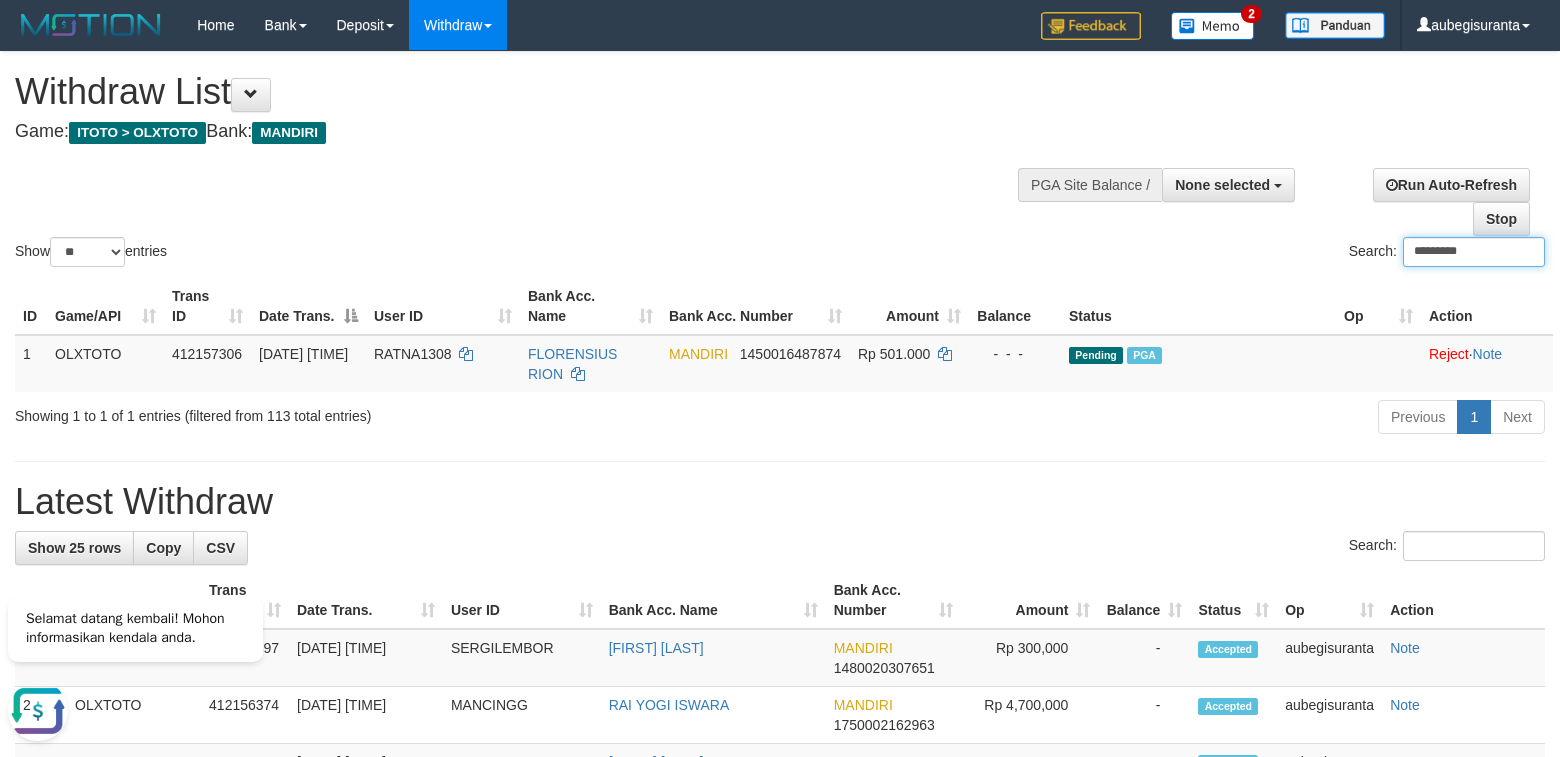 paste 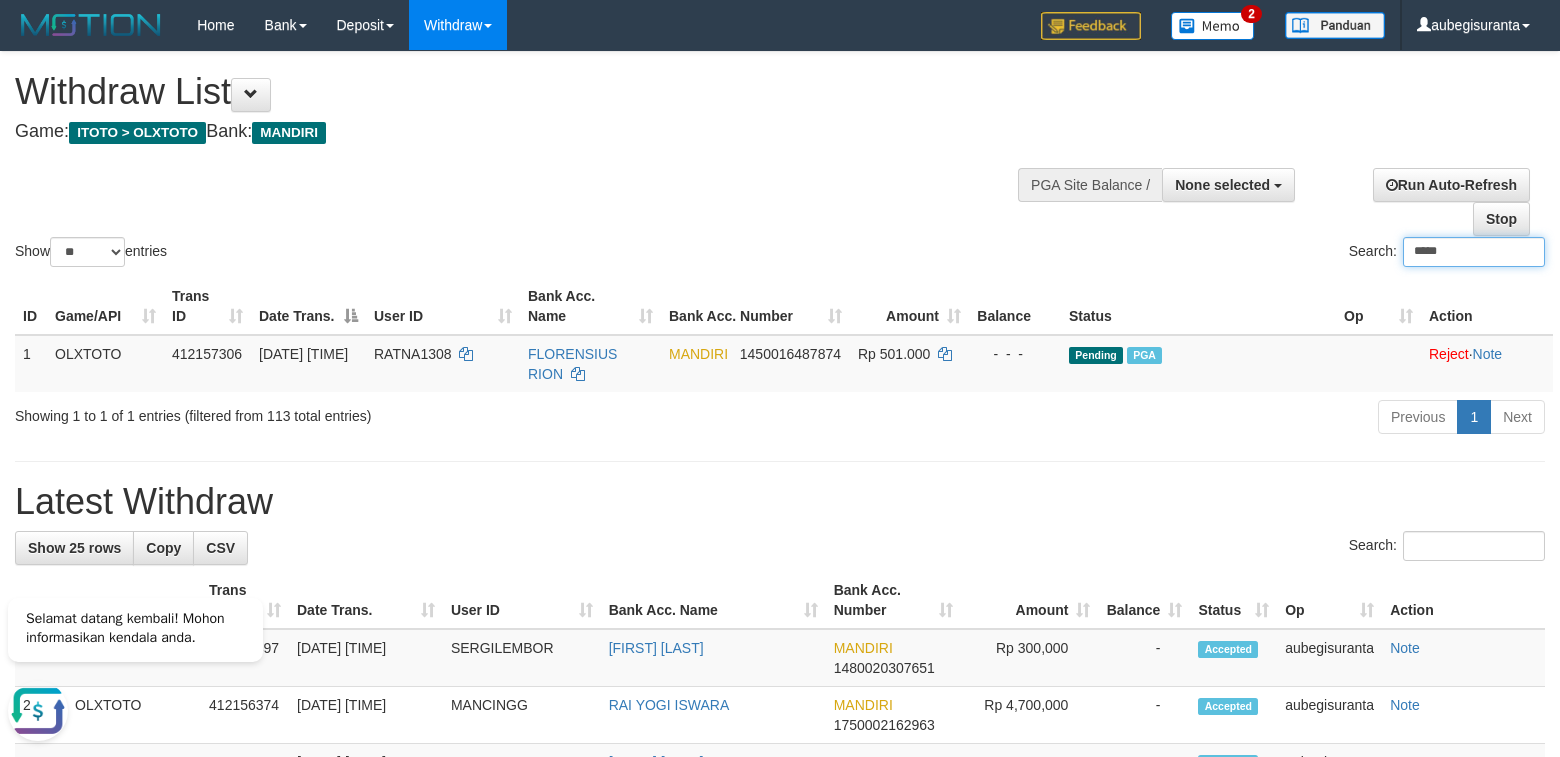 type on "*****" 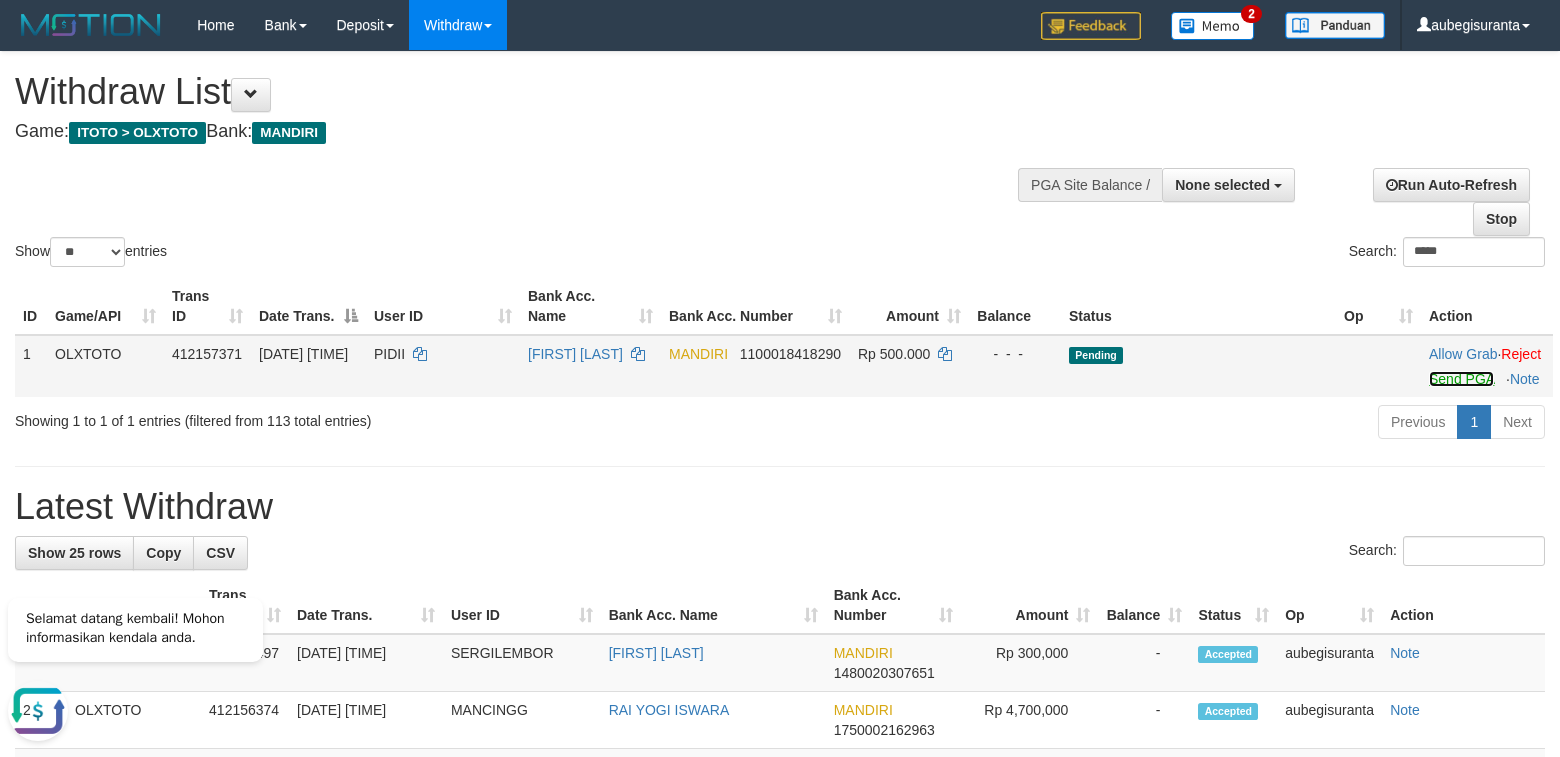 click on "Send PGA" at bounding box center (1461, 379) 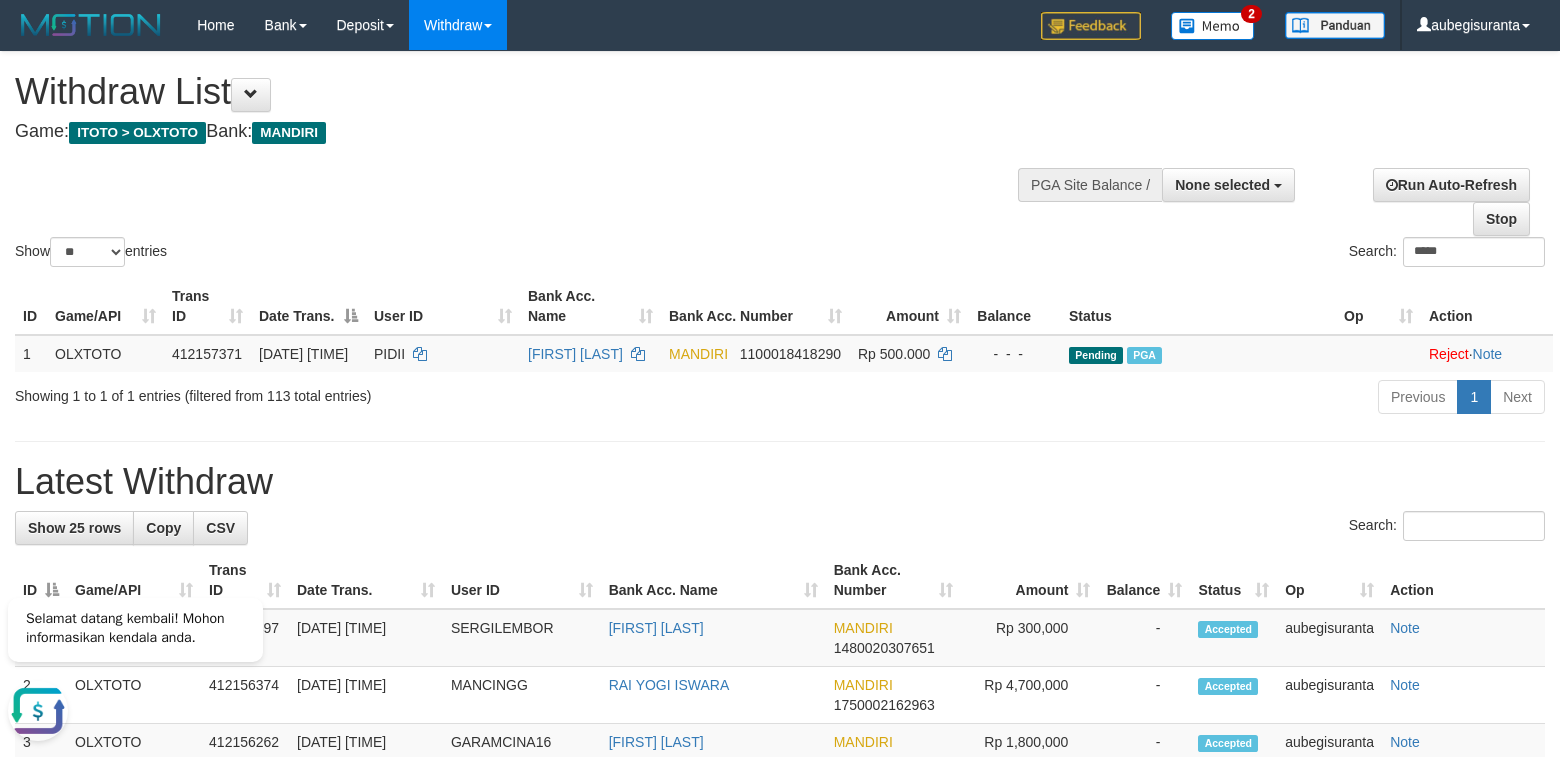 drag, startPoint x: 875, startPoint y: 156, endPoint x: 1091, endPoint y: 310, distance: 265.27722 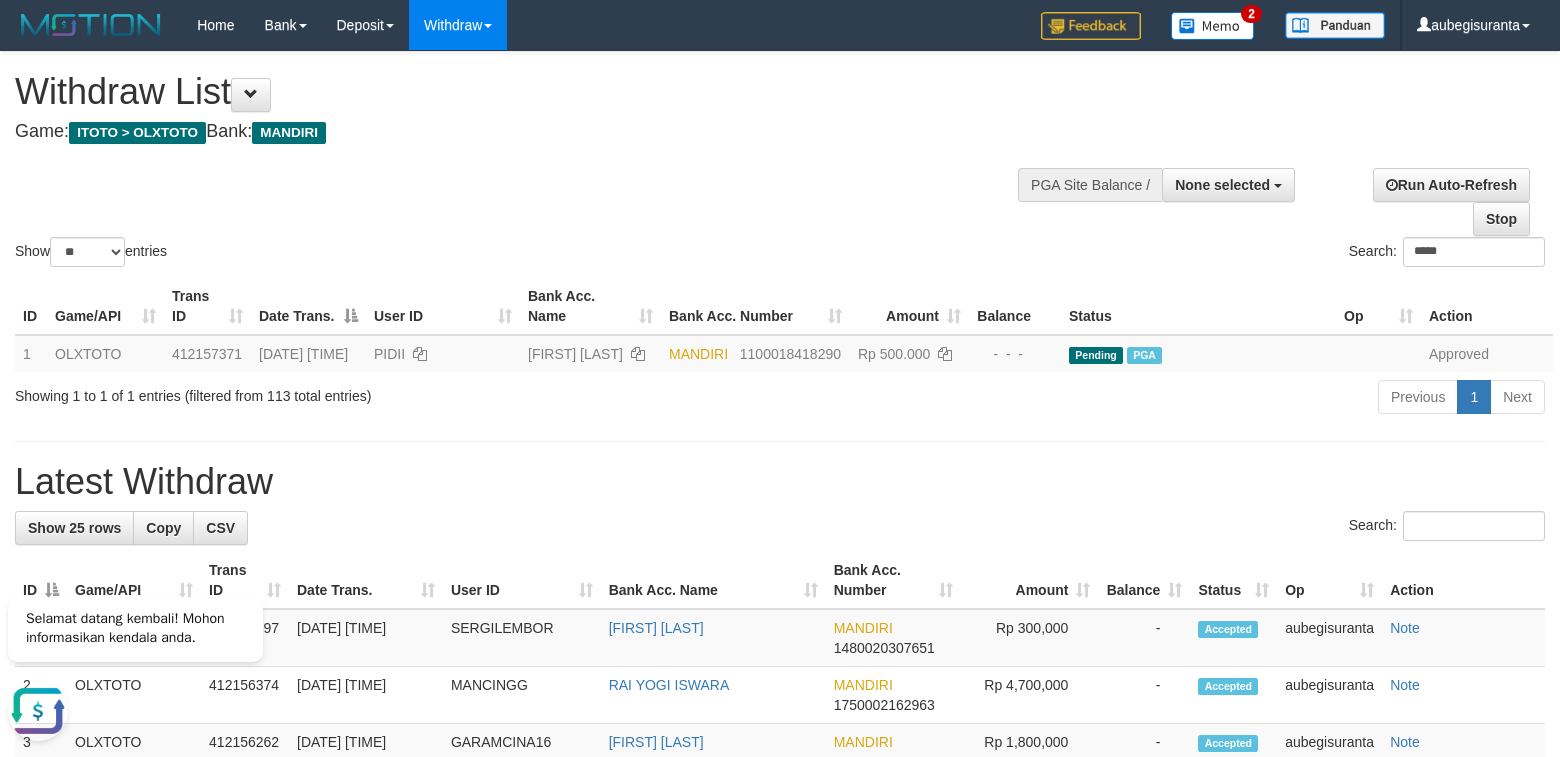 click on "Show  ** ** ** ***  entries Search: *****" at bounding box center [780, 161] 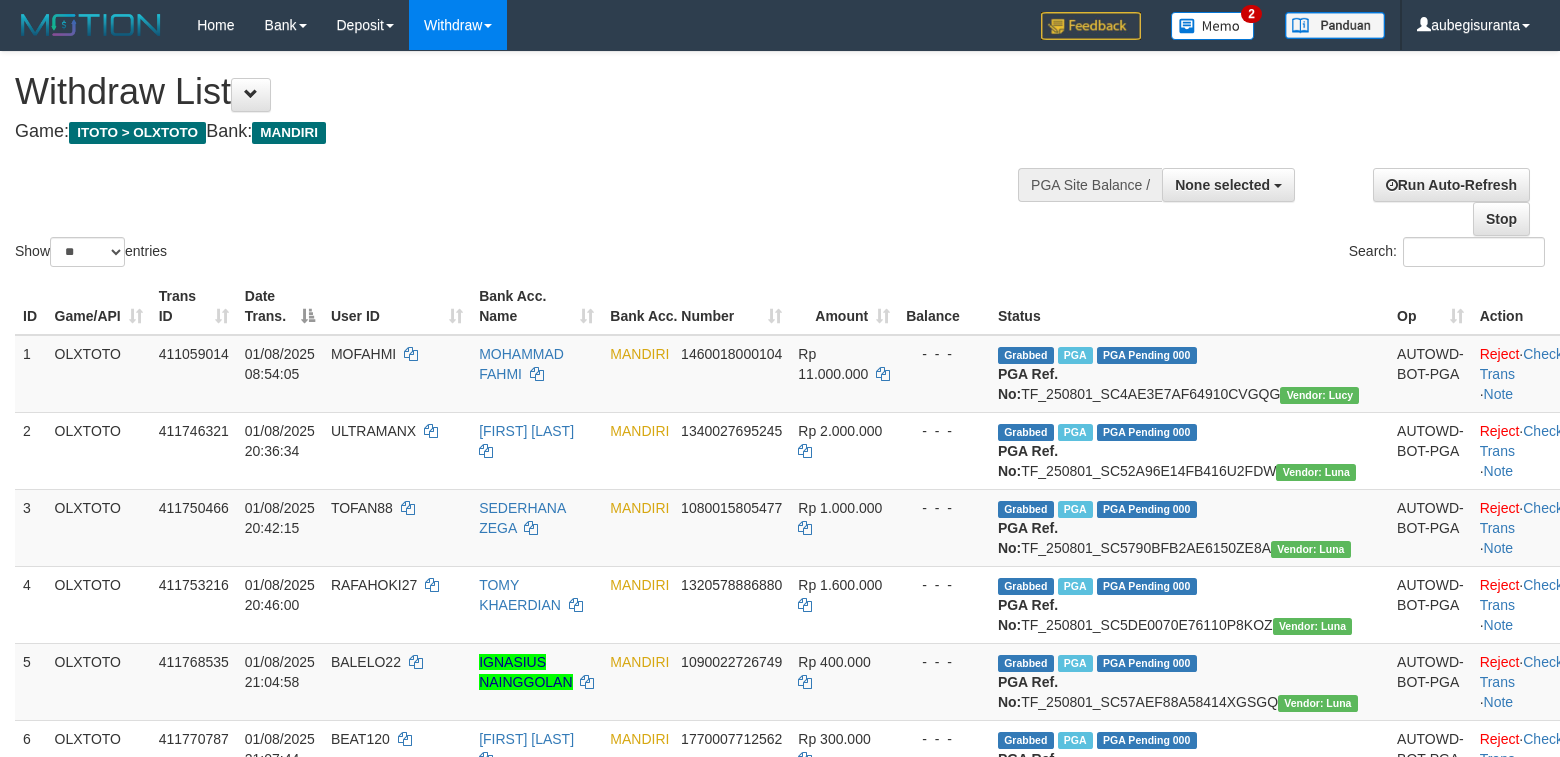 select 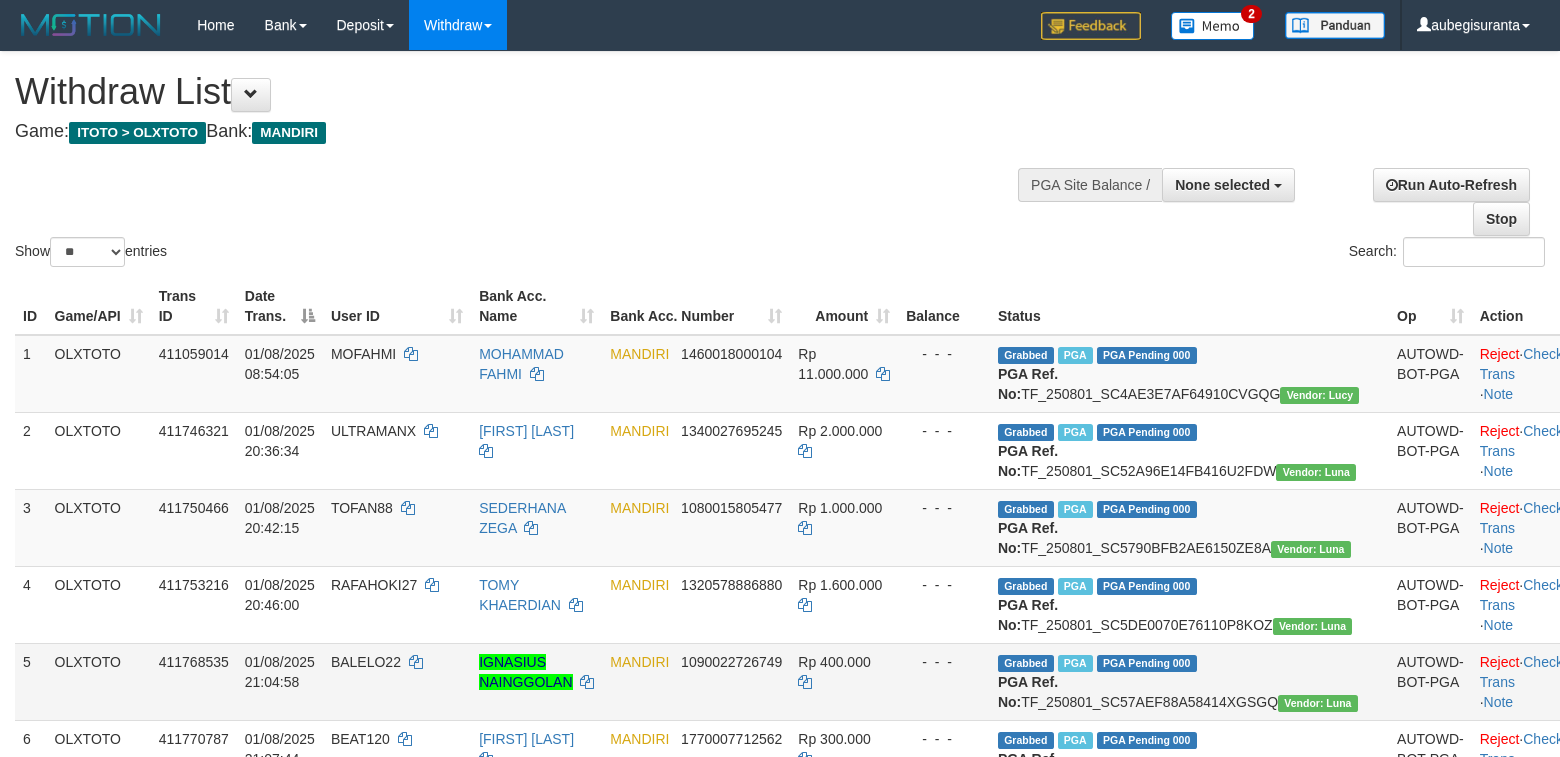 scroll, scrollTop: 0, scrollLeft: 0, axis: both 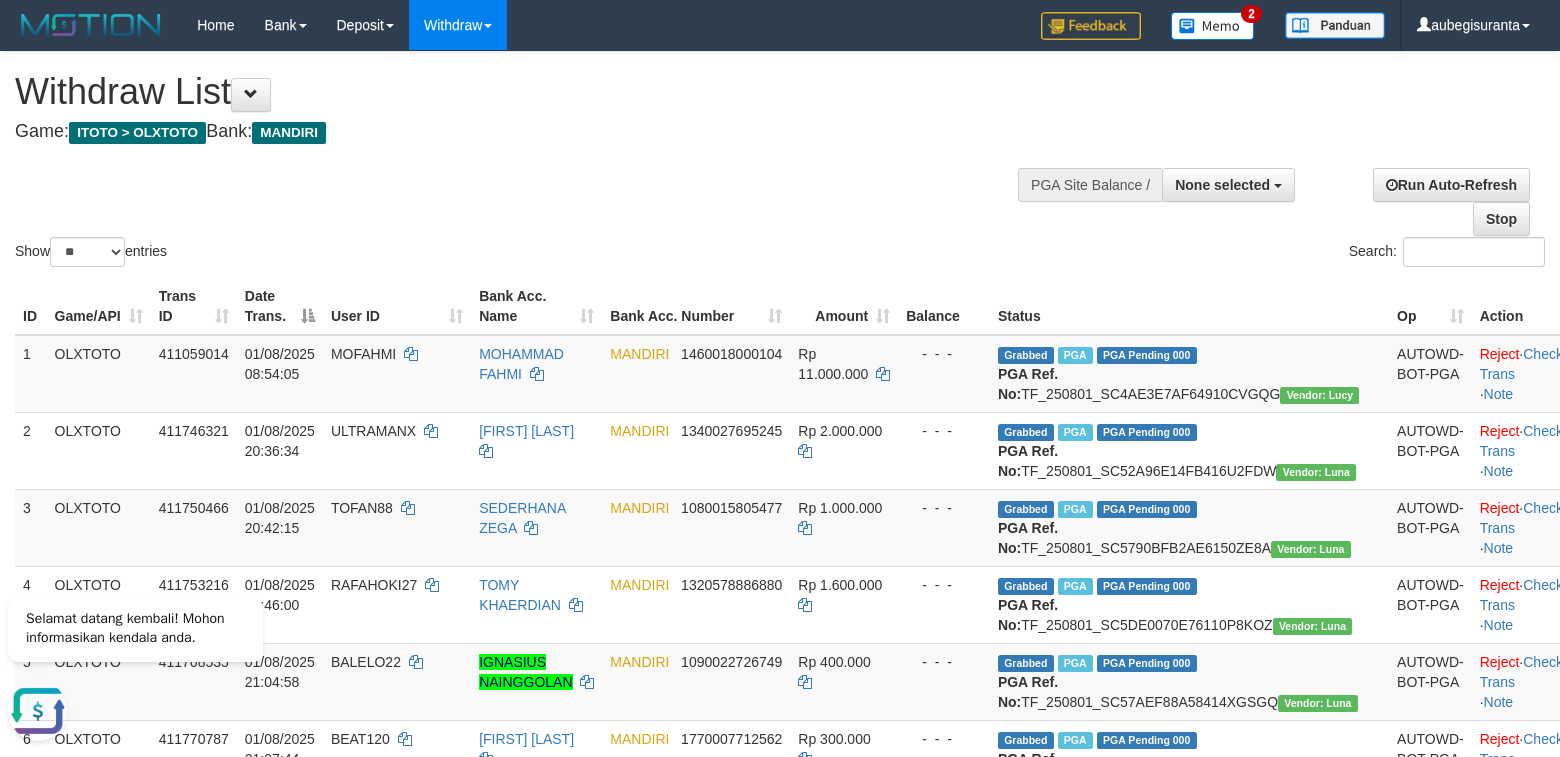 click on "Show  ** ** ** ***  entries Search:" at bounding box center [780, 161] 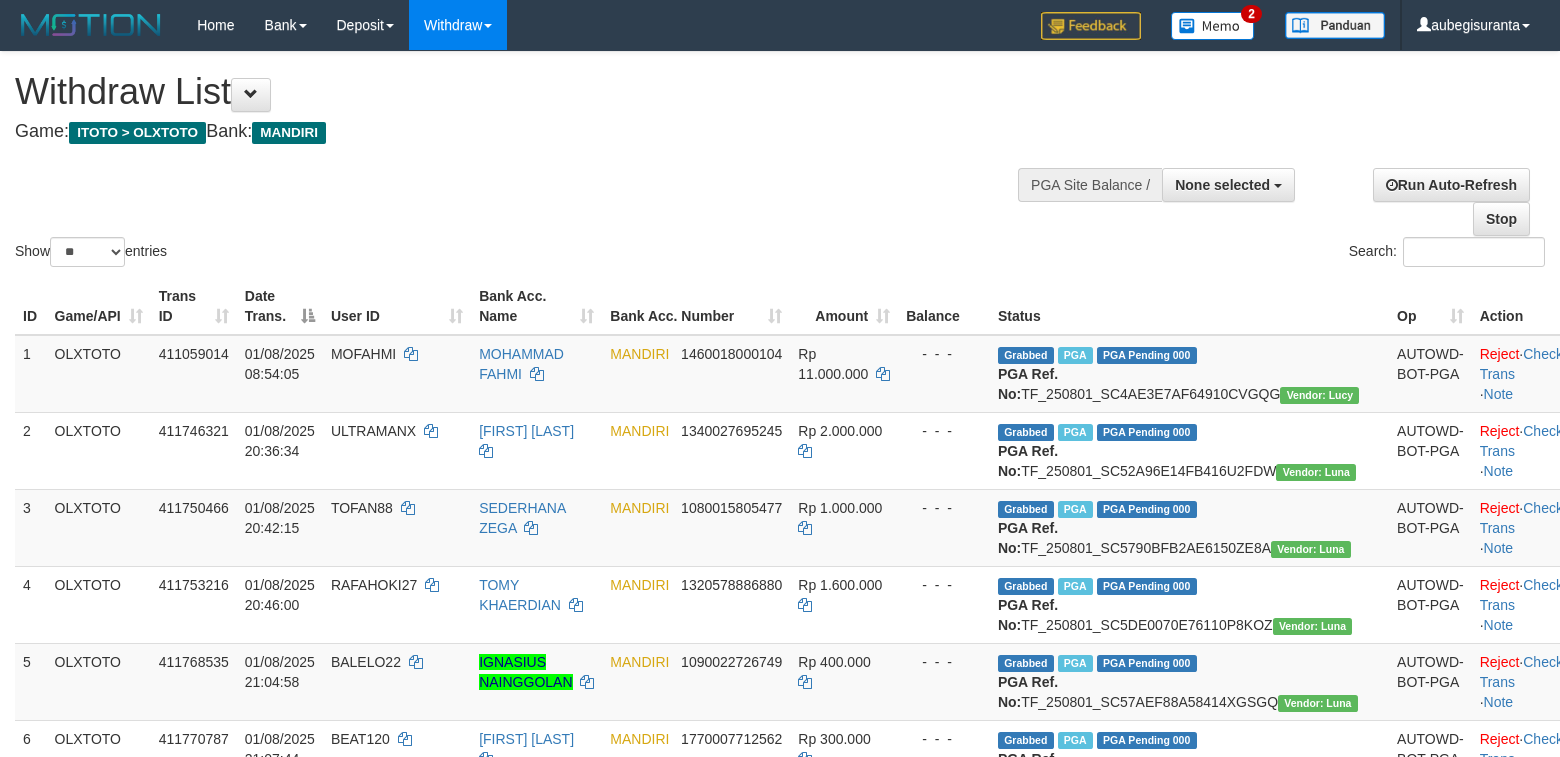 select 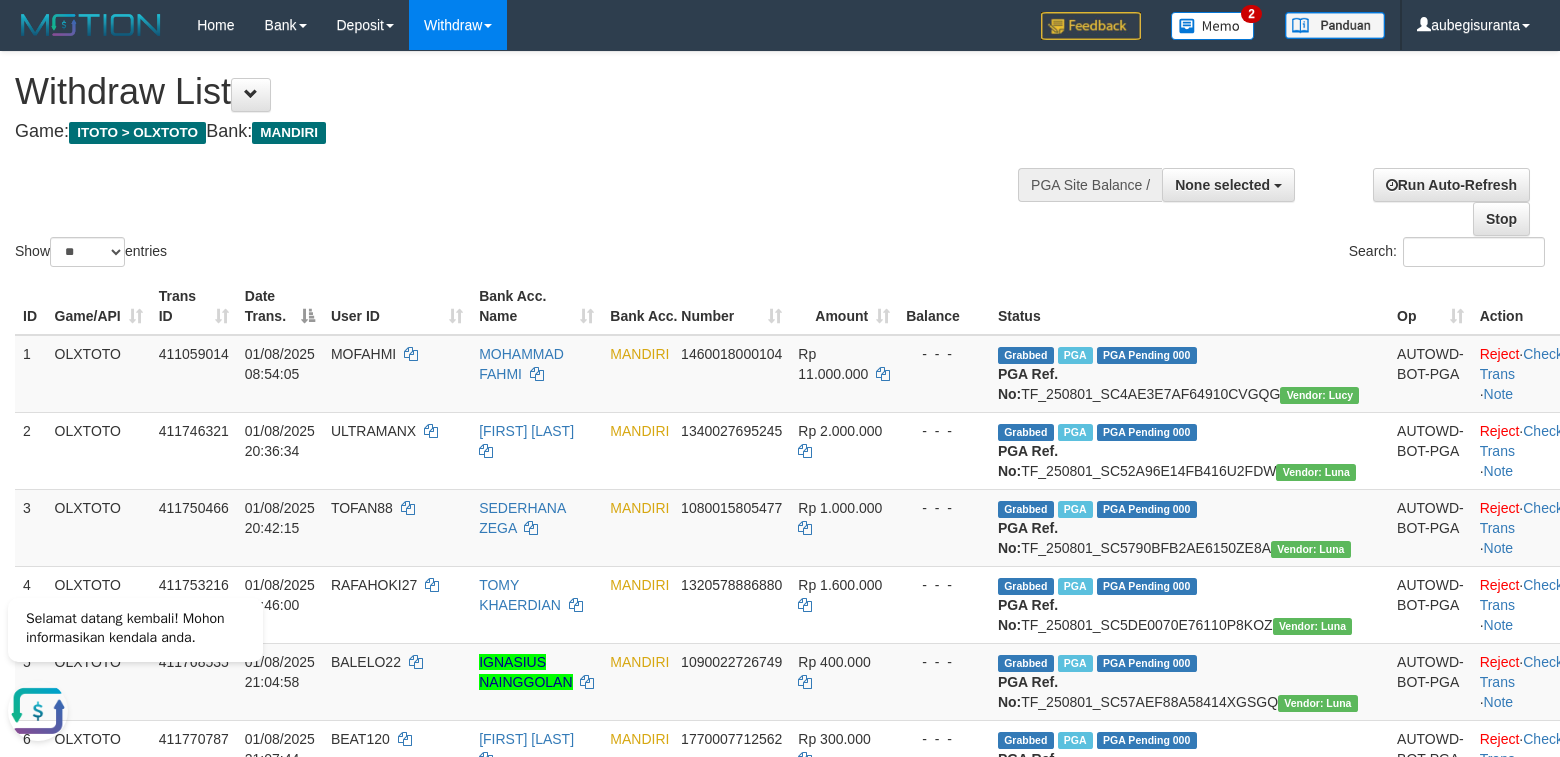 scroll, scrollTop: 0, scrollLeft: 0, axis: both 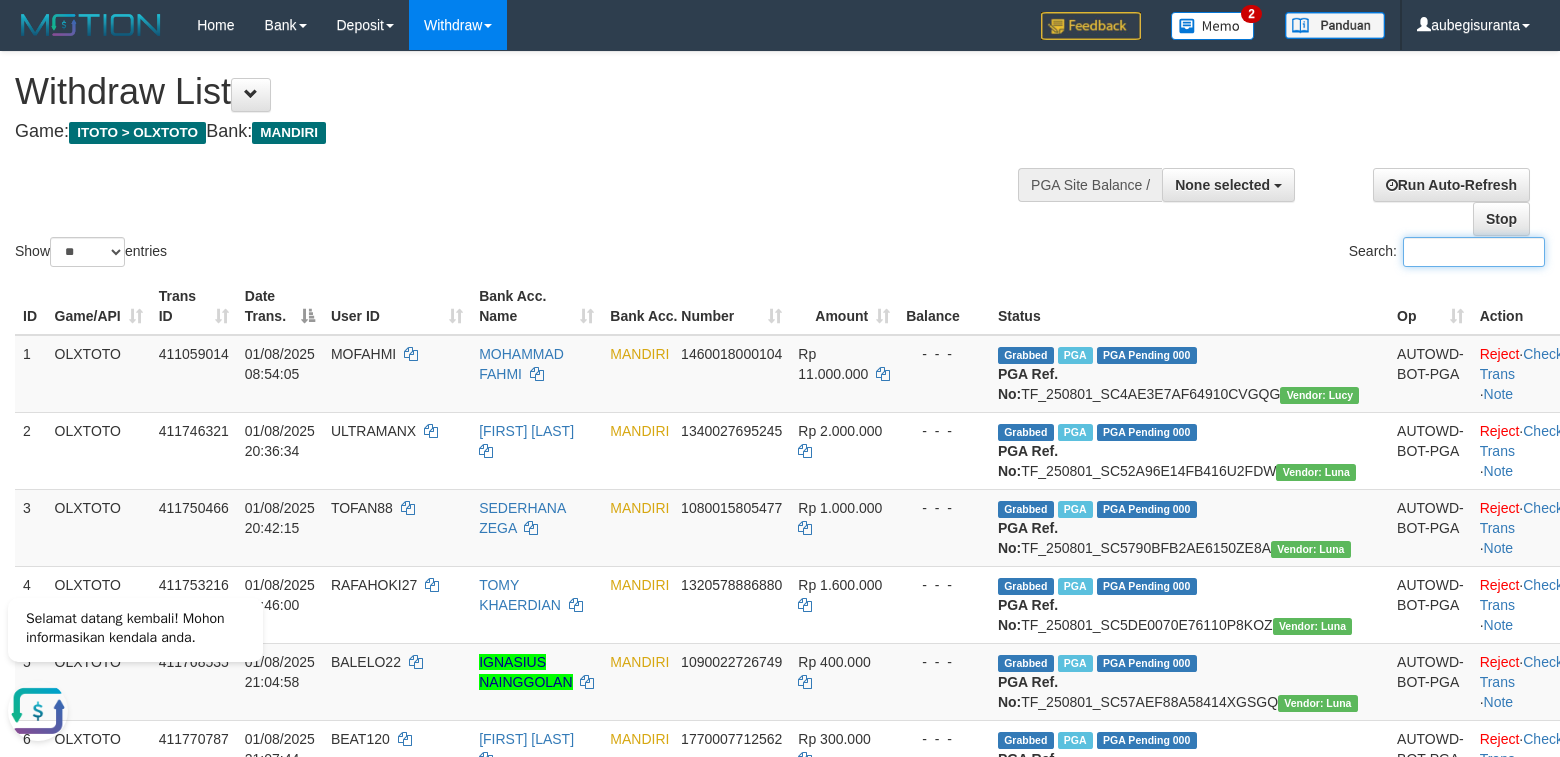 click on "Search:" at bounding box center [1474, 252] 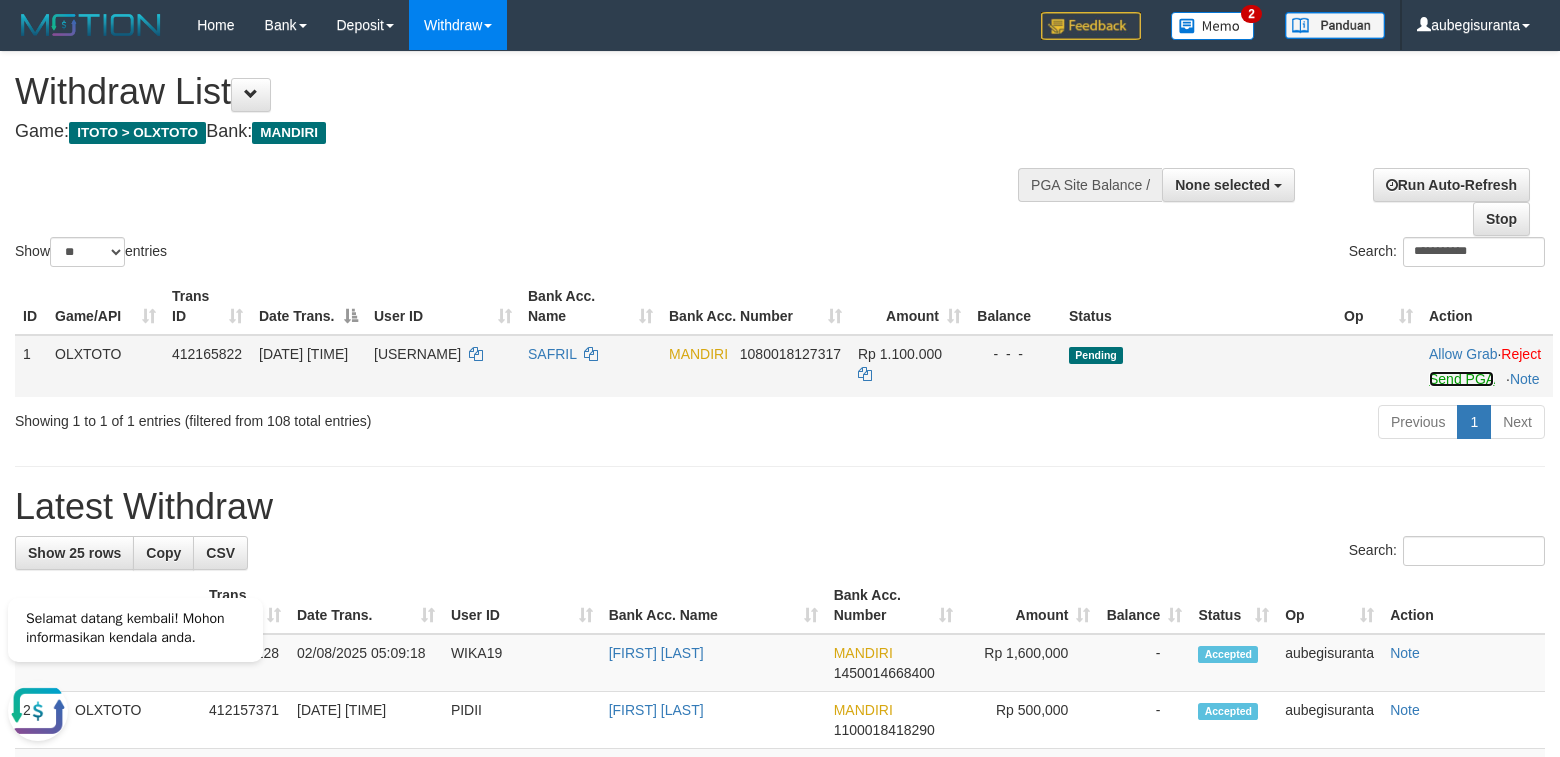 click on "Send PGA" at bounding box center [1461, 379] 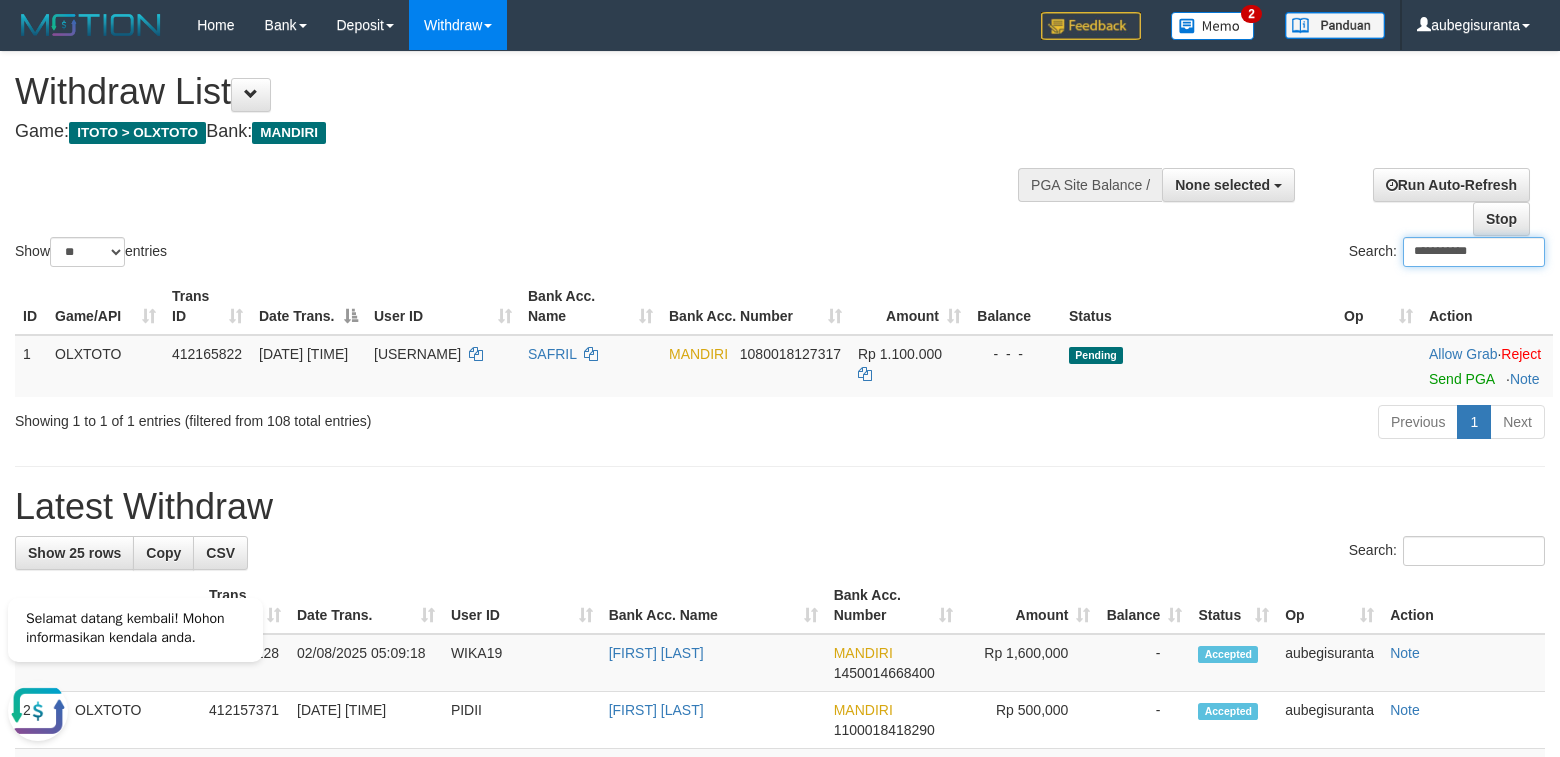 click on "**********" at bounding box center [1474, 252] 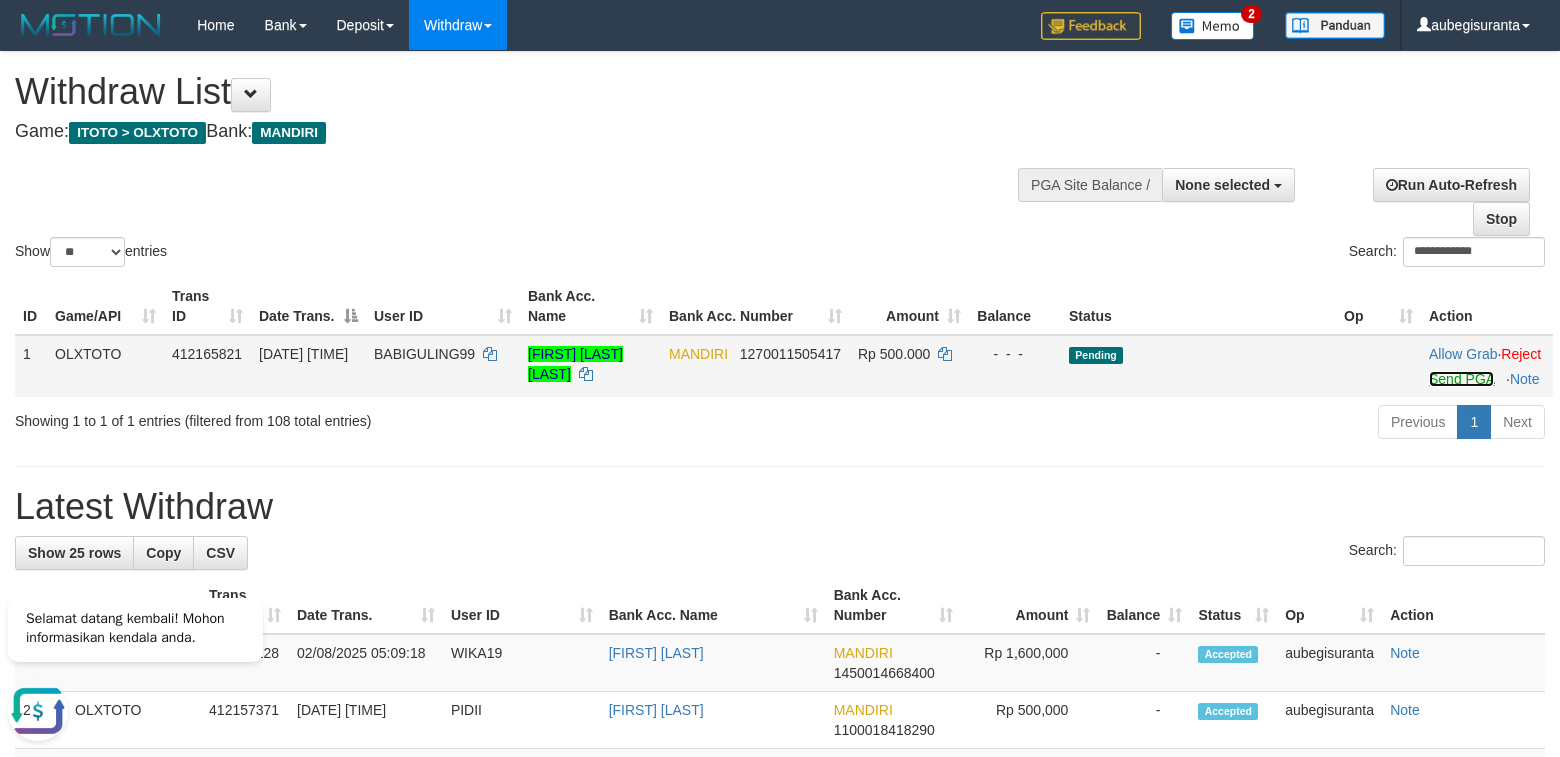 click on "Send PGA" at bounding box center [1461, 379] 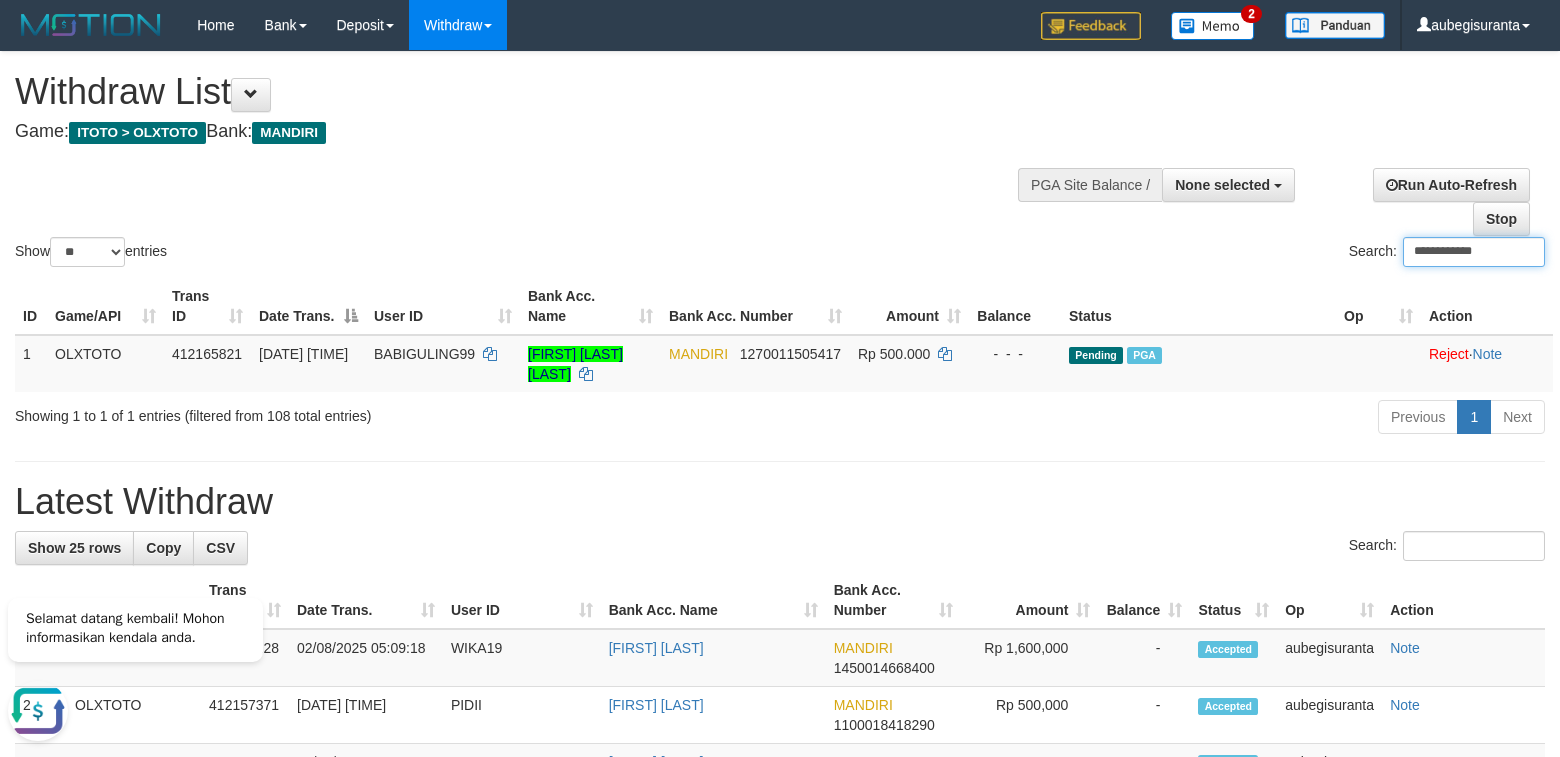 click on "**********" at bounding box center (1474, 252) 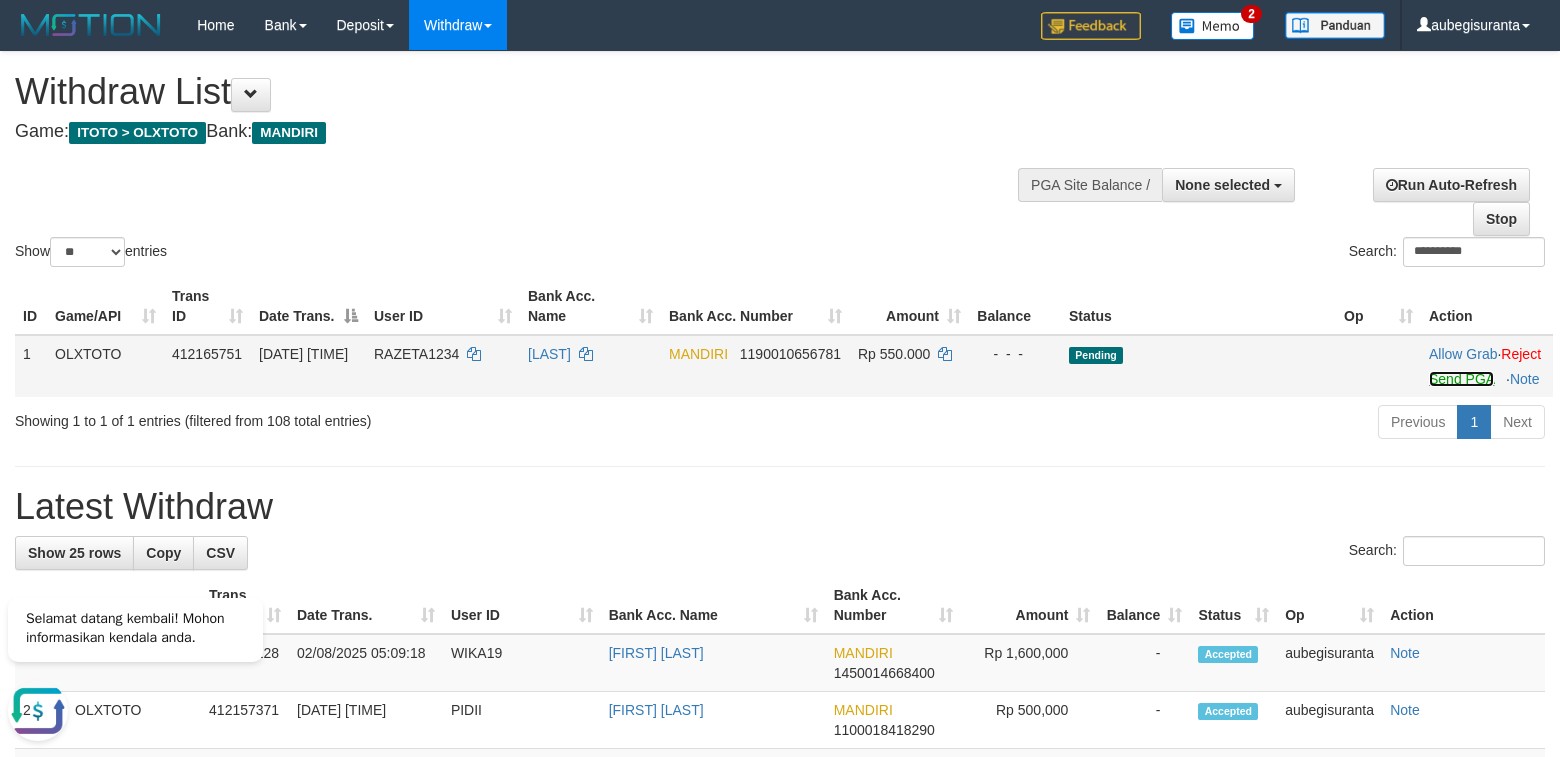 click on "Send PGA" at bounding box center [1461, 379] 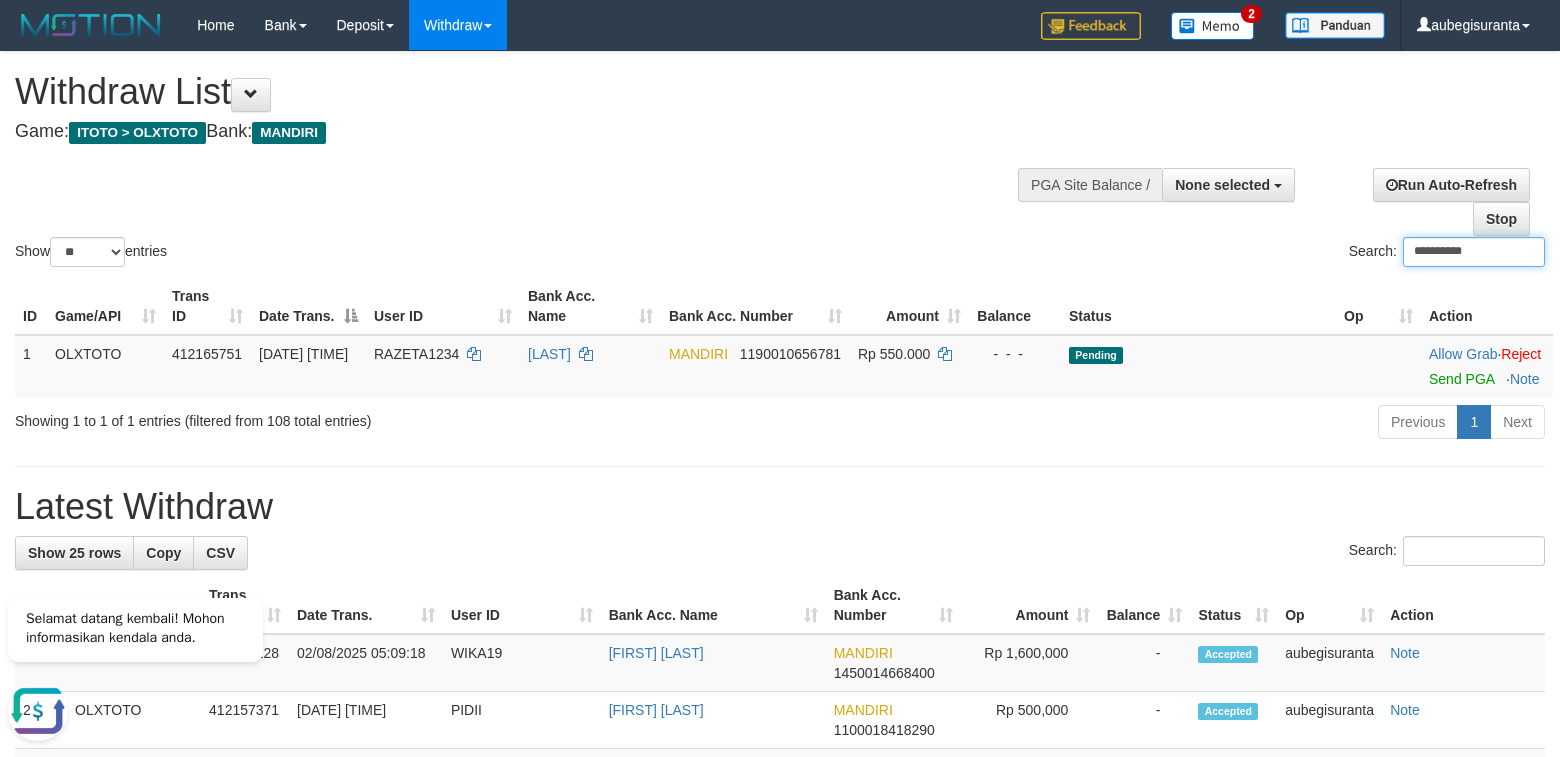 click on "**********" at bounding box center (1474, 252) 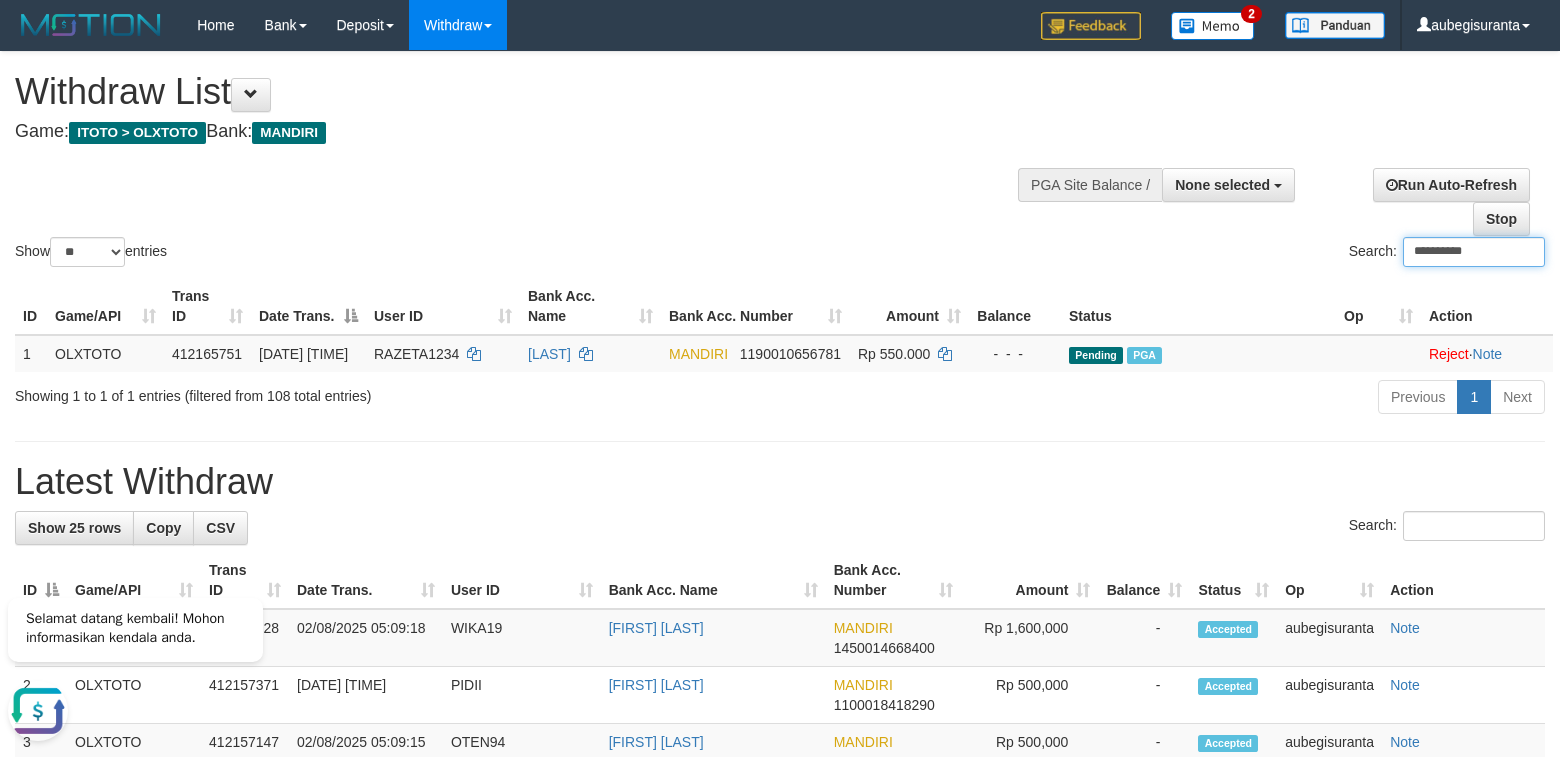 click on "**********" at bounding box center [1474, 252] 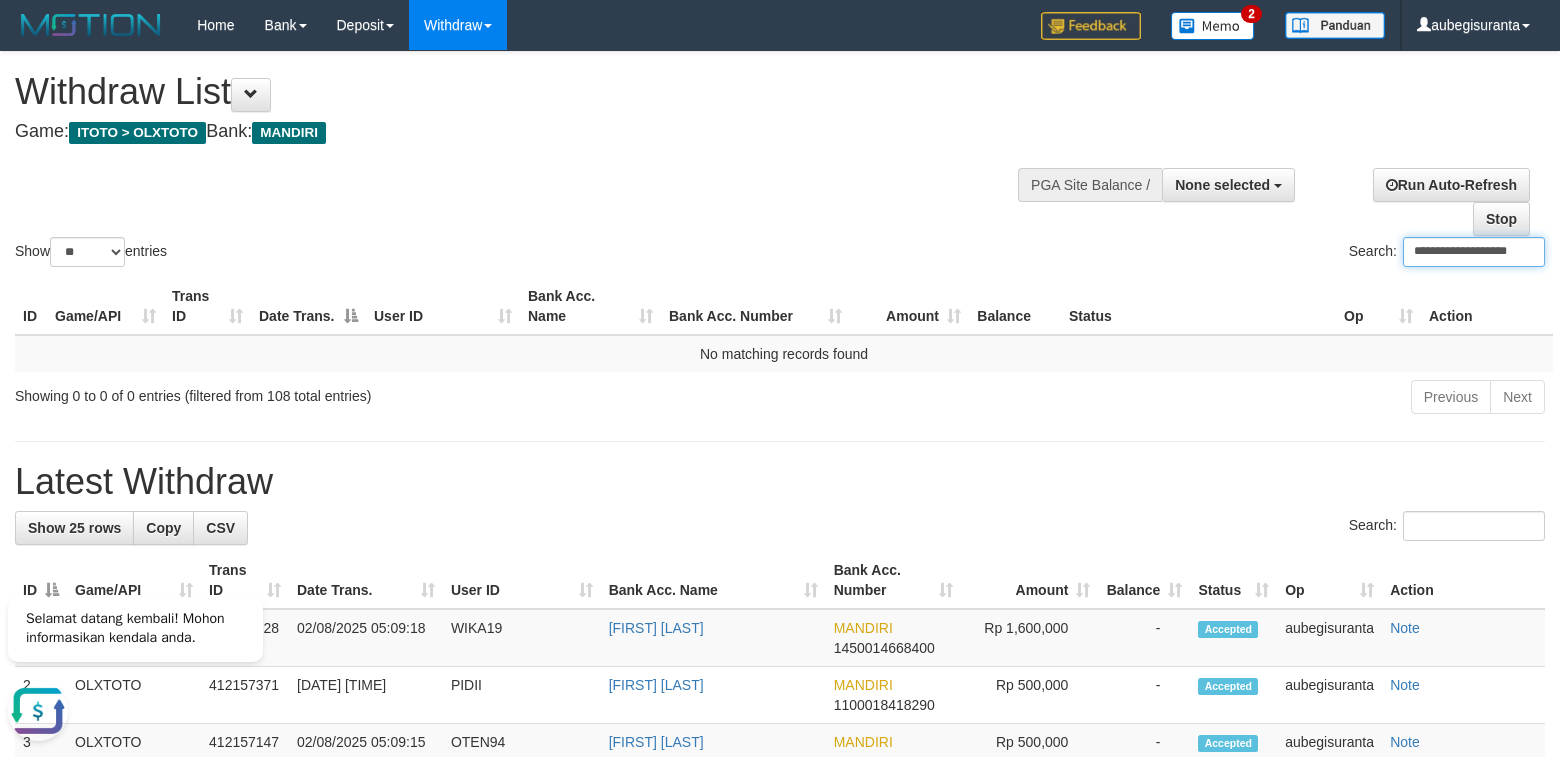 click on "**********" at bounding box center [1474, 252] 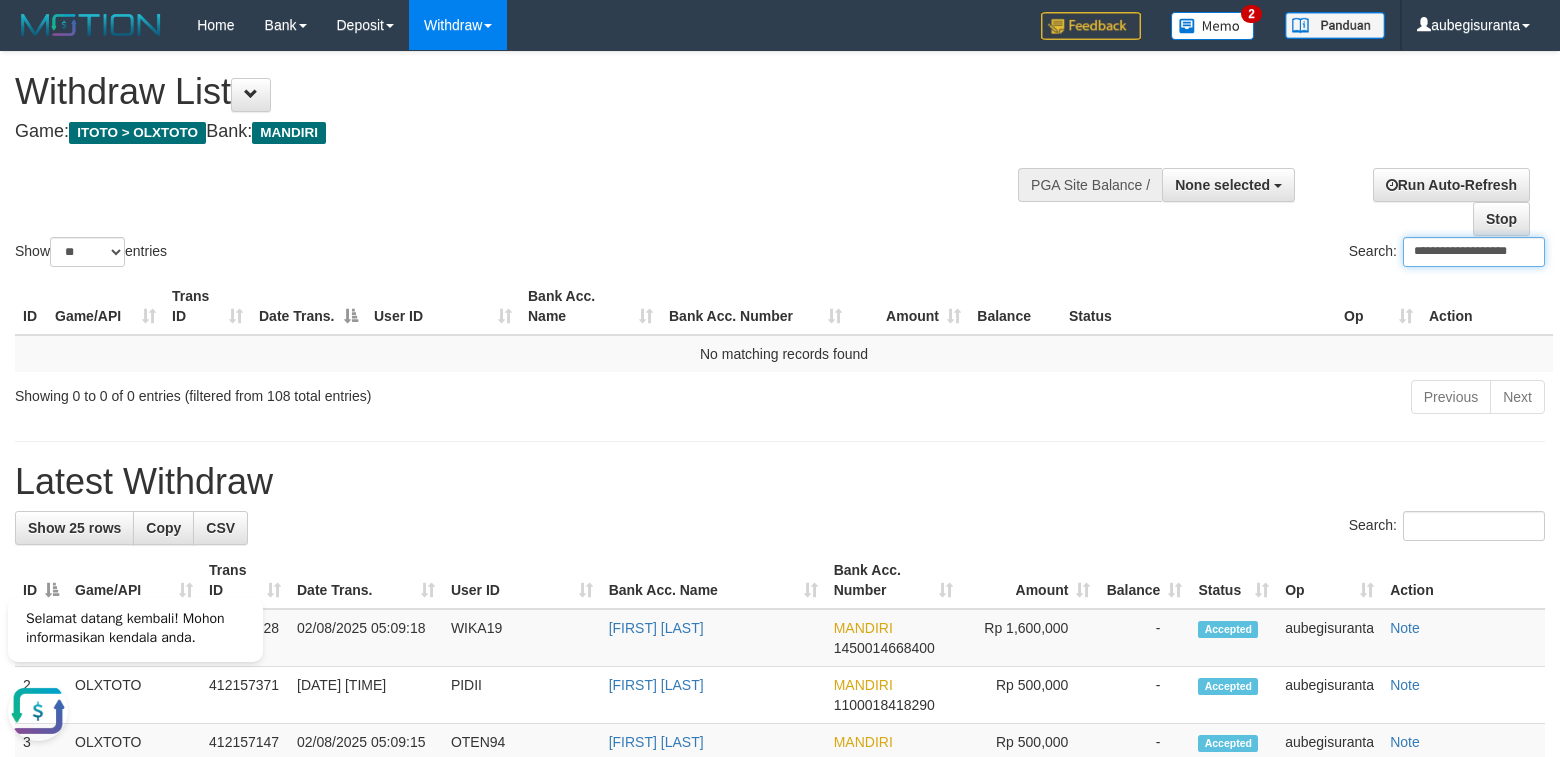 click on "**********" at bounding box center (1474, 252) 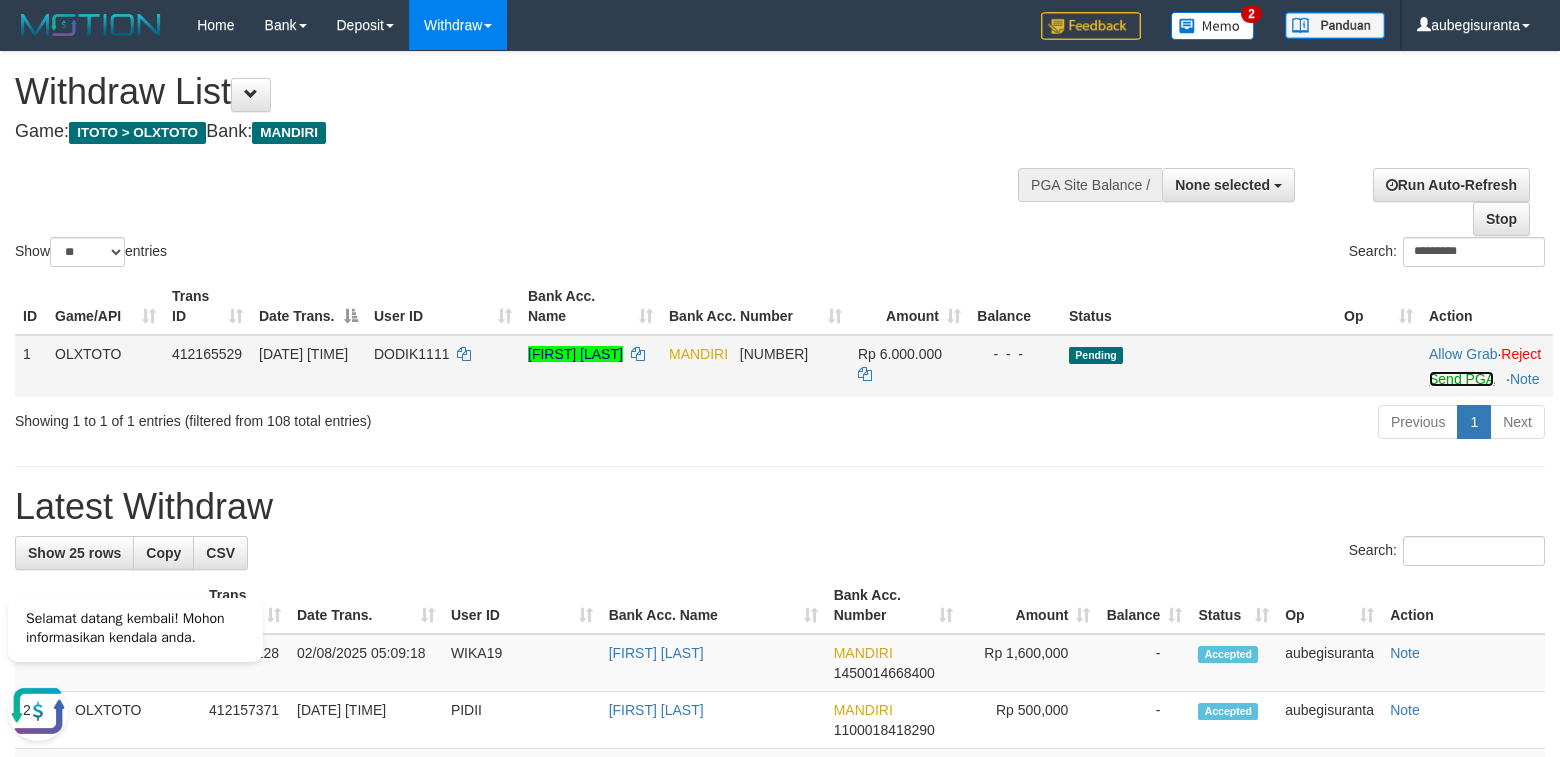 click on "Send PGA" at bounding box center [1461, 379] 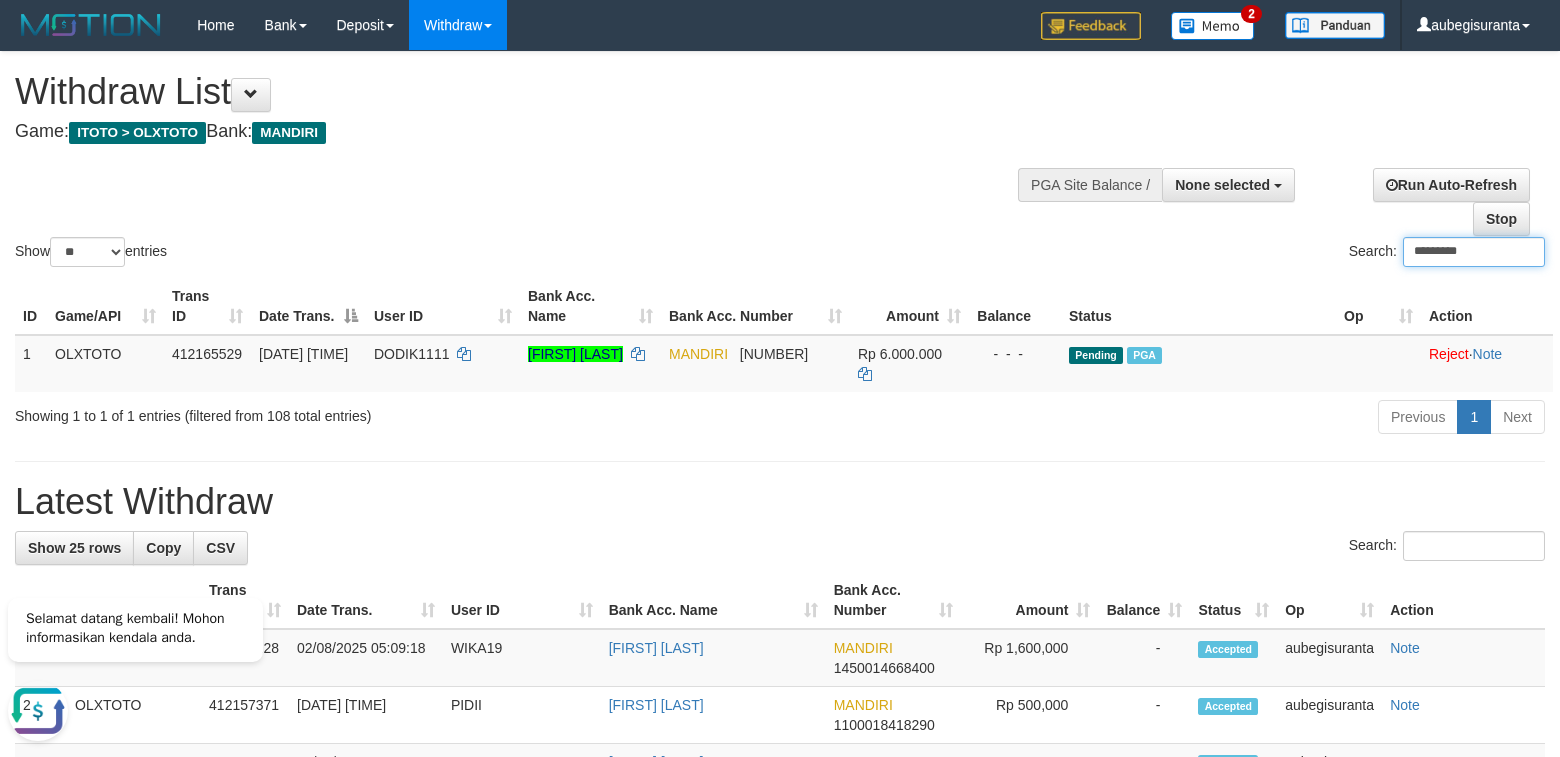 click on "*********" at bounding box center [1474, 252] 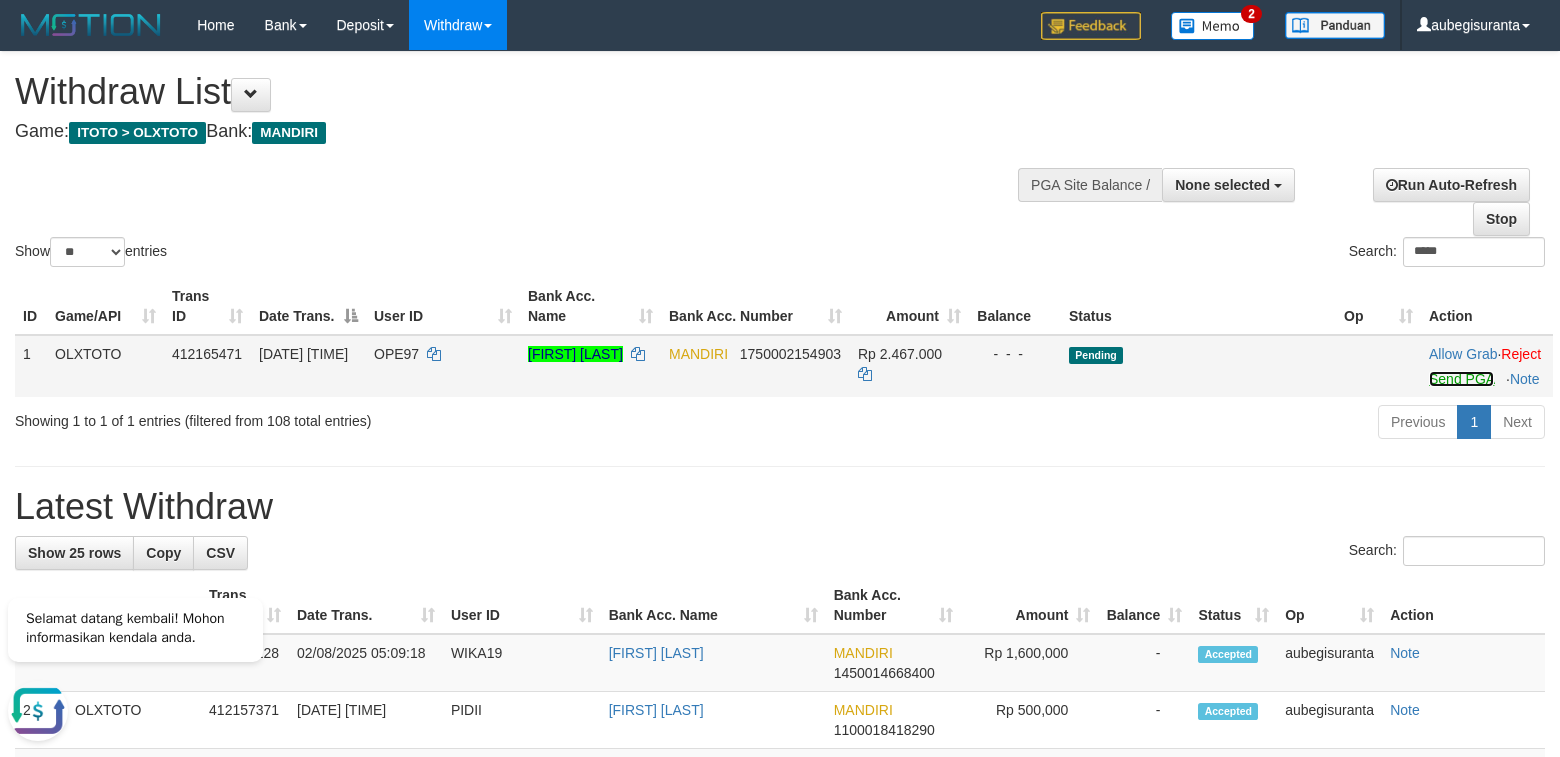 click on "Send PGA" at bounding box center (1461, 379) 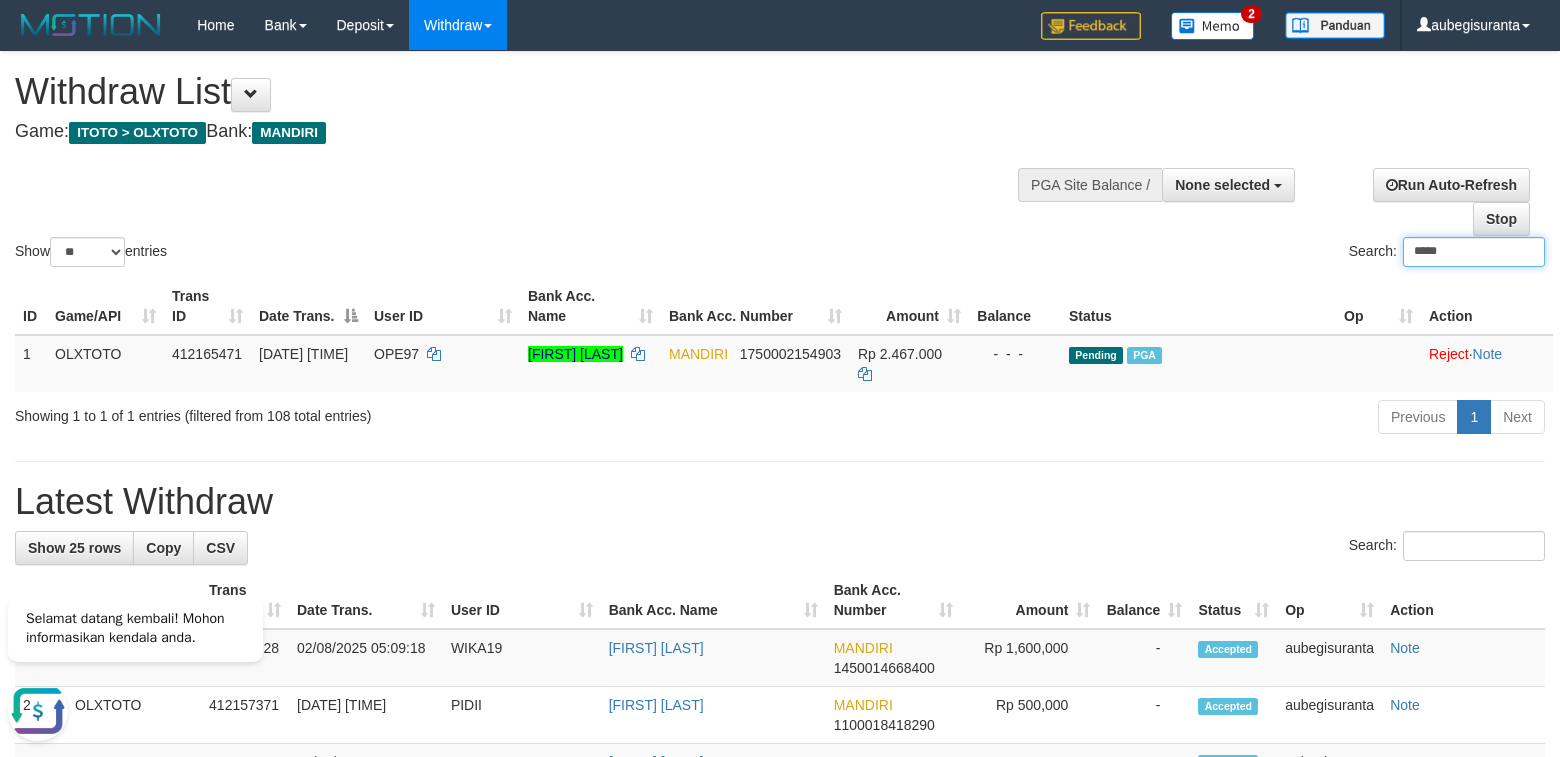 click on "*****" at bounding box center (1474, 252) 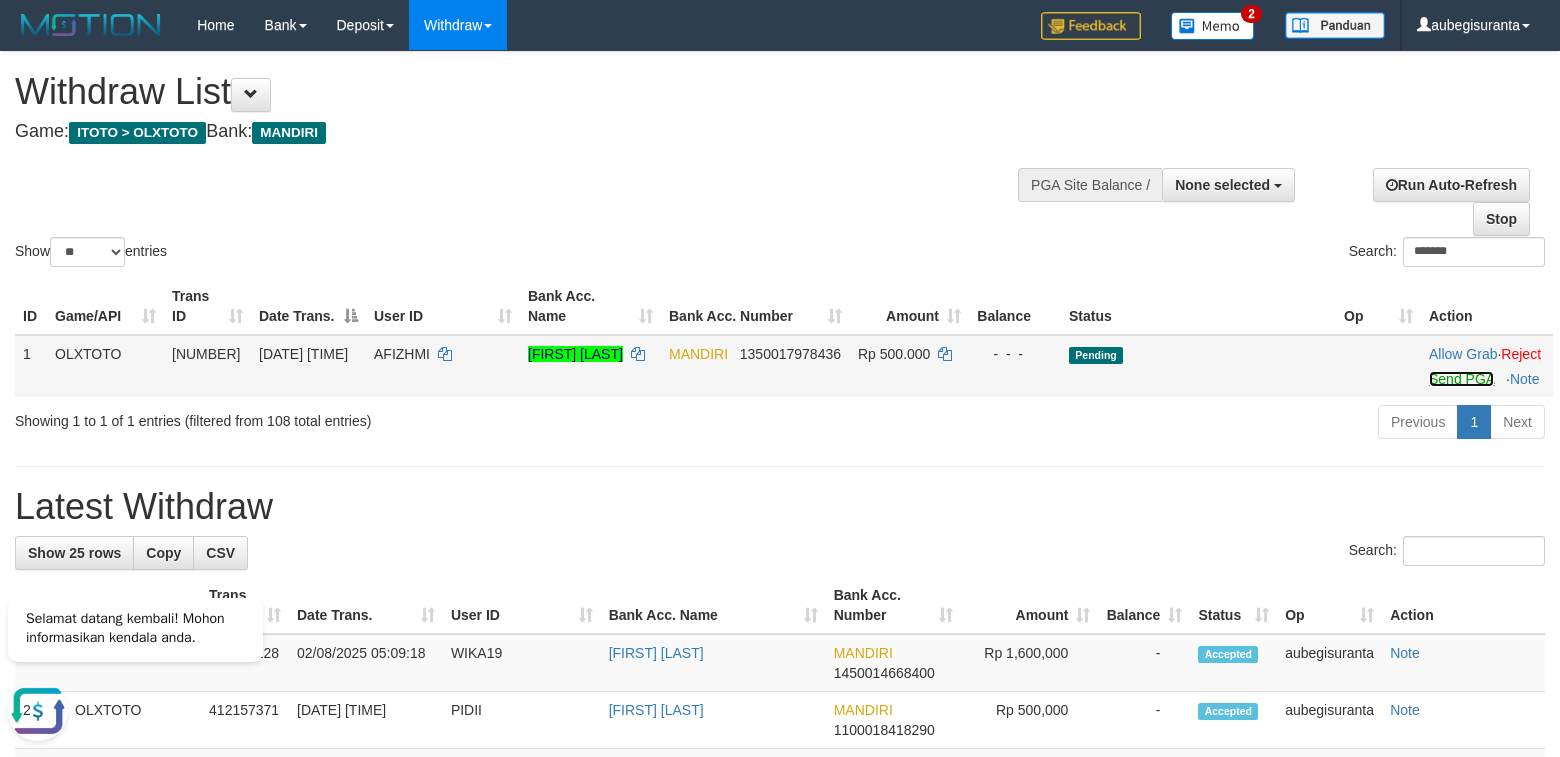 click on "Send PGA" at bounding box center (1461, 379) 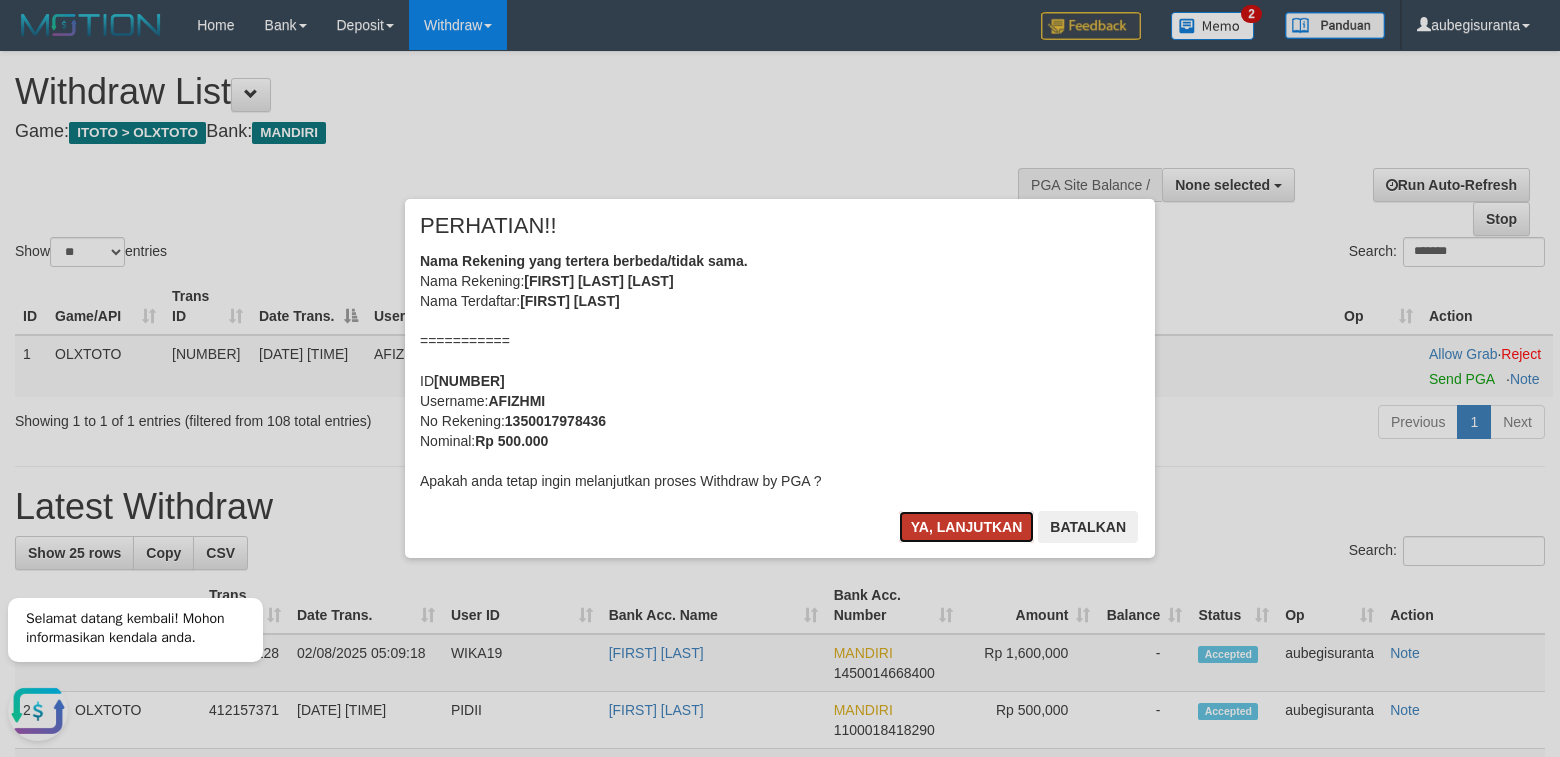 drag, startPoint x: 968, startPoint y: 533, endPoint x: 1003, endPoint y: 533, distance: 35 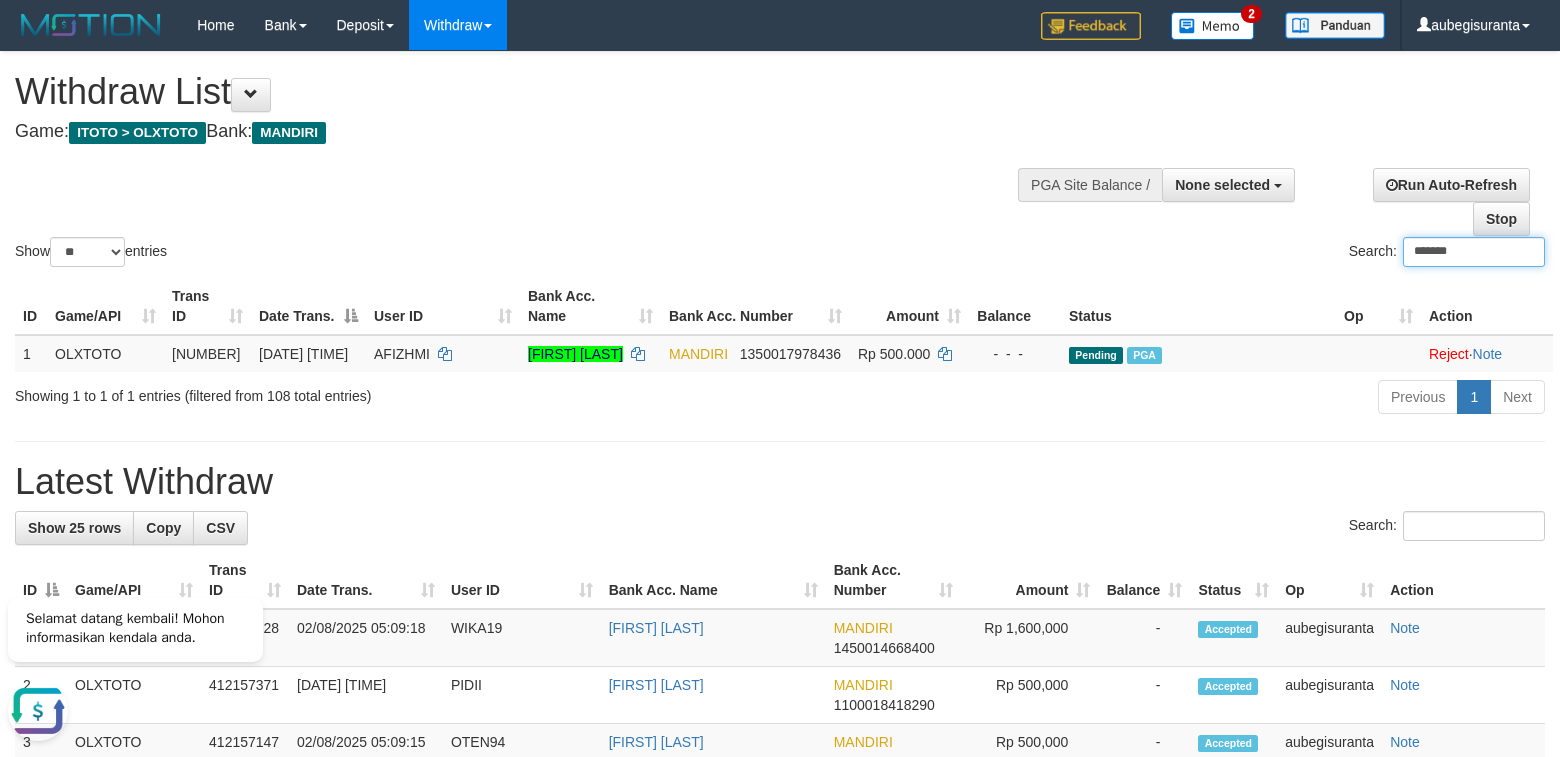 click on "*******" at bounding box center (1474, 252) 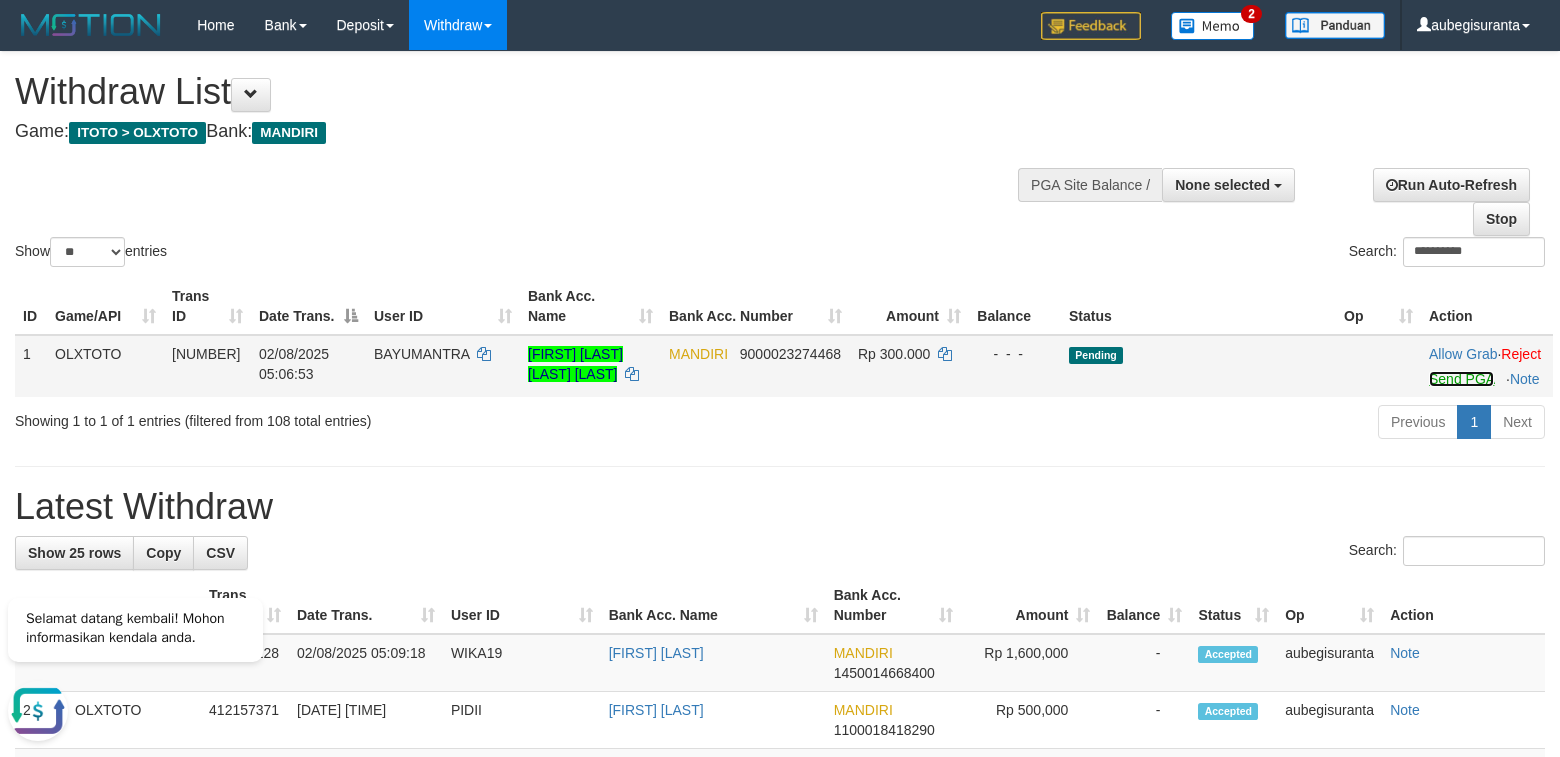 click on "Send PGA" at bounding box center [1461, 379] 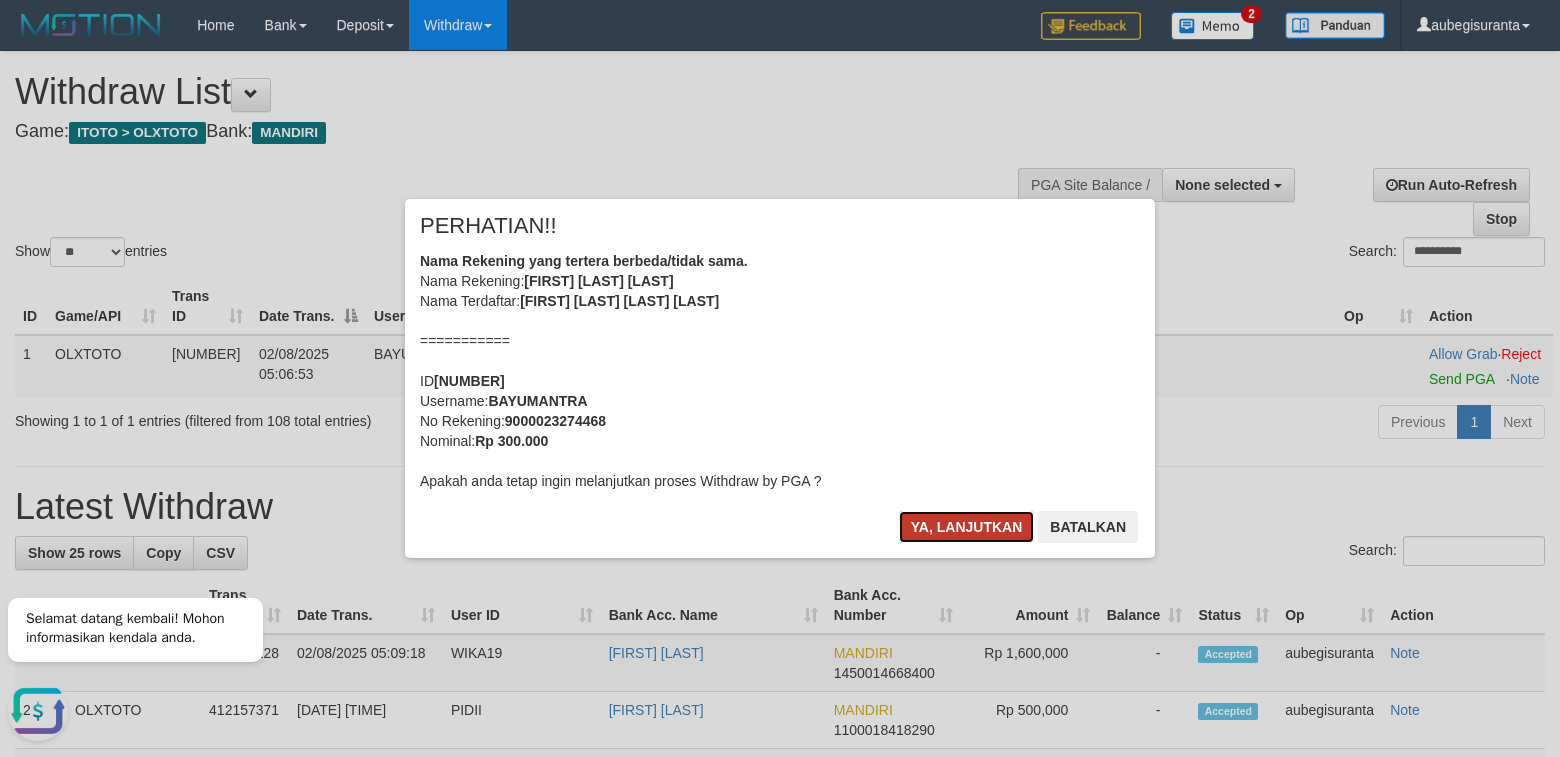 click on "Ya, lanjutkan" at bounding box center (967, 527) 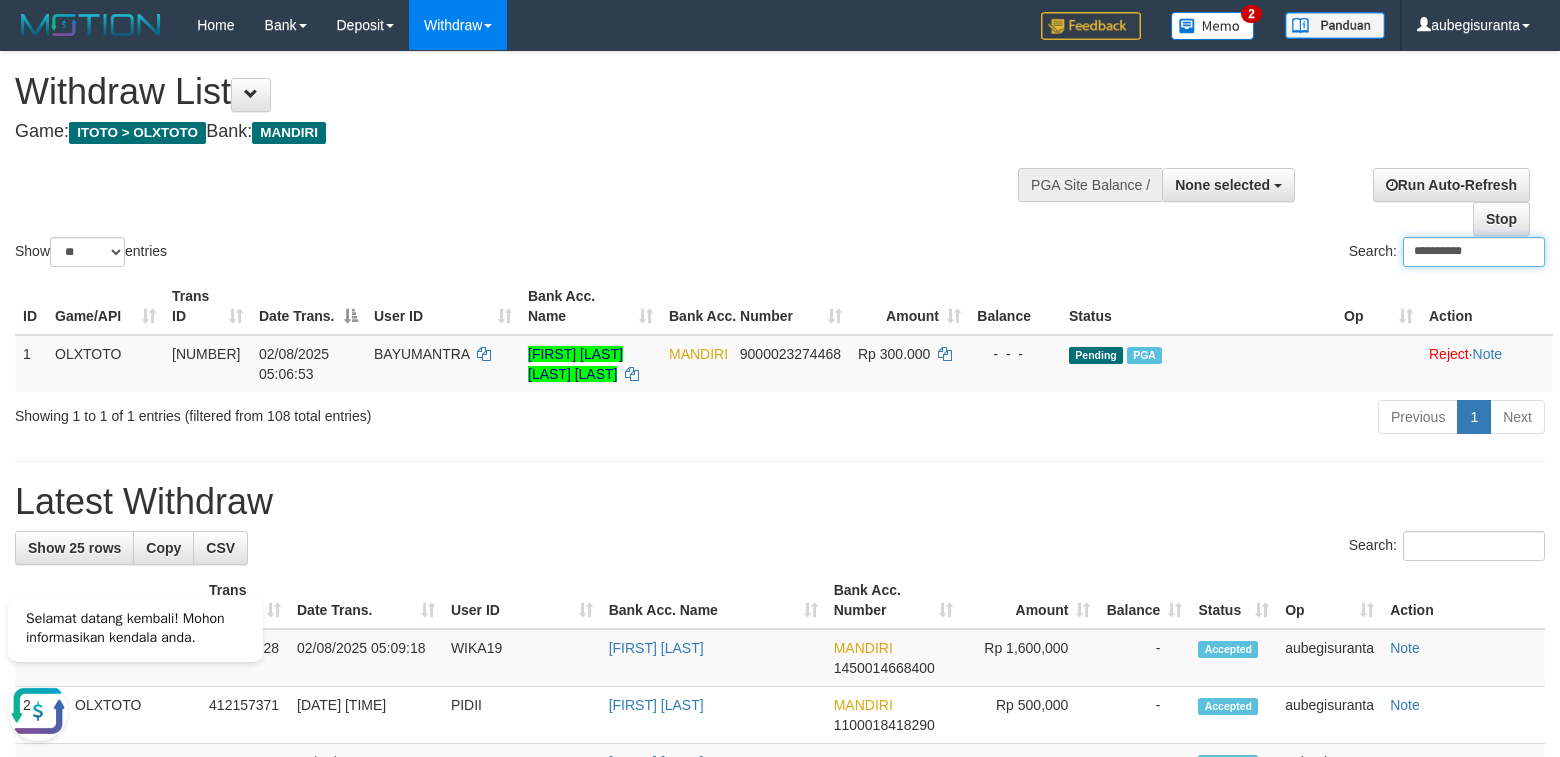 click on "**********" at bounding box center [1474, 252] 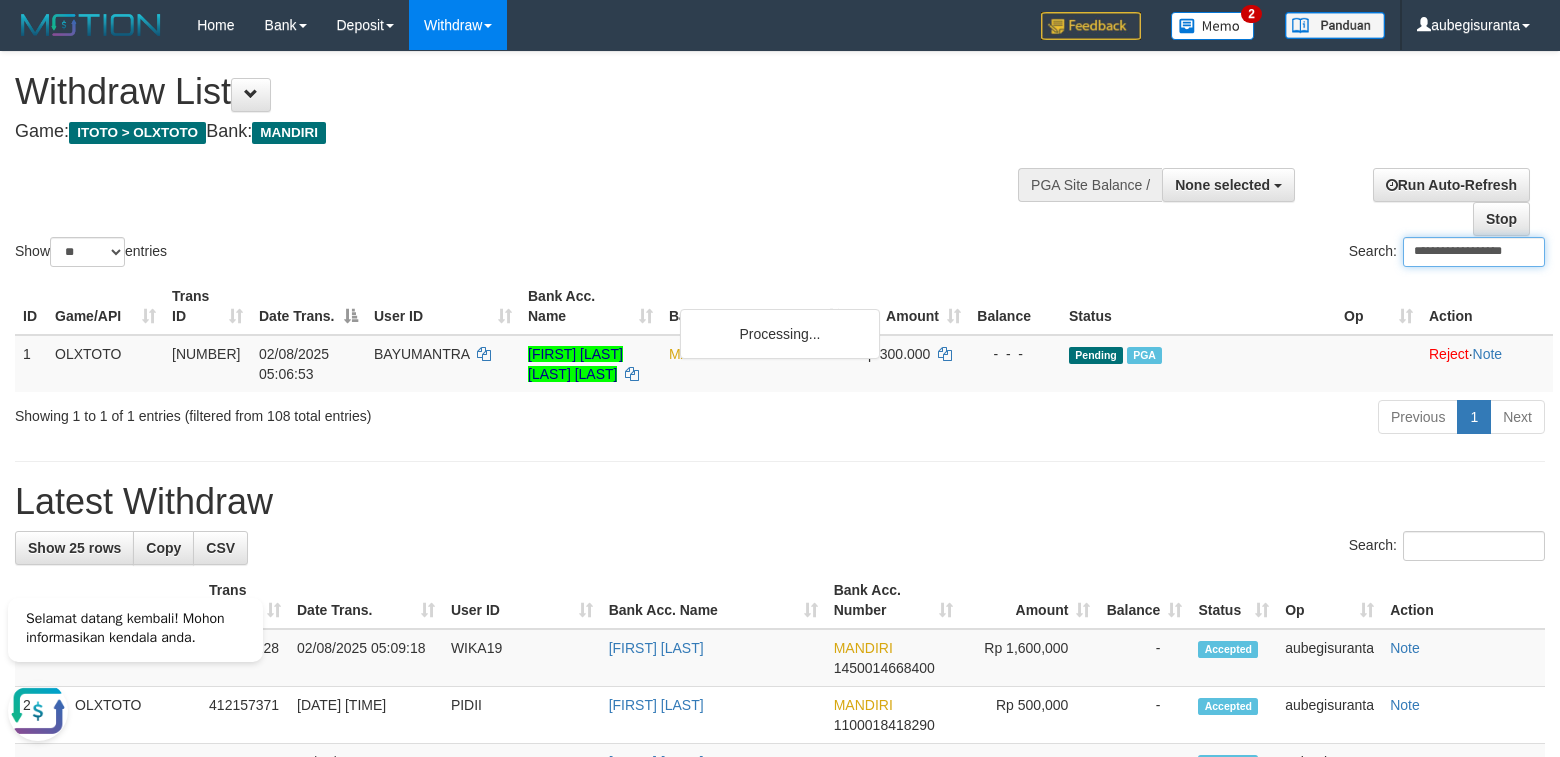 click on "**********" at bounding box center [1474, 252] 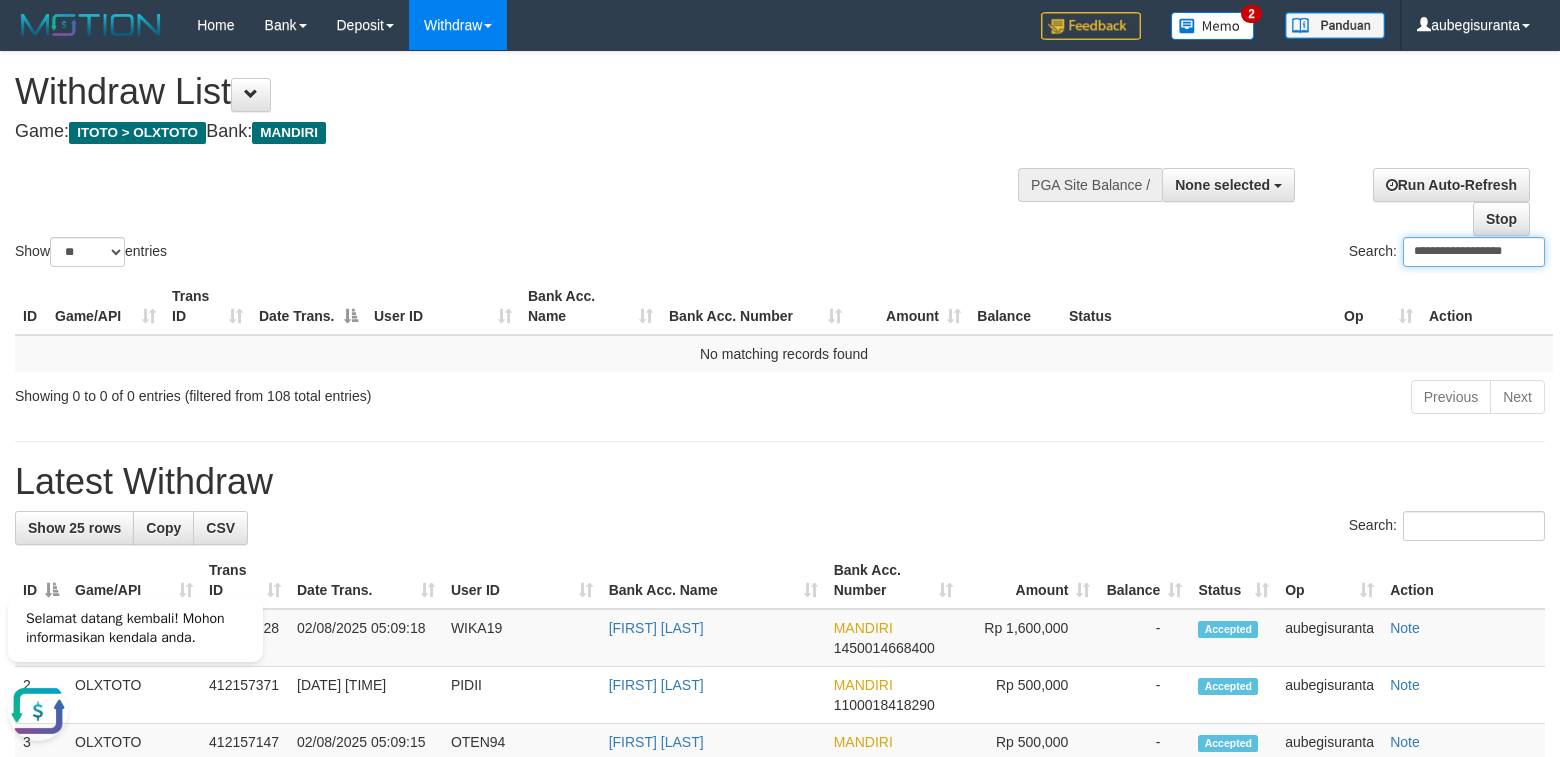 click on "**********" at bounding box center [1474, 252] 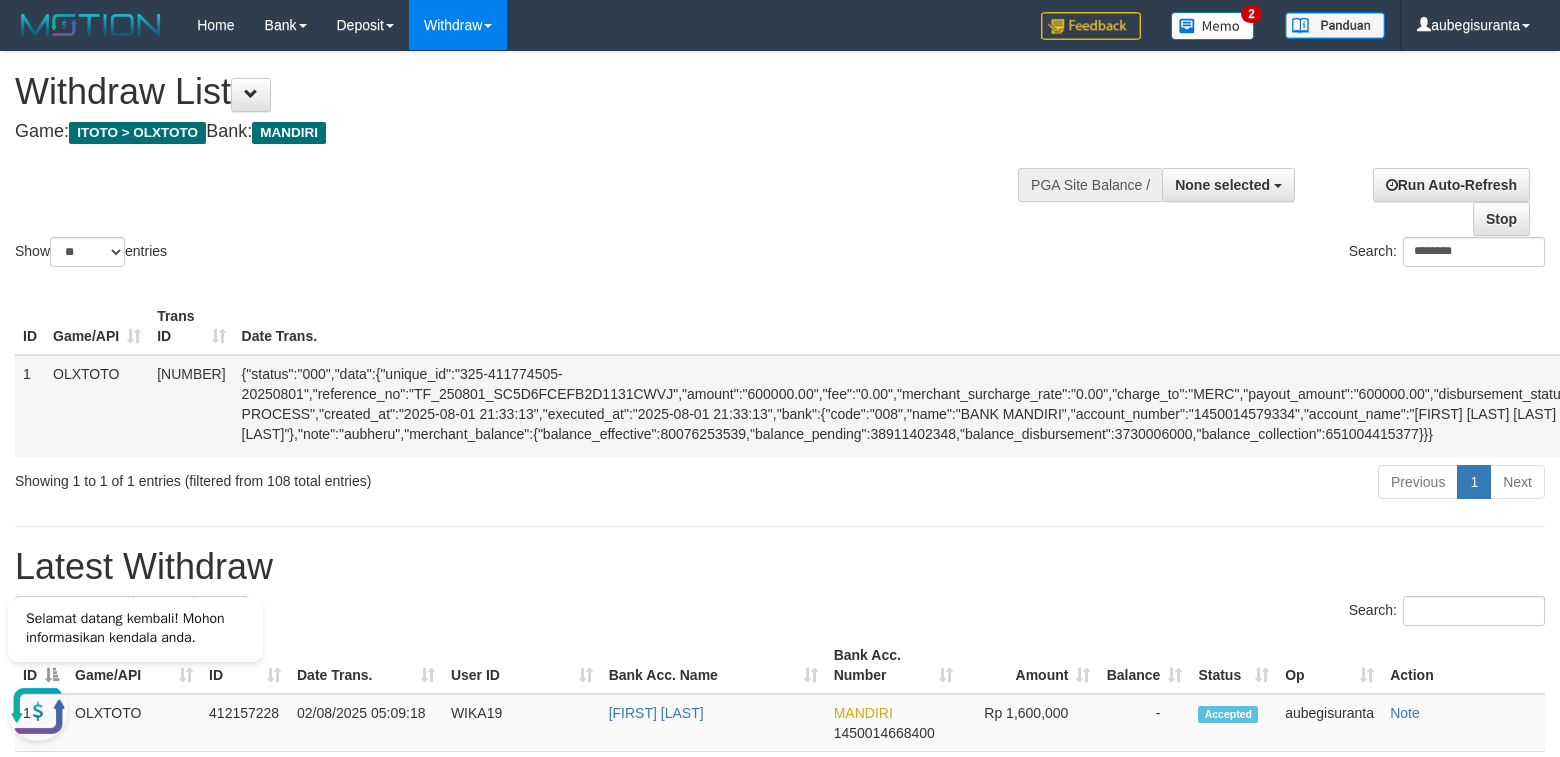 click on "Send PGA" at bounding box center (2514, 429) 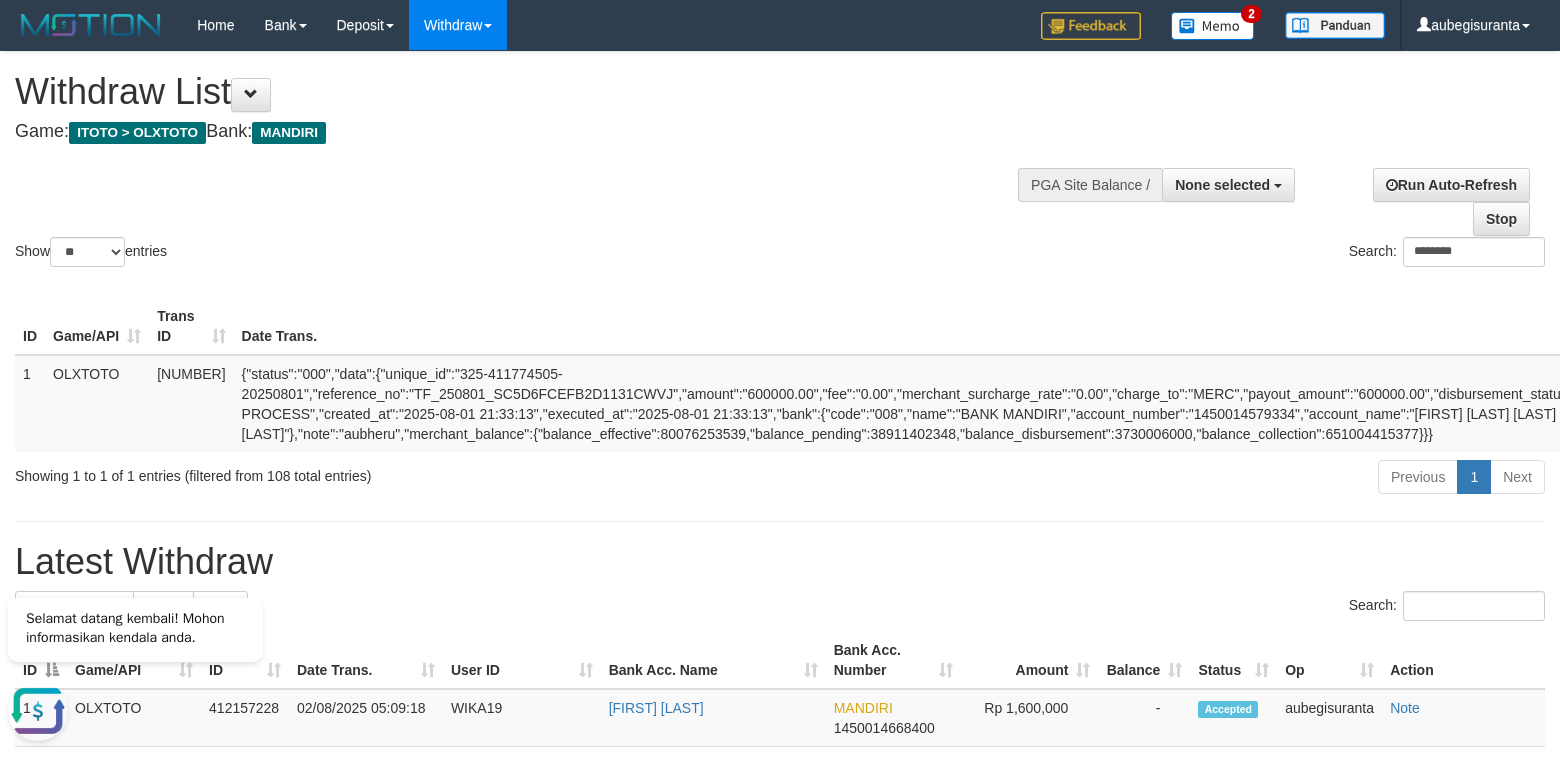 click on "Show  ** ** ** ***  entries Search: ********" at bounding box center [780, 161] 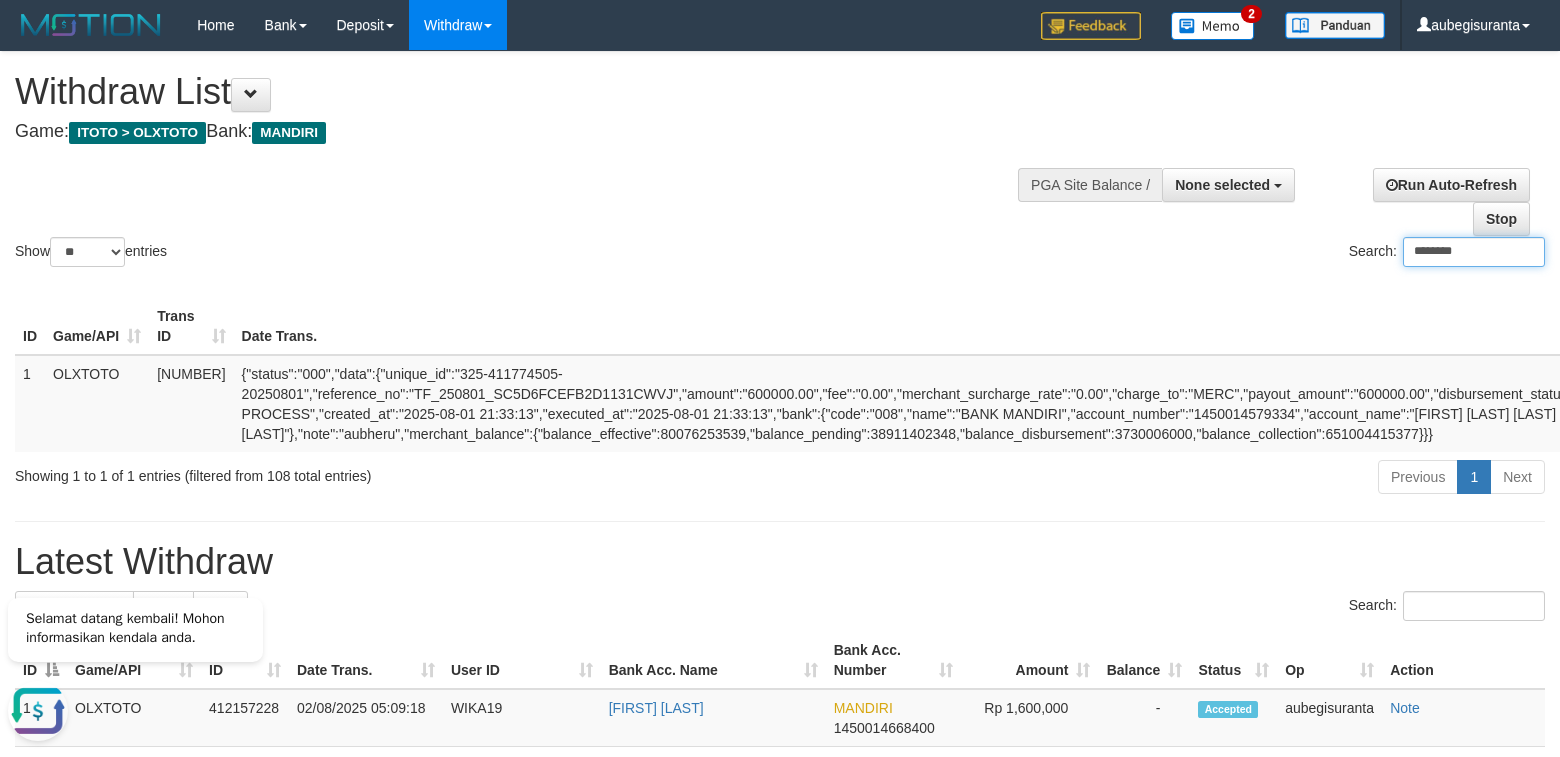 click on "********" at bounding box center [1474, 252] 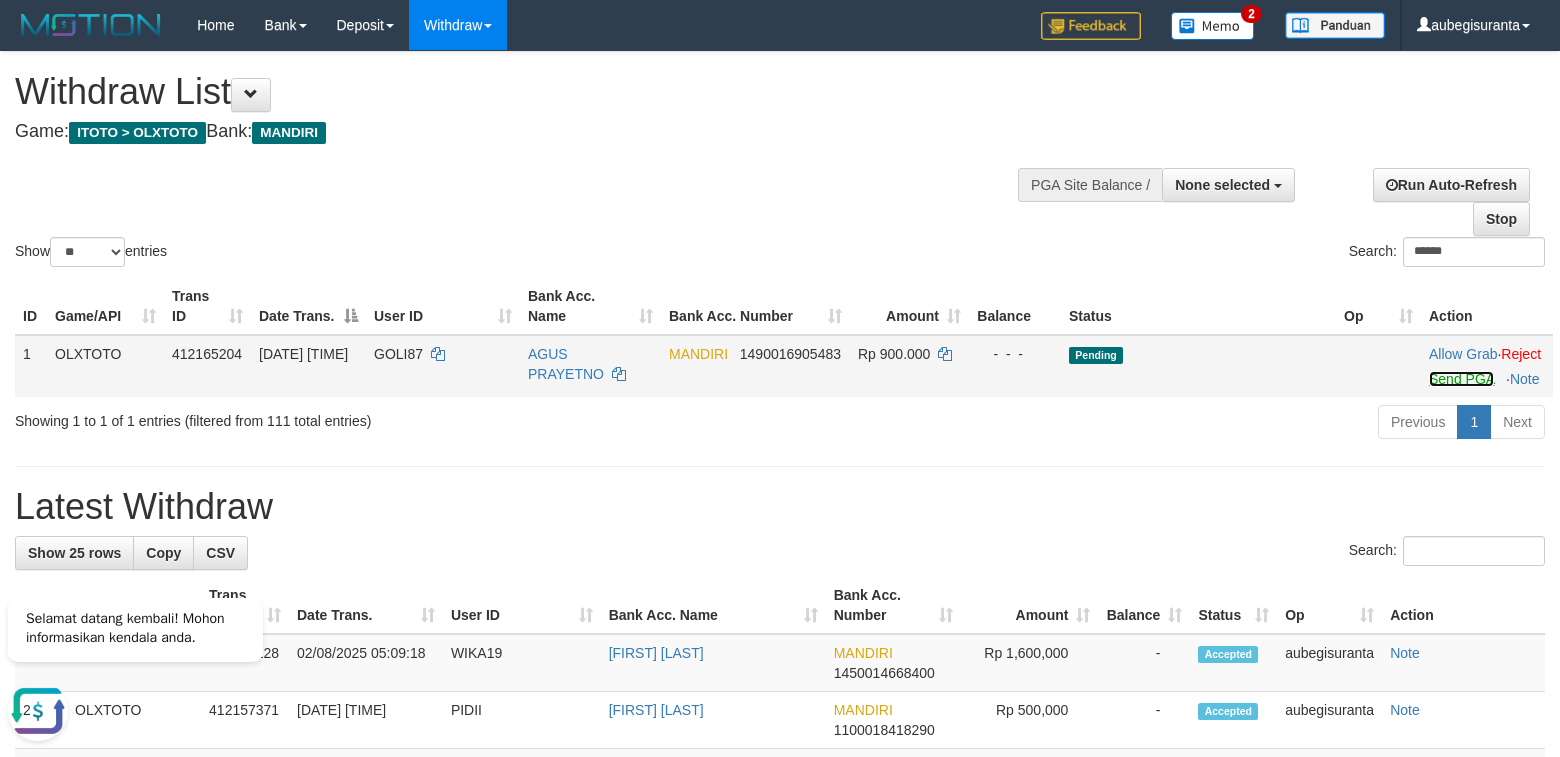 click on "Send PGA" at bounding box center (1461, 379) 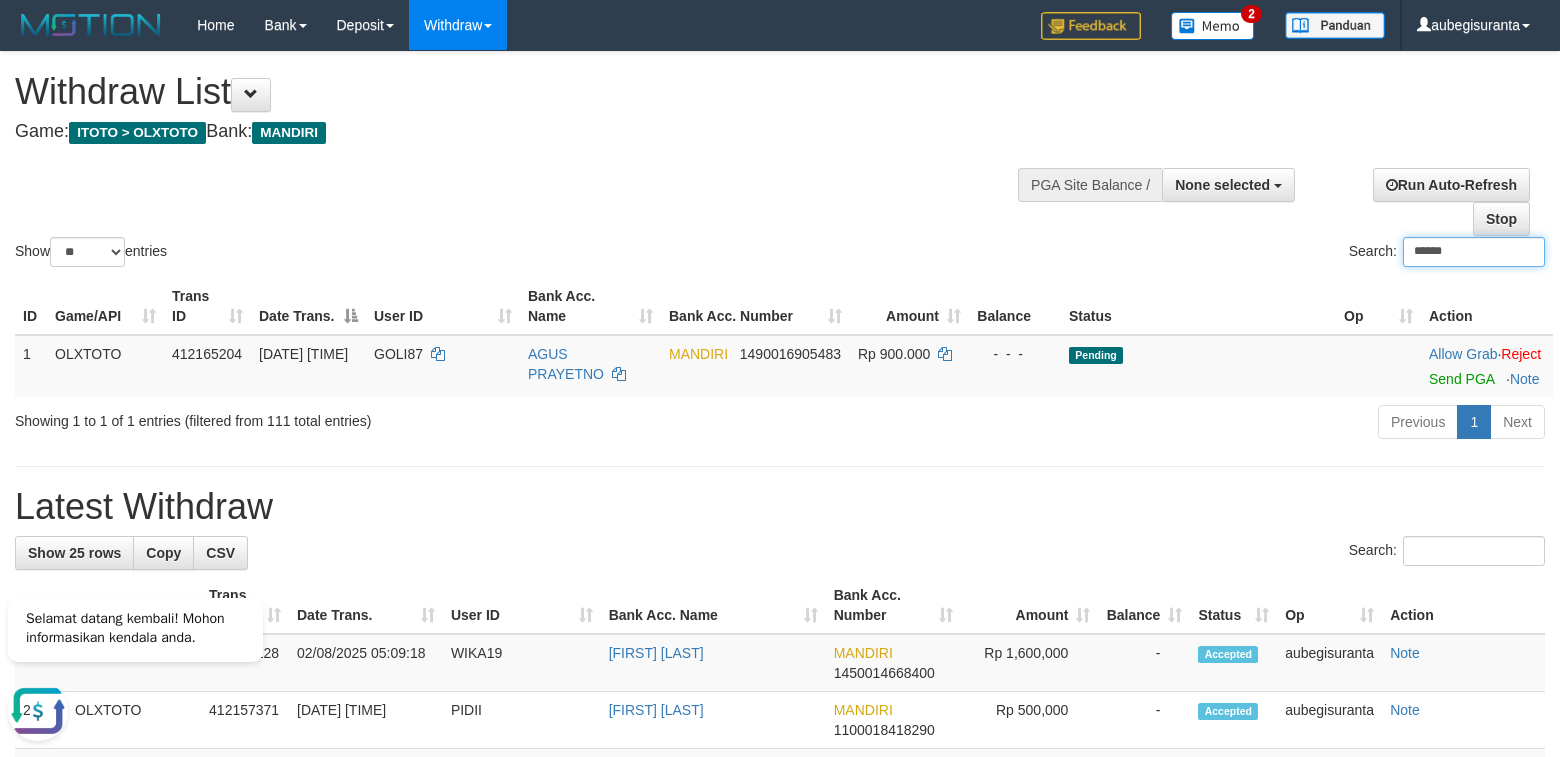 click on "******" at bounding box center [1474, 252] 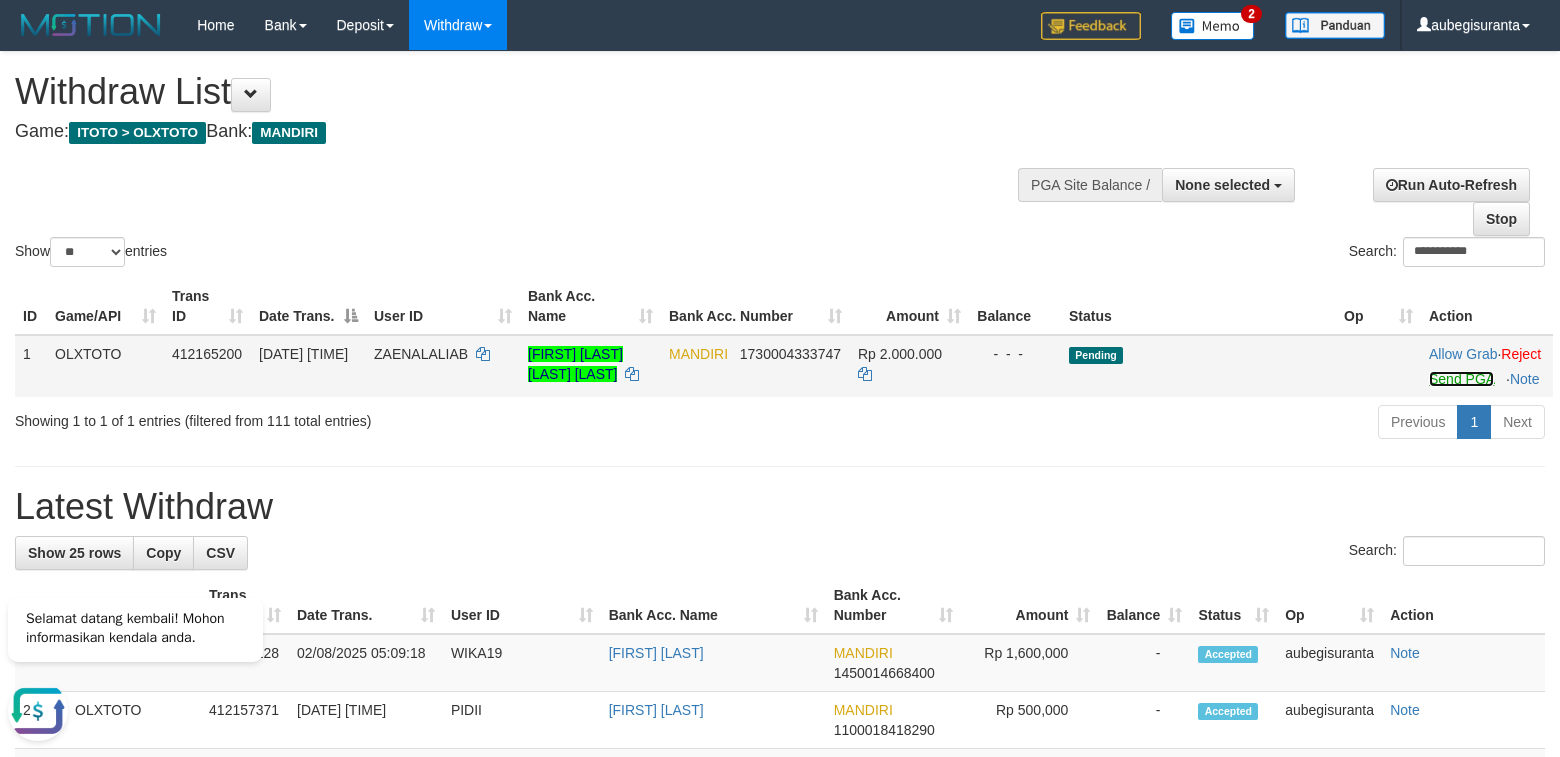 click on "Send PGA" at bounding box center [1461, 379] 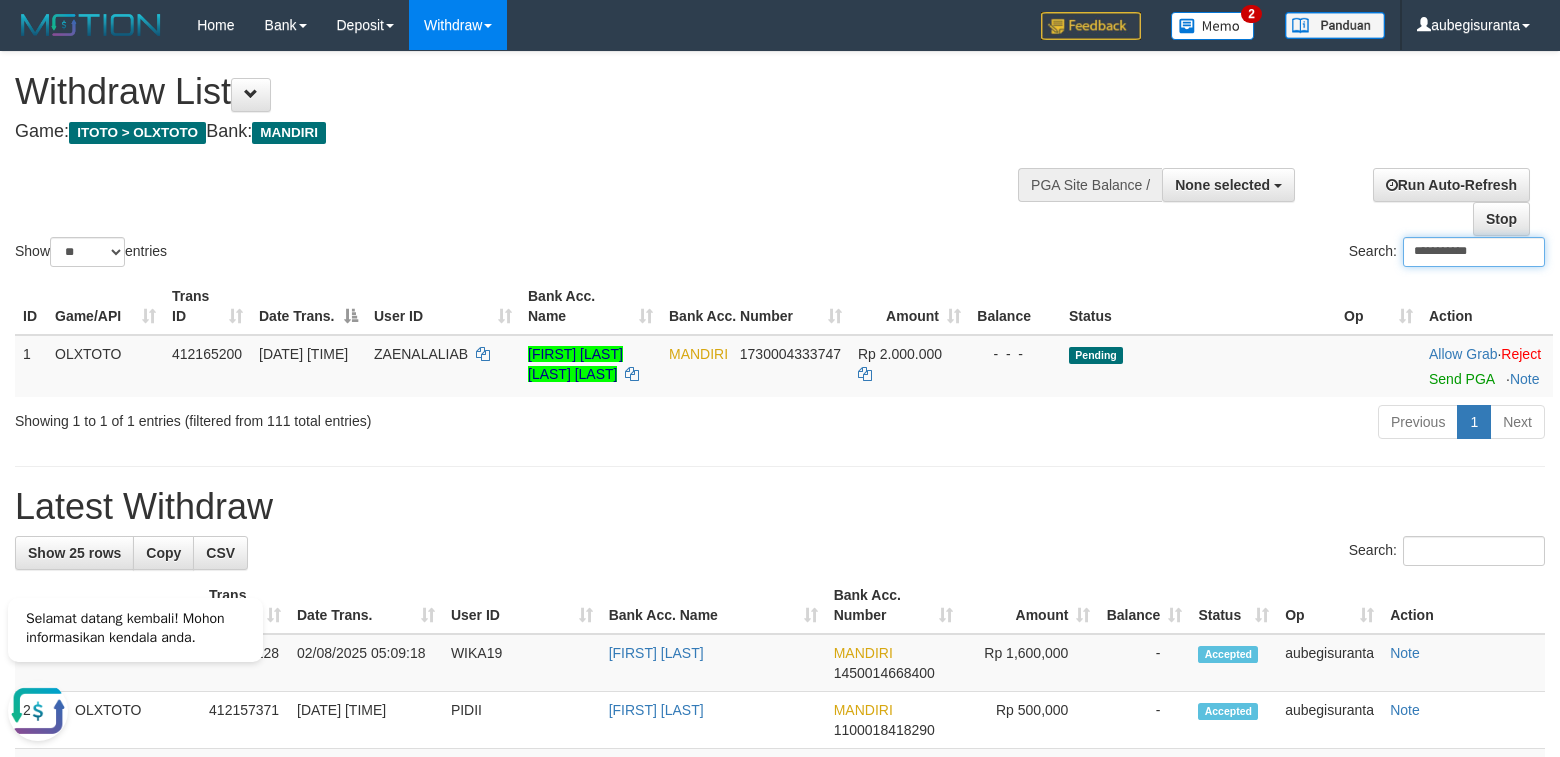 click on "**********" at bounding box center (1474, 252) 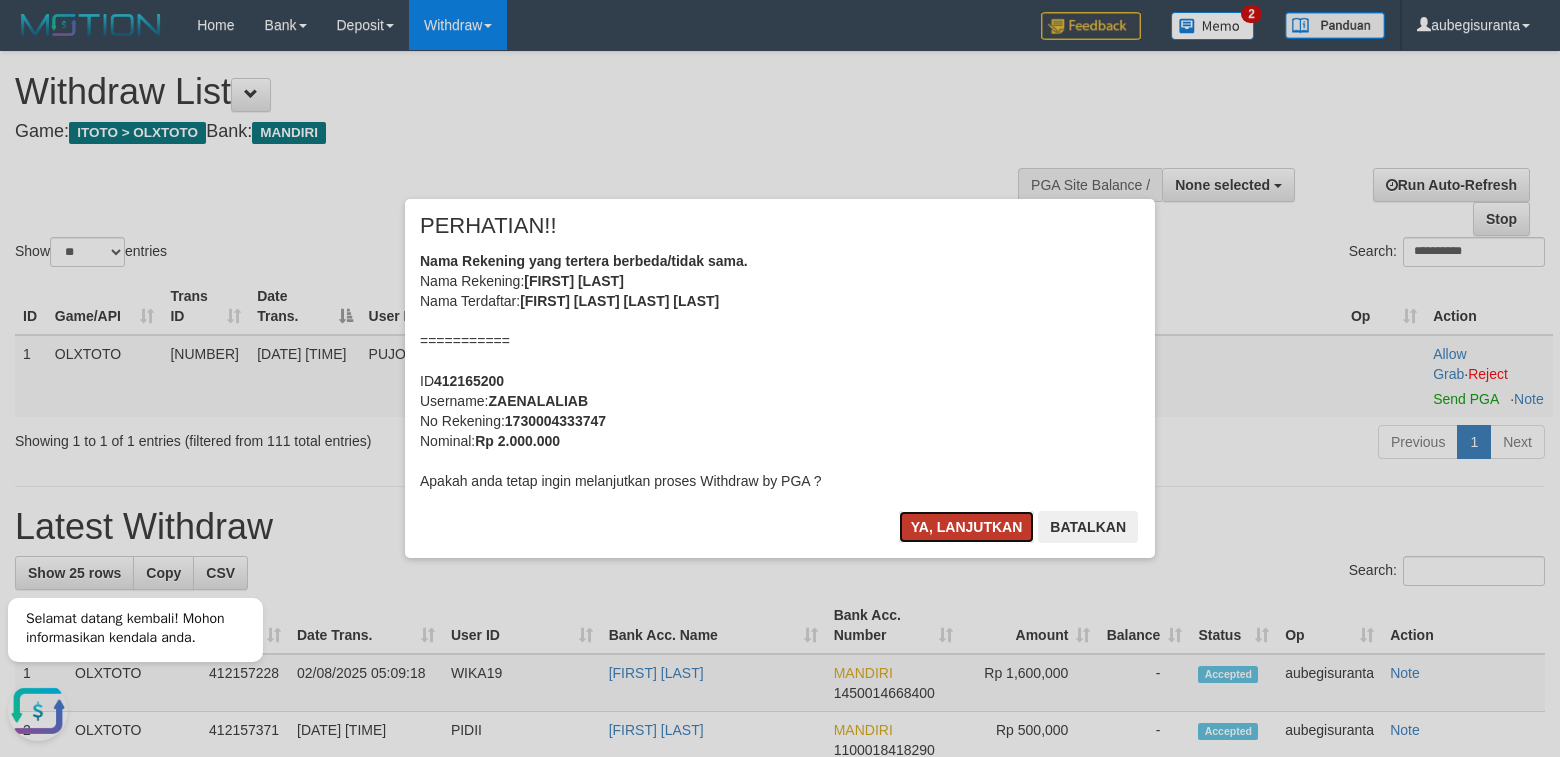 drag, startPoint x: 947, startPoint y: 523, endPoint x: 1443, endPoint y: 390, distance: 513.52216 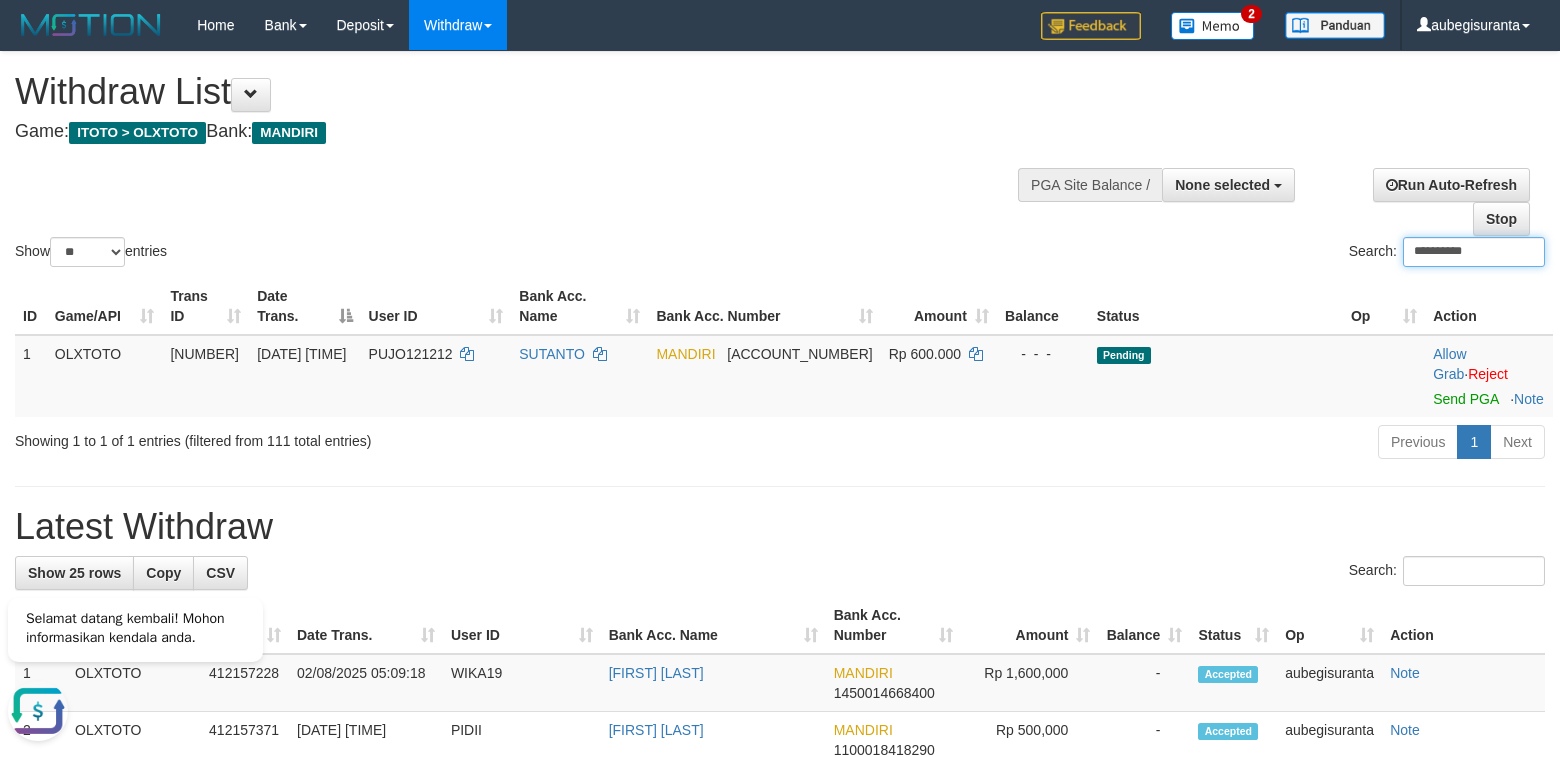 click on "**********" at bounding box center [1474, 252] 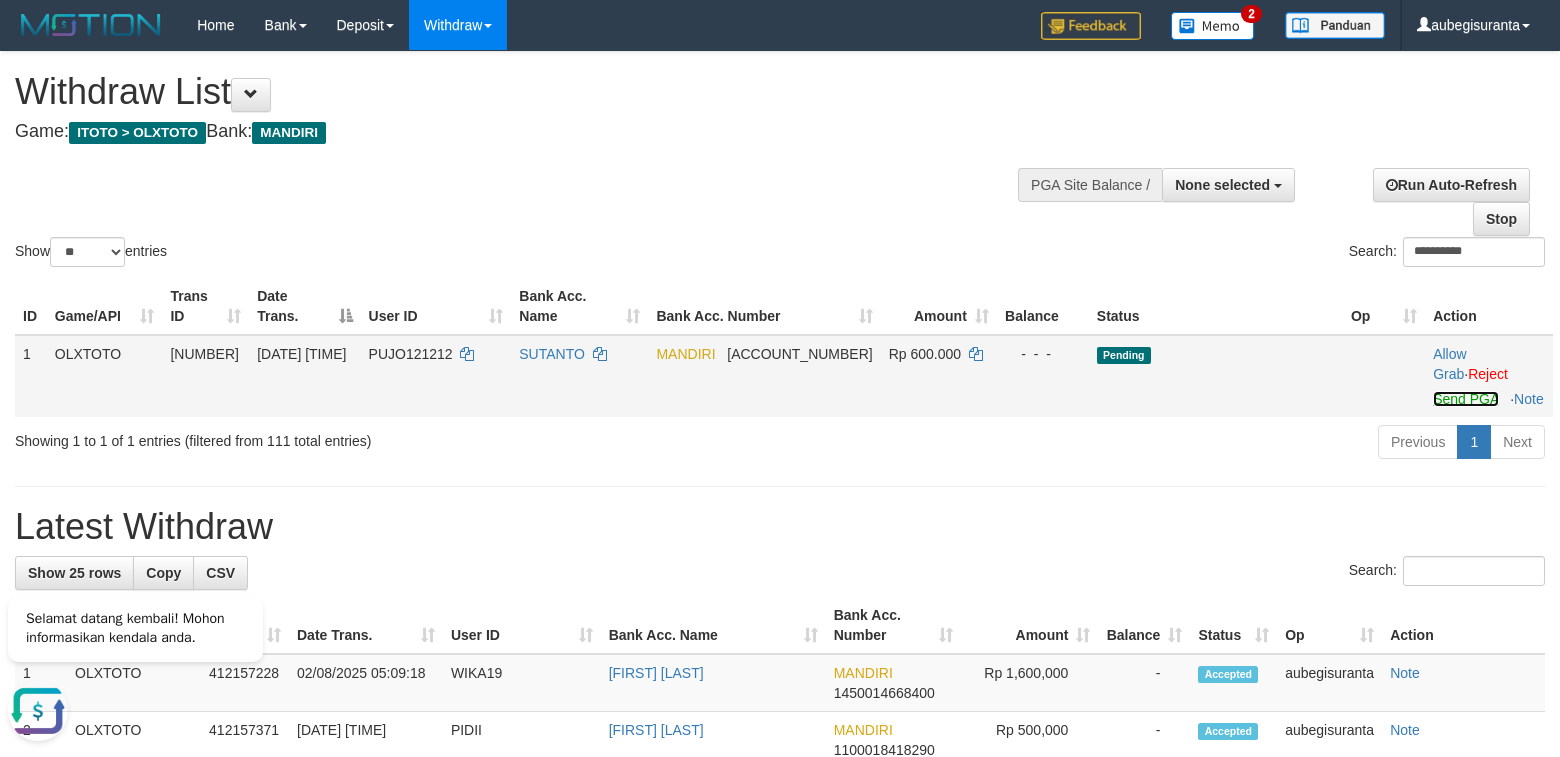 click on "Send PGA" at bounding box center [1465, 399] 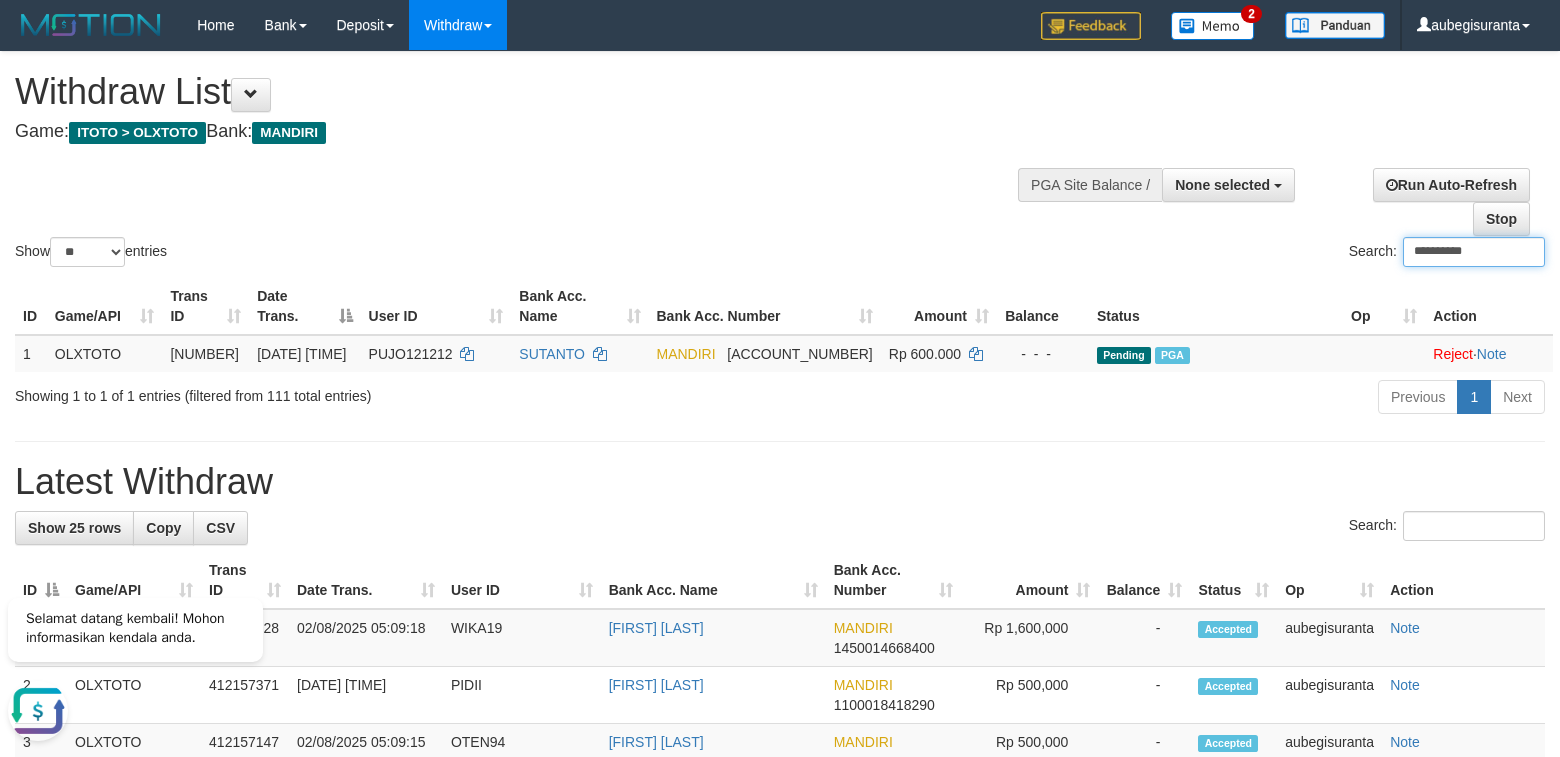click on "**********" at bounding box center [1474, 252] 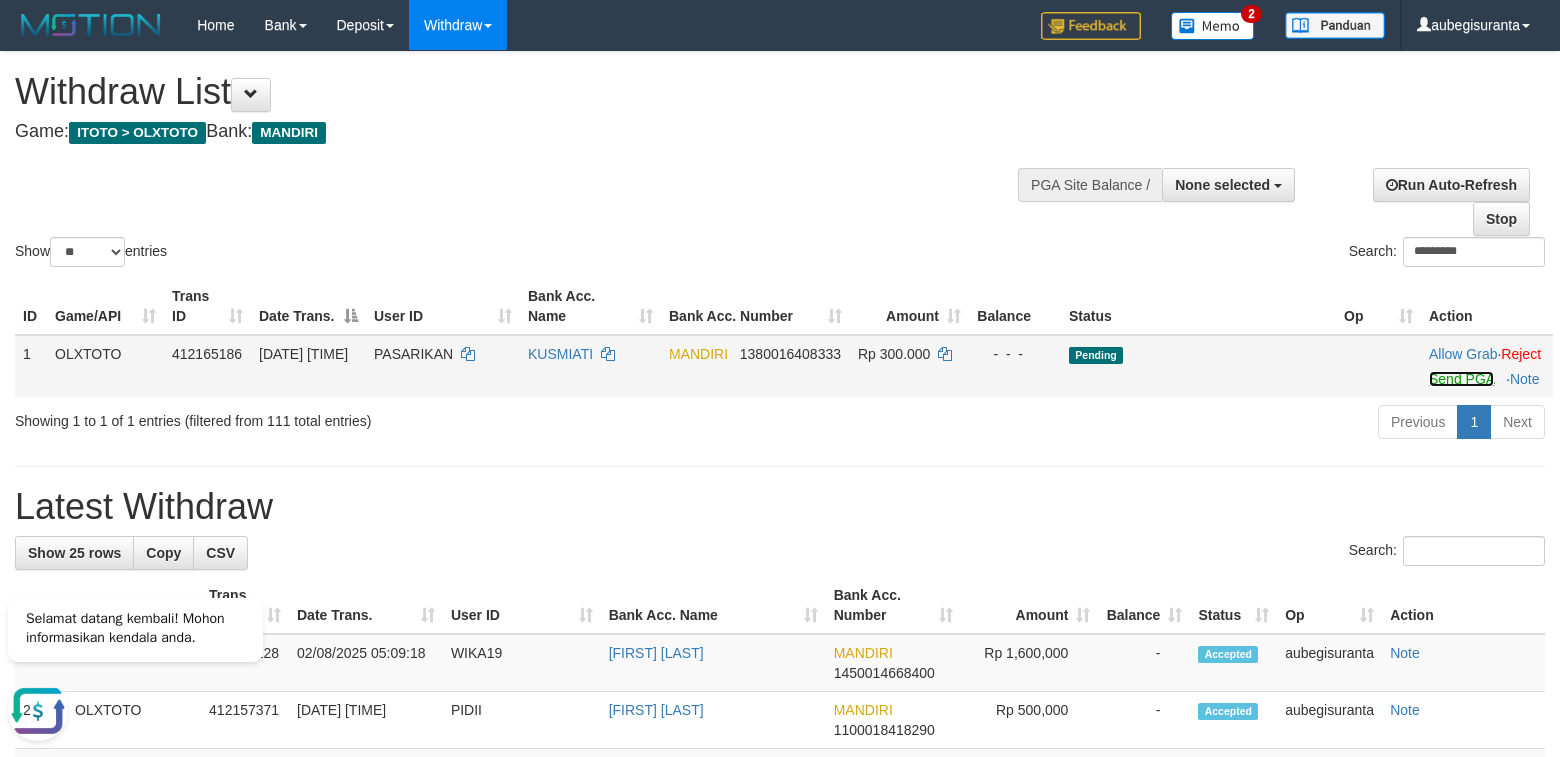 click on "Send PGA" at bounding box center [1461, 379] 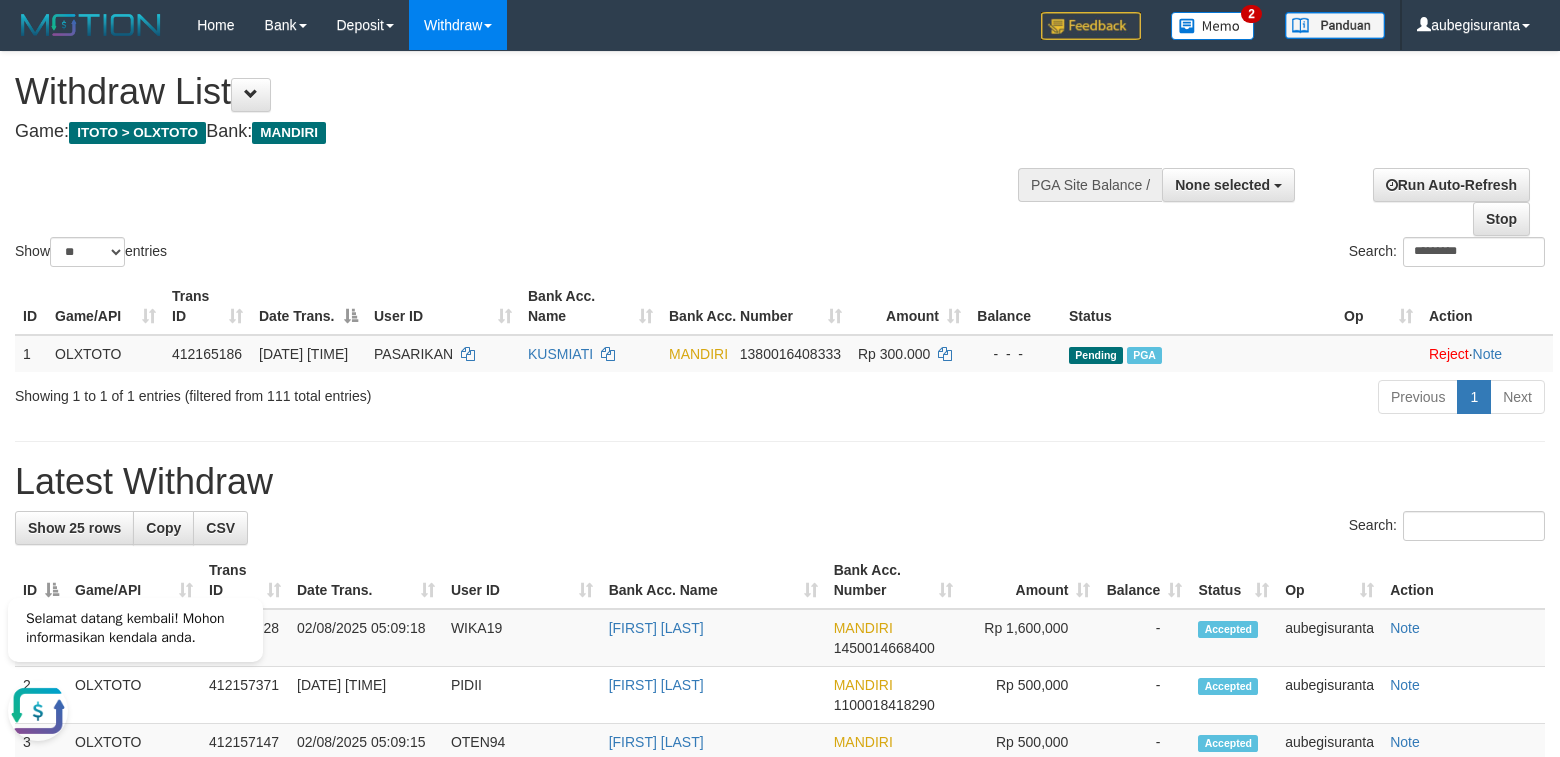 click at bounding box center (780, 236) 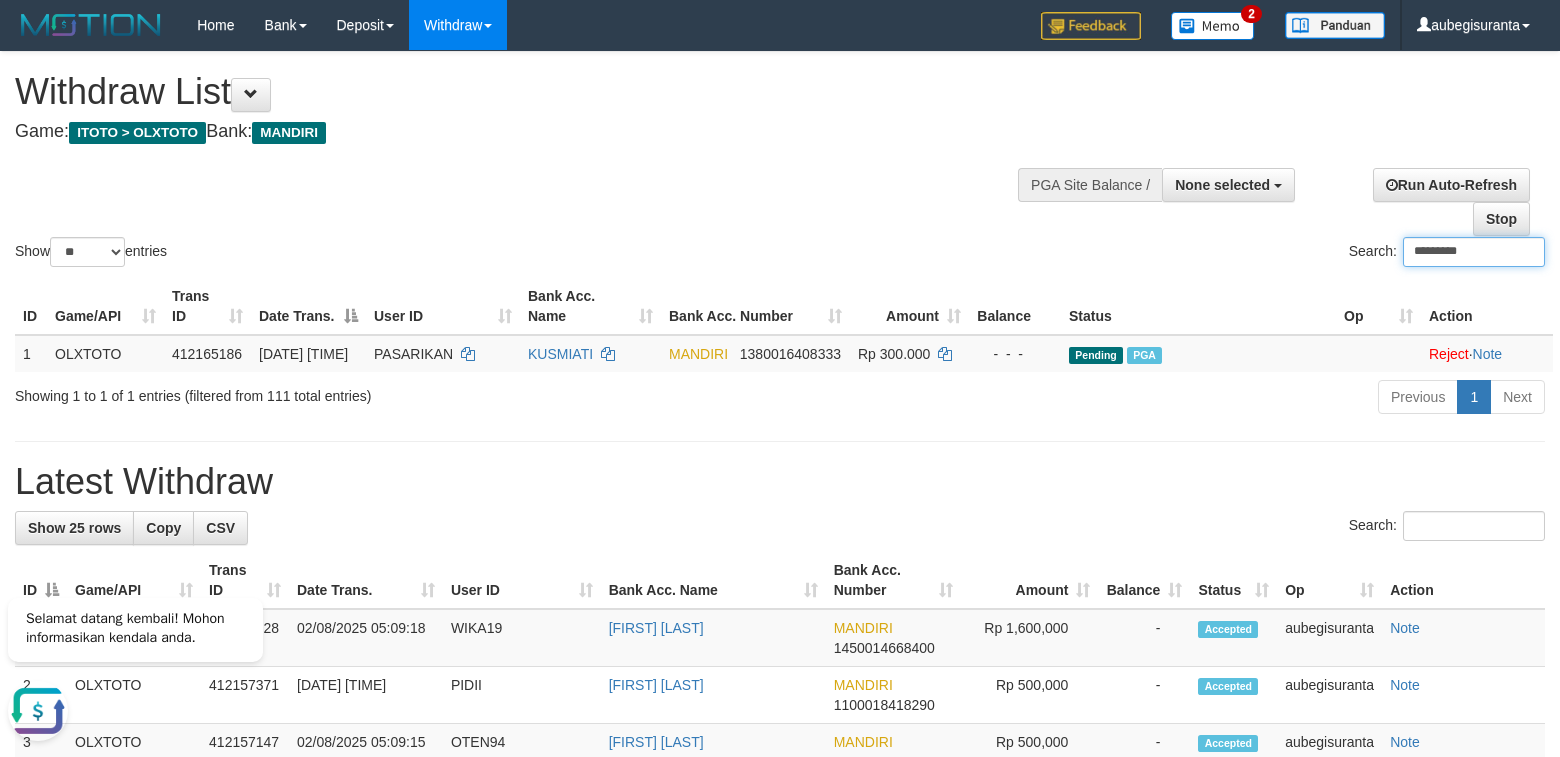 click on "*********" at bounding box center (1474, 252) 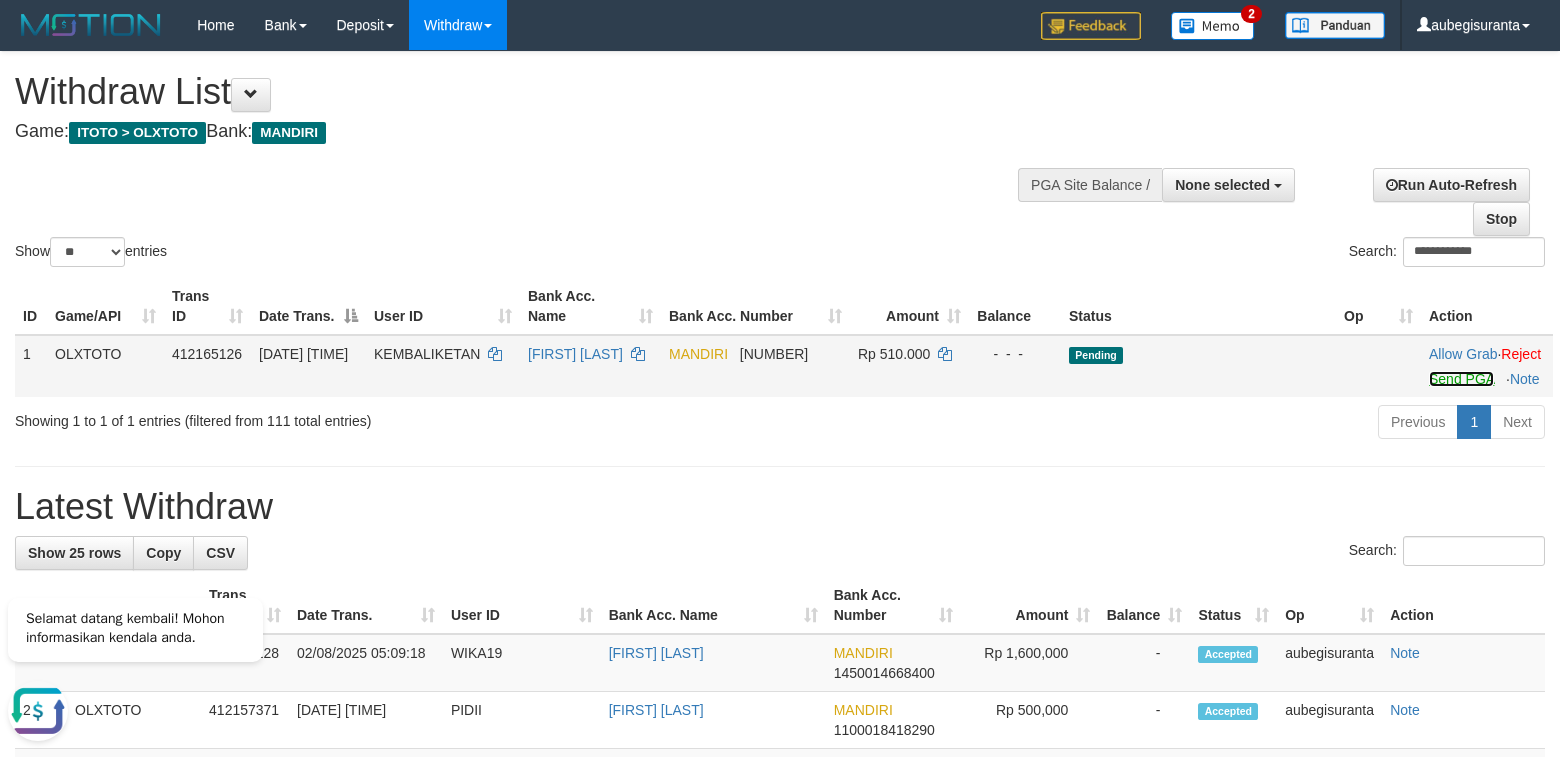 click on "Send PGA" at bounding box center (1461, 379) 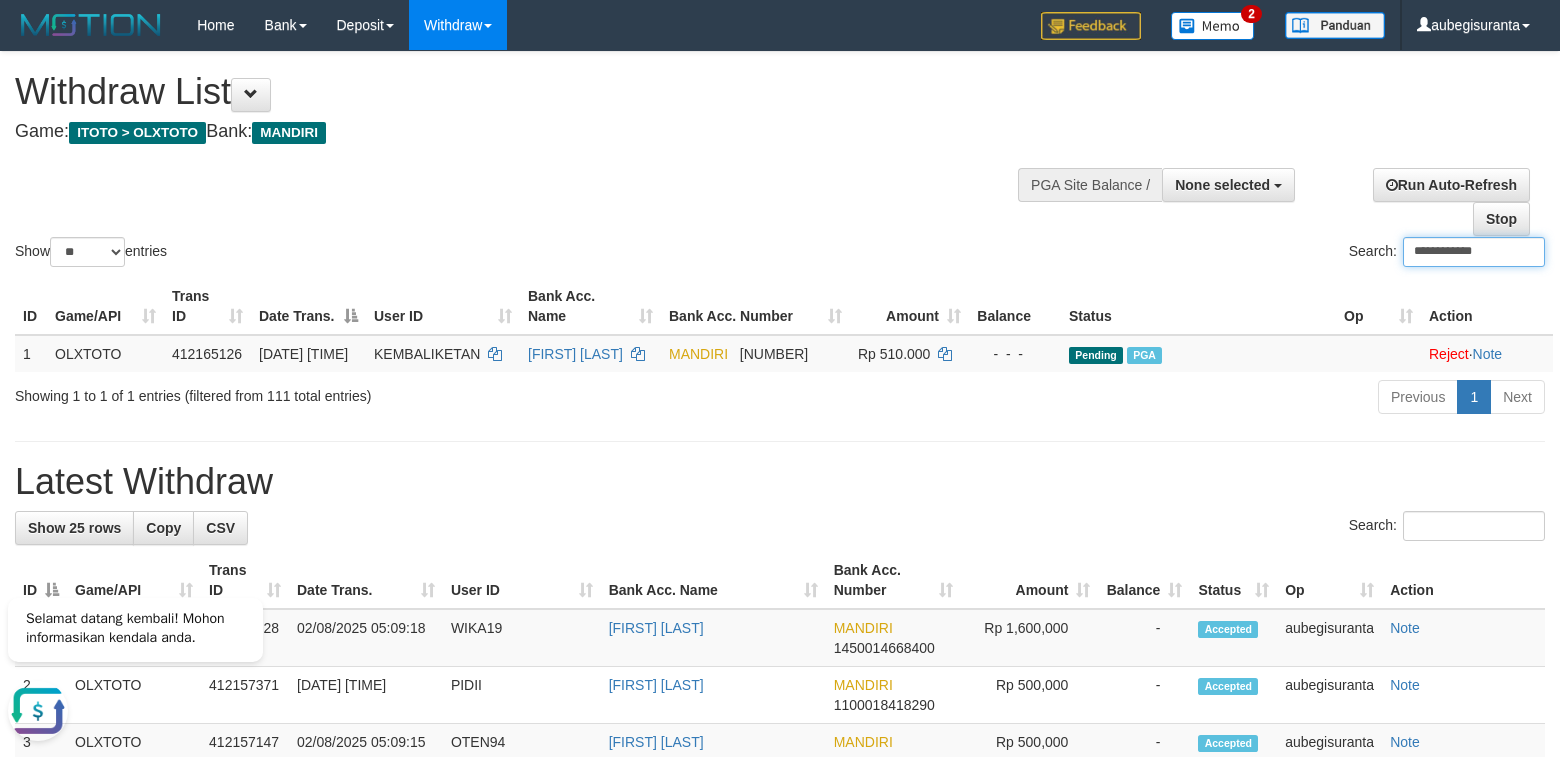 click on "**********" at bounding box center [1474, 252] 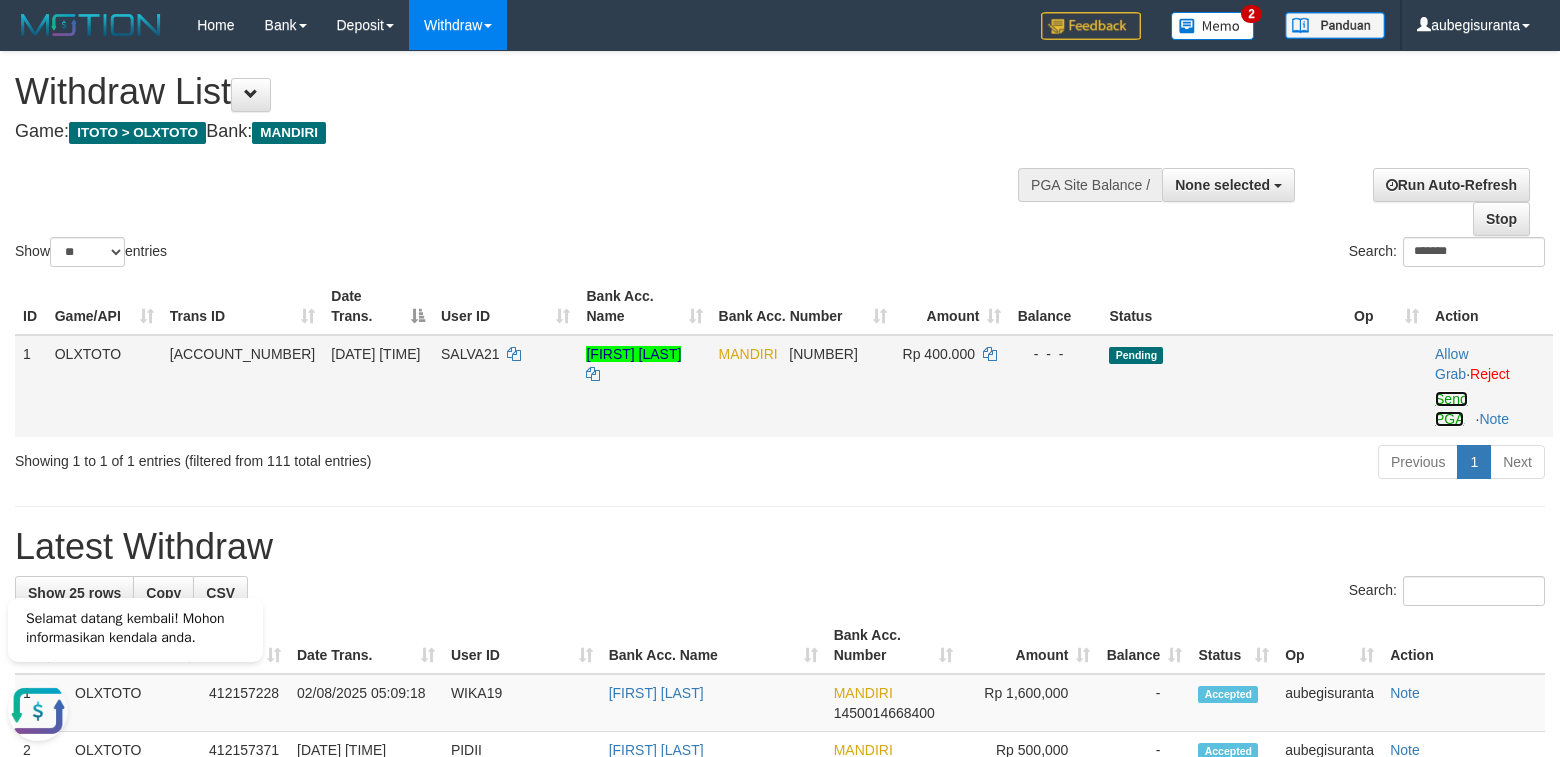 click on "Send PGA" at bounding box center [1451, 409] 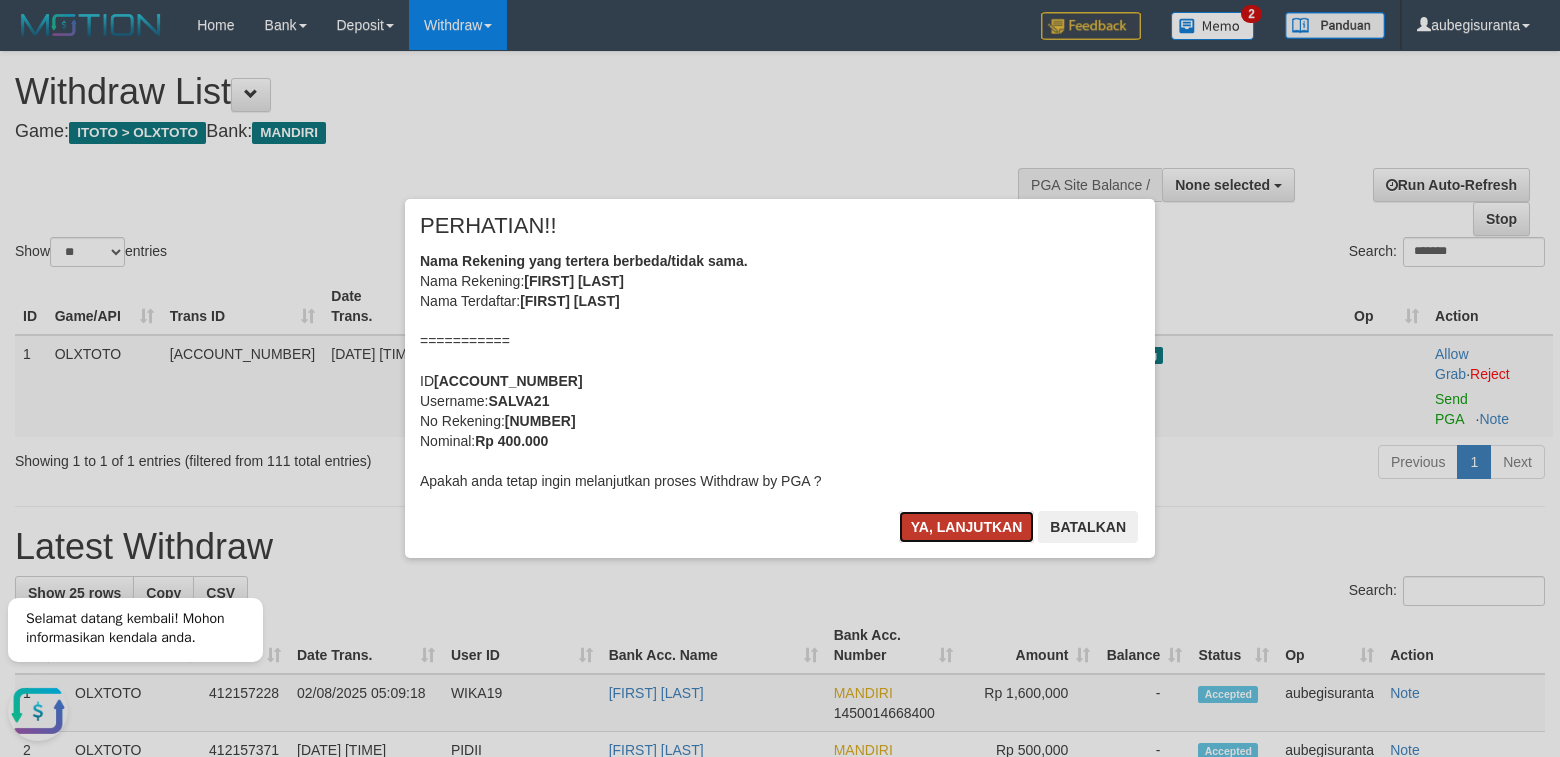 drag, startPoint x: 946, startPoint y: 512, endPoint x: 975, endPoint y: 517, distance: 29.427877 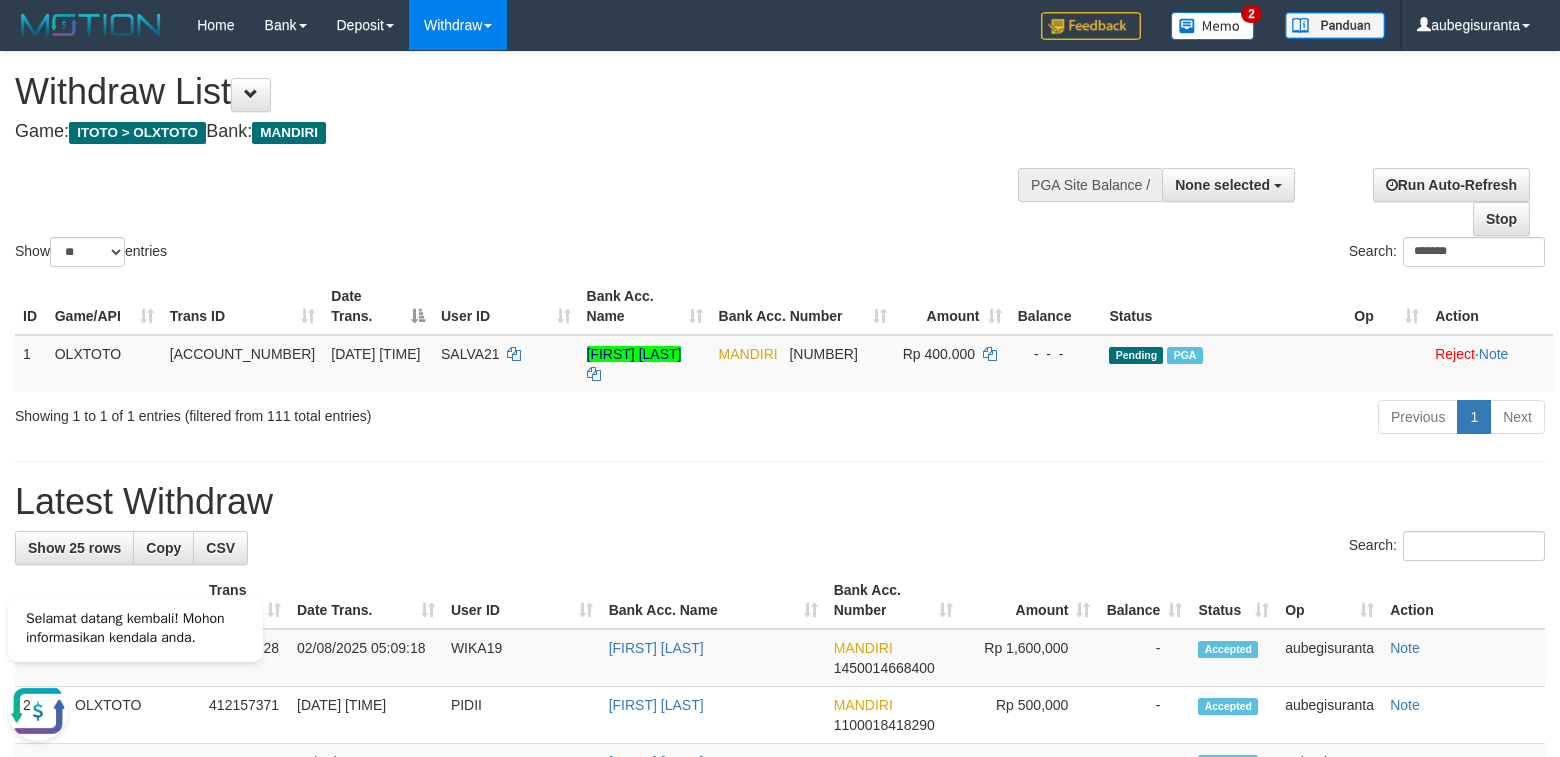 click on "ID Game/API Trans ID Date Trans. User ID Bank Acc. Name Bank Acc. Number Amount Balance Status Op Action
1 OLXTOTO 412165044 02/08/2025 05:05:17 SALVA21    OKTAVIANUS GUNARTO YUBEL    MANDIRI     1810001390252 Rp 400.000    -  -  - Pending   PGA Allow Grab   ·    Reject Send PGA     ·    Note Processing..." at bounding box center [780, 335] 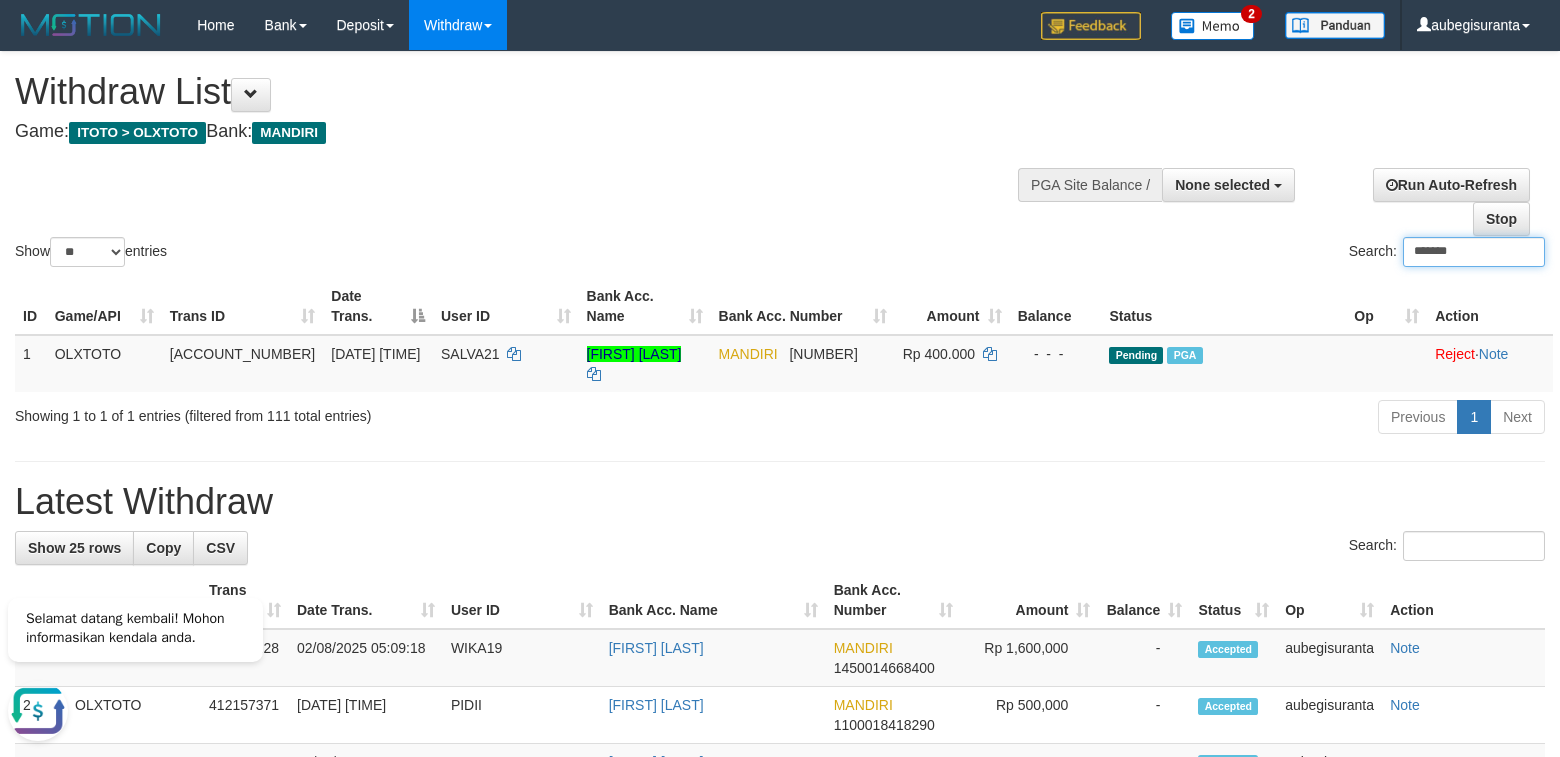 click on "*******" at bounding box center (1474, 252) 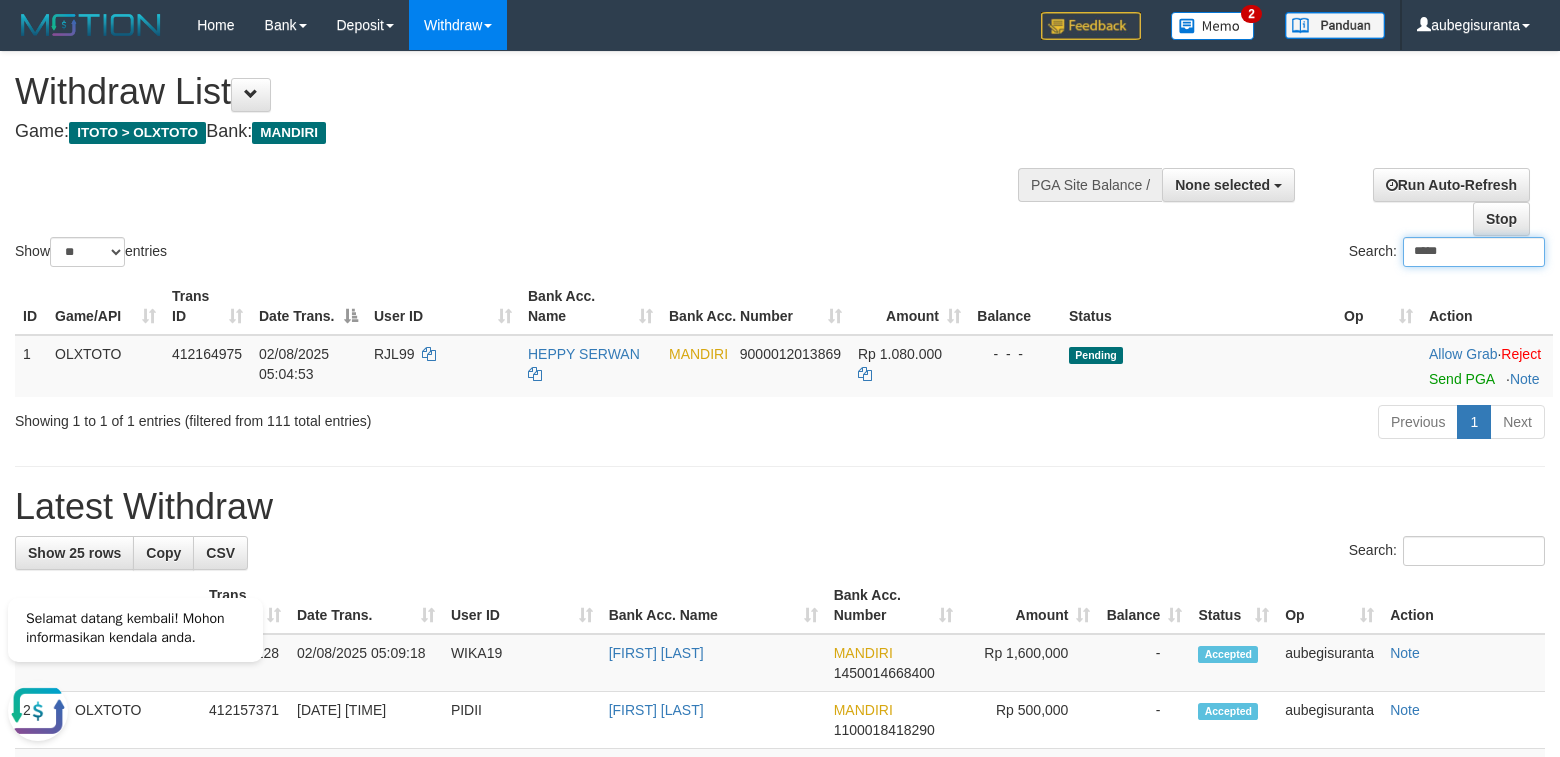 click on "*****" at bounding box center (1474, 252) 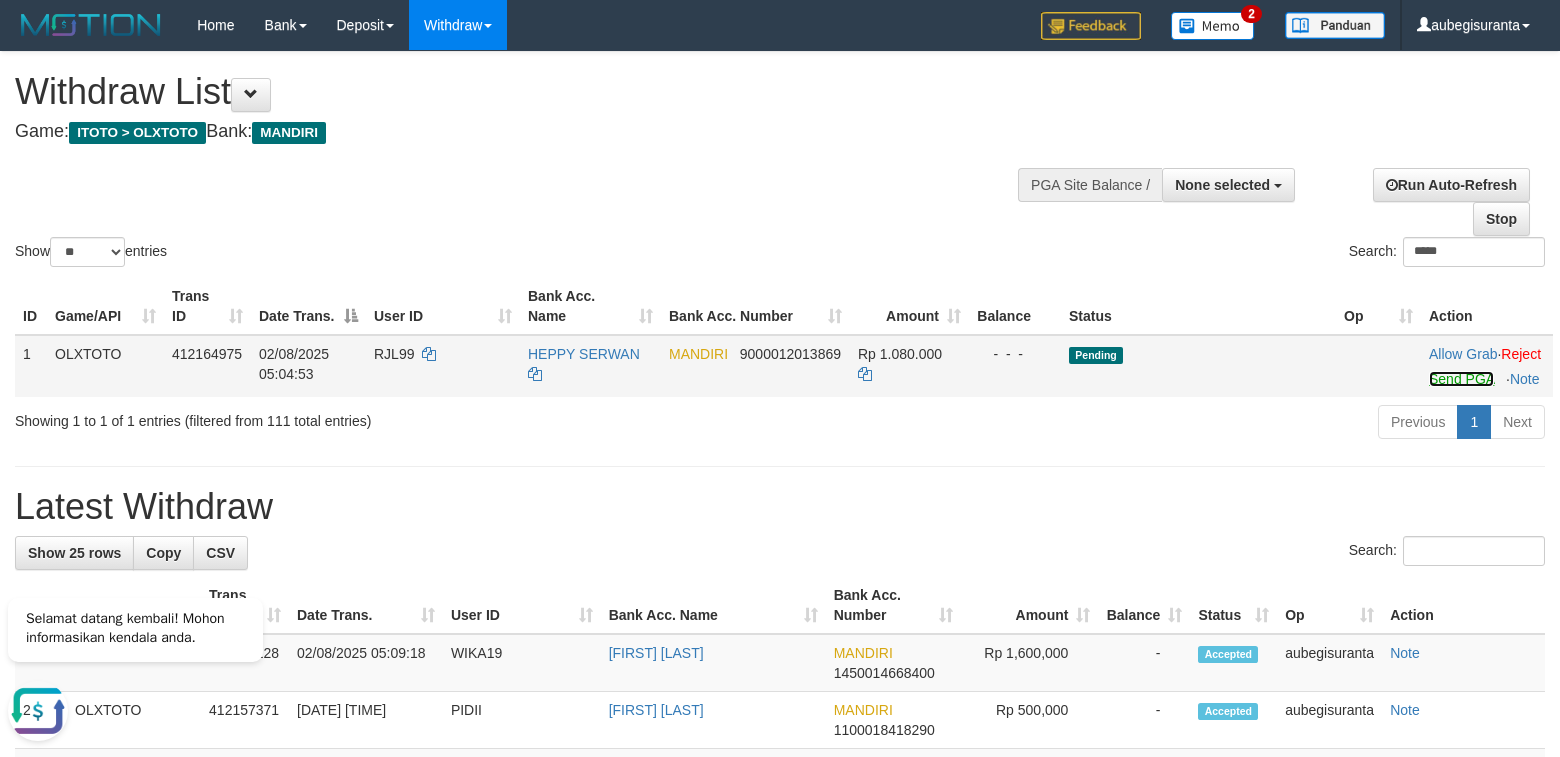 click on "Send PGA" at bounding box center (1461, 379) 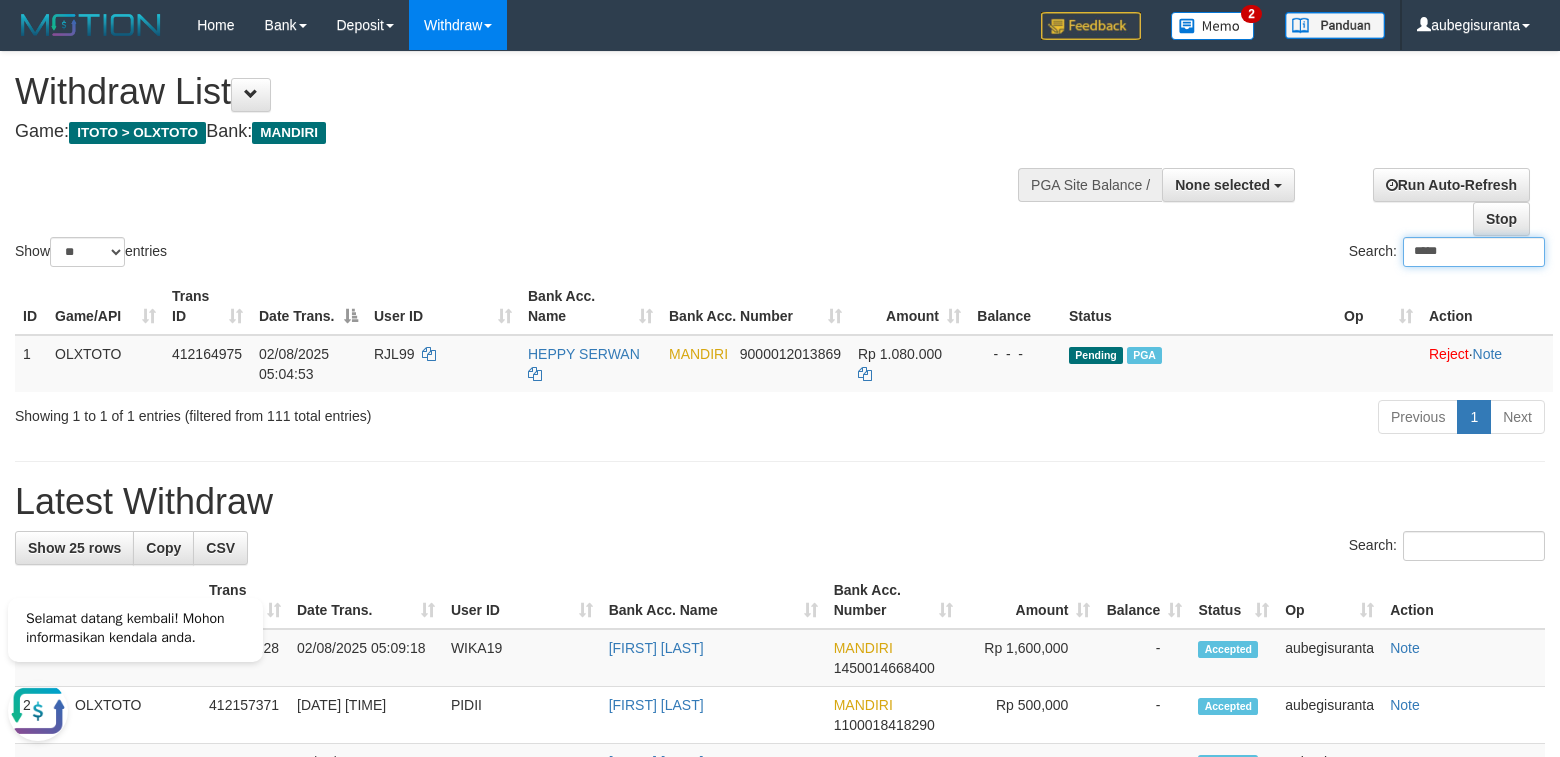 click on "*****" at bounding box center (1474, 252) 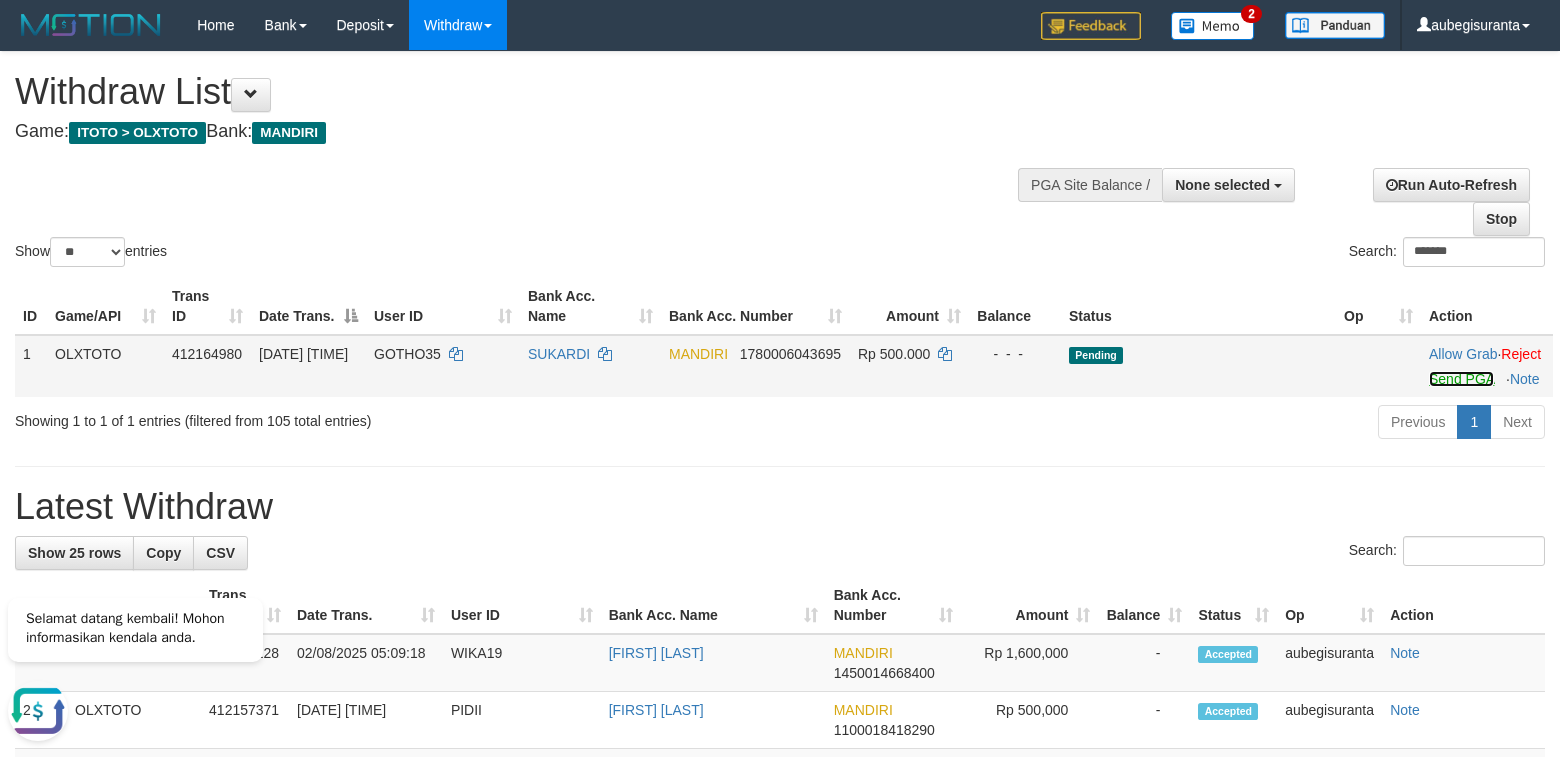 click on "Send PGA" at bounding box center (1461, 379) 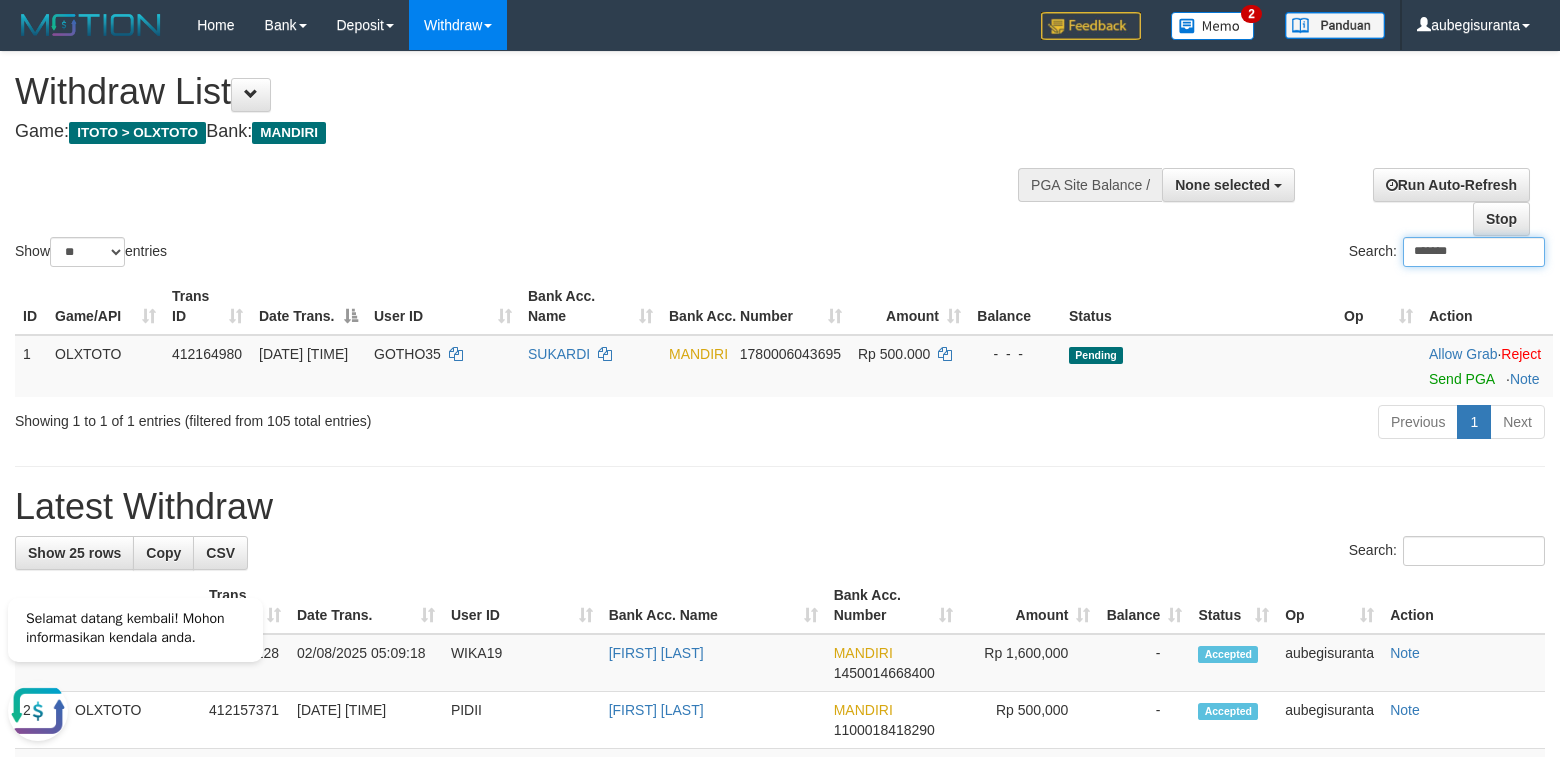 click on "*******" at bounding box center [1474, 252] 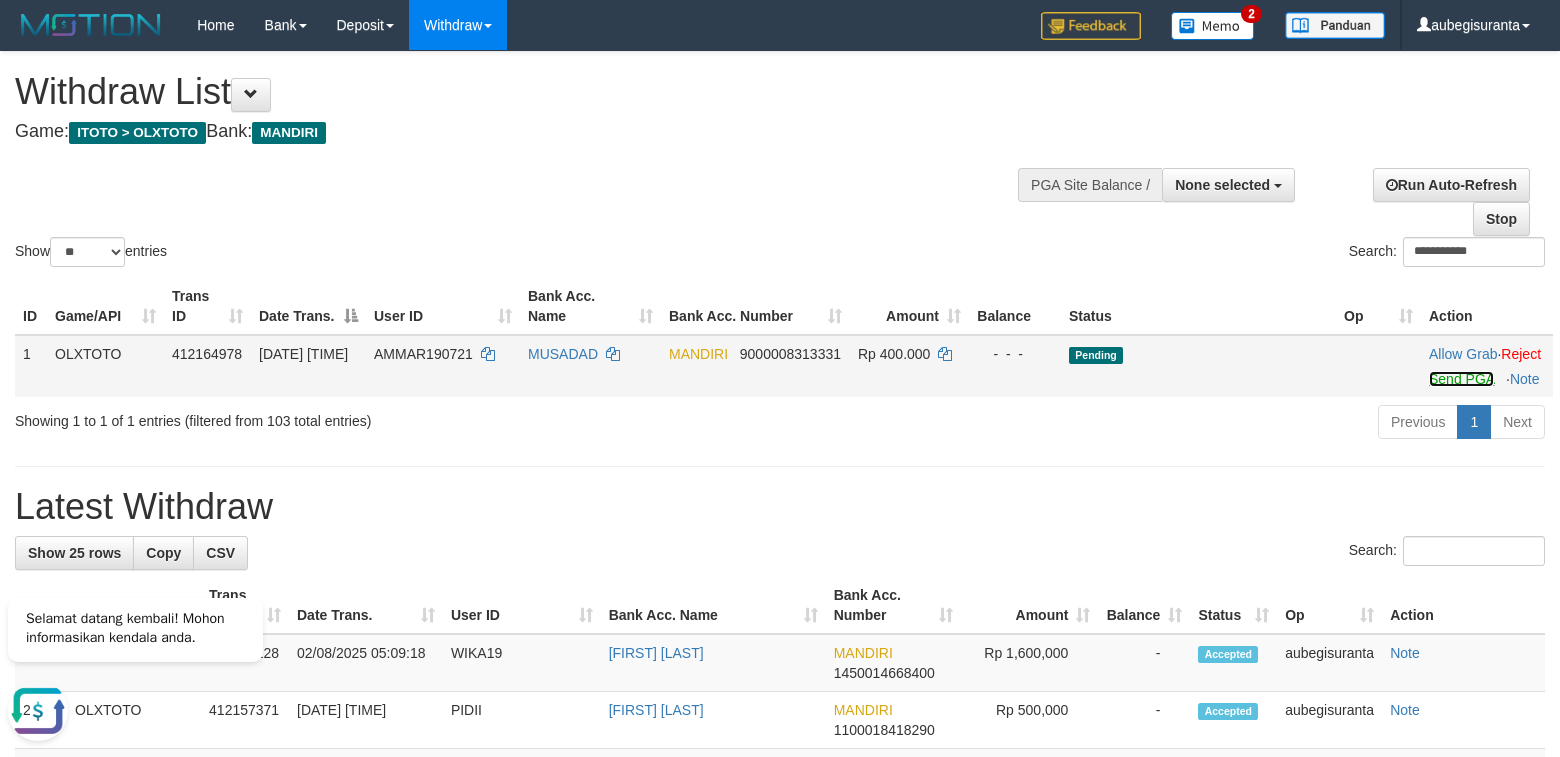 click on "Send PGA" at bounding box center (1461, 379) 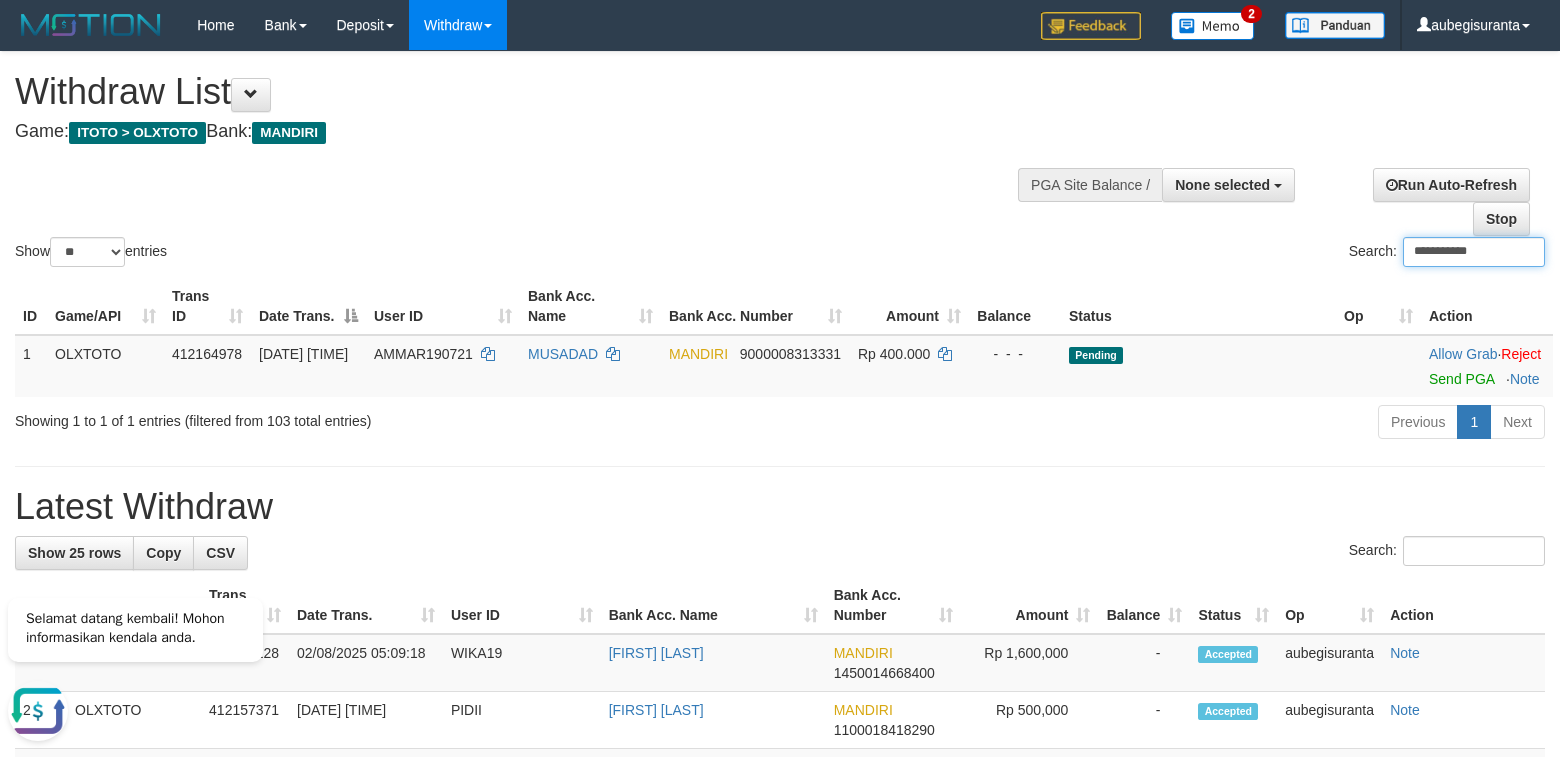 click on "**********" at bounding box center [1474, 252] 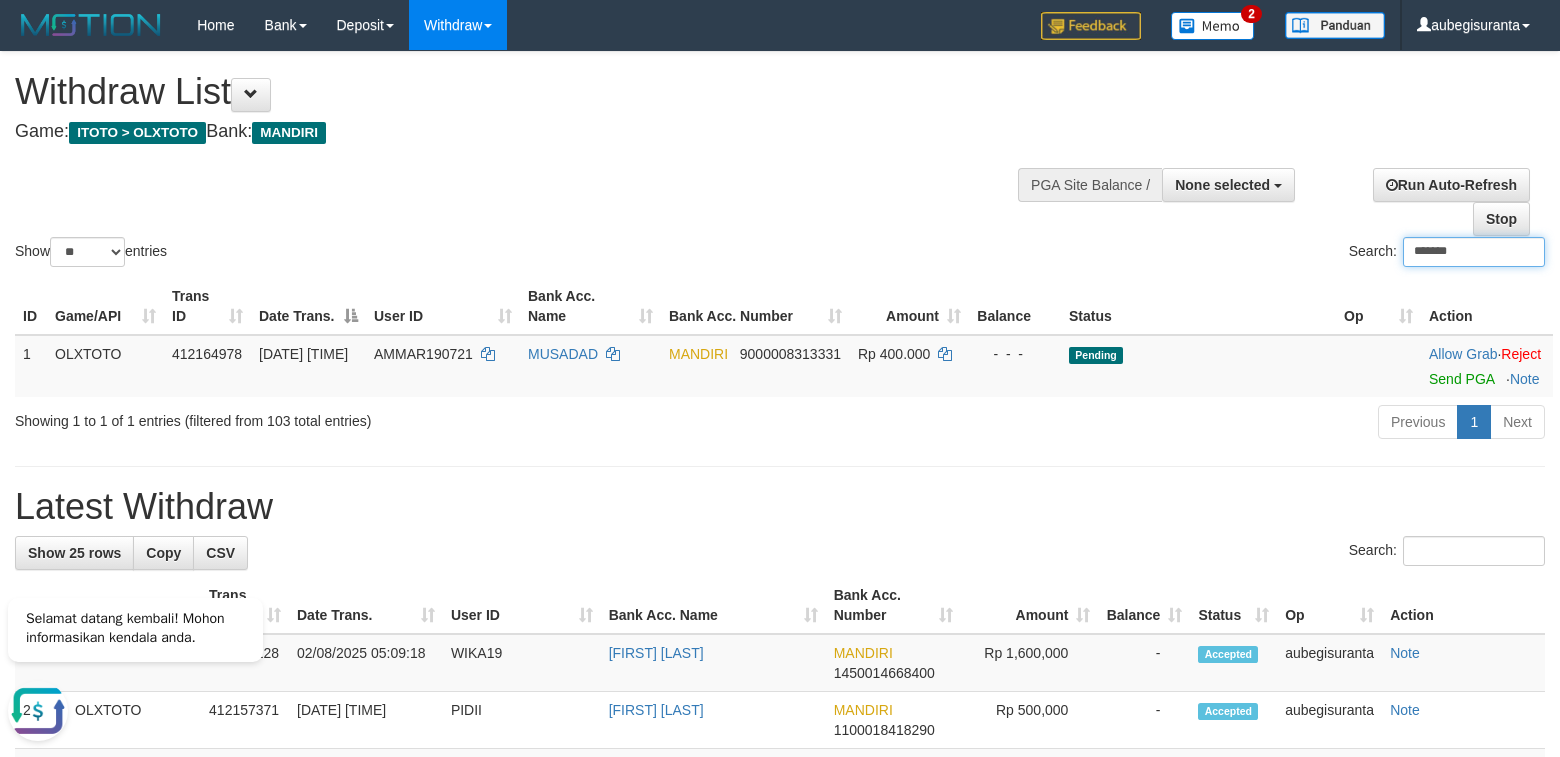 type on "*******" 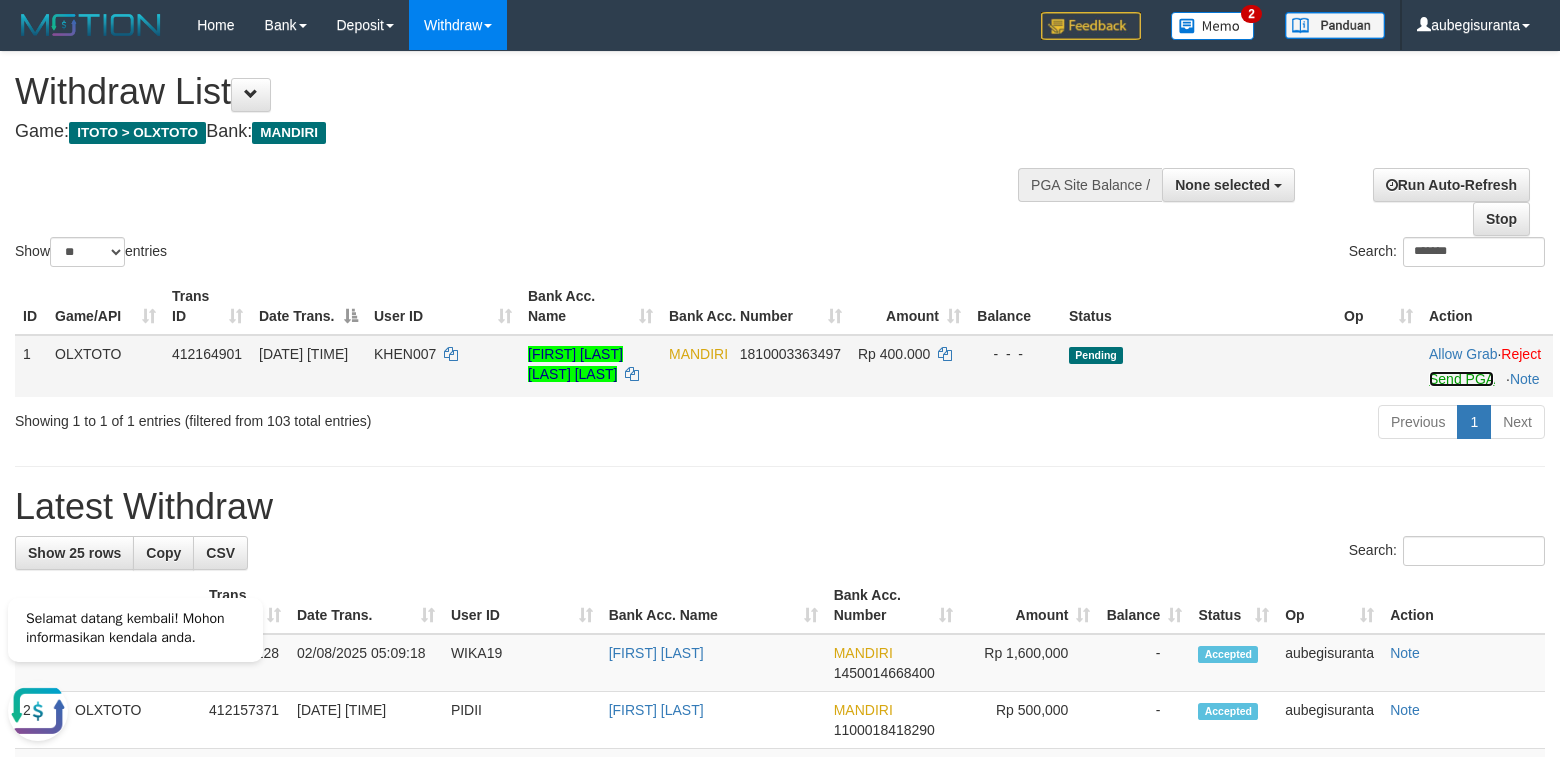 click on "Send PGA" at bounding box center [1461, 379] 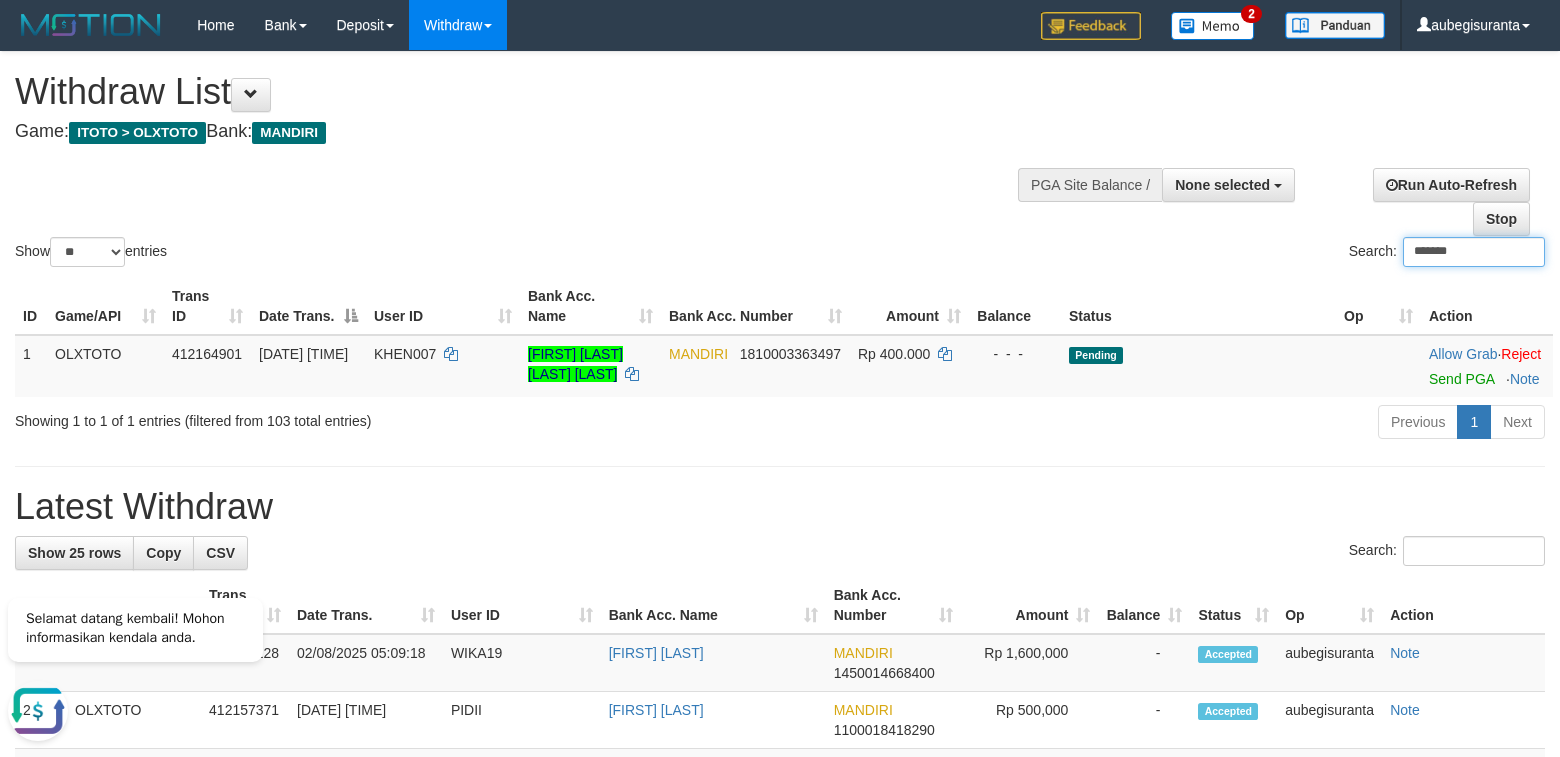 click on "*******" at bounding box center (1474, 252) 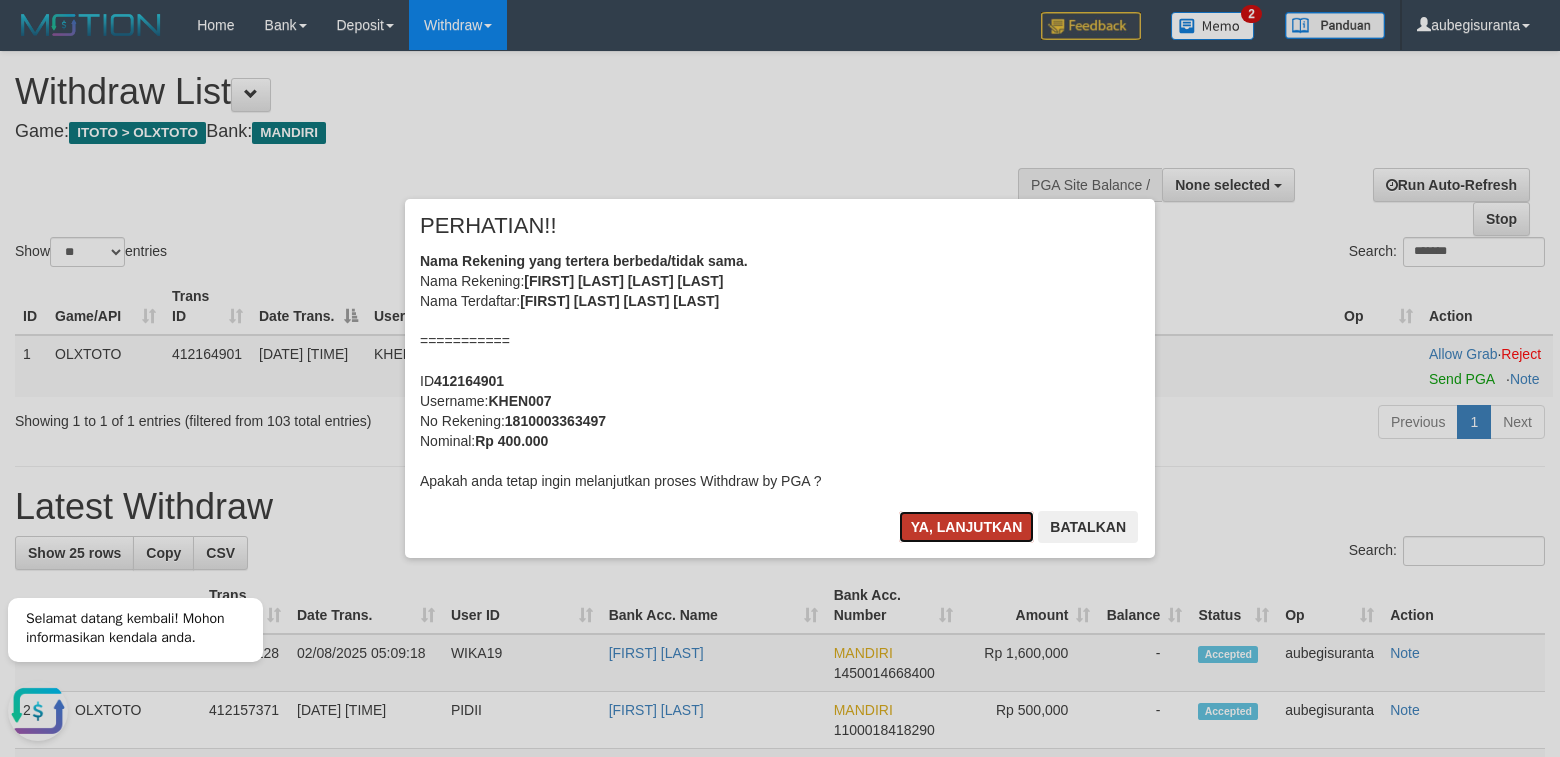 type 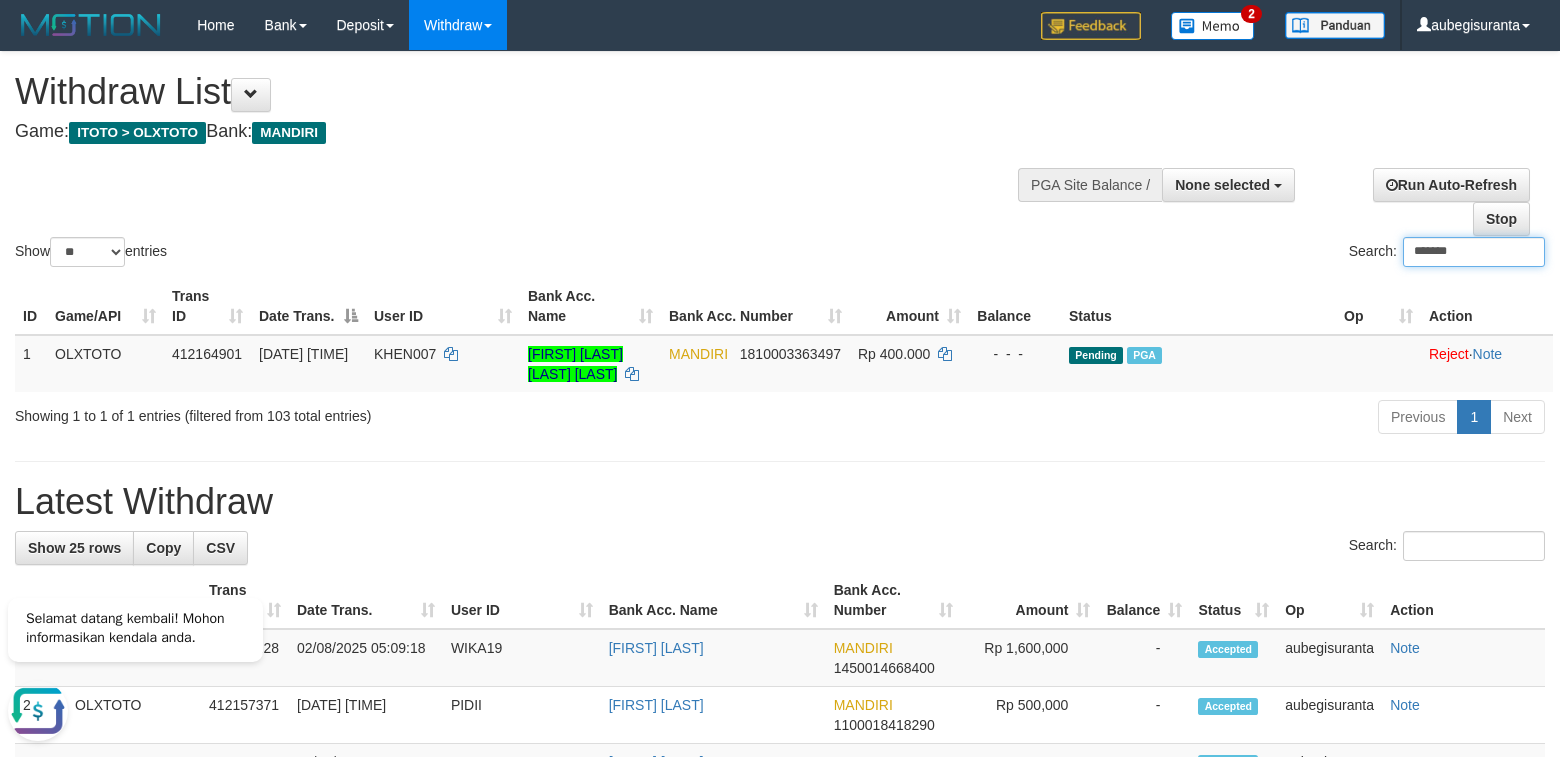 click on "*******" at bounding box center (1474, 252) 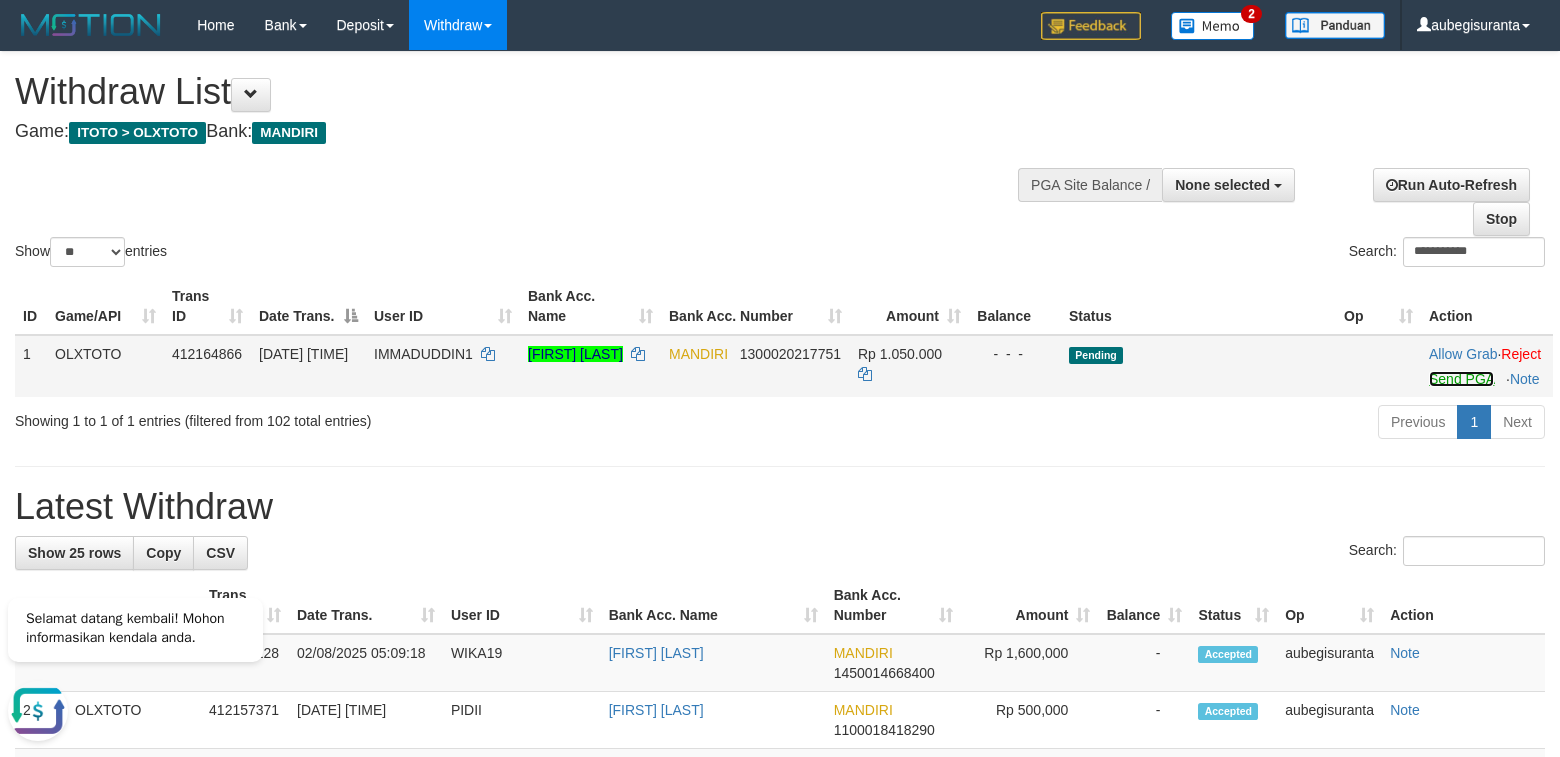 click on "Send PGA" at bounding box center (1461, 379) 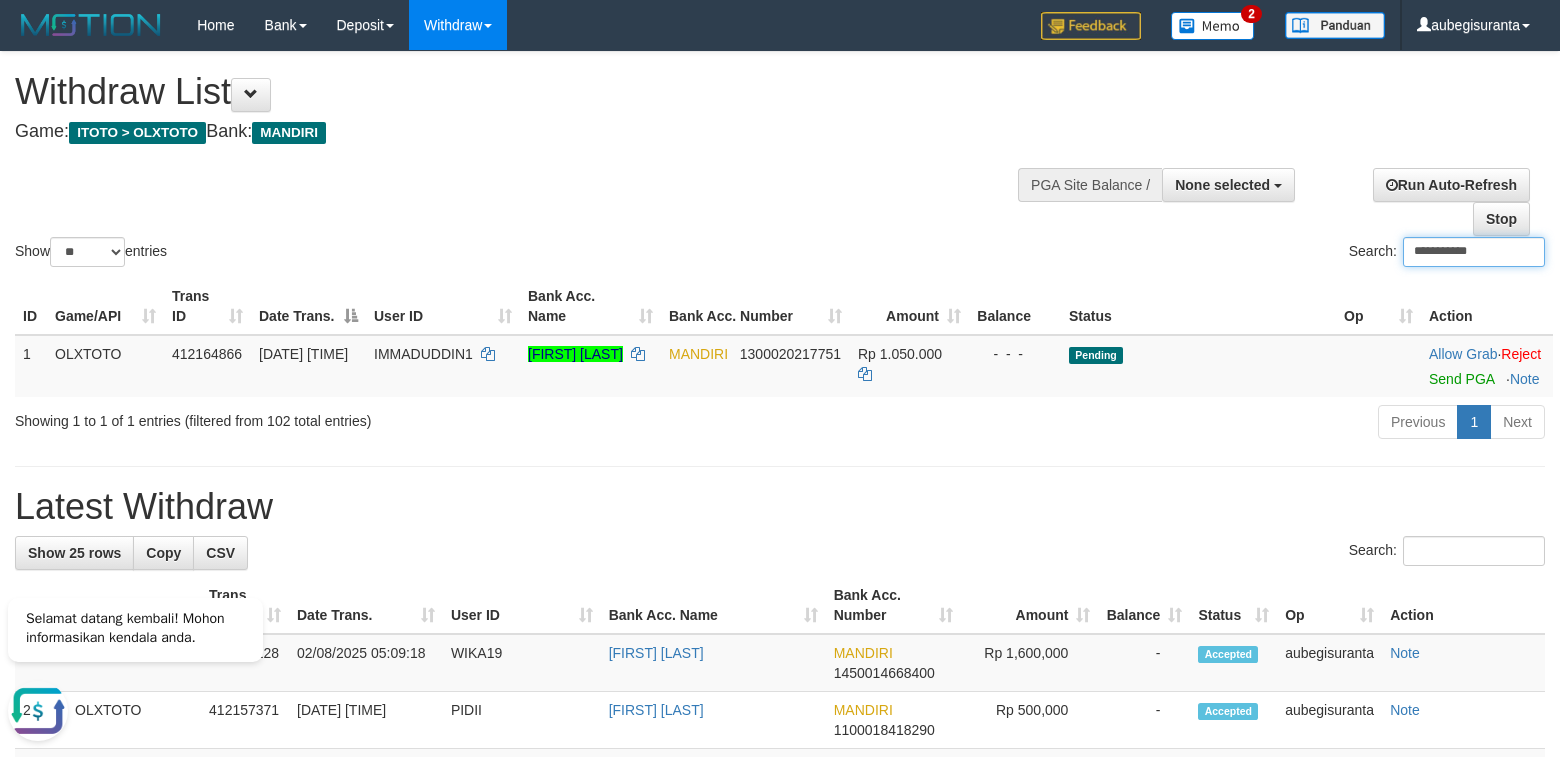click on "**********" at bounding box center (1474, 252) 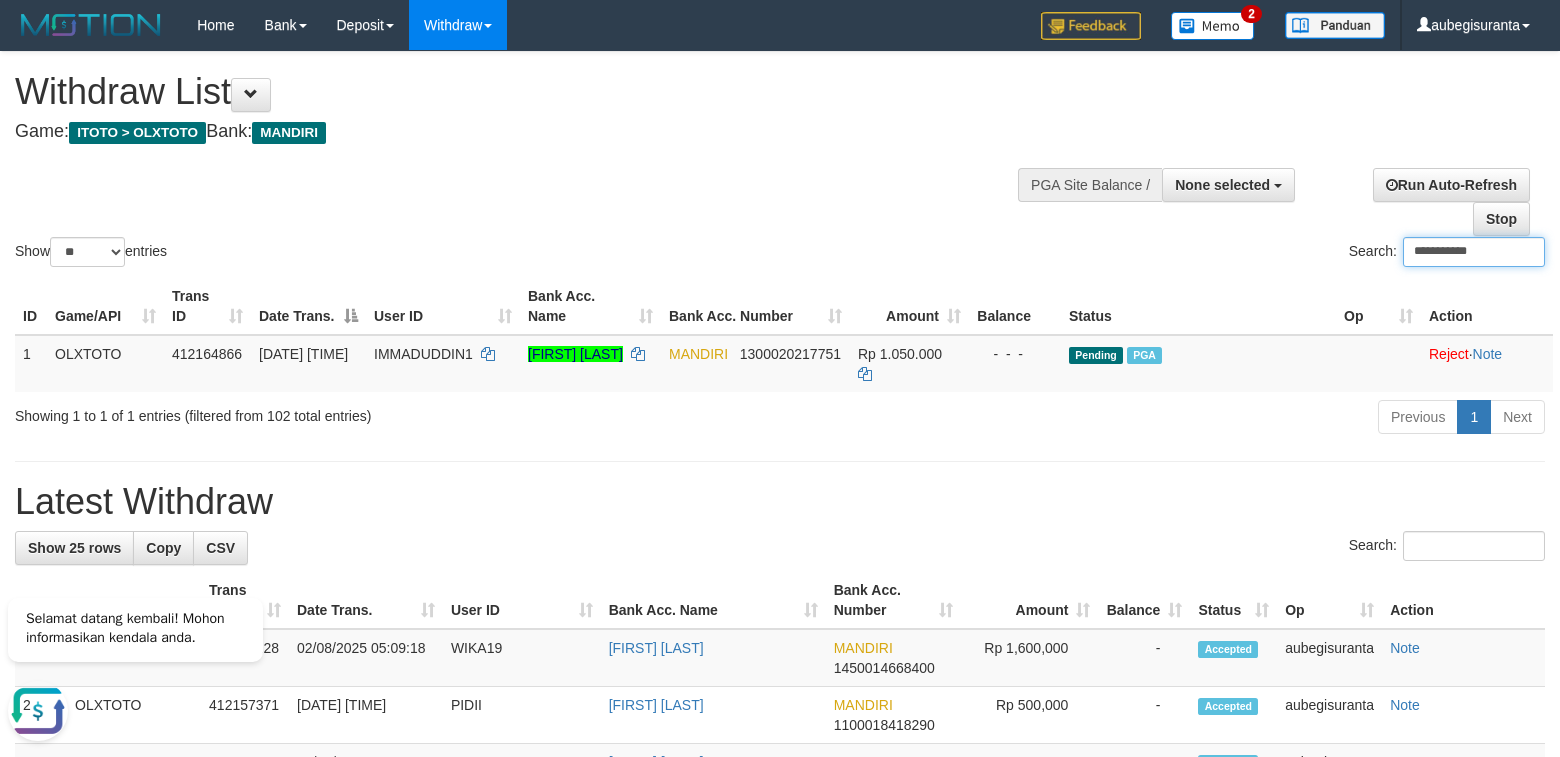 paste 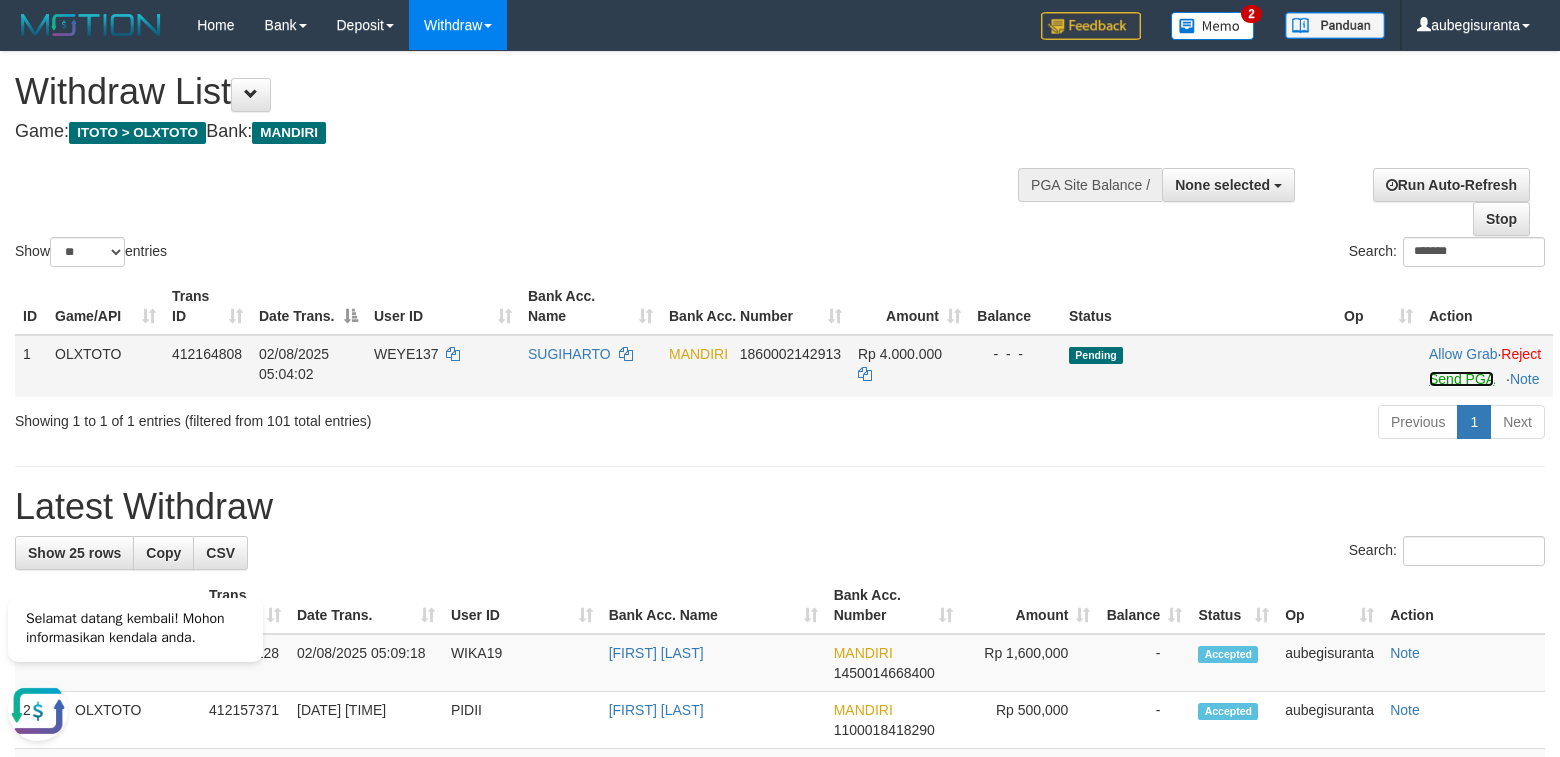 click on "Send PGA" at bounding box center [1461, 379] 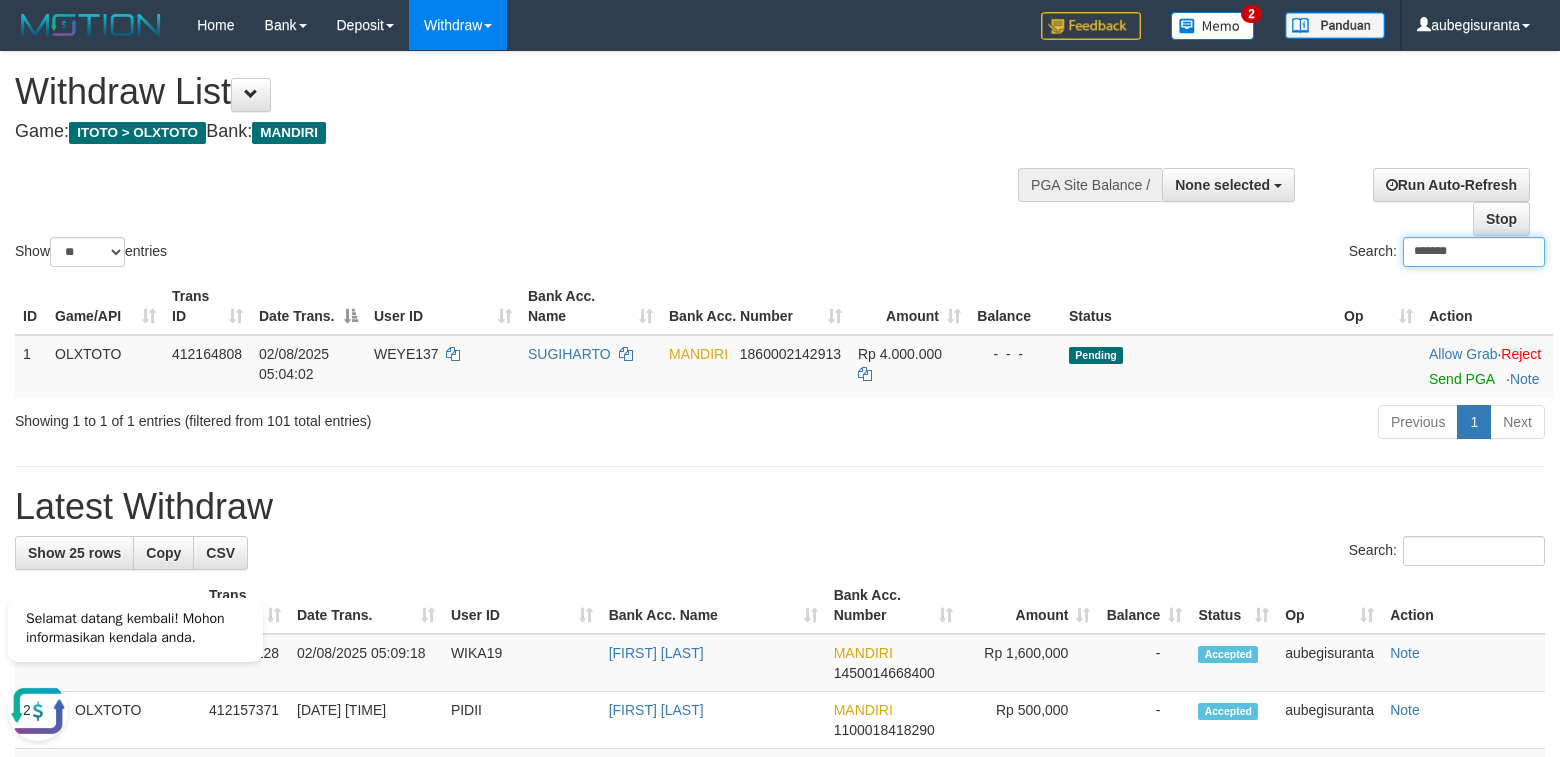 click on "*******" at bounding box center [1474, 252] 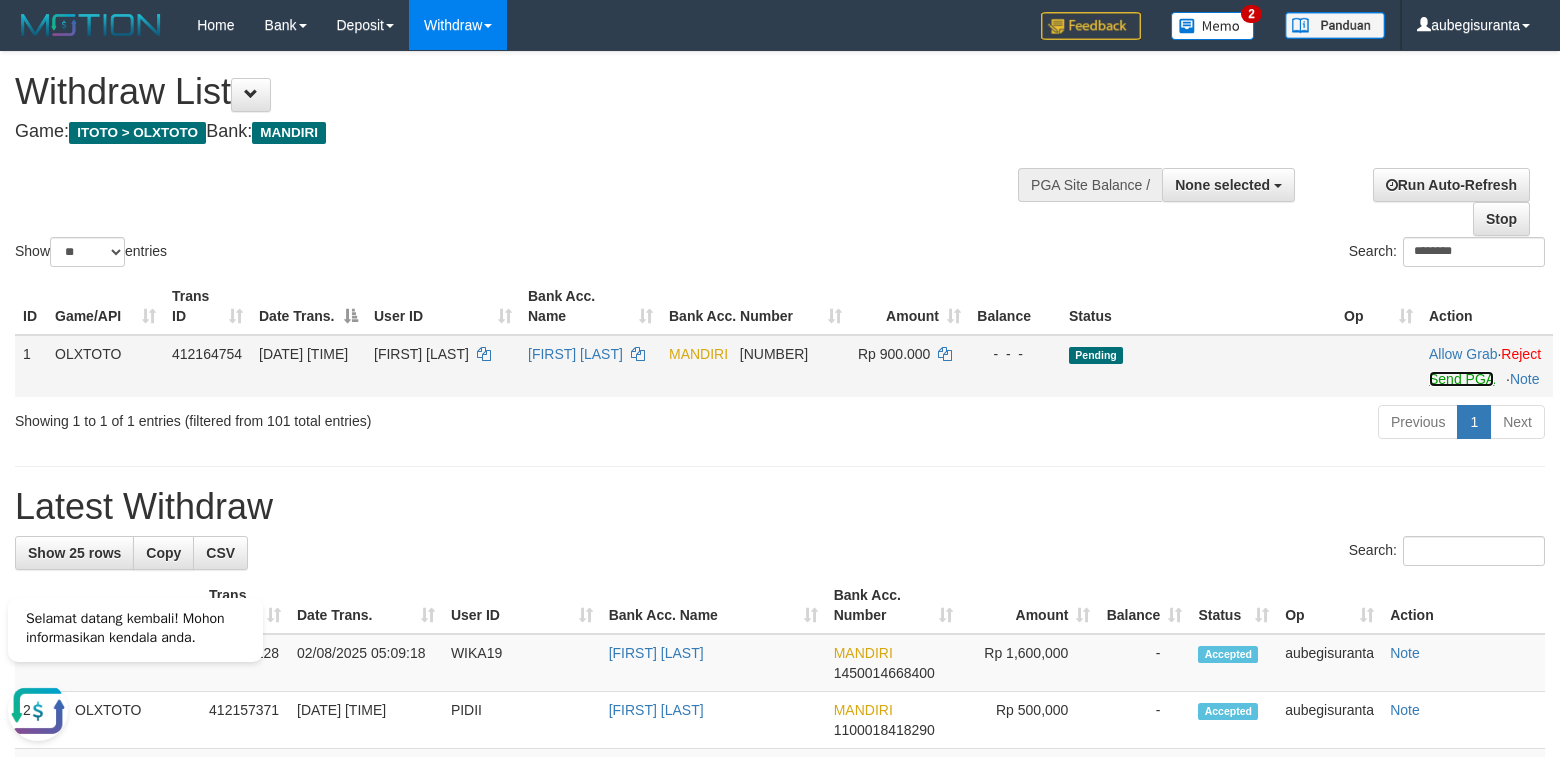 click on "Send PGA" at bounding box center (1461, 379) 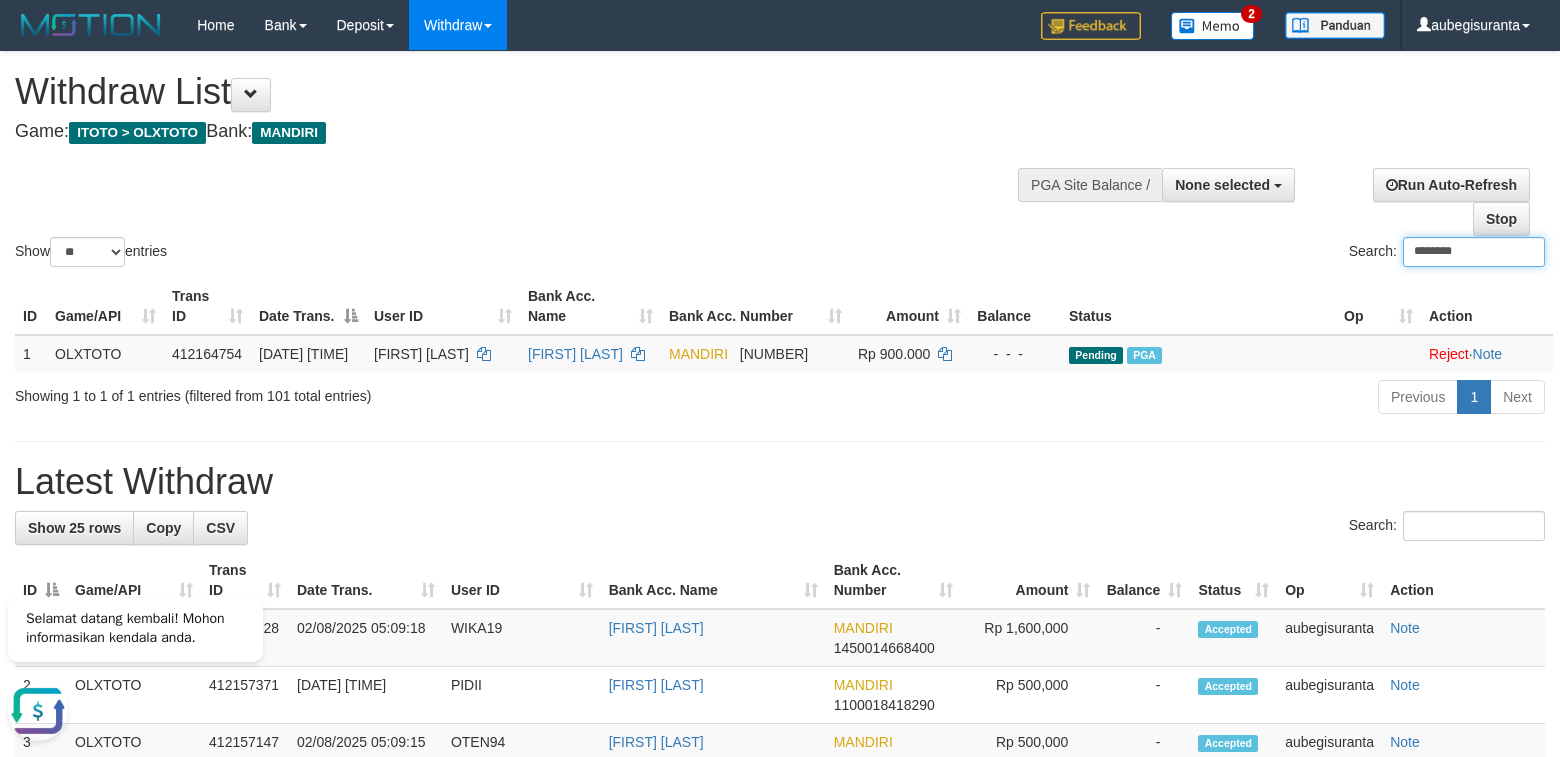 click on "********" at bounding box center [1474, 252] 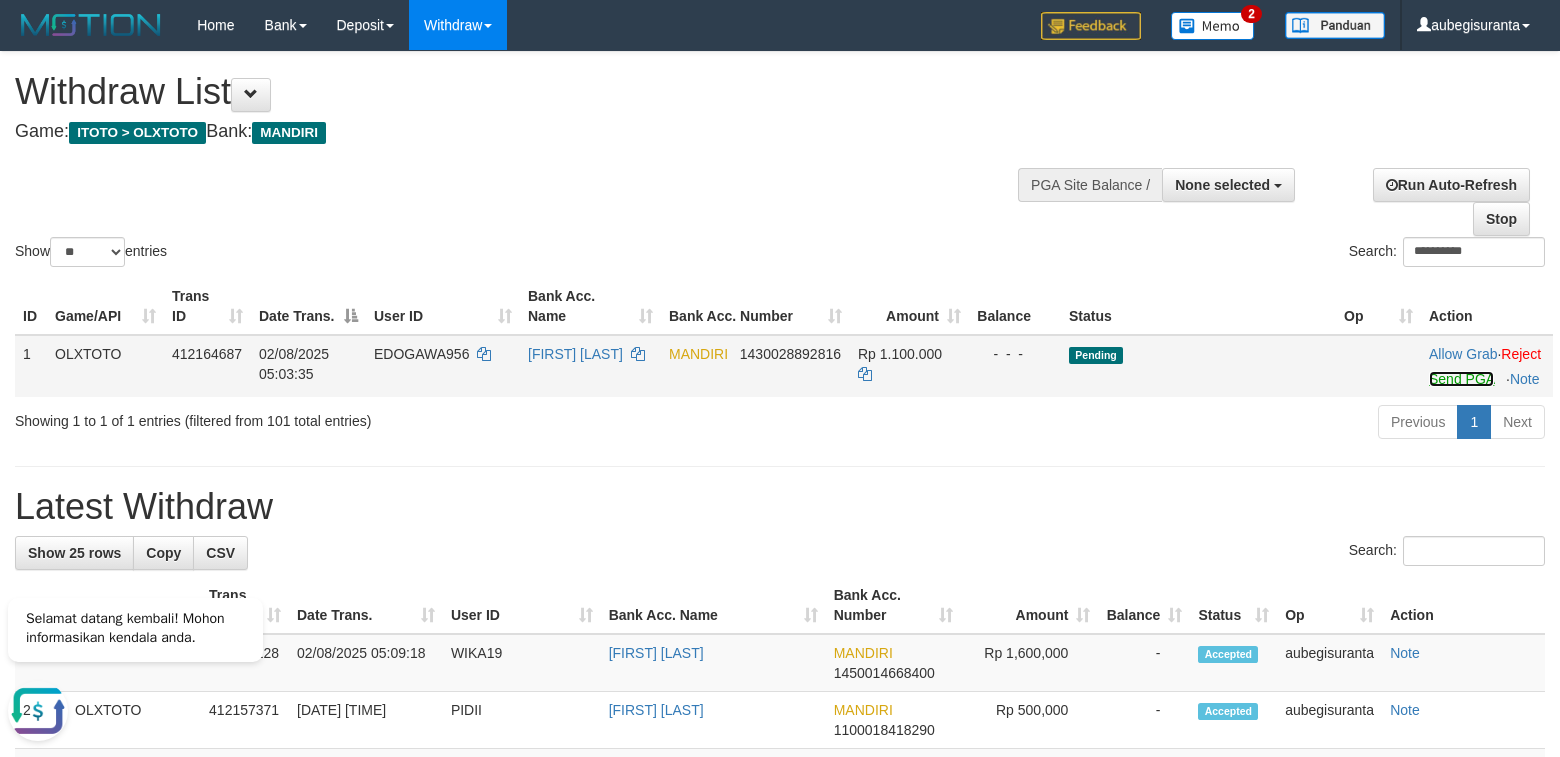 click on "Send PGA" at bounding box center (1461, 379) 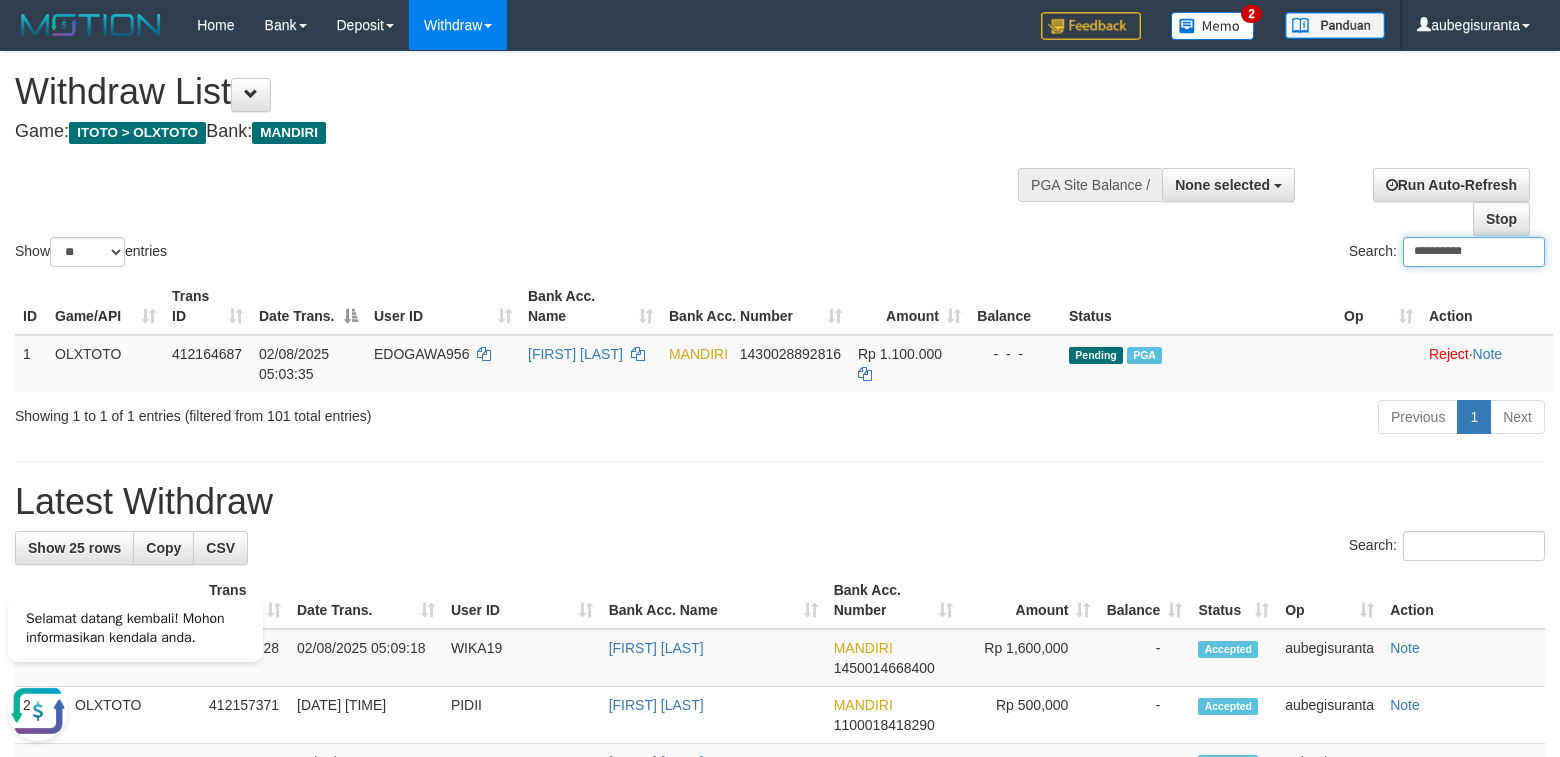 click on "**********" at bounding box center (1474, 252) 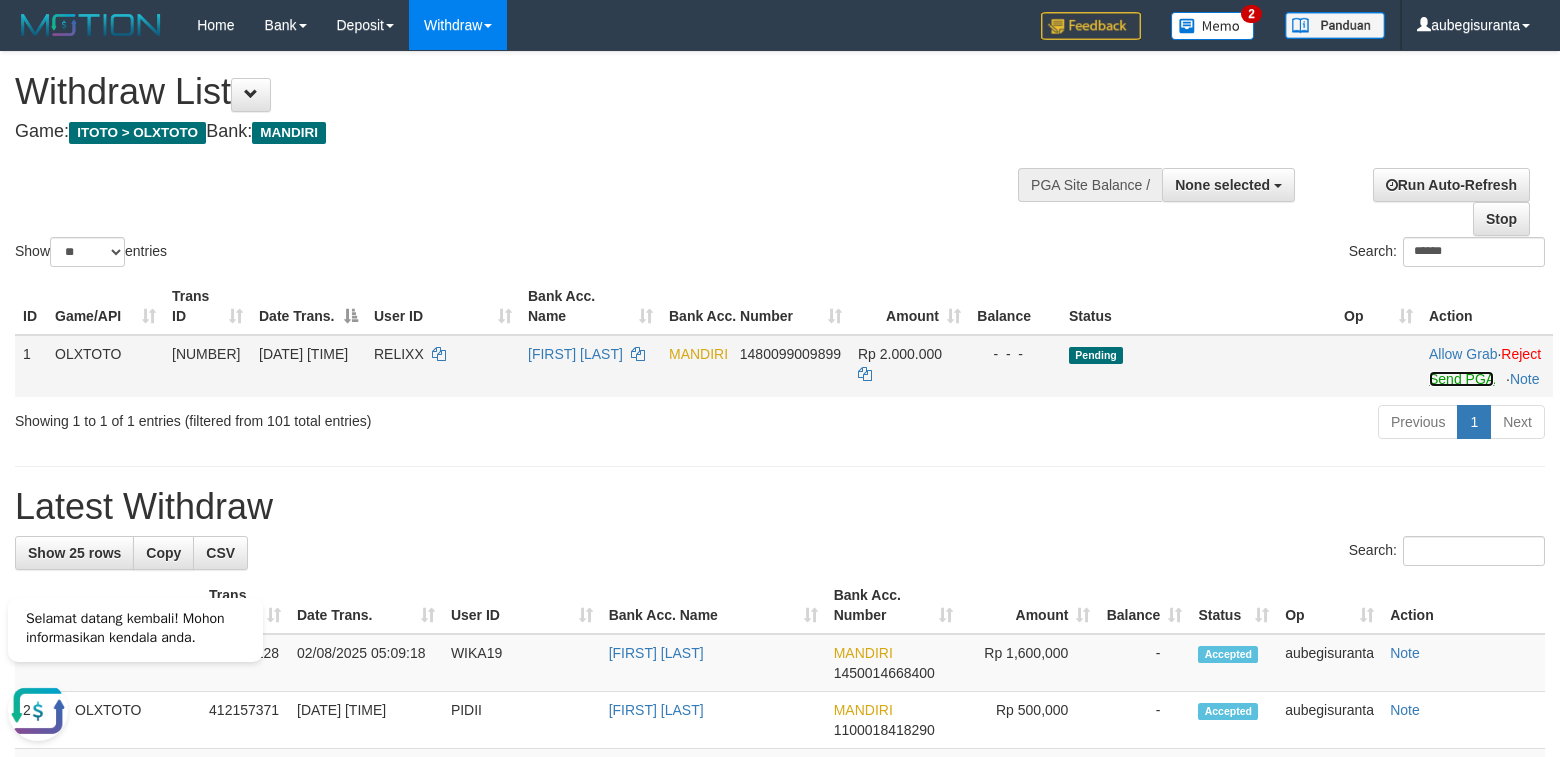 click on "Send PGA" at bounding box center [1461, 379] 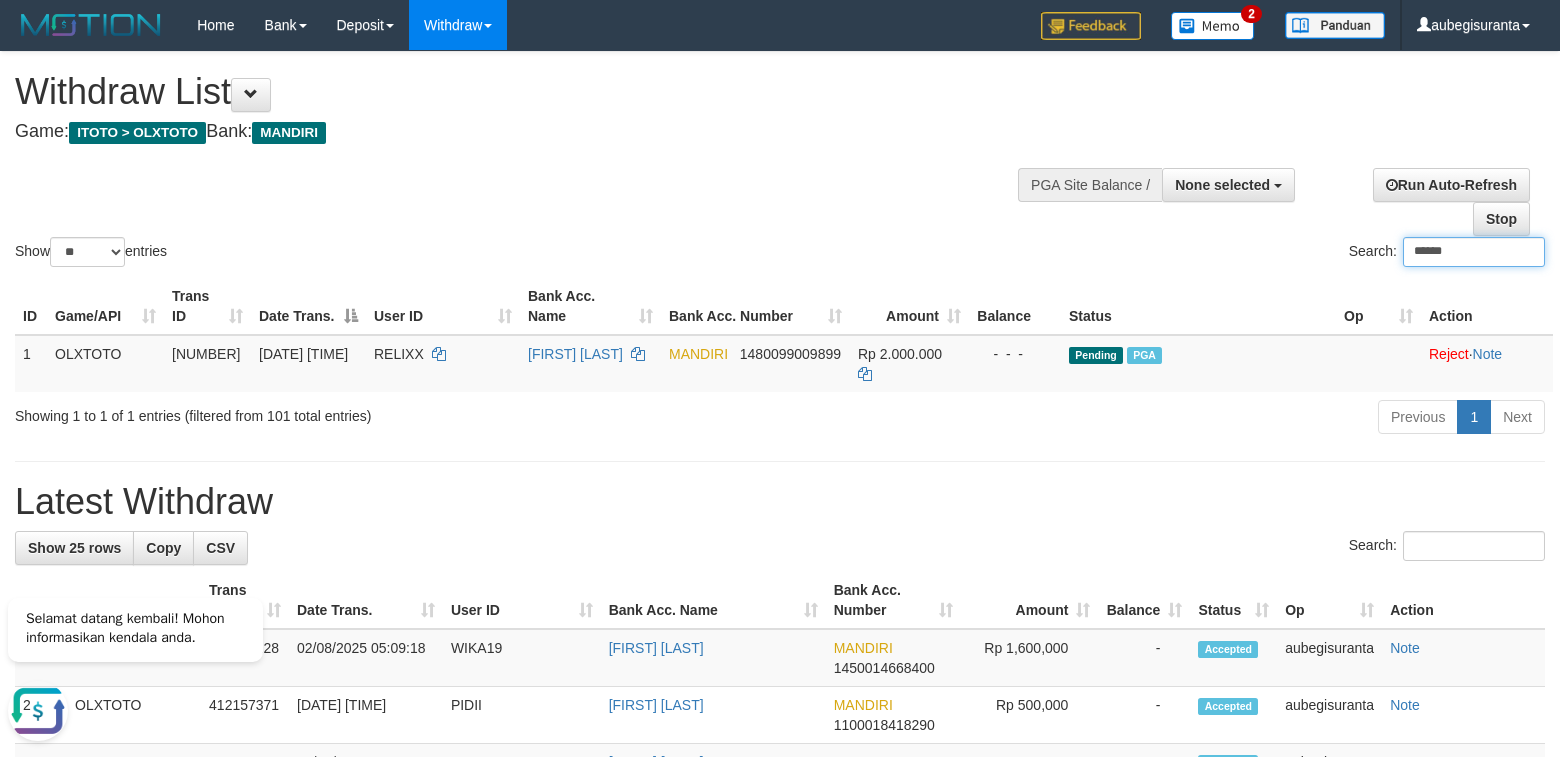 click on "******" at bounding box center (1474, 252) 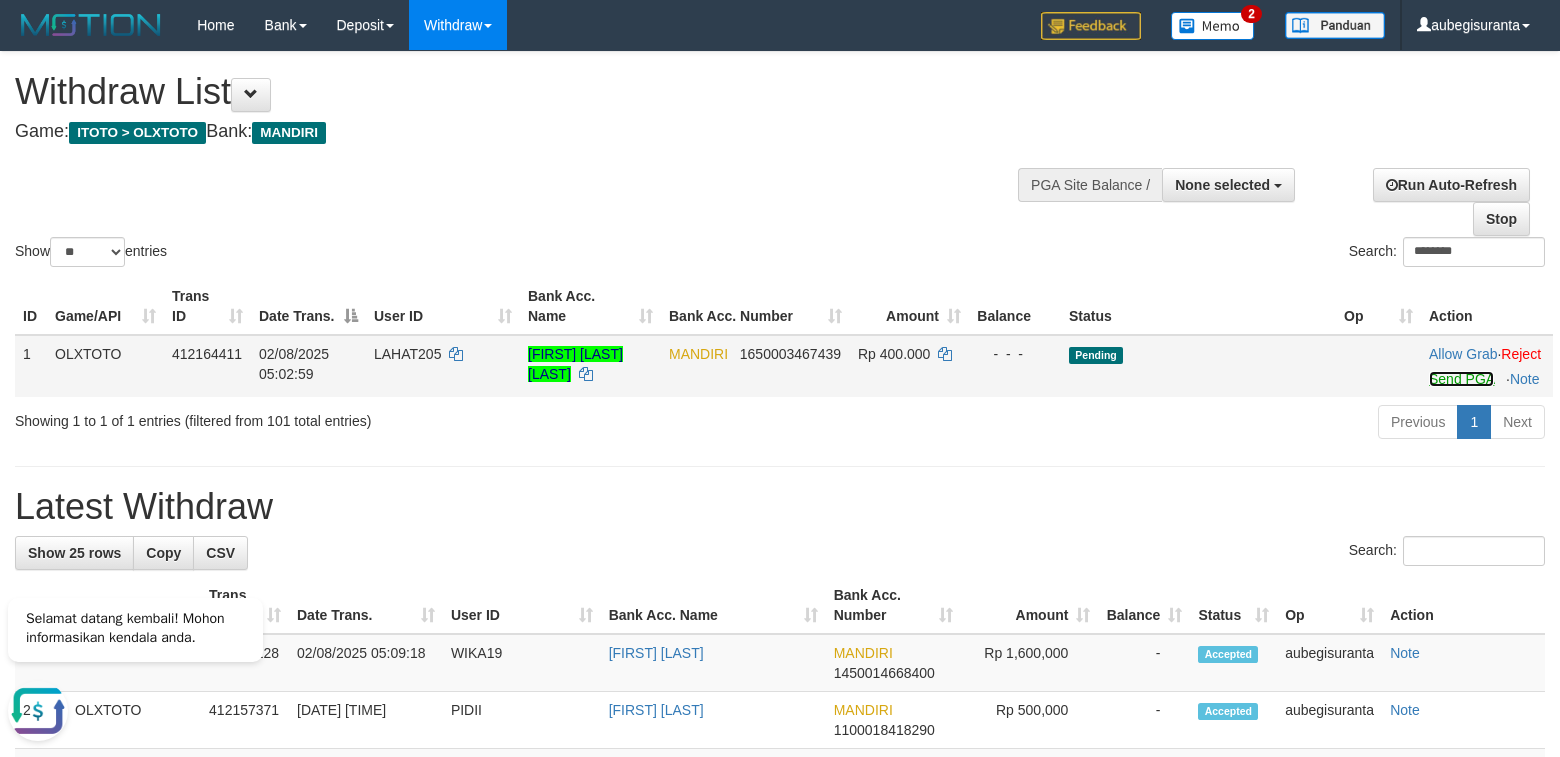click on "Send PGA" at bounding box center [1461, 379] 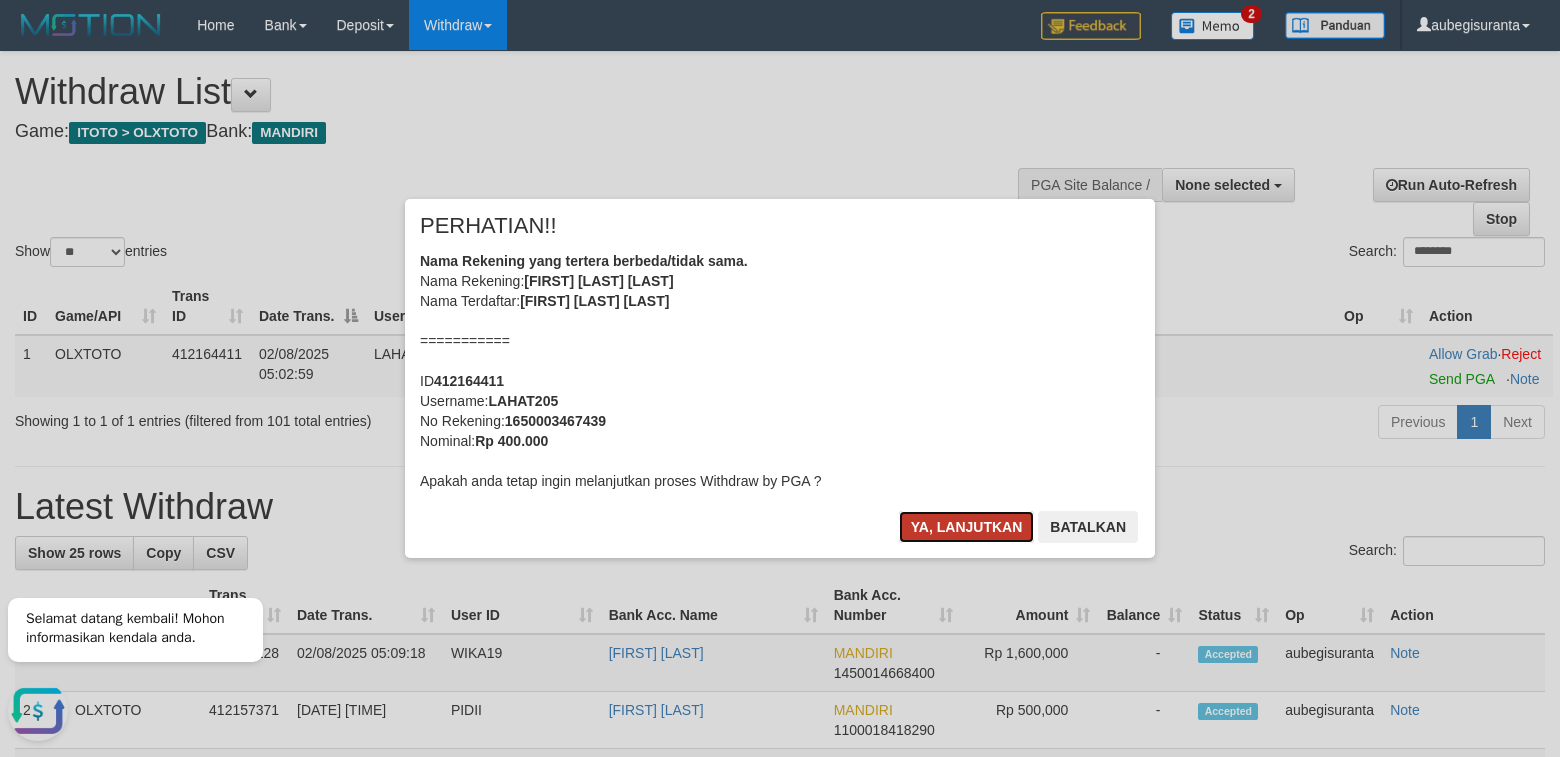 click on "Ya, lanjutkan" at bounding box center (967, 527) 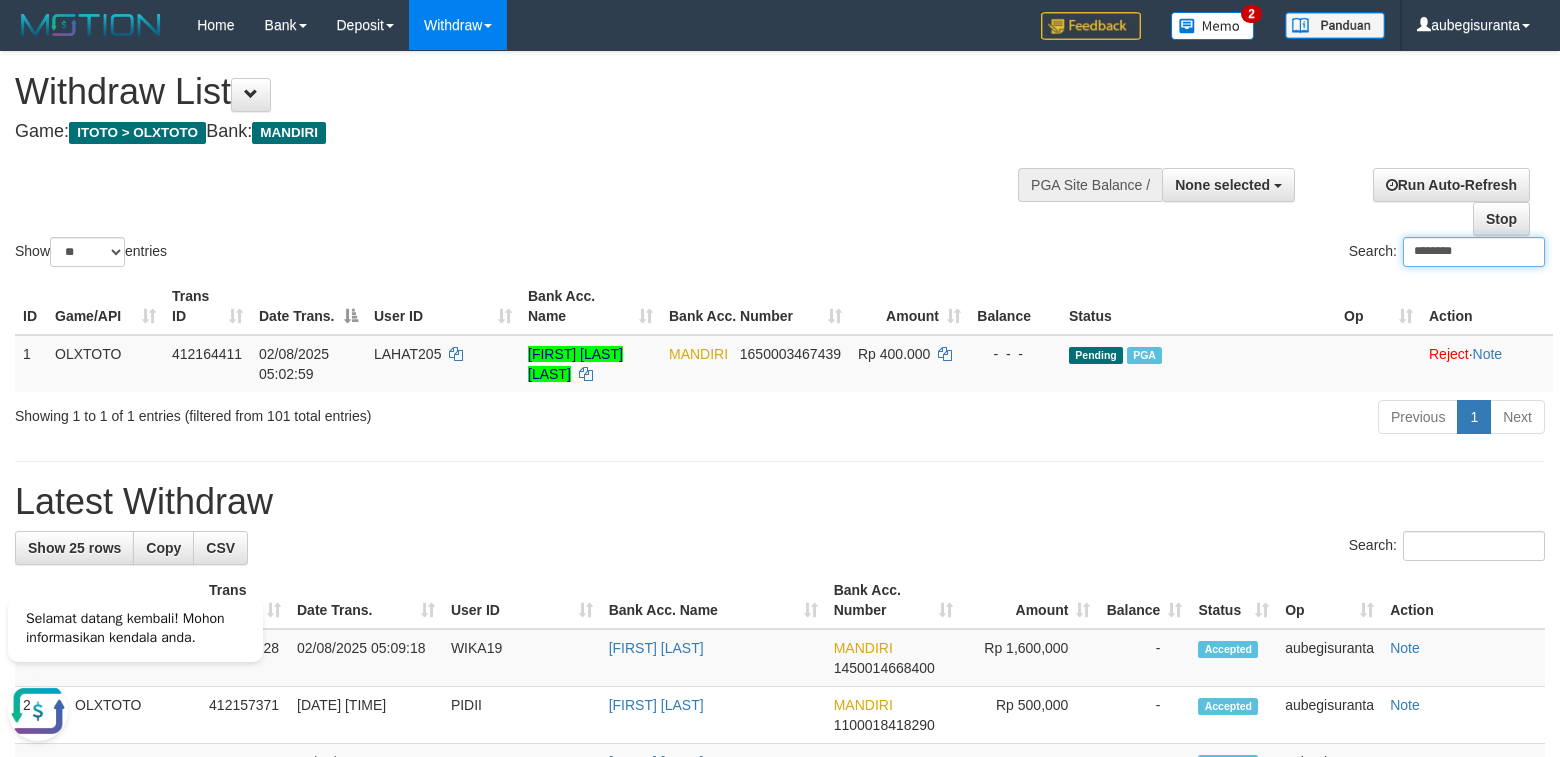 click on "********" at bounding box center [1474, 252] 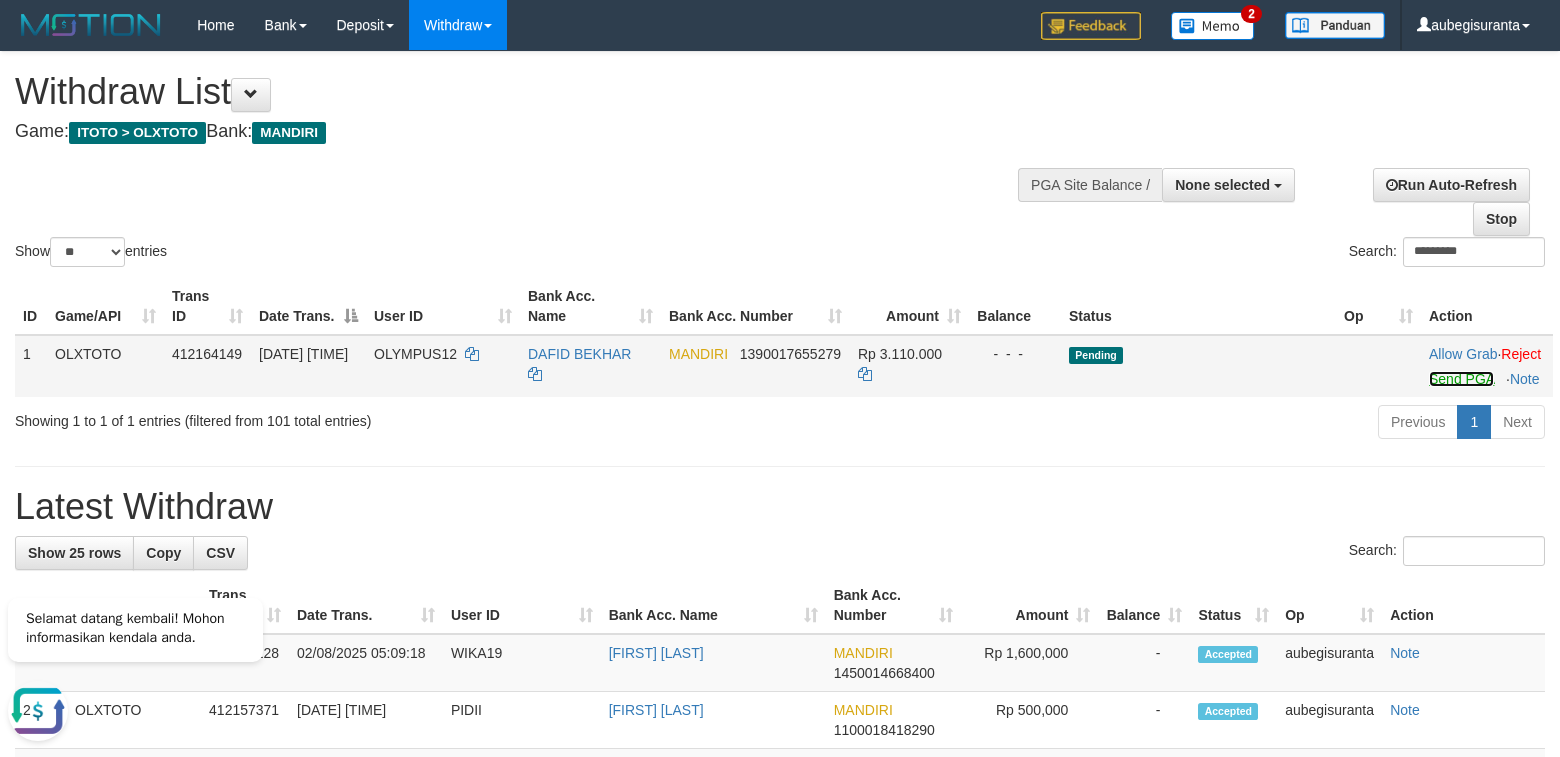 click on "Send PGA" at bounding box center [1461, 379] 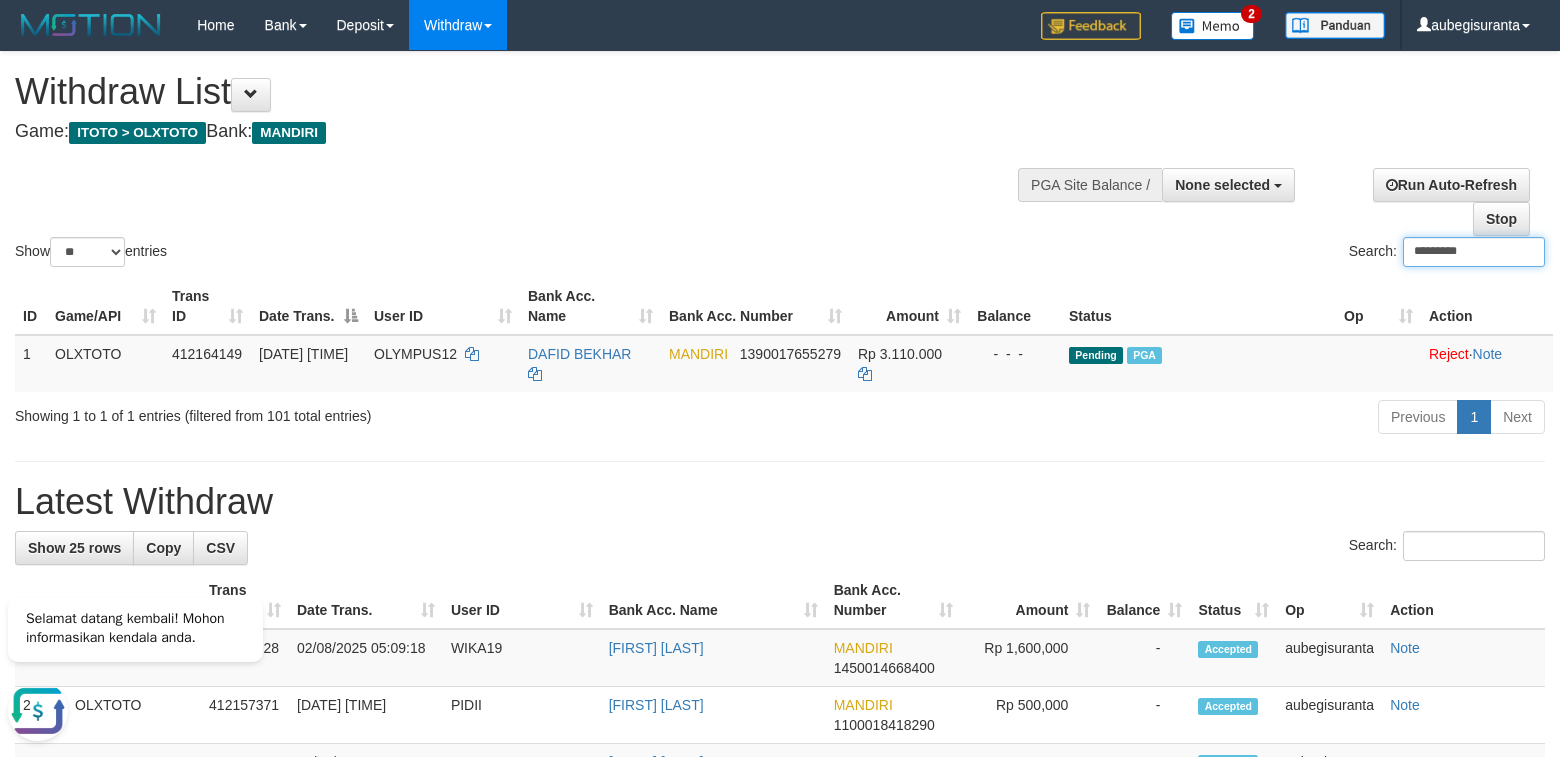click on "*********" at bounding box center (1474, 252) 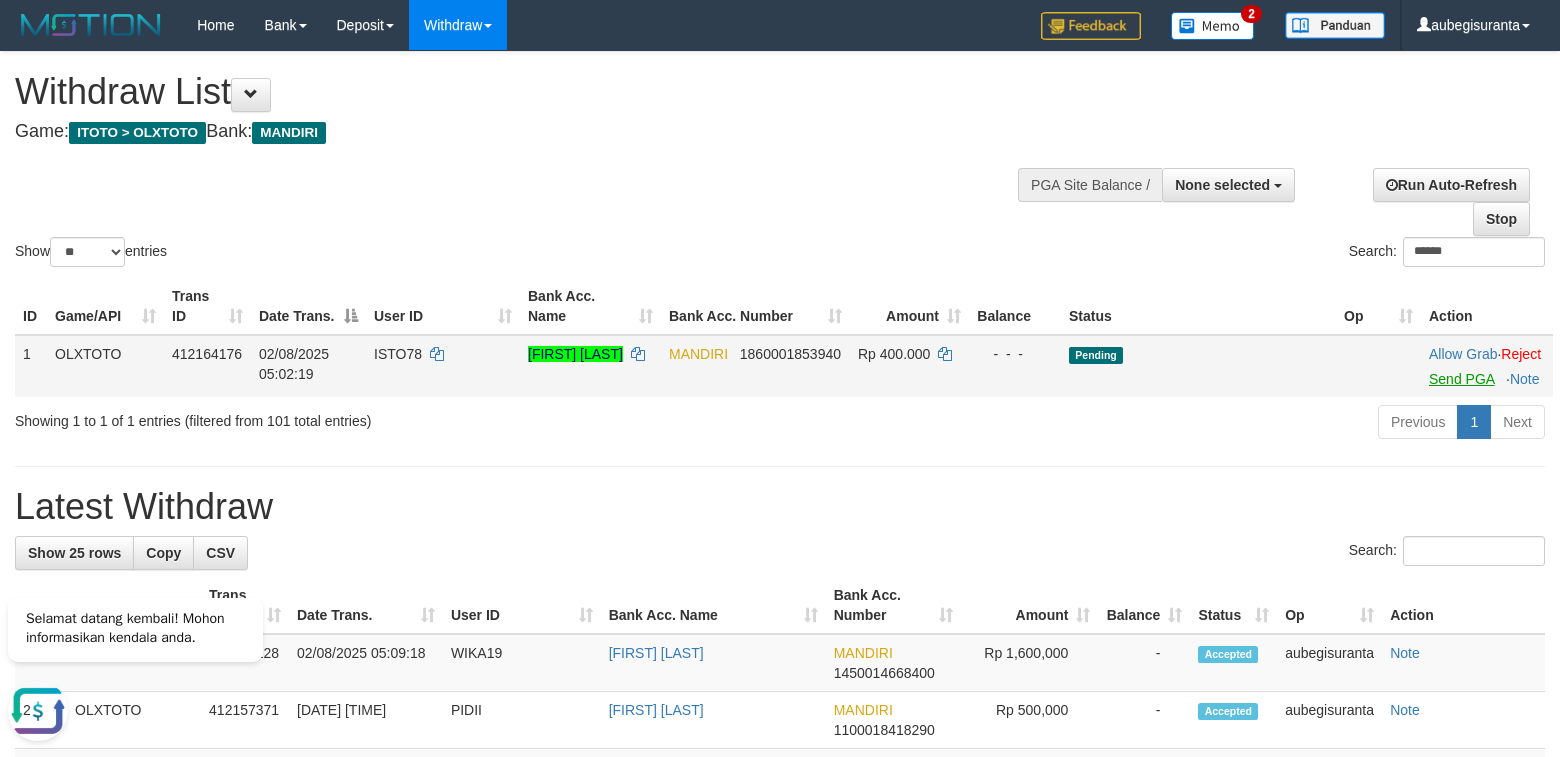 click on "Send PGA" at bounding box center (1461, 379) 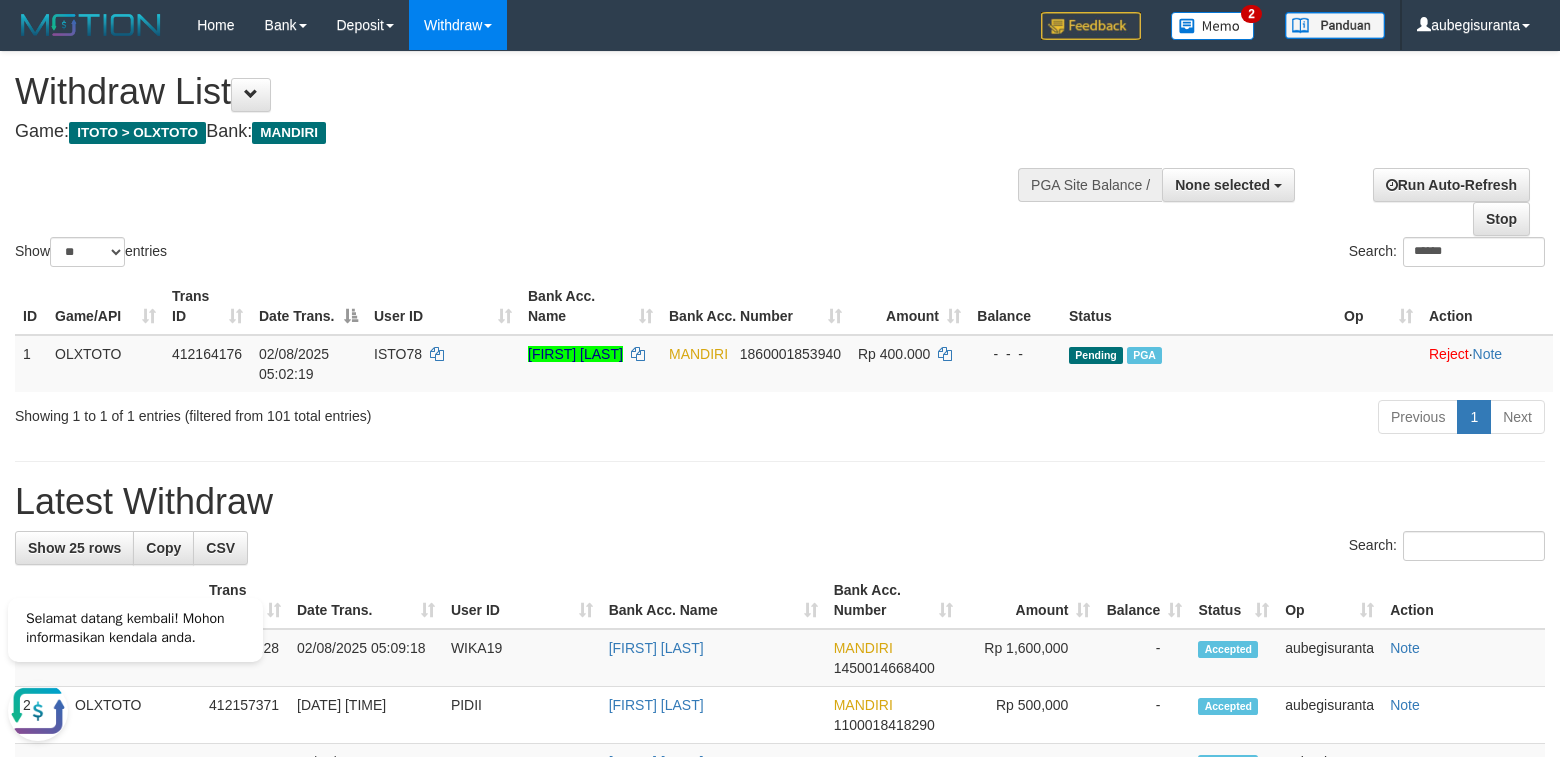click on "Run Auto-Refresh
Stop" at bounding box center [1425, 202] 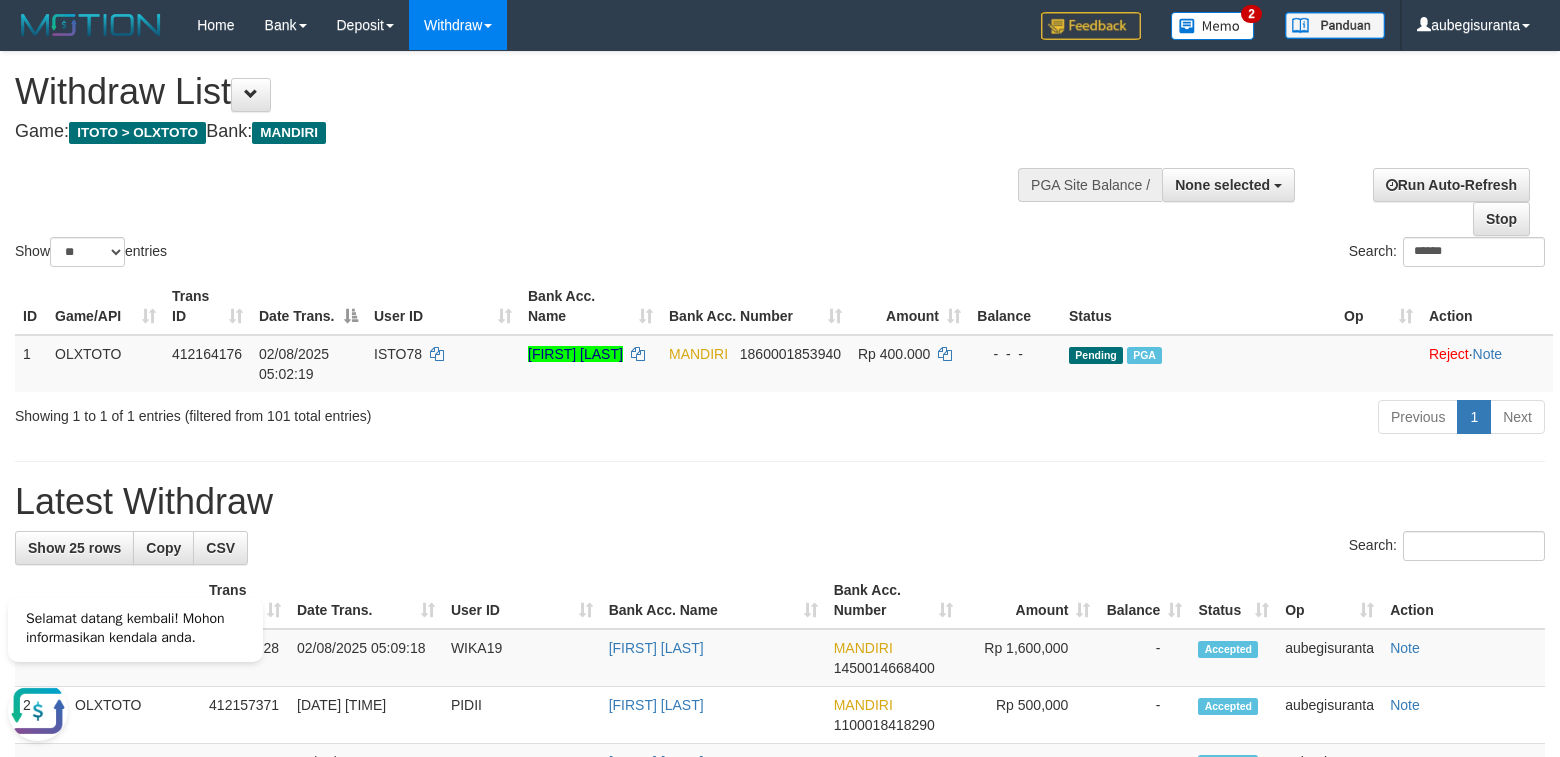 click on "Run Auto-Refresh
Stop" at bounding box center [1425, 202] 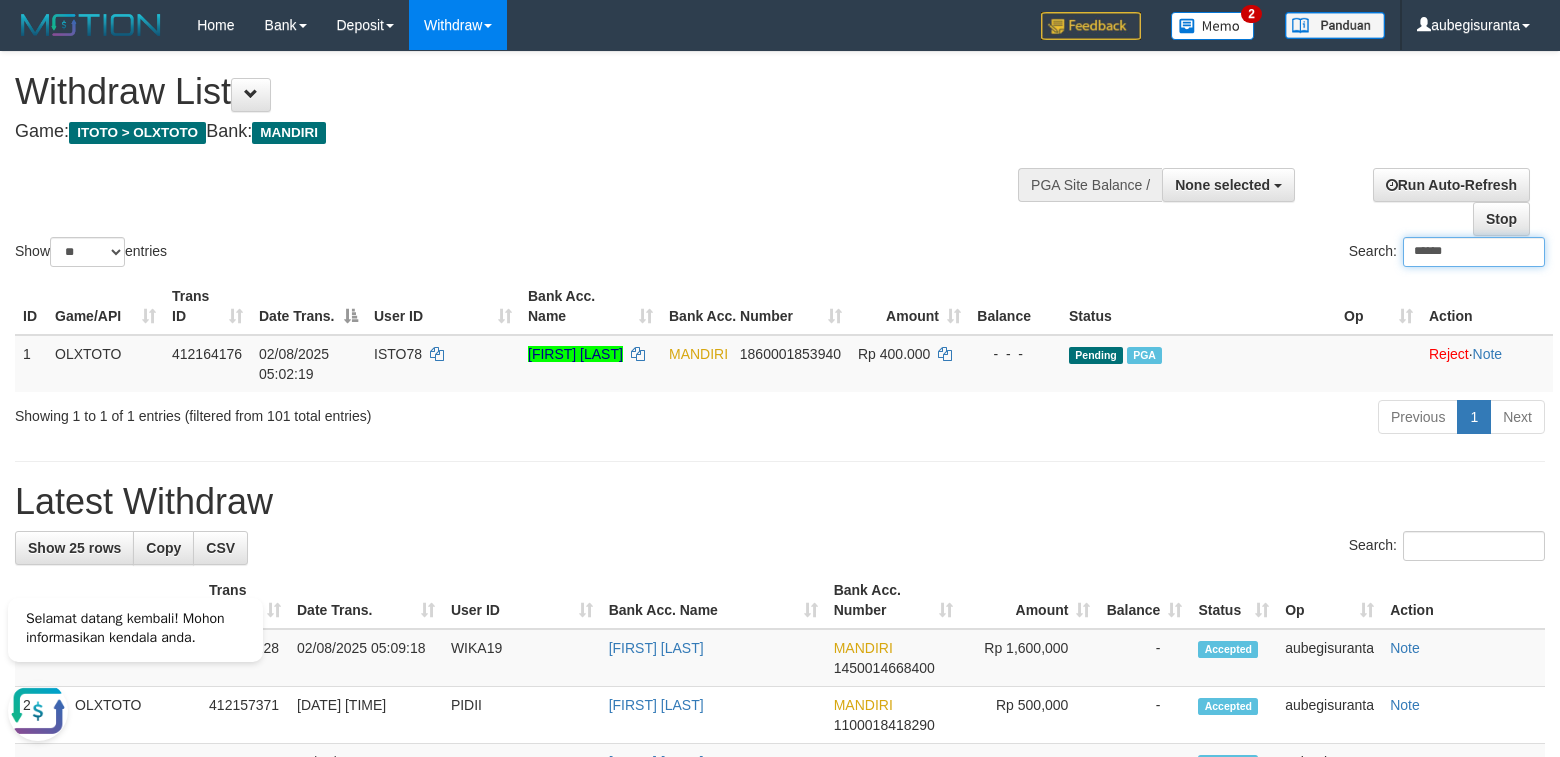 click on "******" at bounding box center [1474, 252] 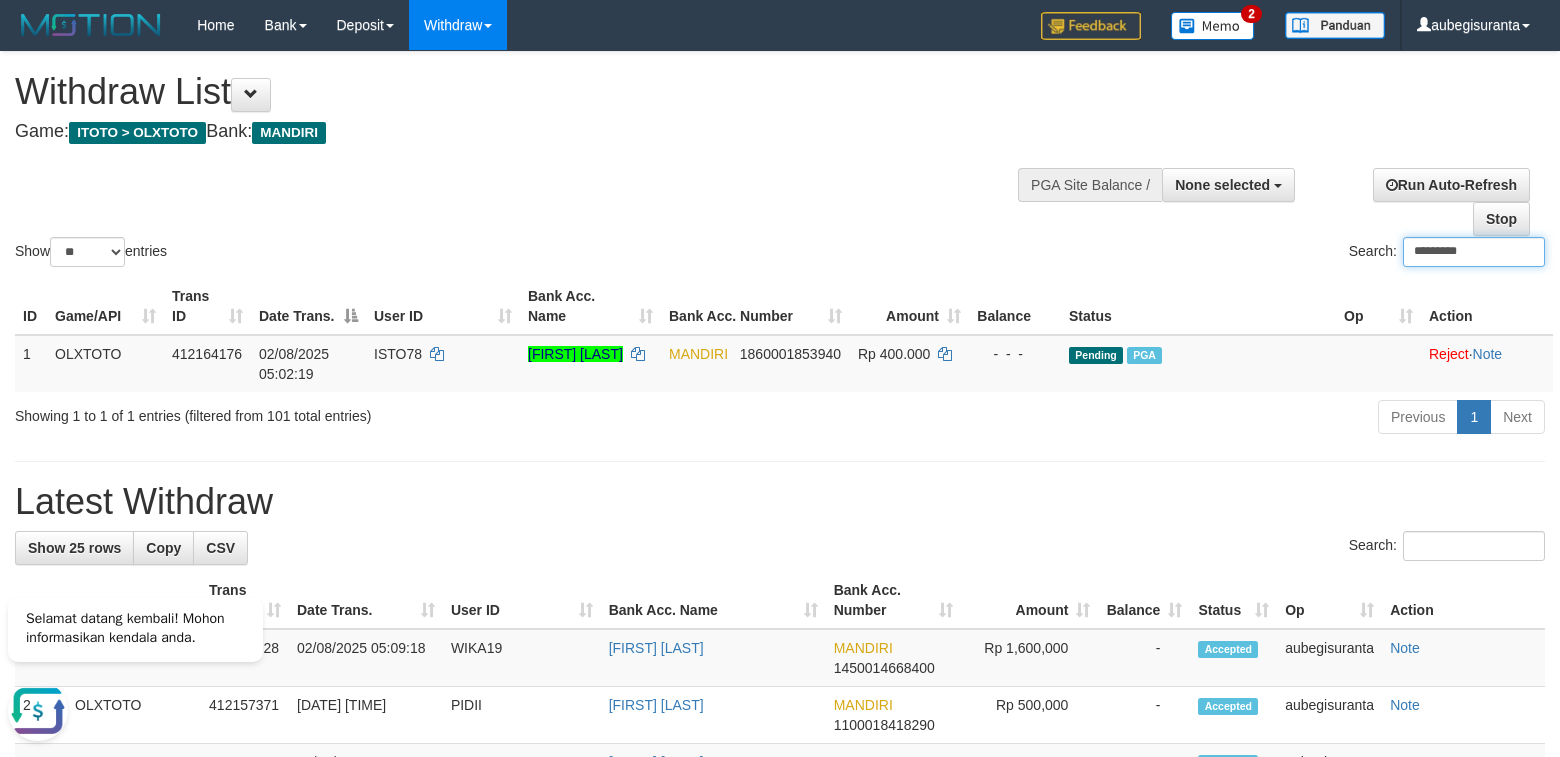 type on "*********" 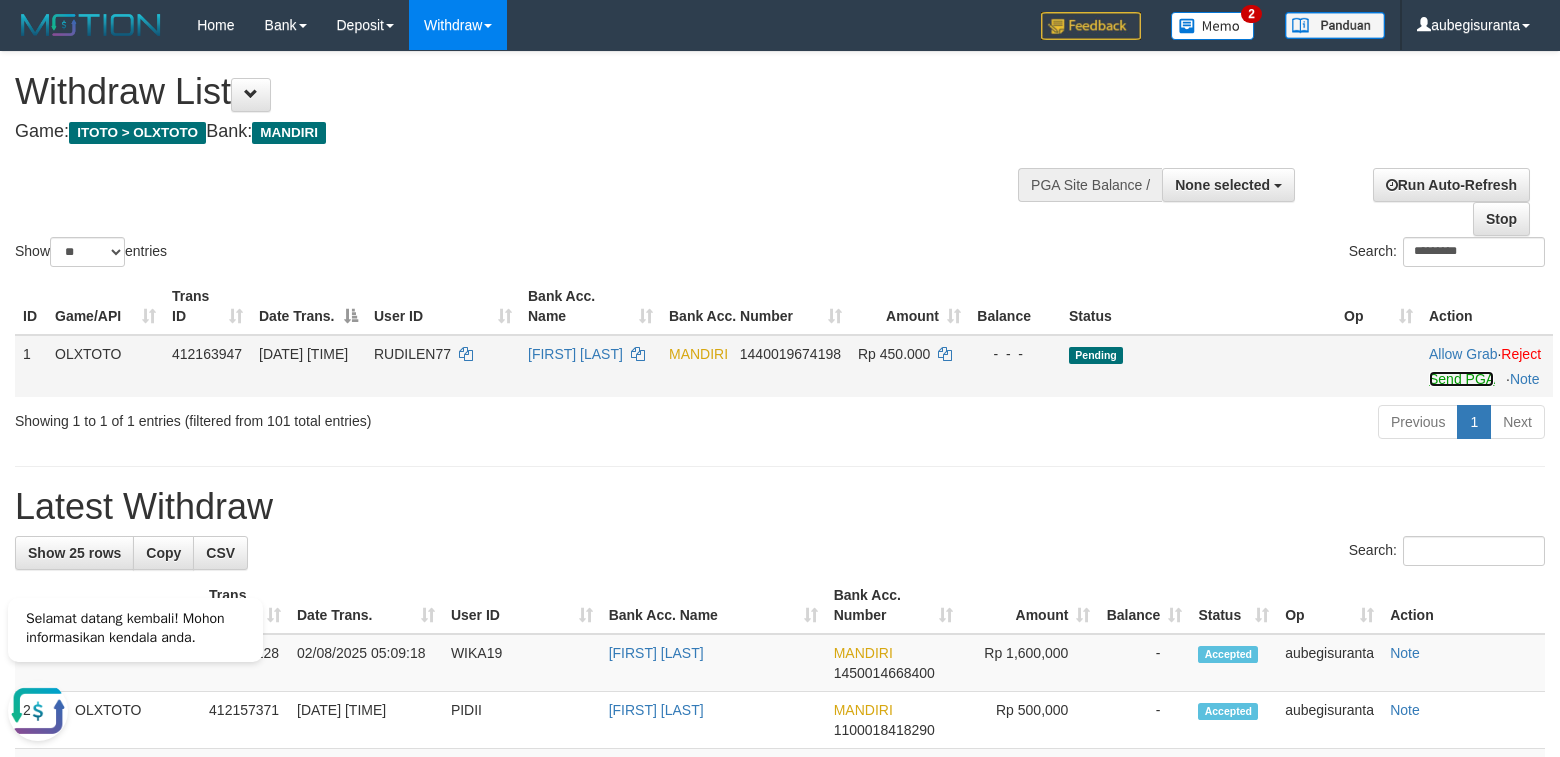 click on "Send PGA" at bounding box center (1461, 379) 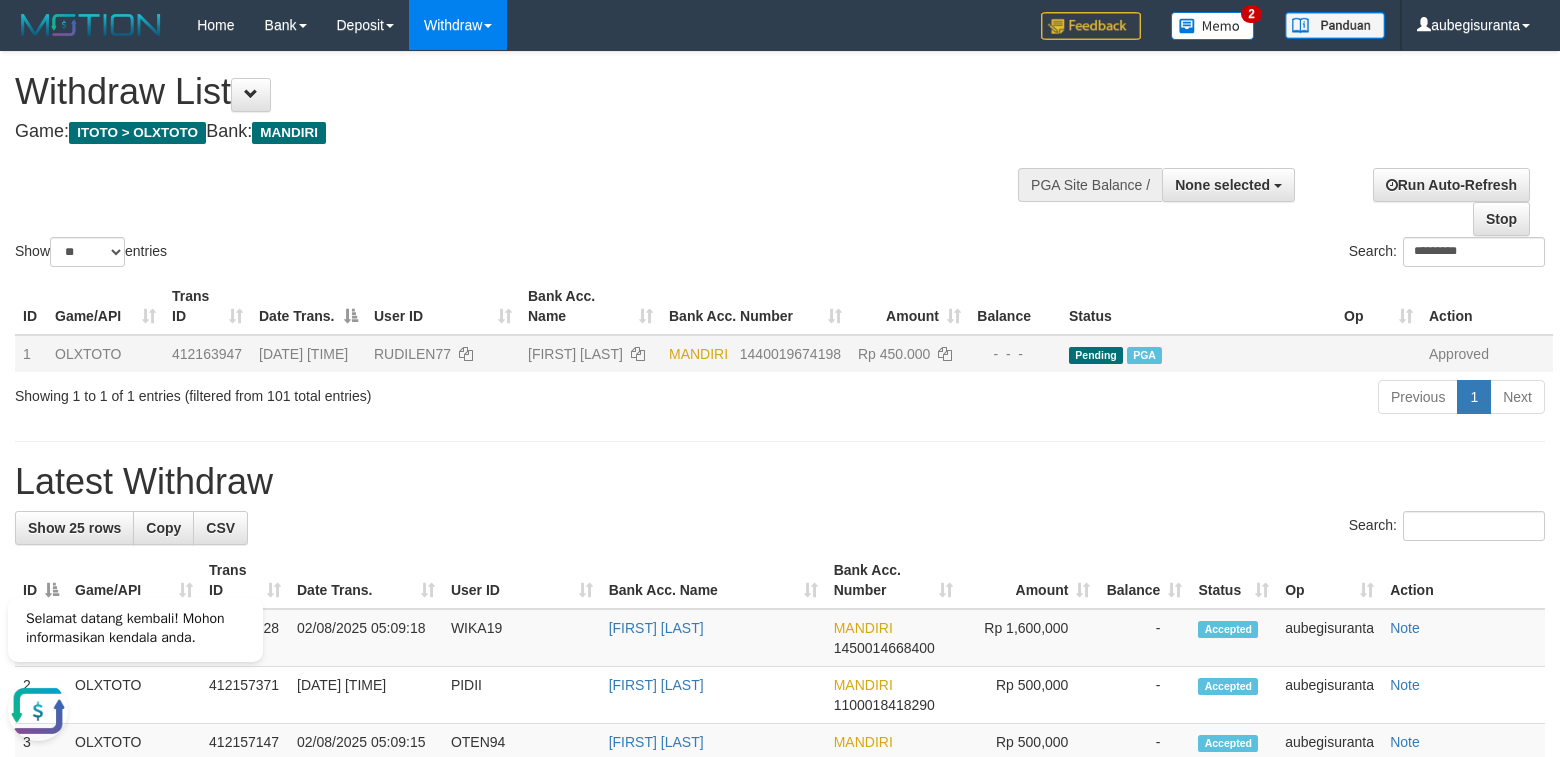 click on "Show  ** ** ** ***  entries Search: *********" at bounding box center (780, 161) 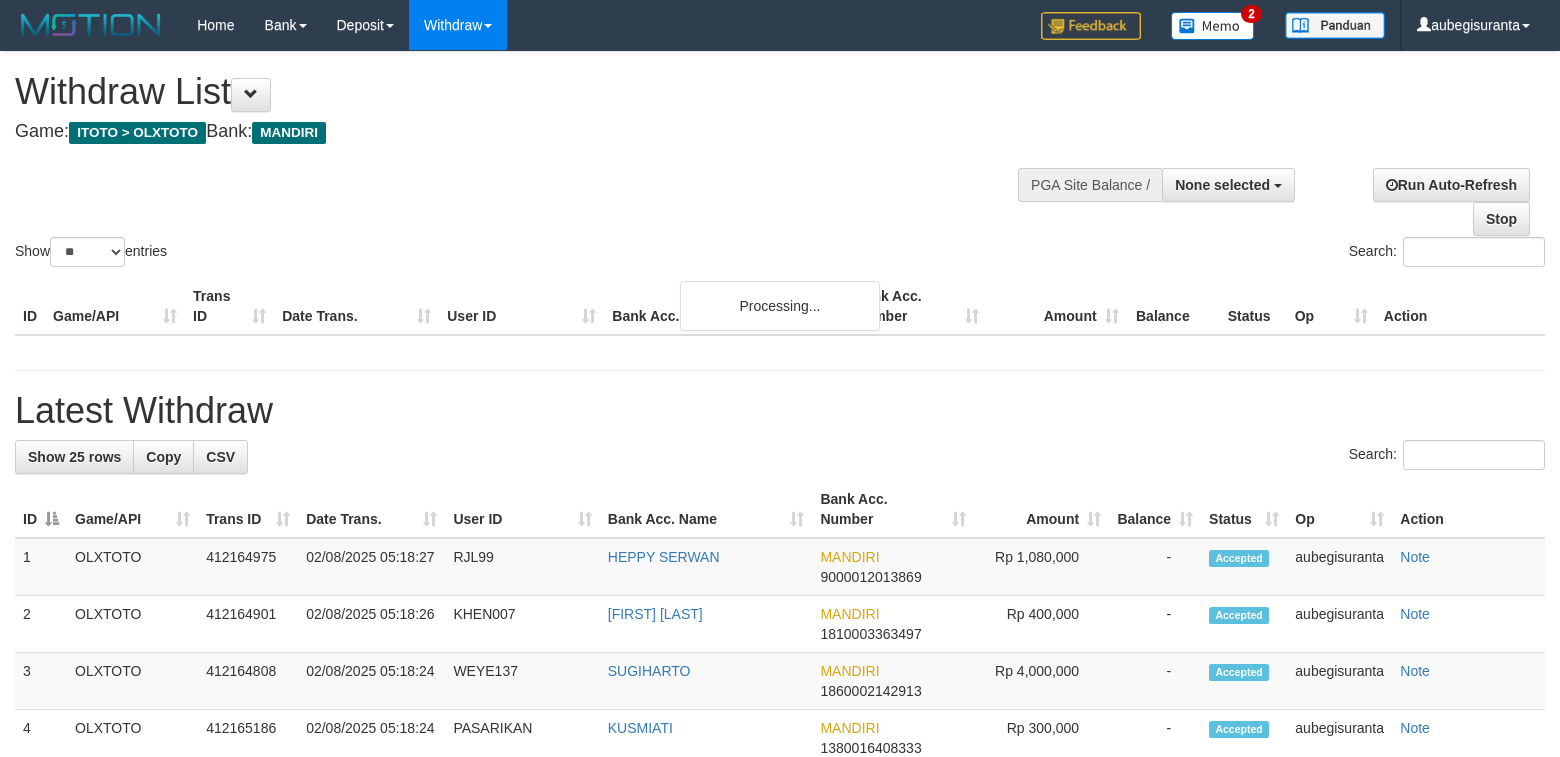 select 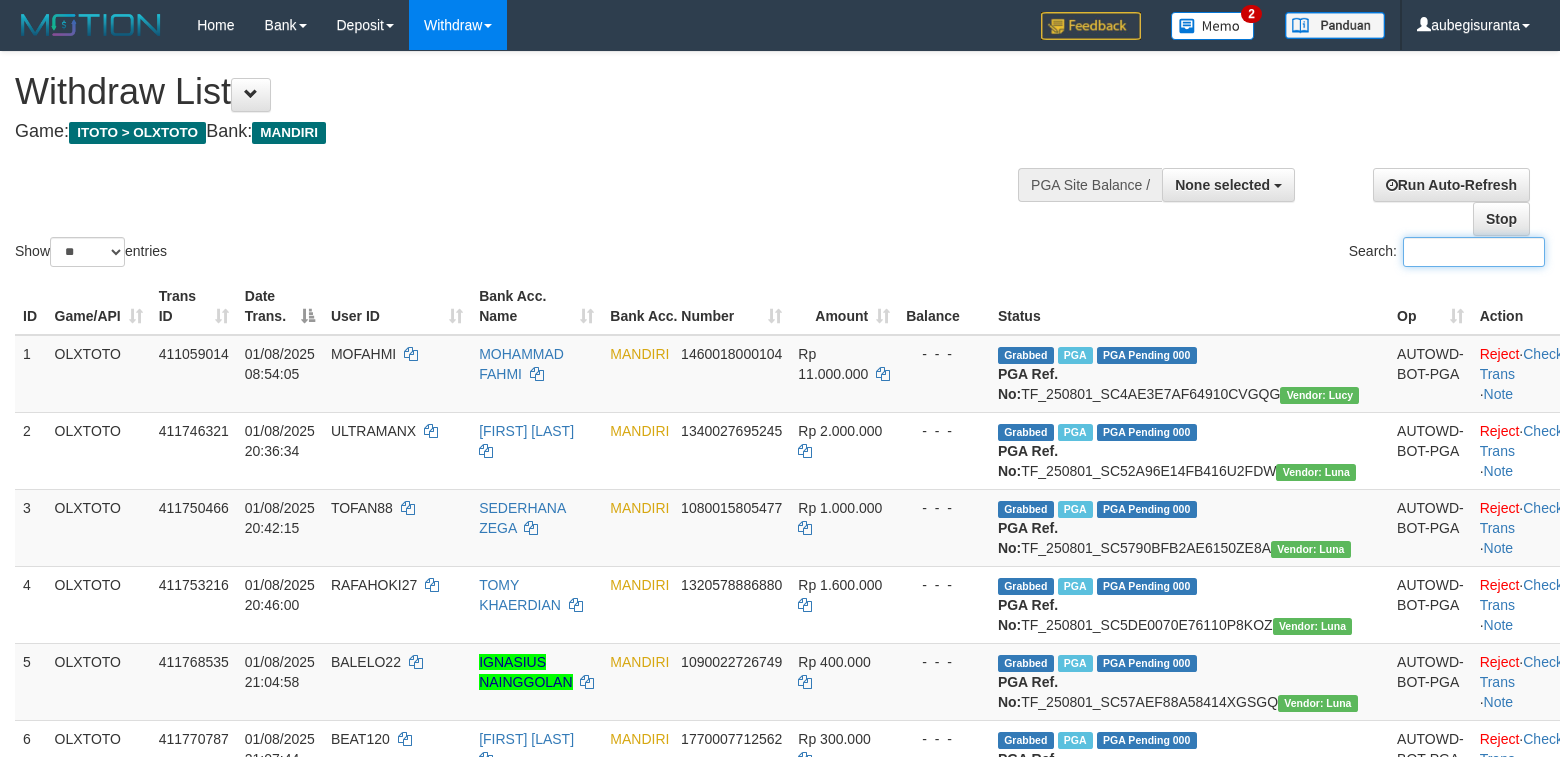 click on "Search:" at bounding box center [1474, 252] 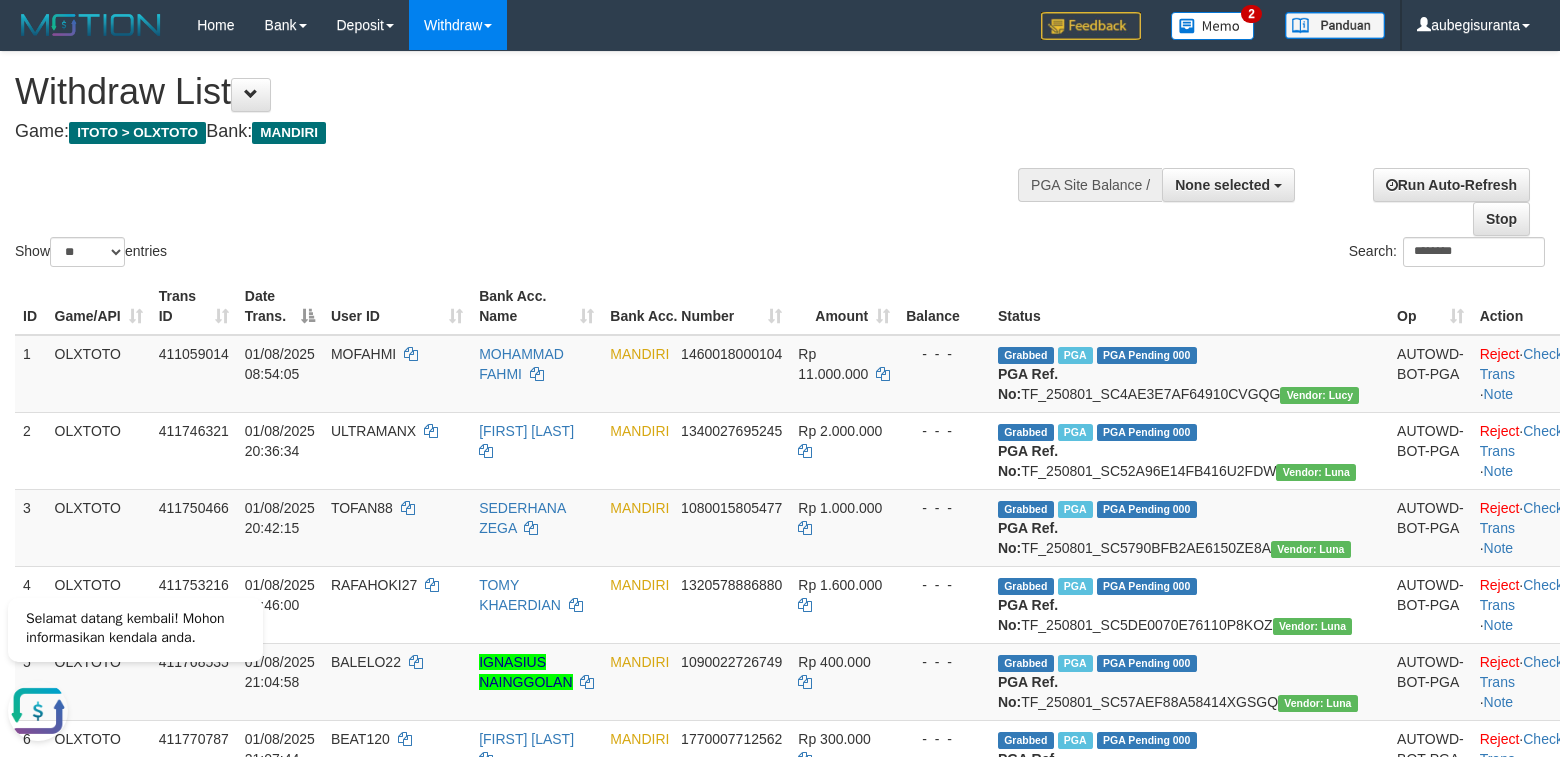 scroll, scrollTop: 0, scrollLeft: 0, axis: both 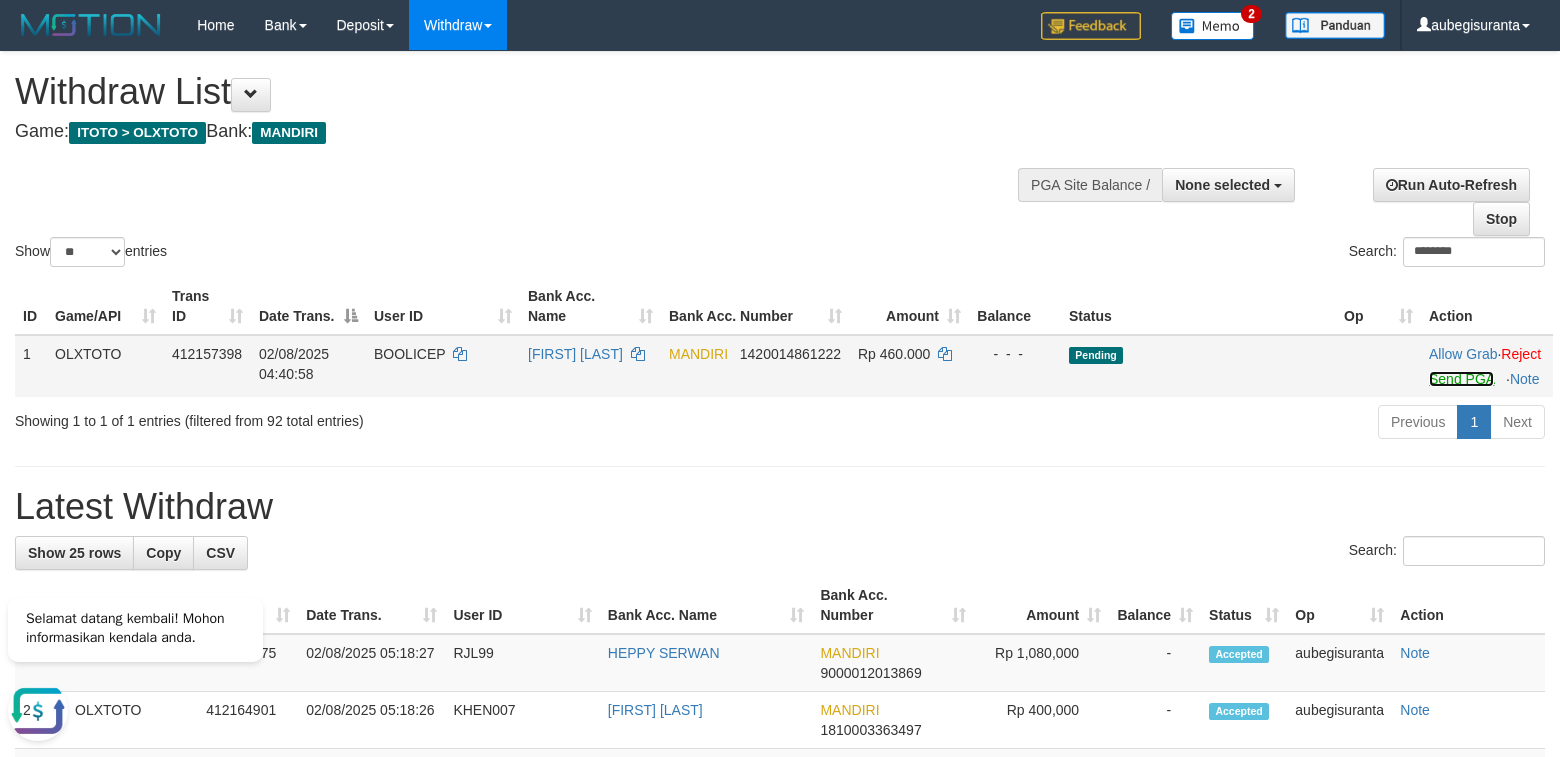 click on "Send PGA" at bounding box center [1461, 379] 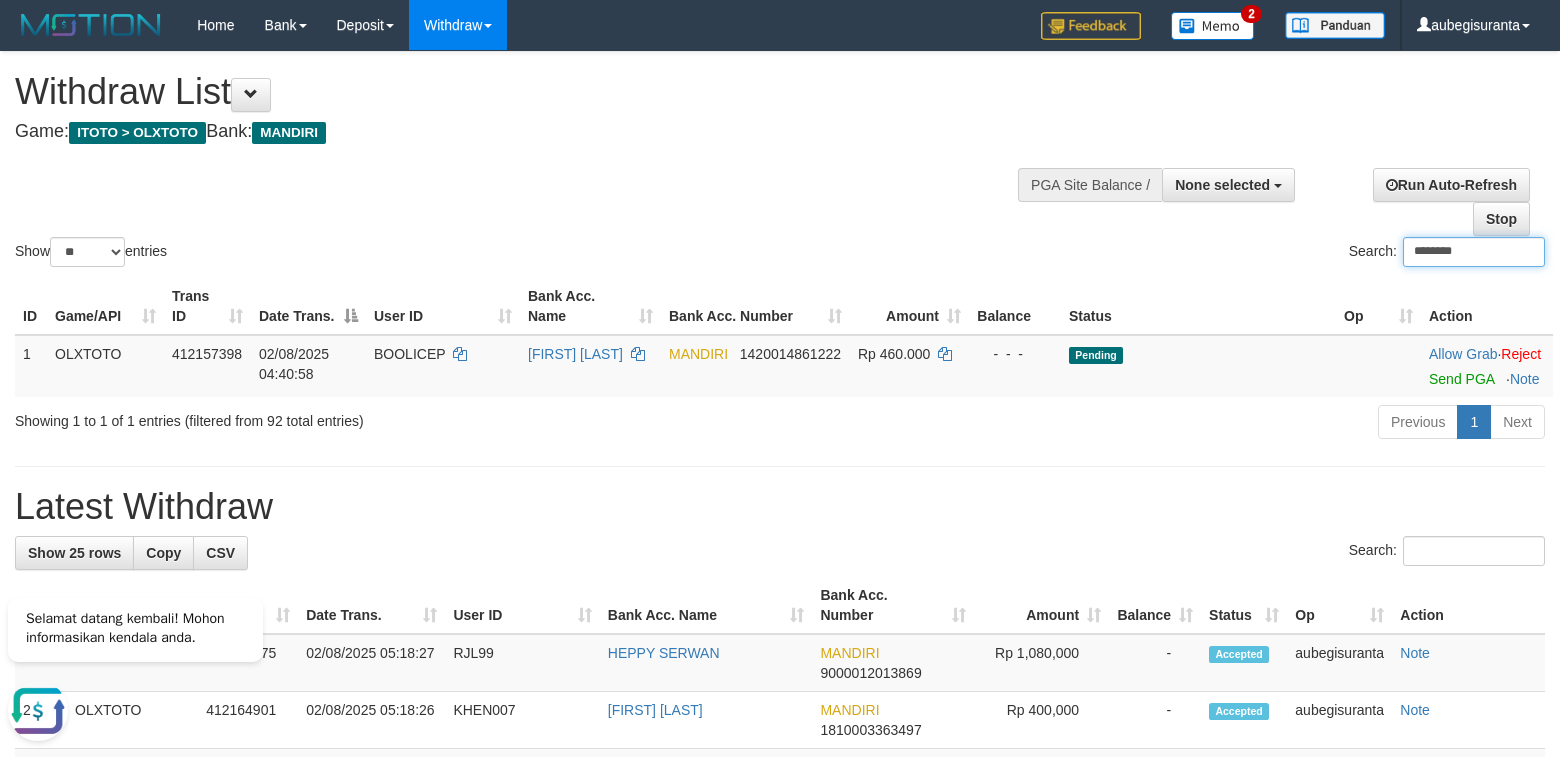 click on "********" at bounding box center [1474, 252] 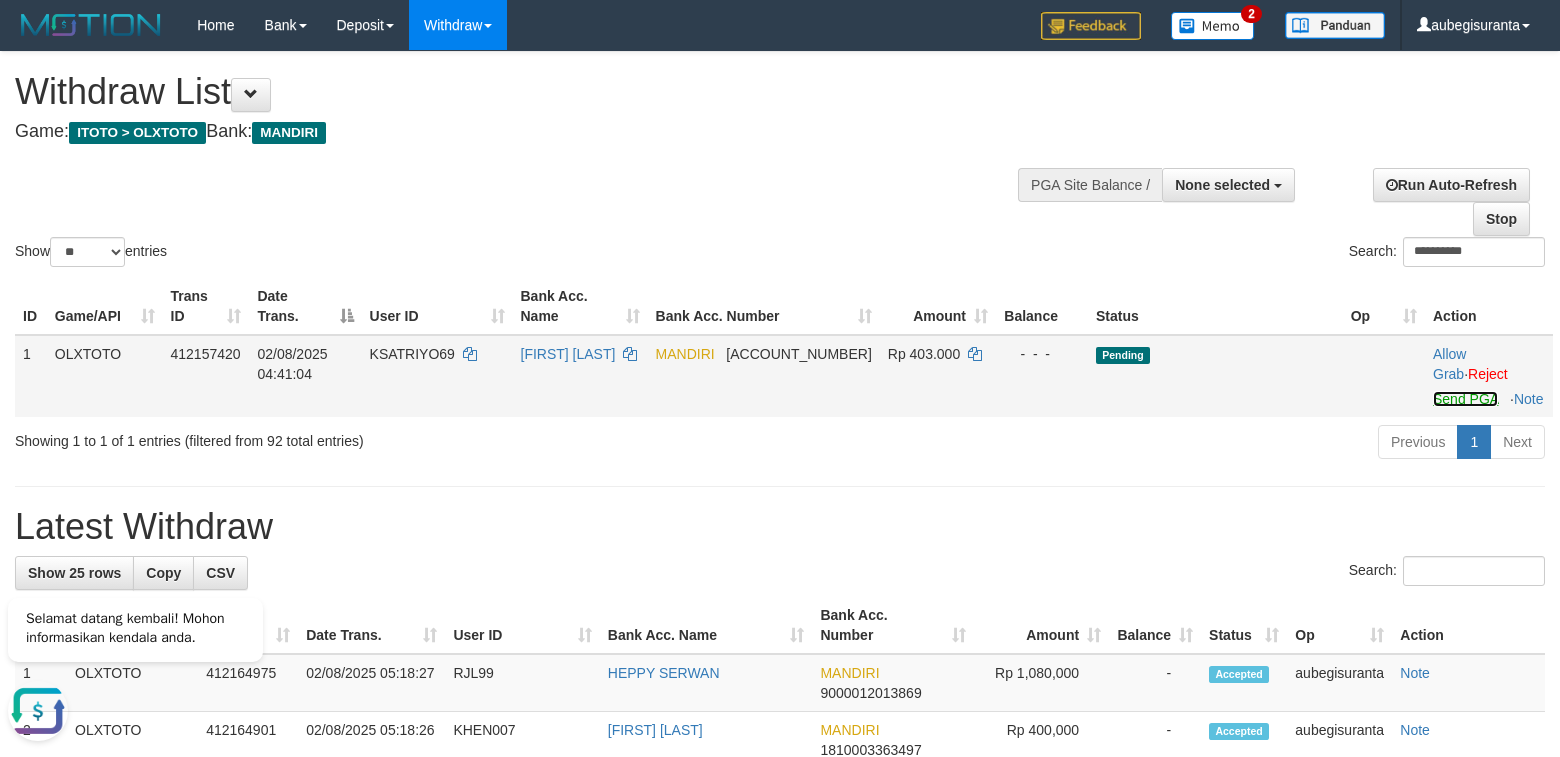 click on "Send PGA" at bounding box center [1465, 399] 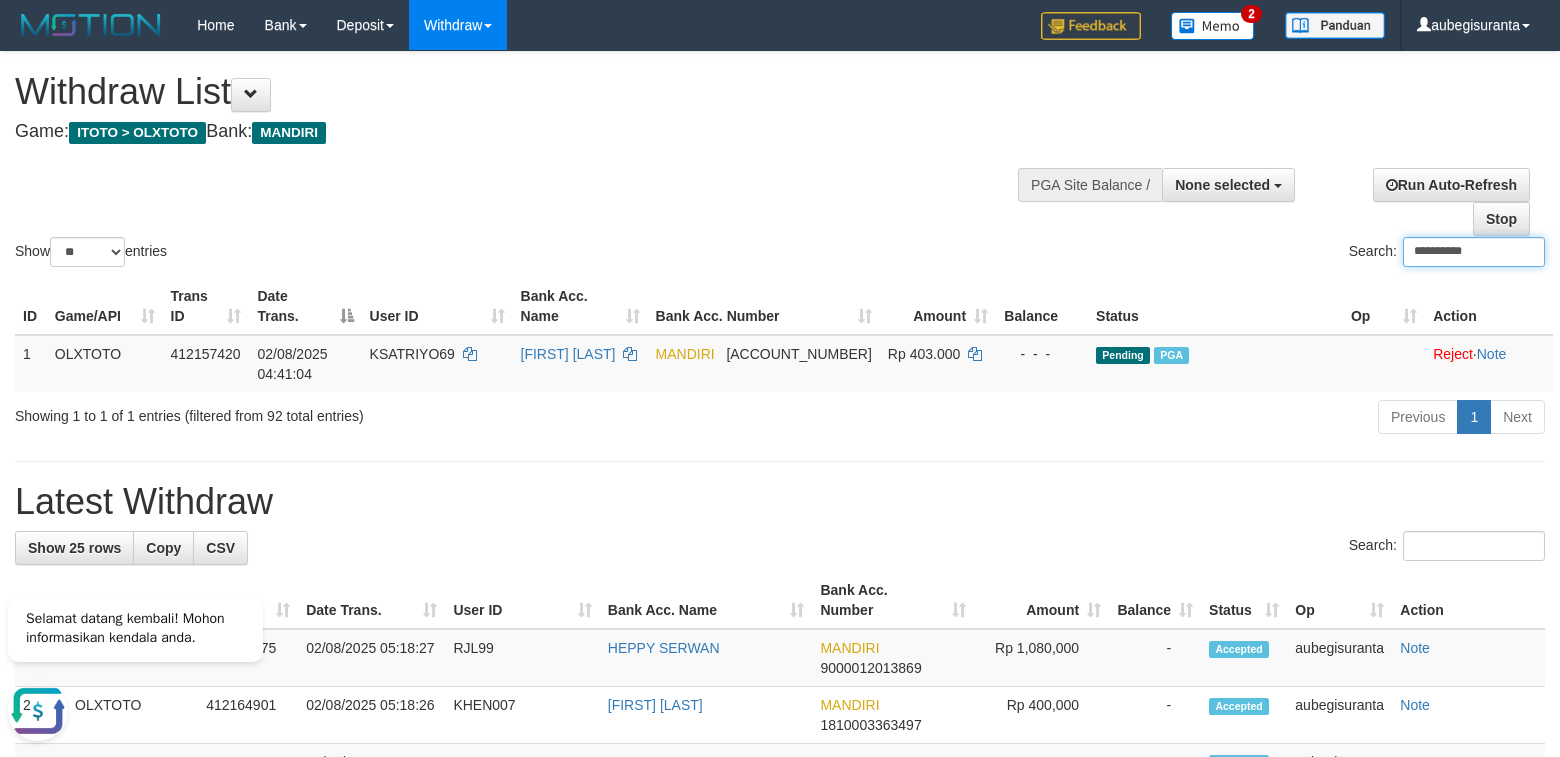 click on "**********" at bounding box center [1474, 252] 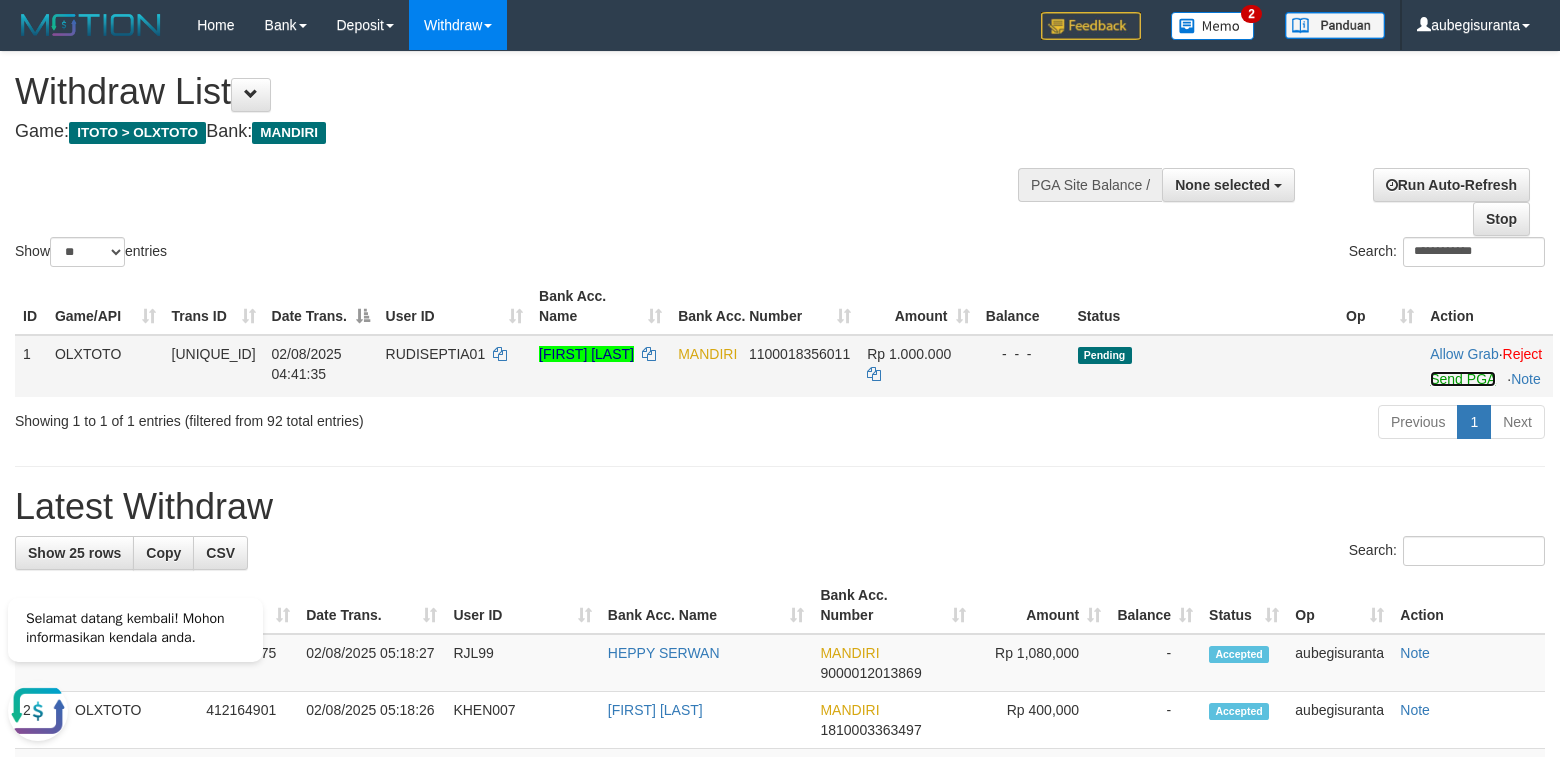 click on "Send PGA" at bounding box center [1462, 379] 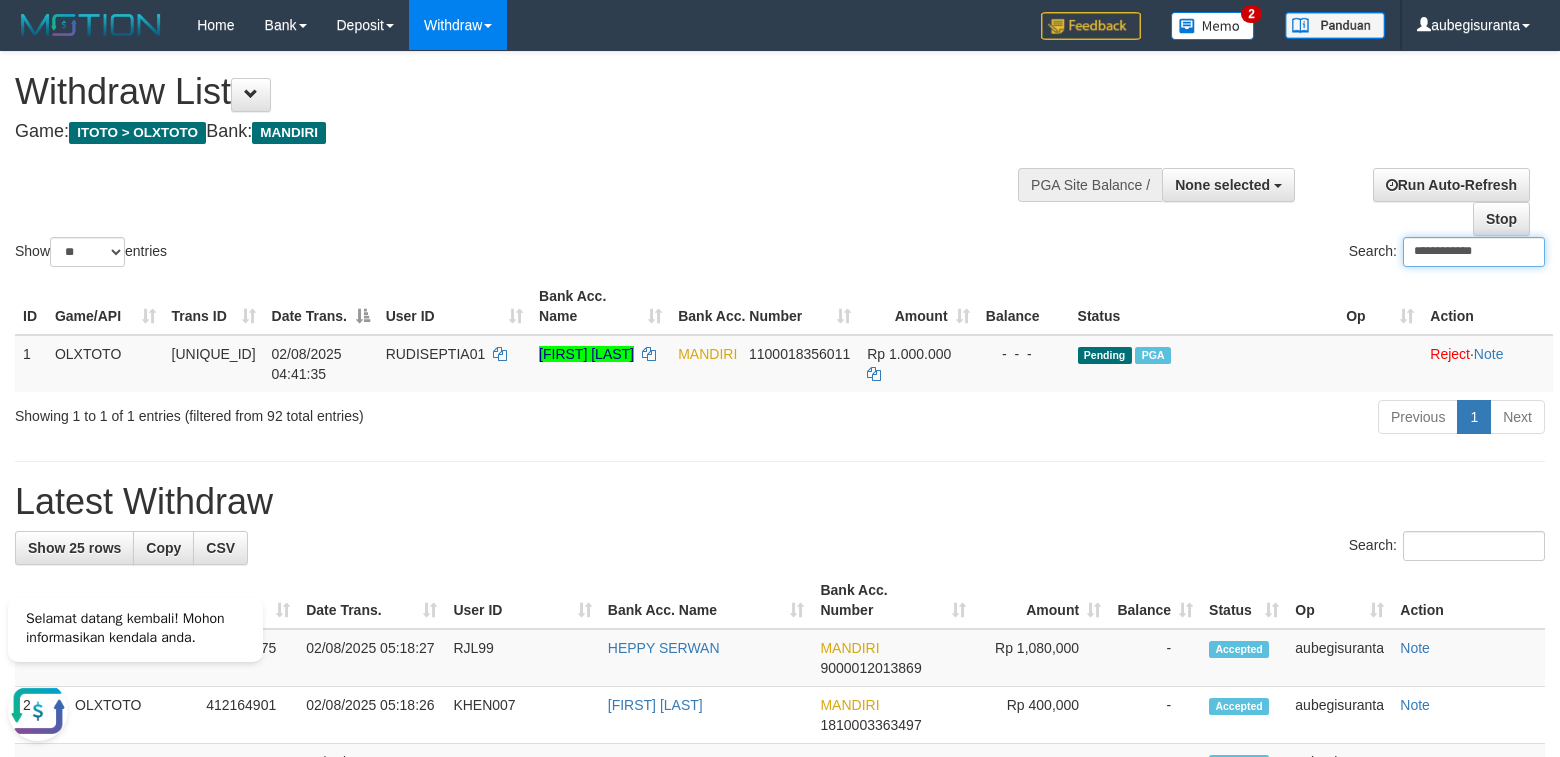 click on "**********" at bounding box center [1474, 252] 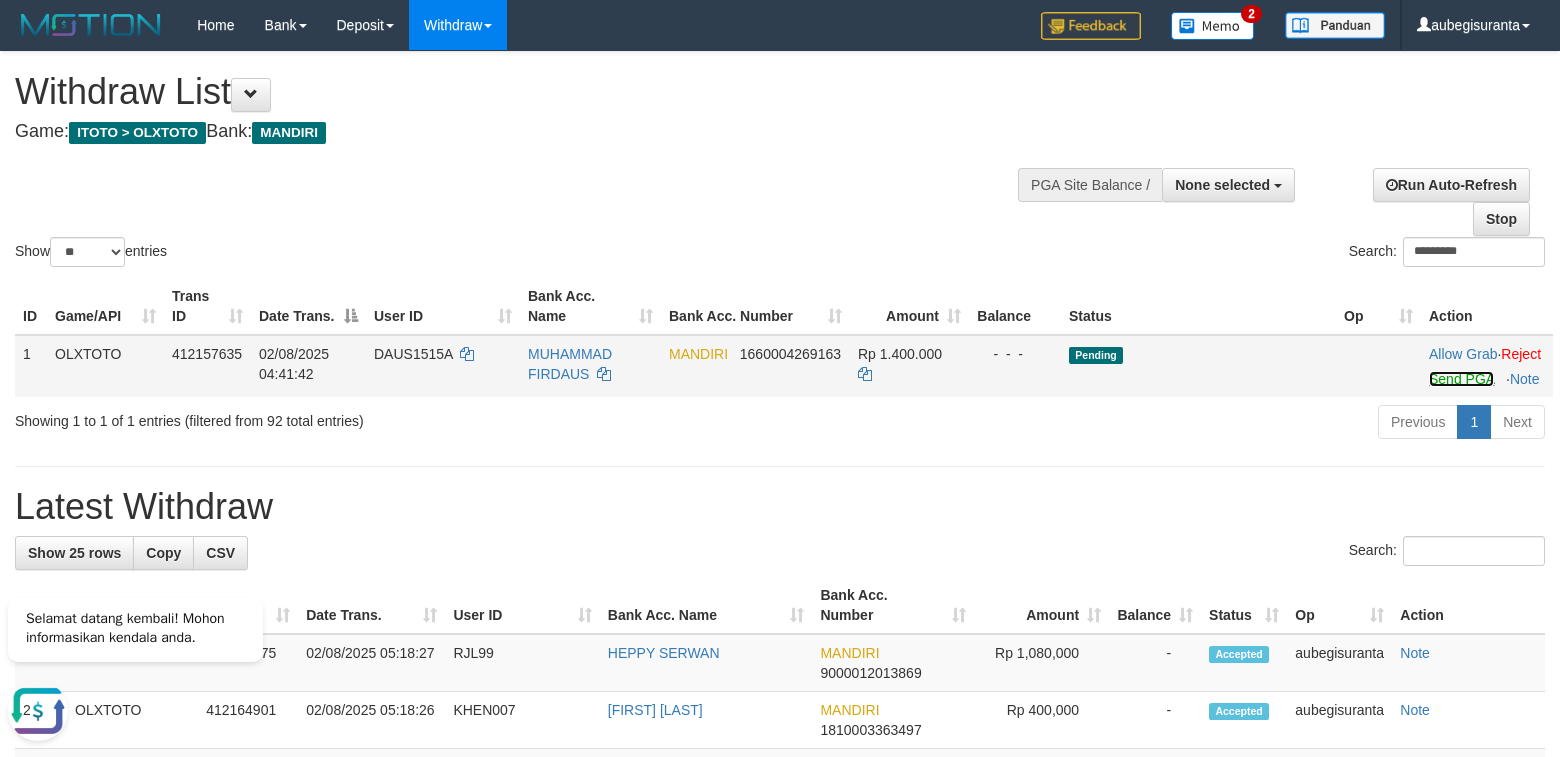 click on "Send PGA" at bounding box center [1461, 379] 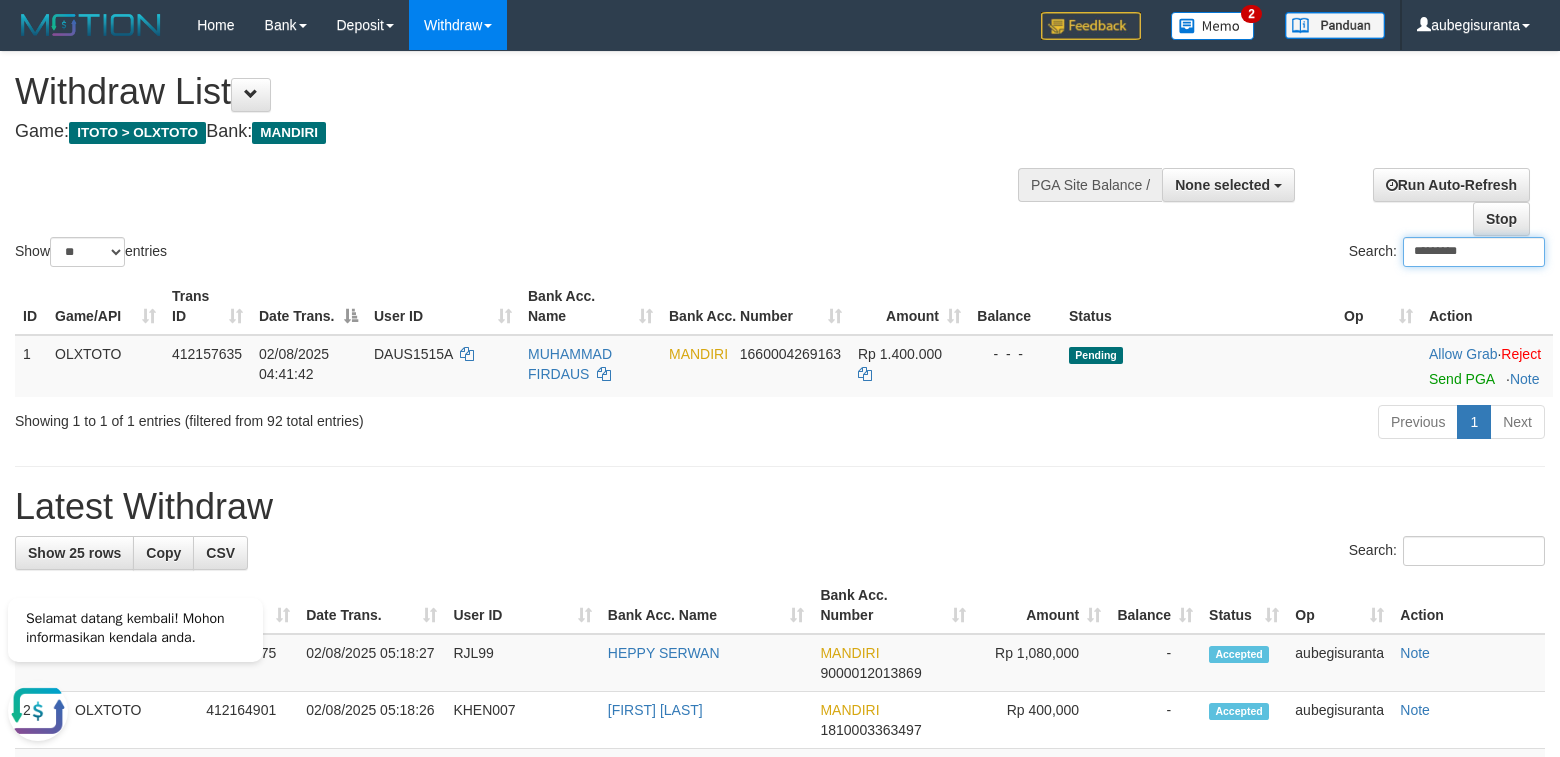 click on "*********" at bounding box center (1474, 252) 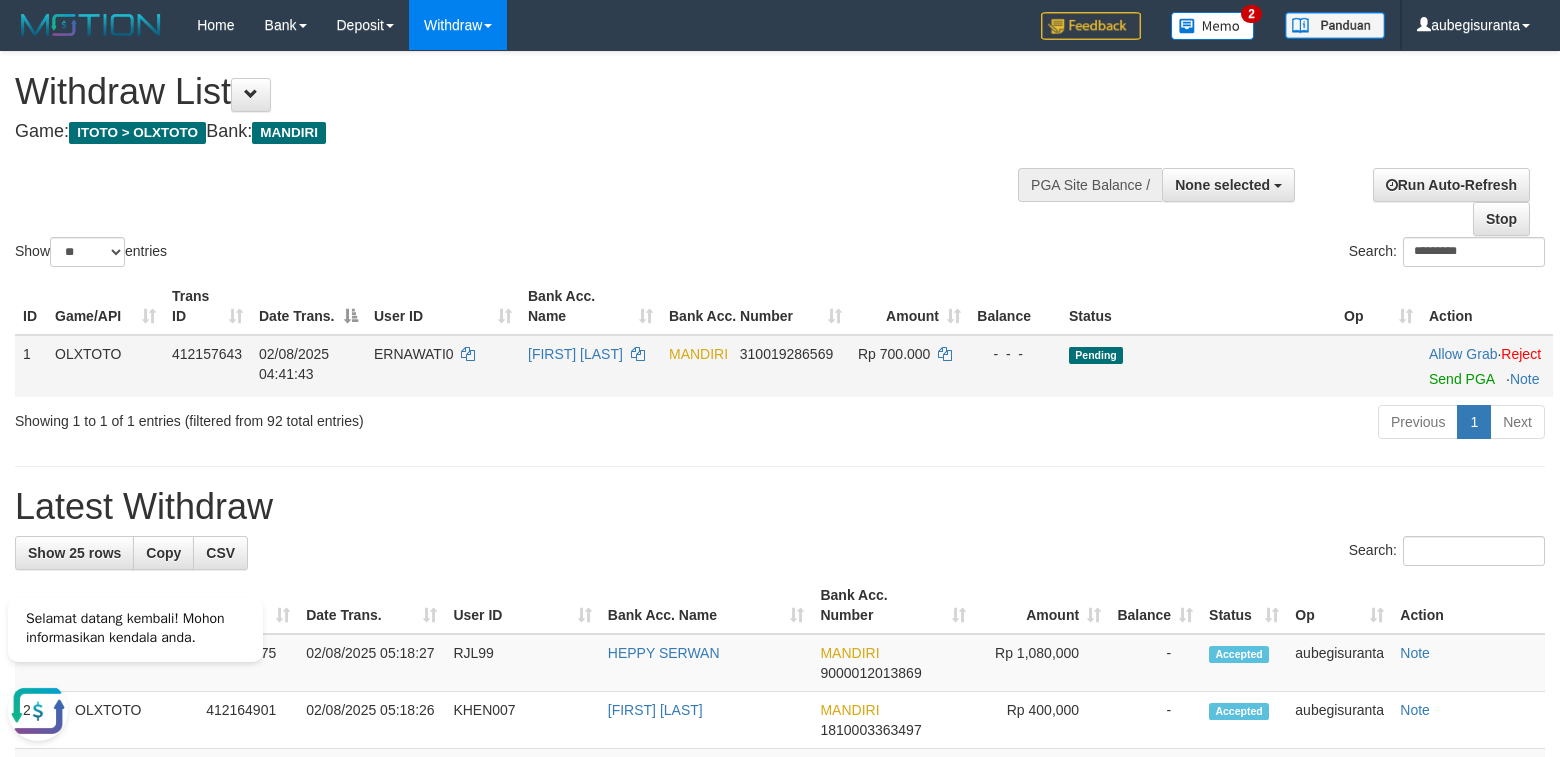 click on "Allow Grab   ·    Reject Send PGA     ·    Note" at bounding box center [1487, 366] 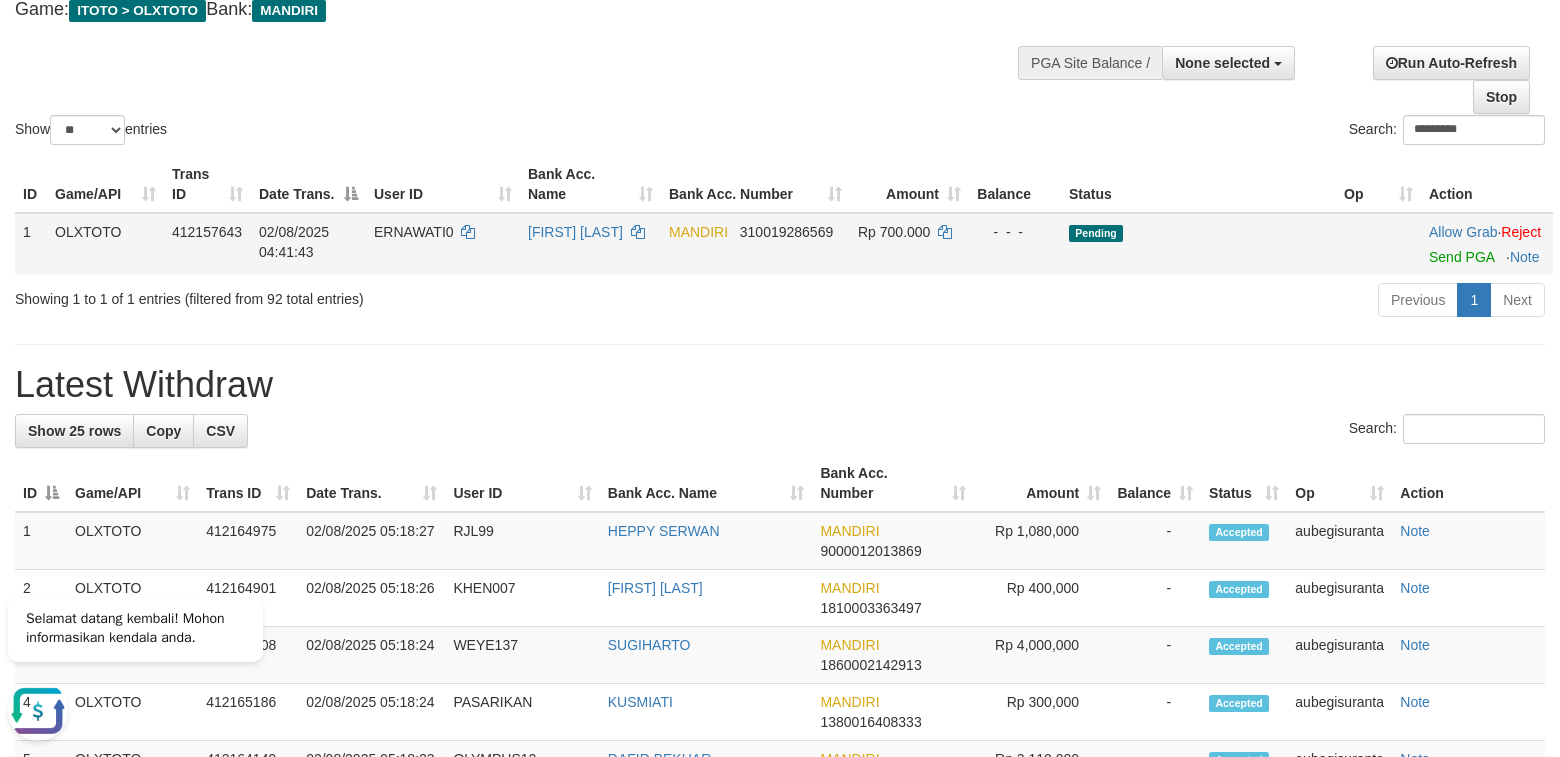 scroll, scrollTop: 0, scrollLeft: 0, axis: both 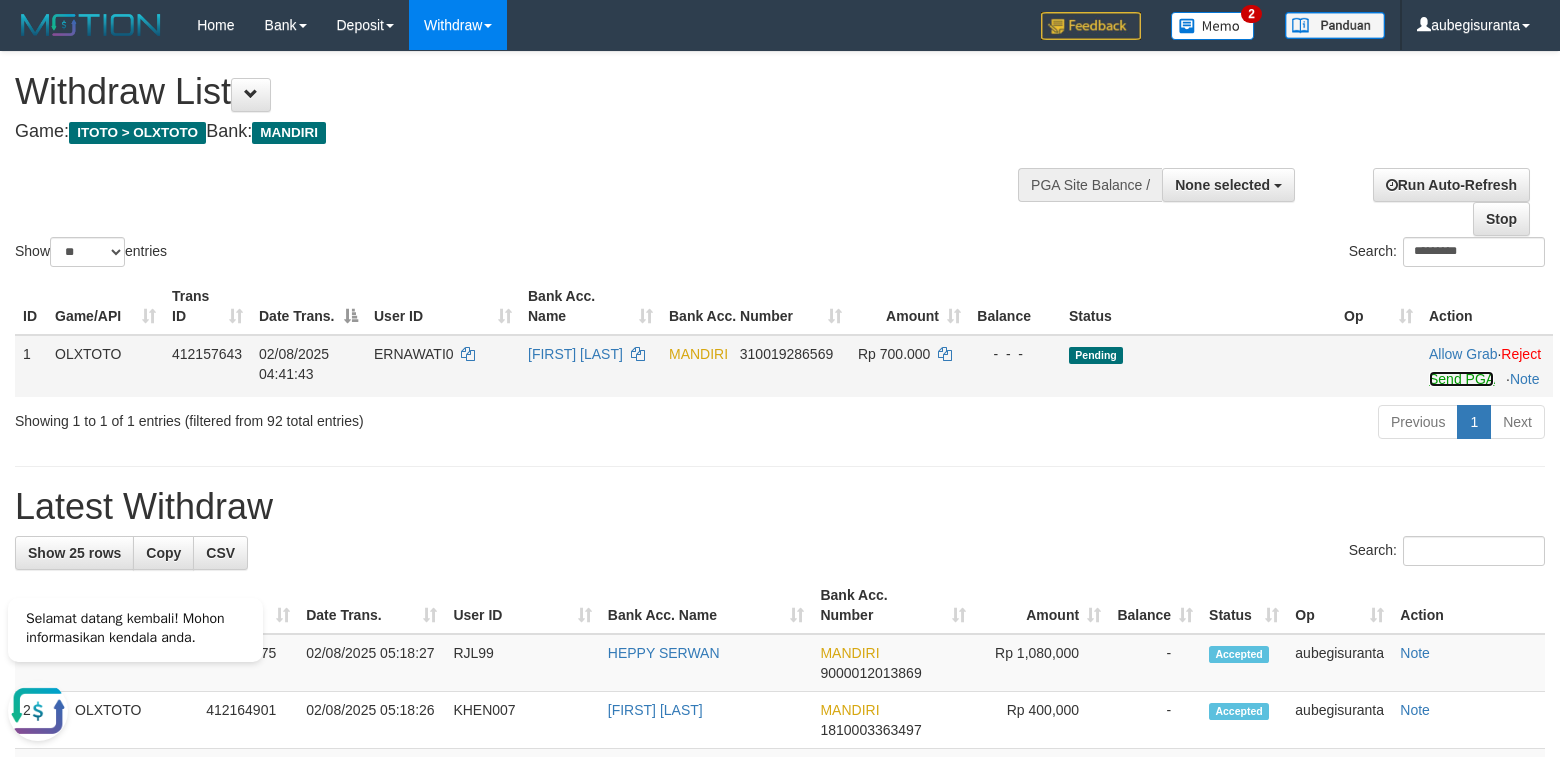 click on "Send PGA" at bounding box center [1461, 379] 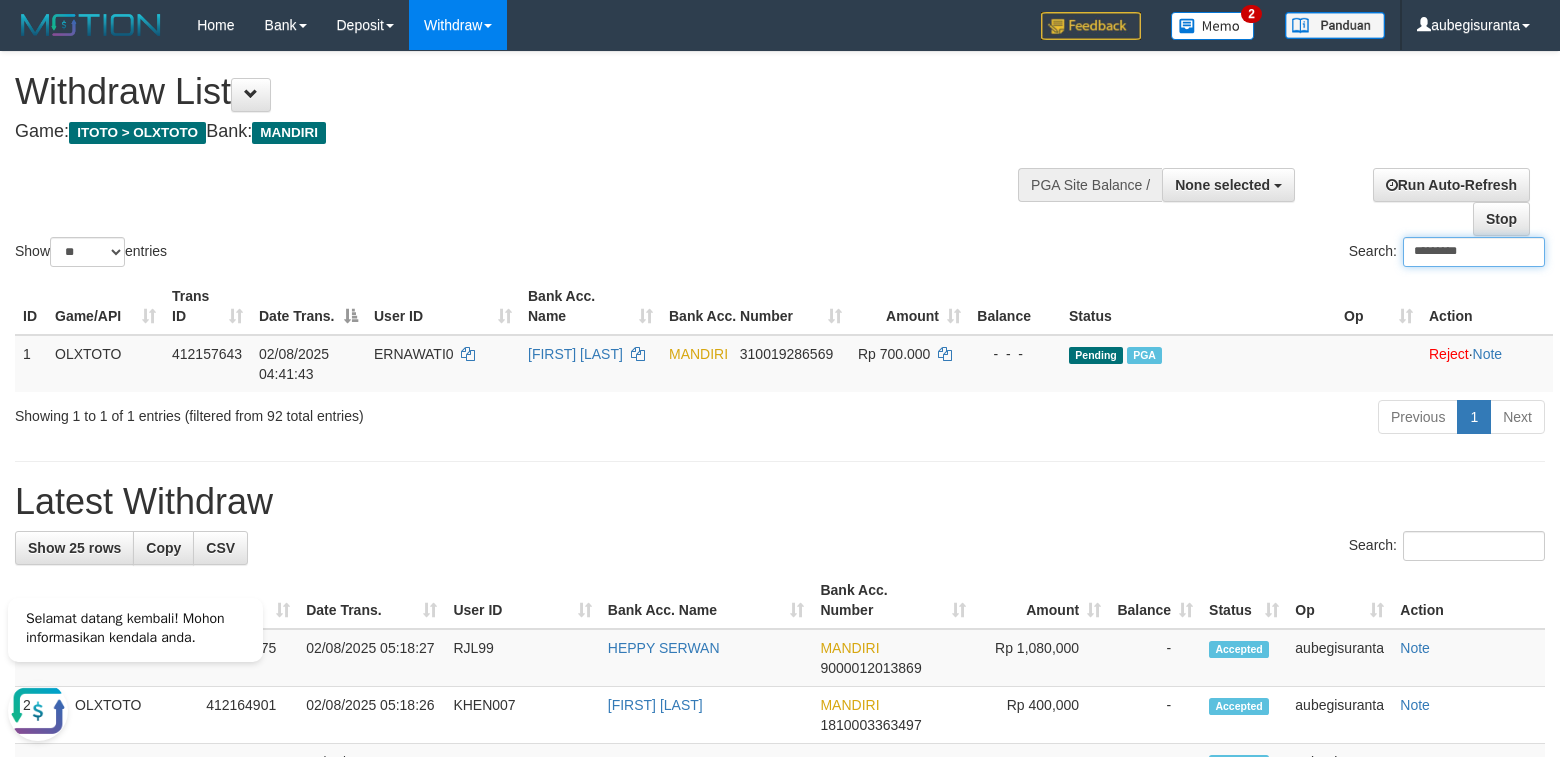 click on "*********" at bounding box center [1474, 252] 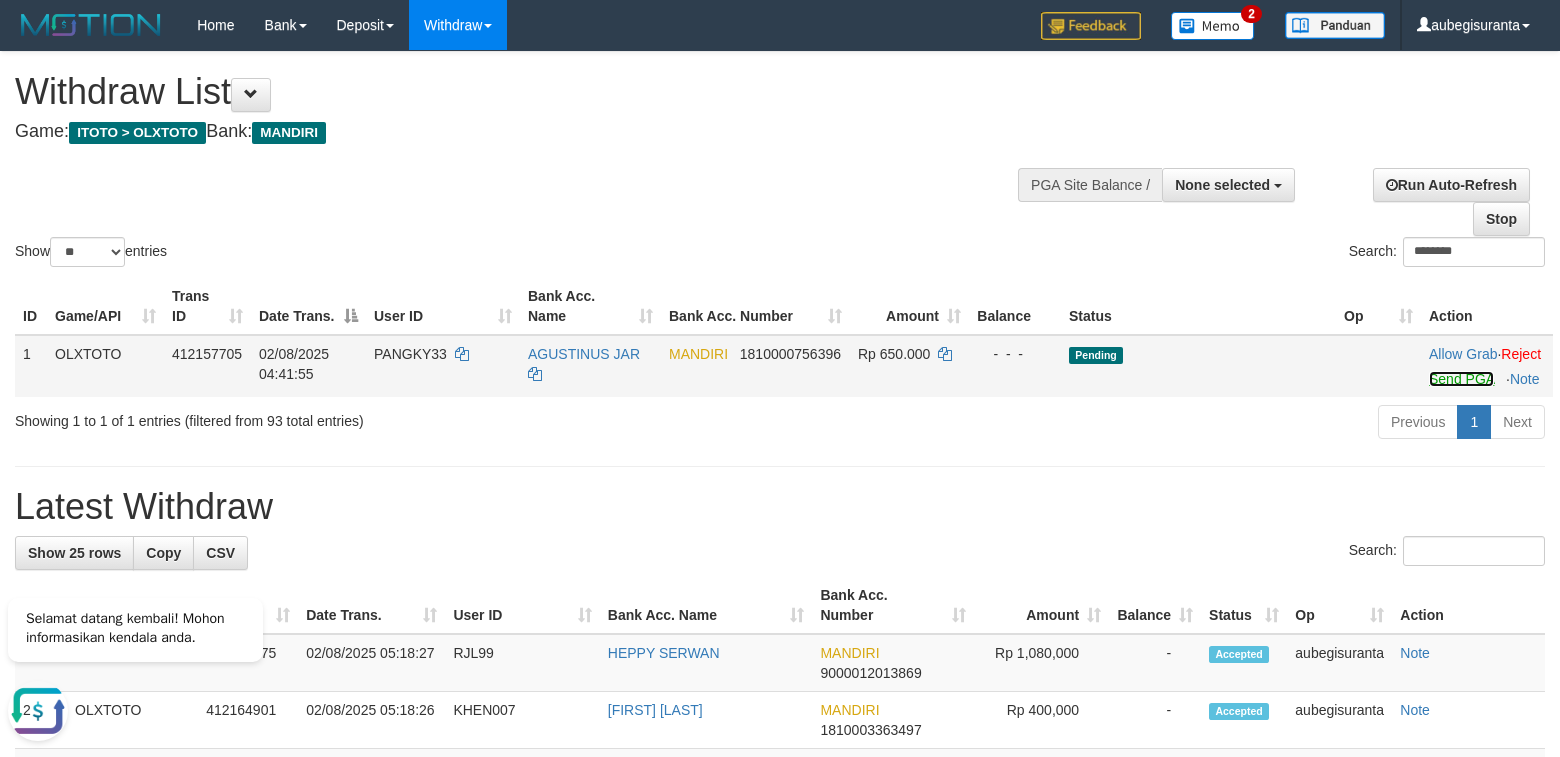 click on "Send PGA" at bounding box center (1461, 379) 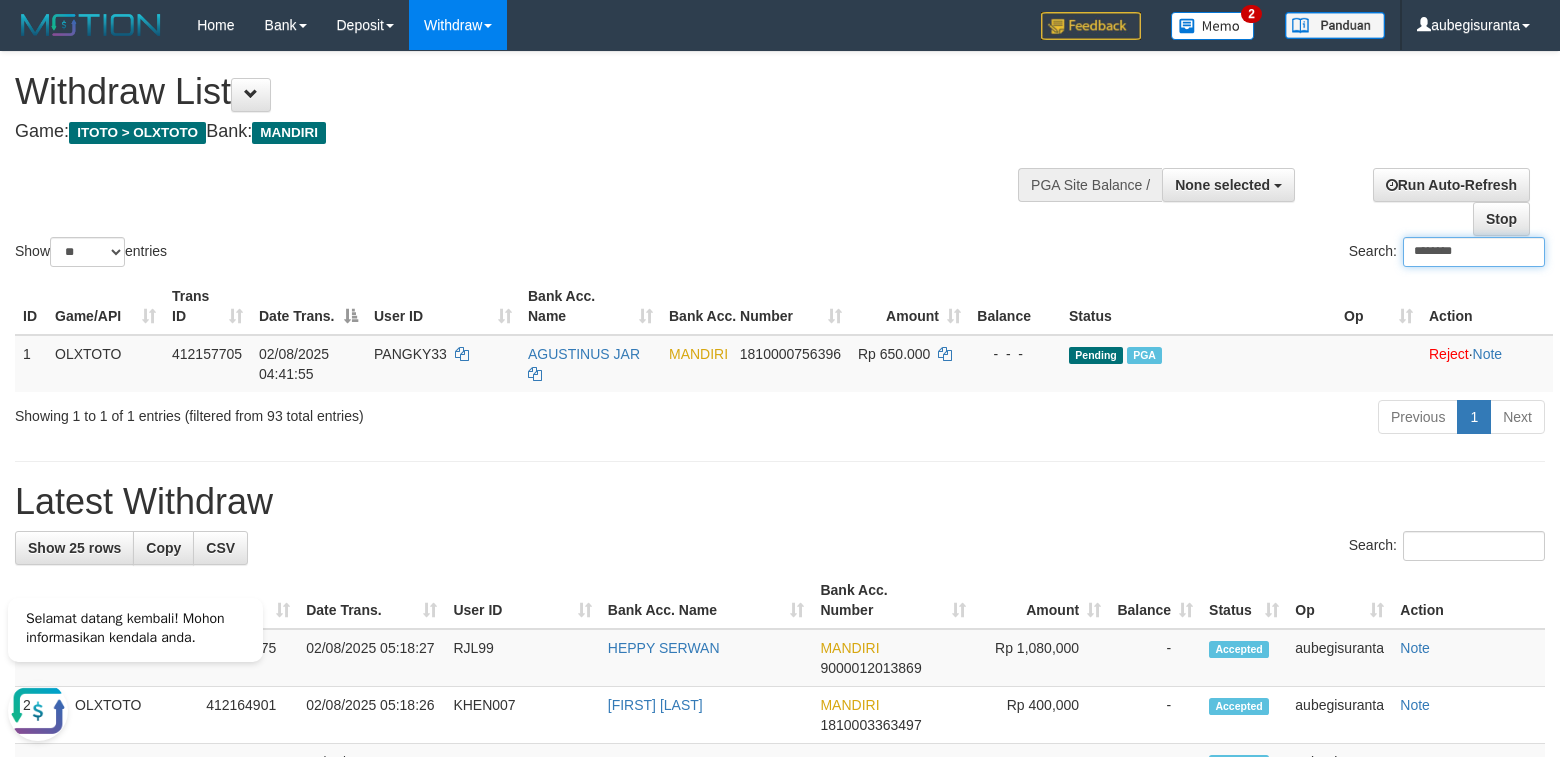 click on "********" at bounding box center [1474, 252] 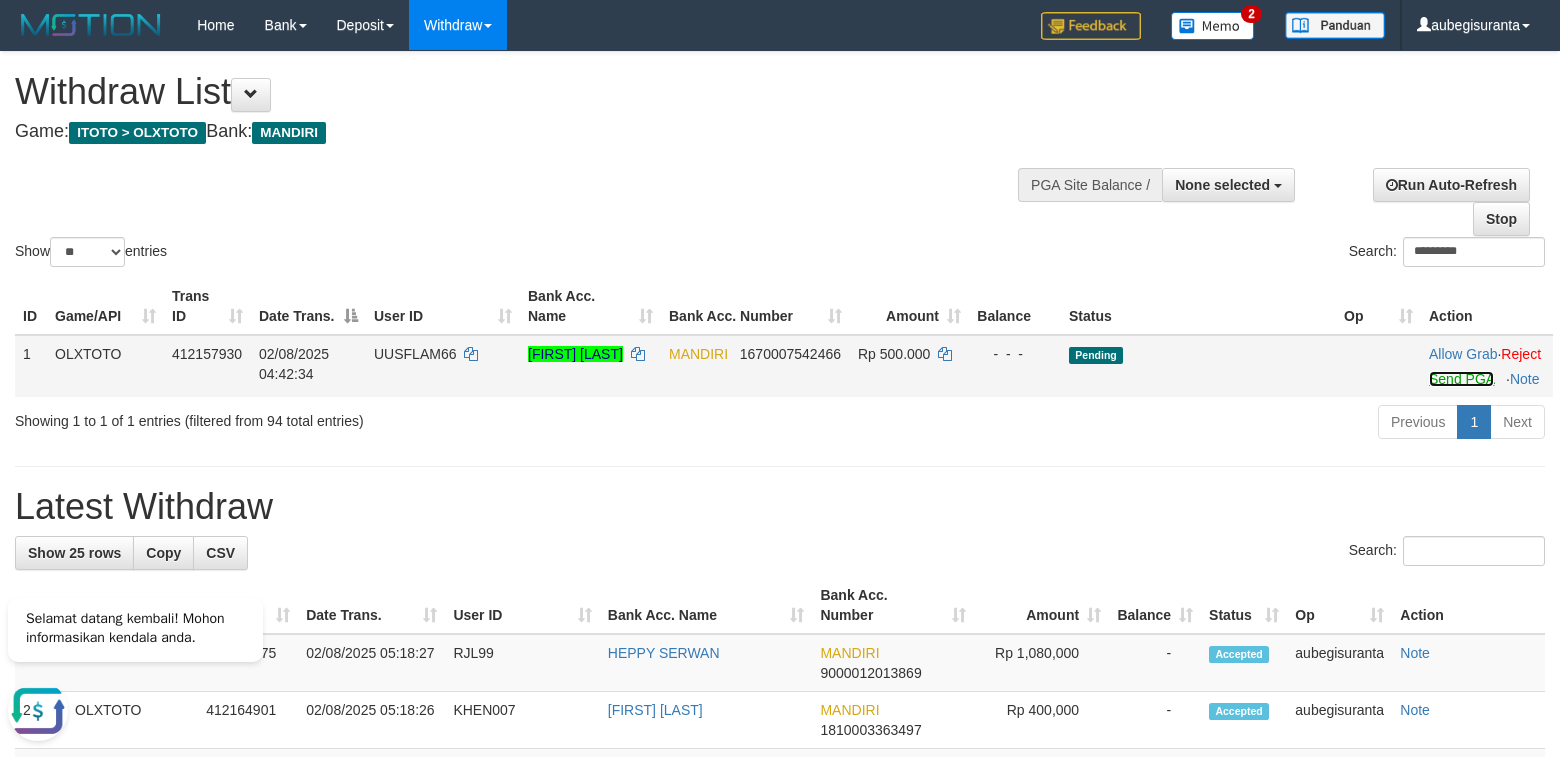 click on "Send PGA" at bounding box center [1461, 379] 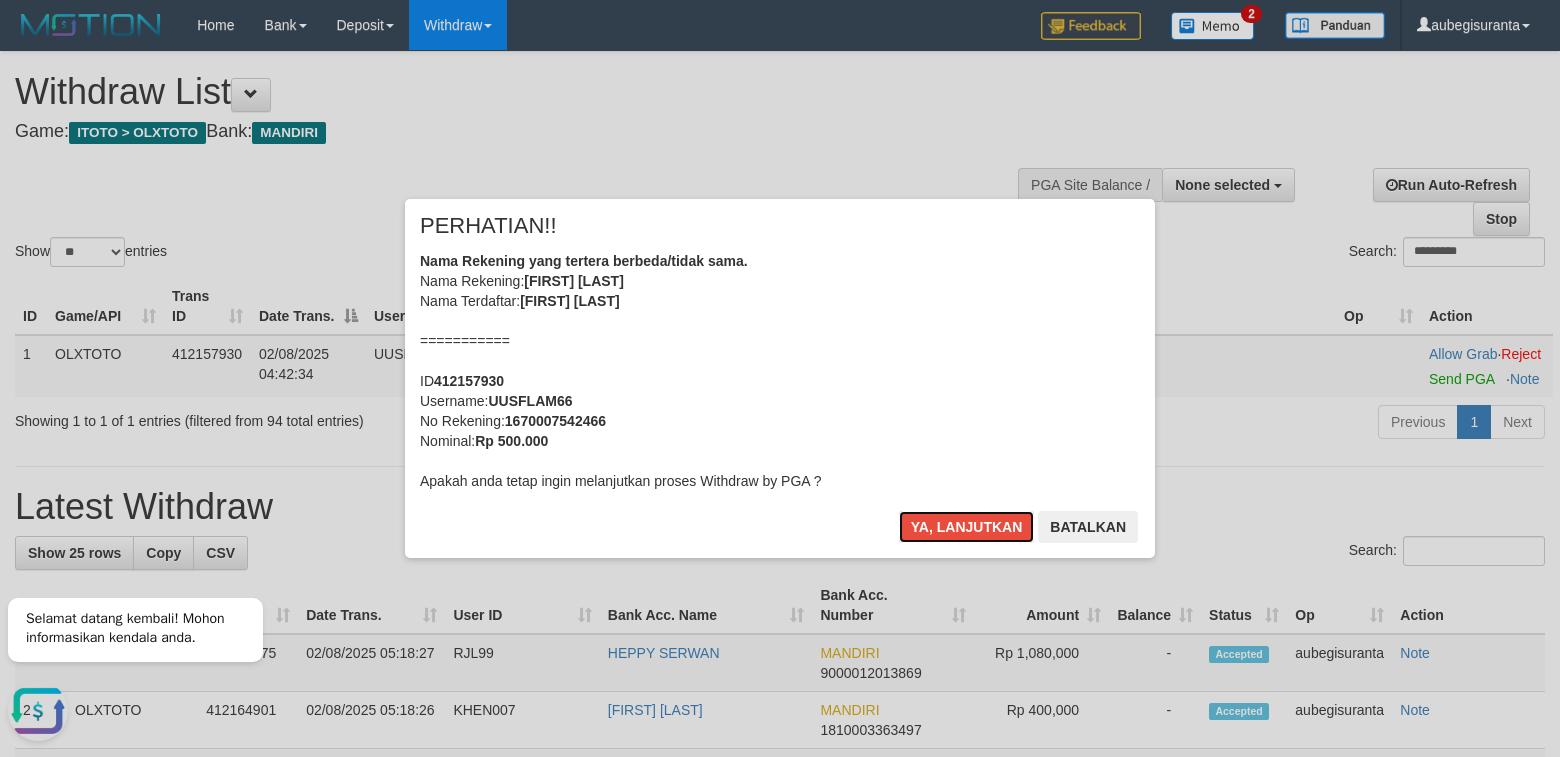 drag, startPoint x: 958, startPoint y: 532, endPoint x: 1165, endPoint y: 486, distance: 212.04953 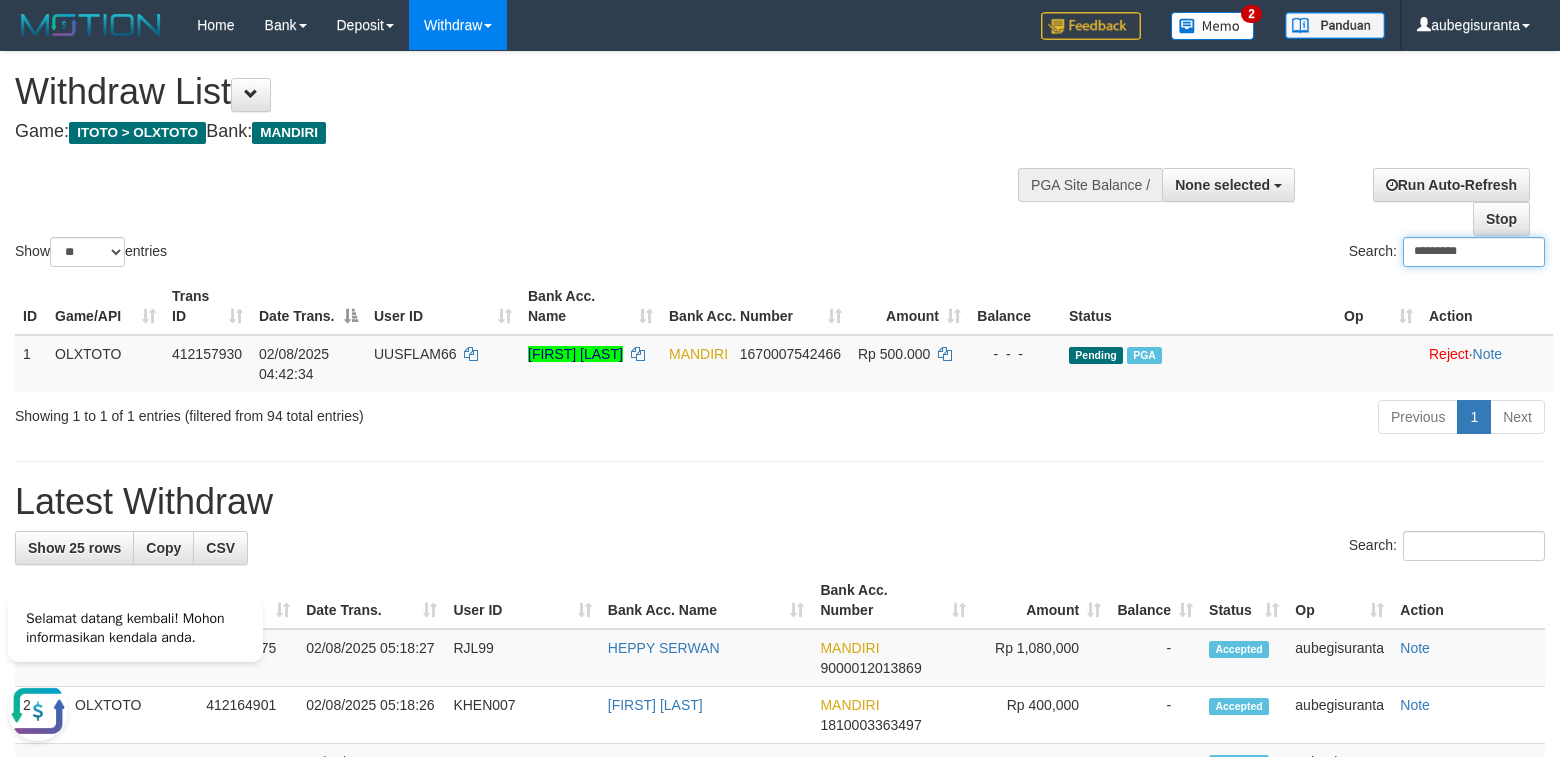click on "*********" at bounding box center [1474, 252] 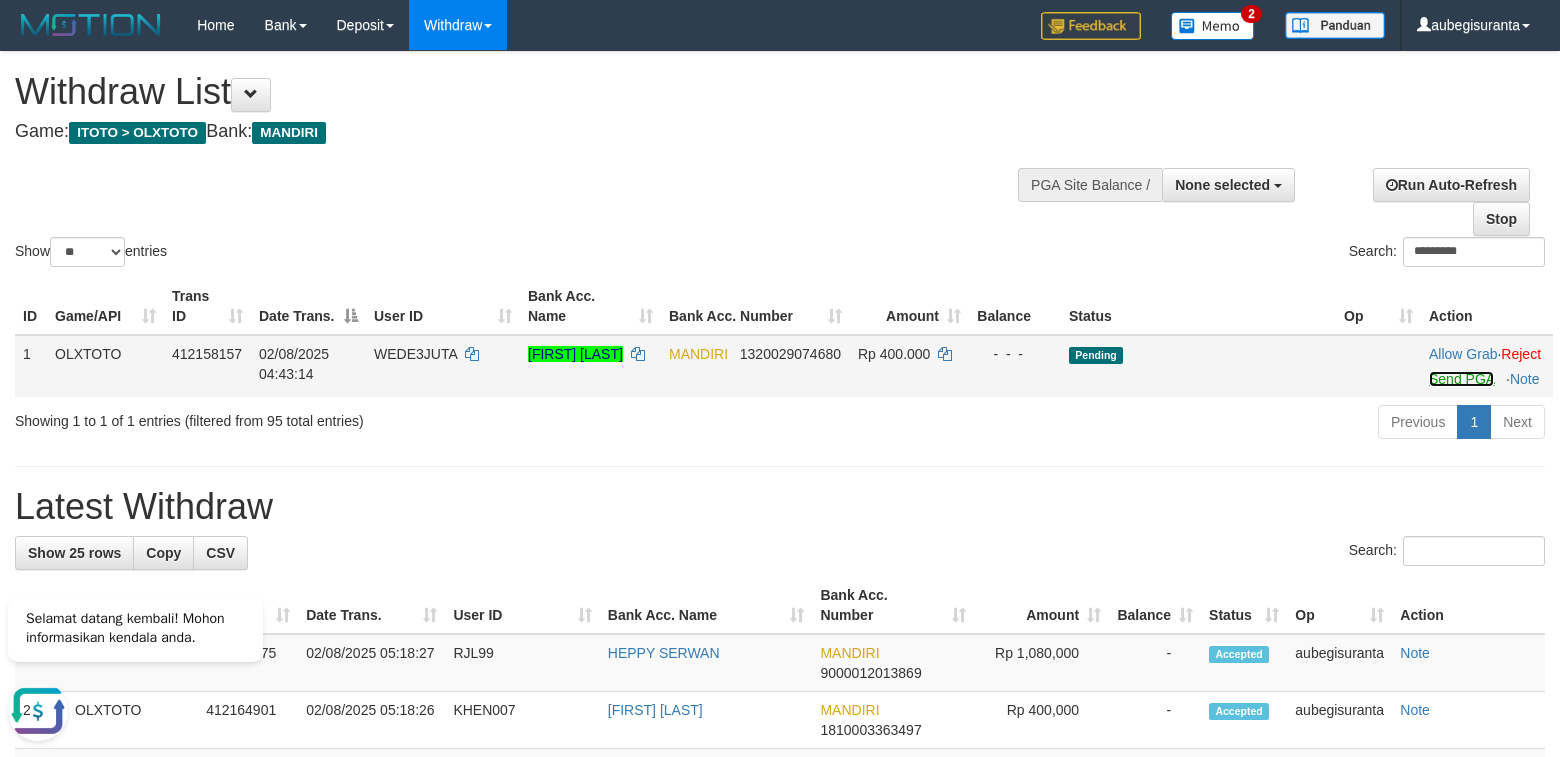 click on "Send PGA" at bounding box center (1461, 379) 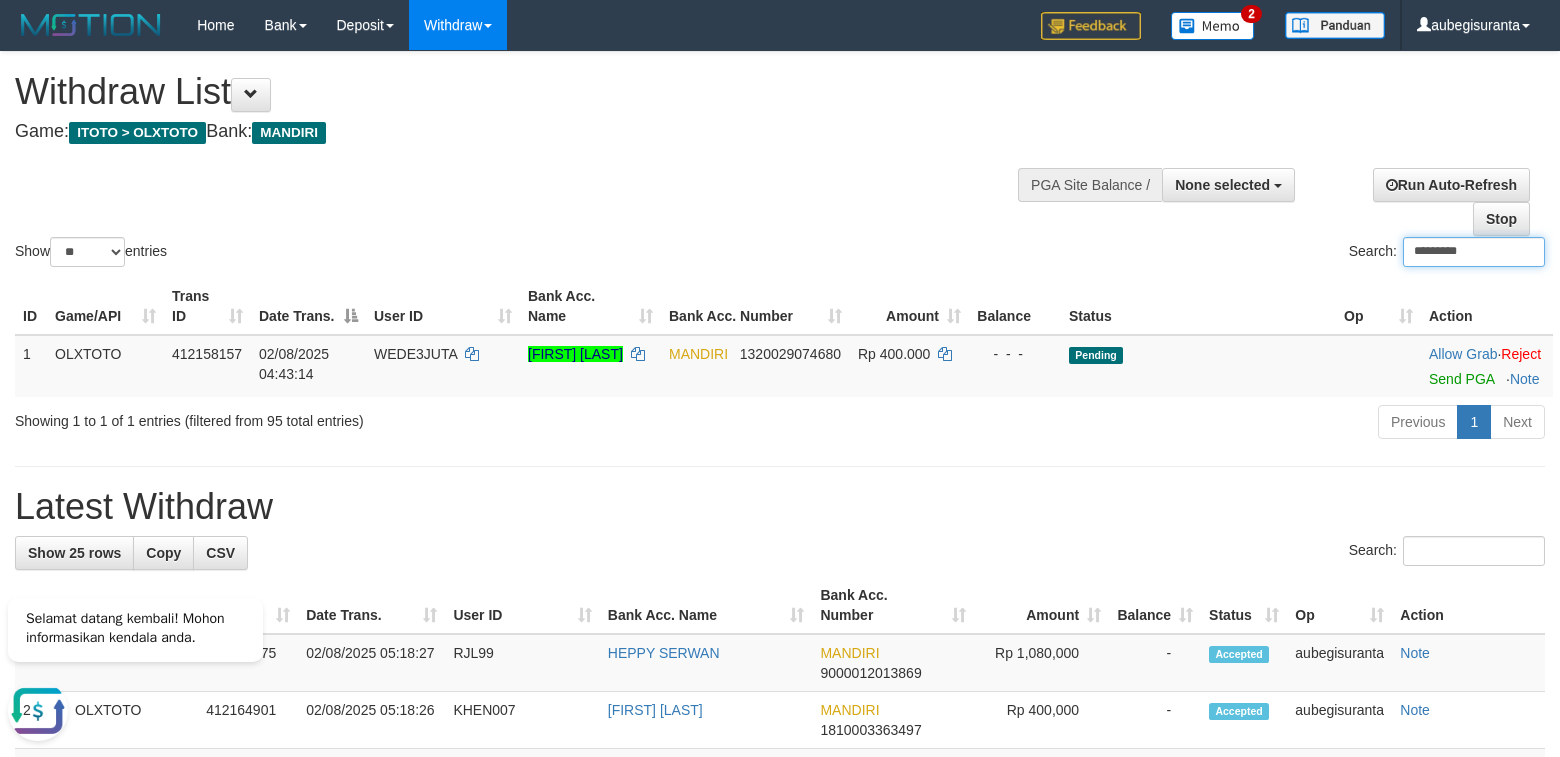 click on "*********" at bounding box center (1474, 252) 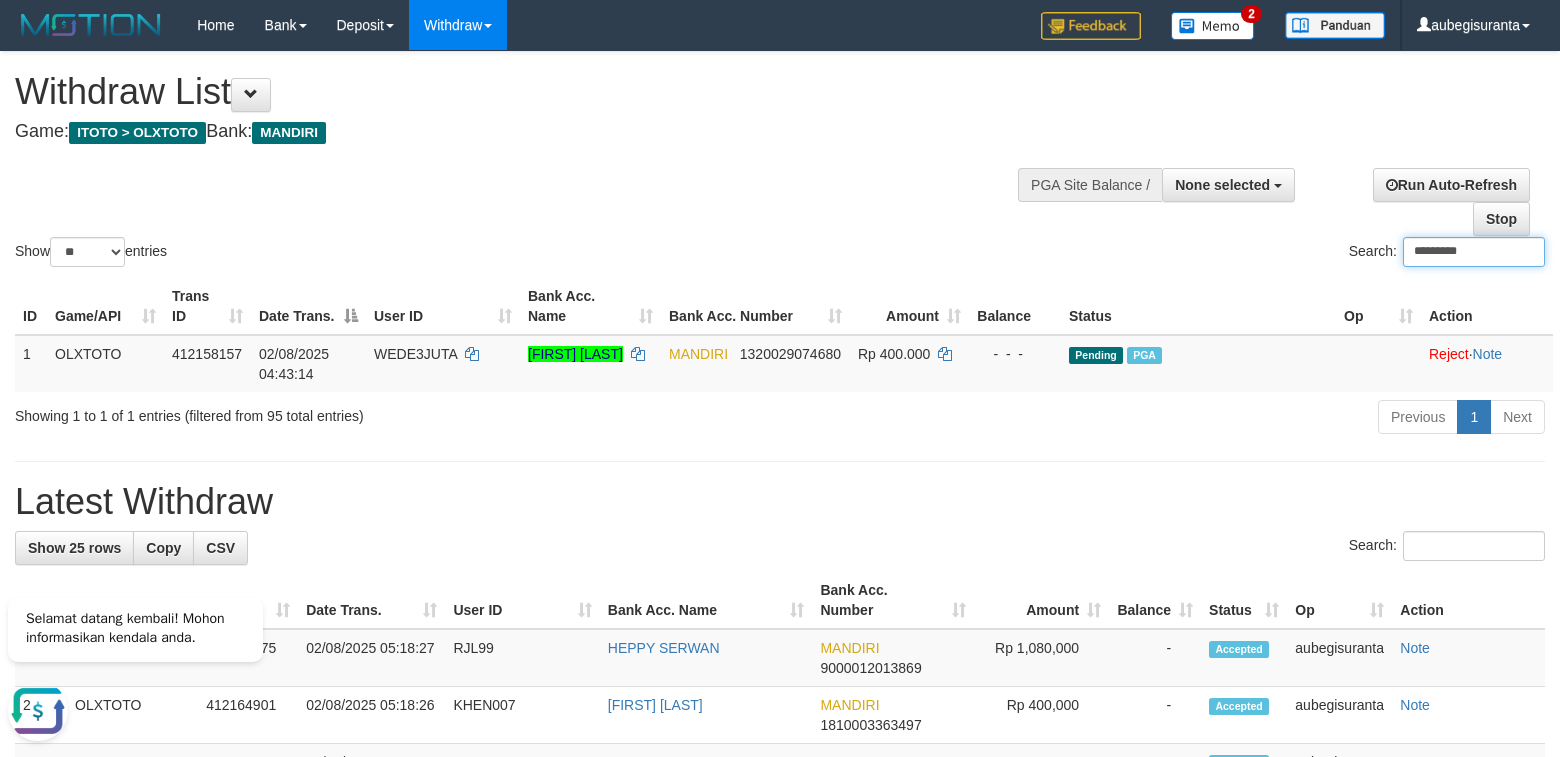 click on "*********" at bounding box center (1474, 252) 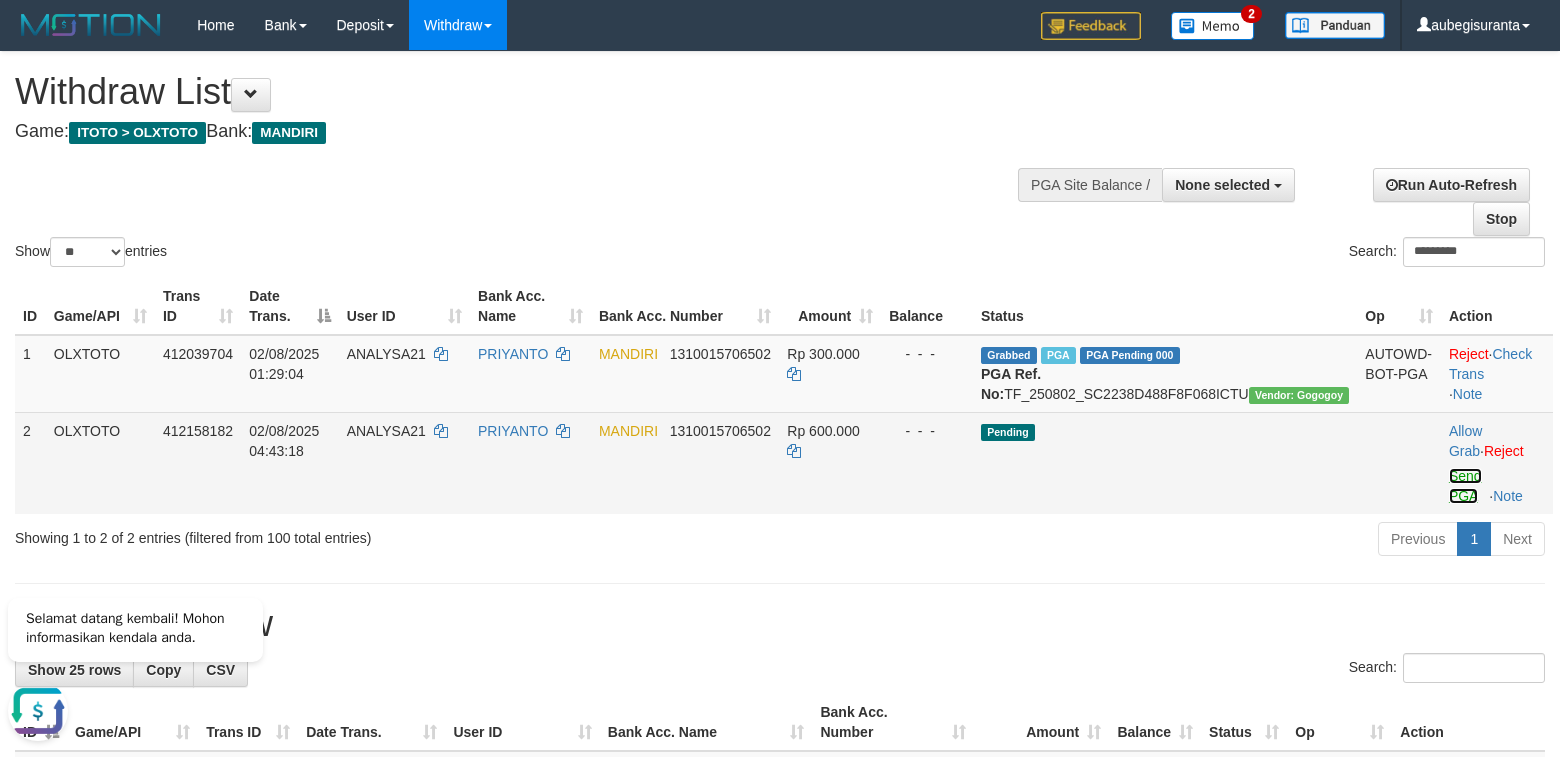 click on "Send PGA" at bounding box center [1465, 486] 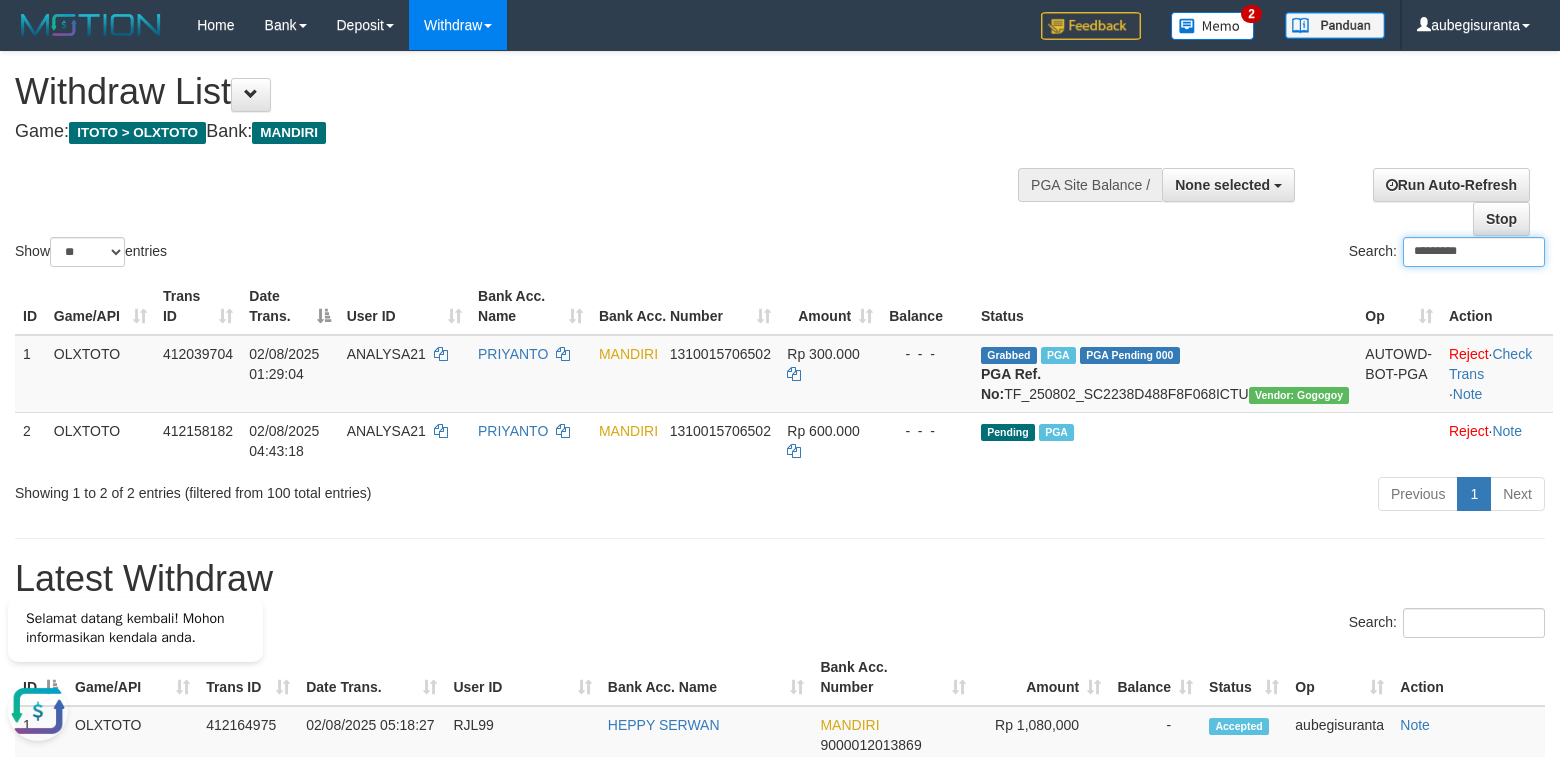 click on "*********" at bounding box center (1474, 252) 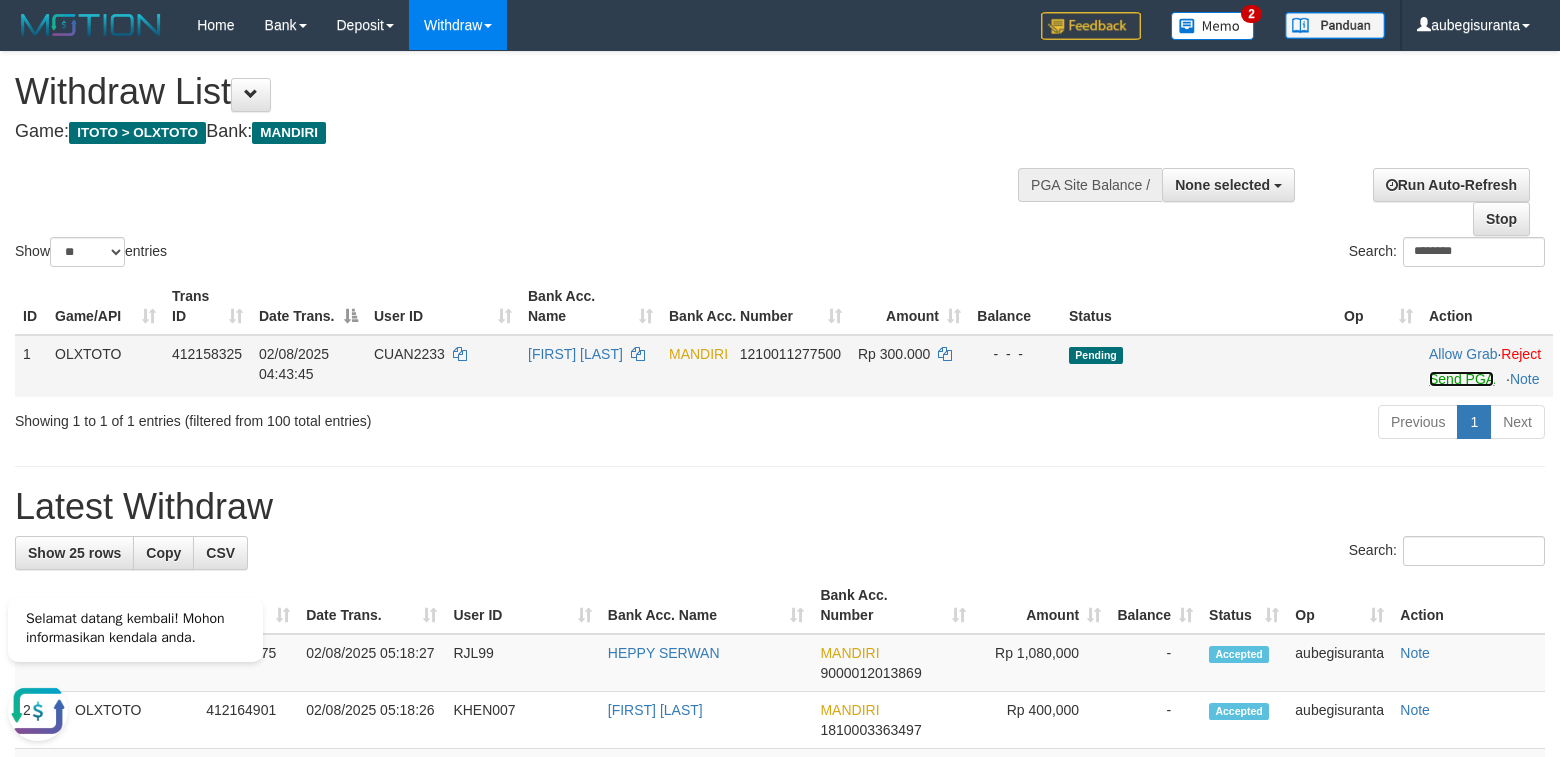 click on "Send PGA" at bounding box center [1461, 379] 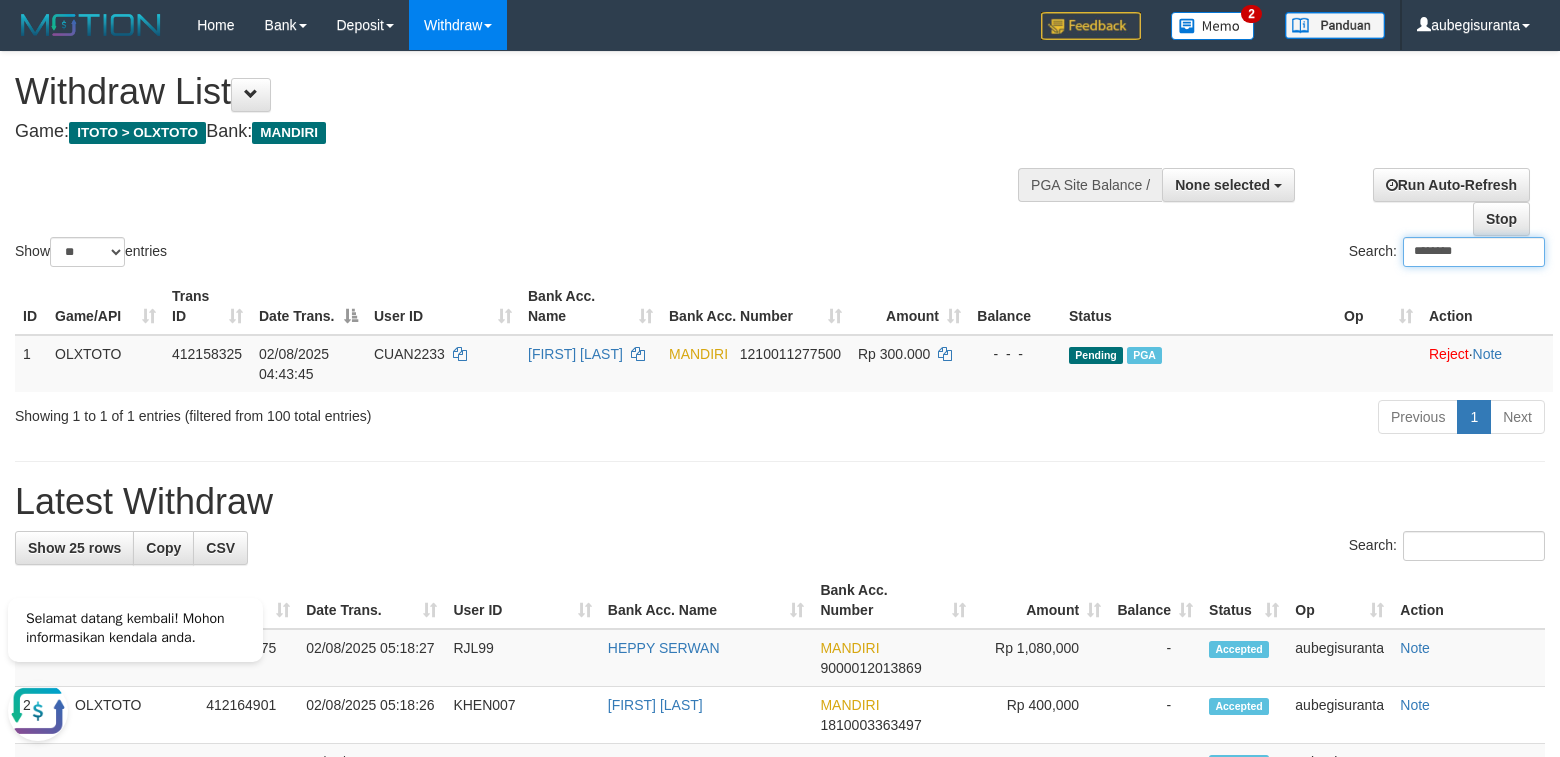 click on "********" at bounding box center [1474, 252] 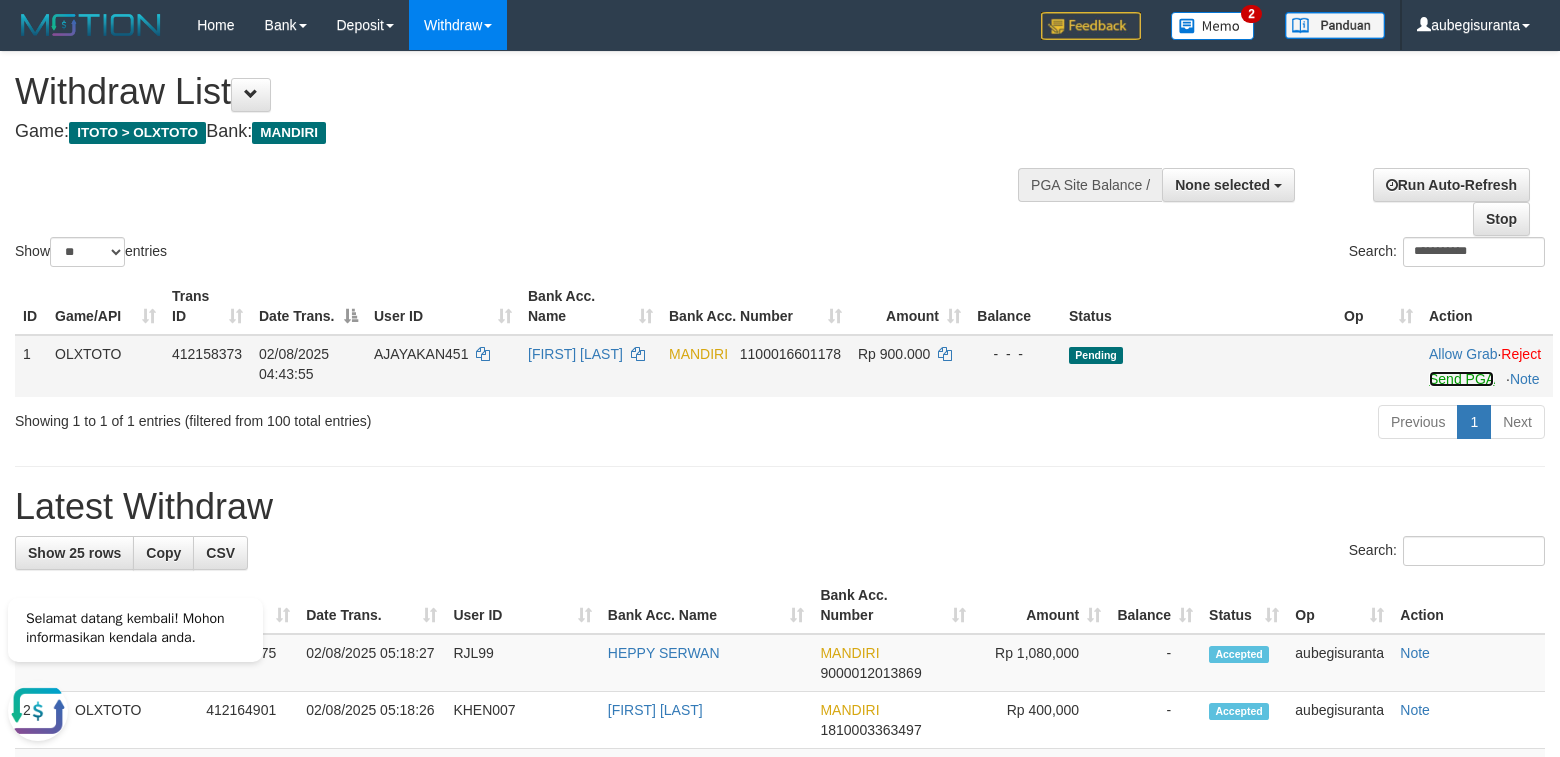 click on "Send PGA" at bounding box center (1461, 379) 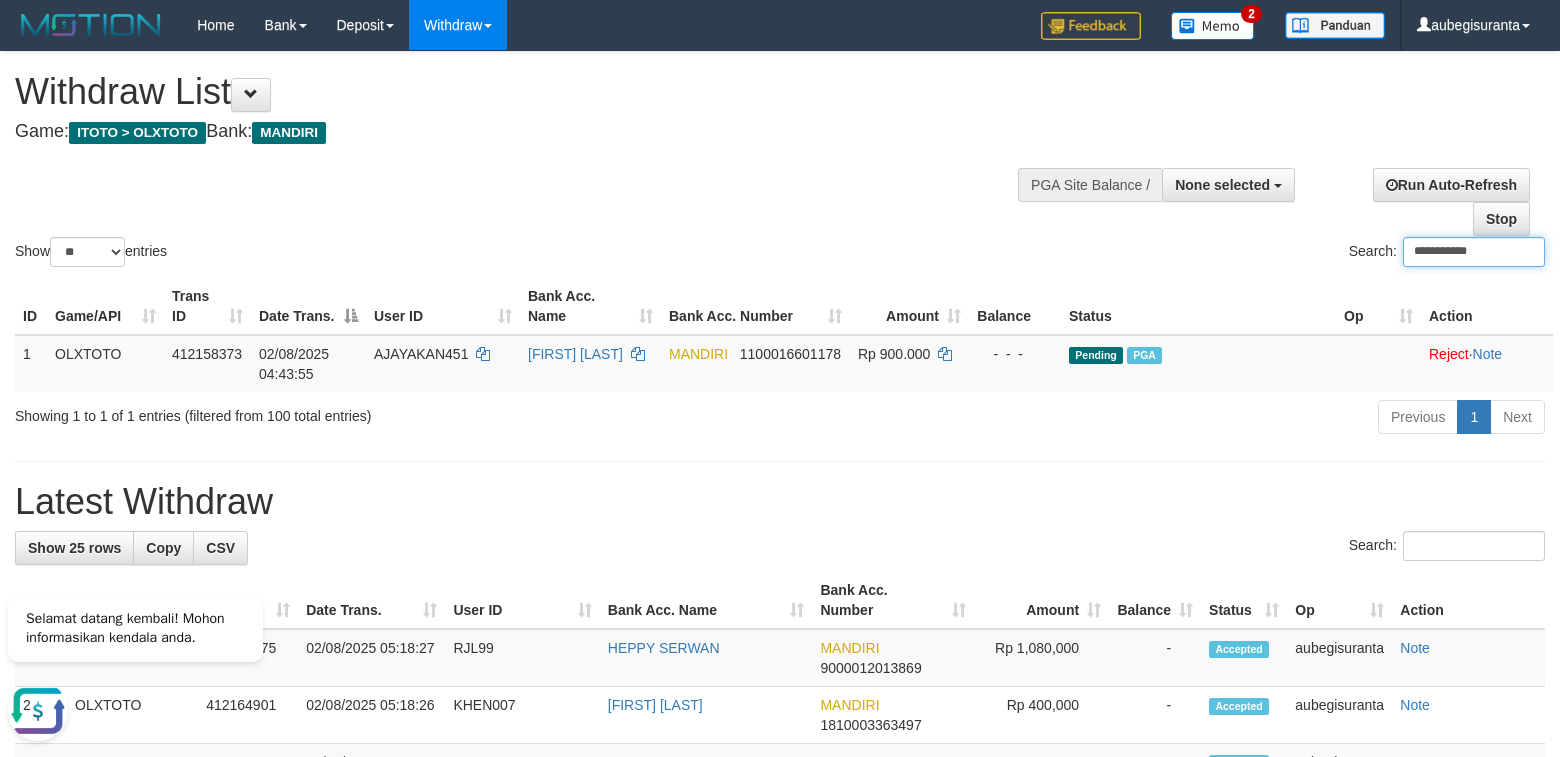 click on "**********" at bounding box center (1474, 252) 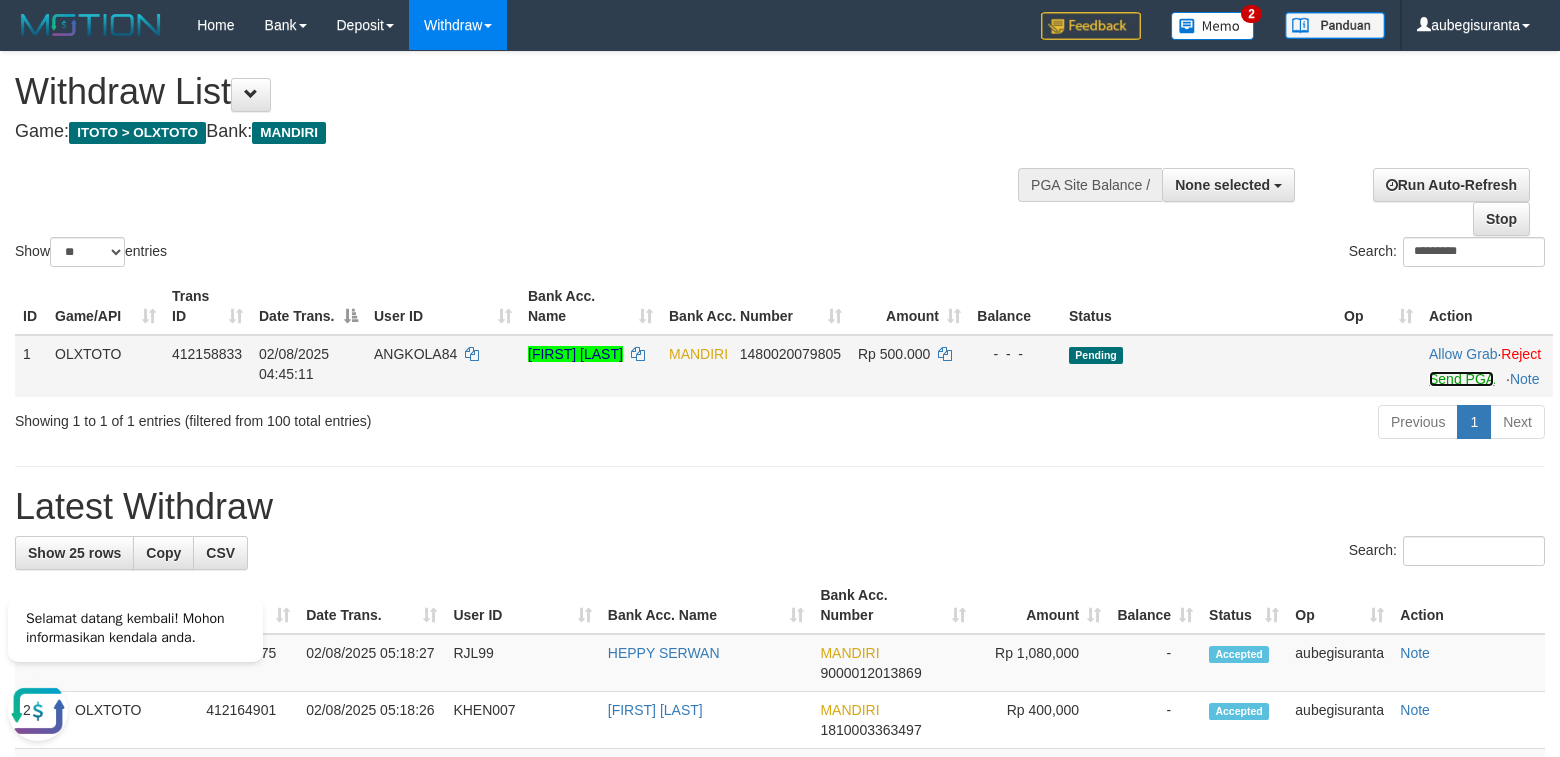 click on "Send PGA" at bounding box center [1461, 379] 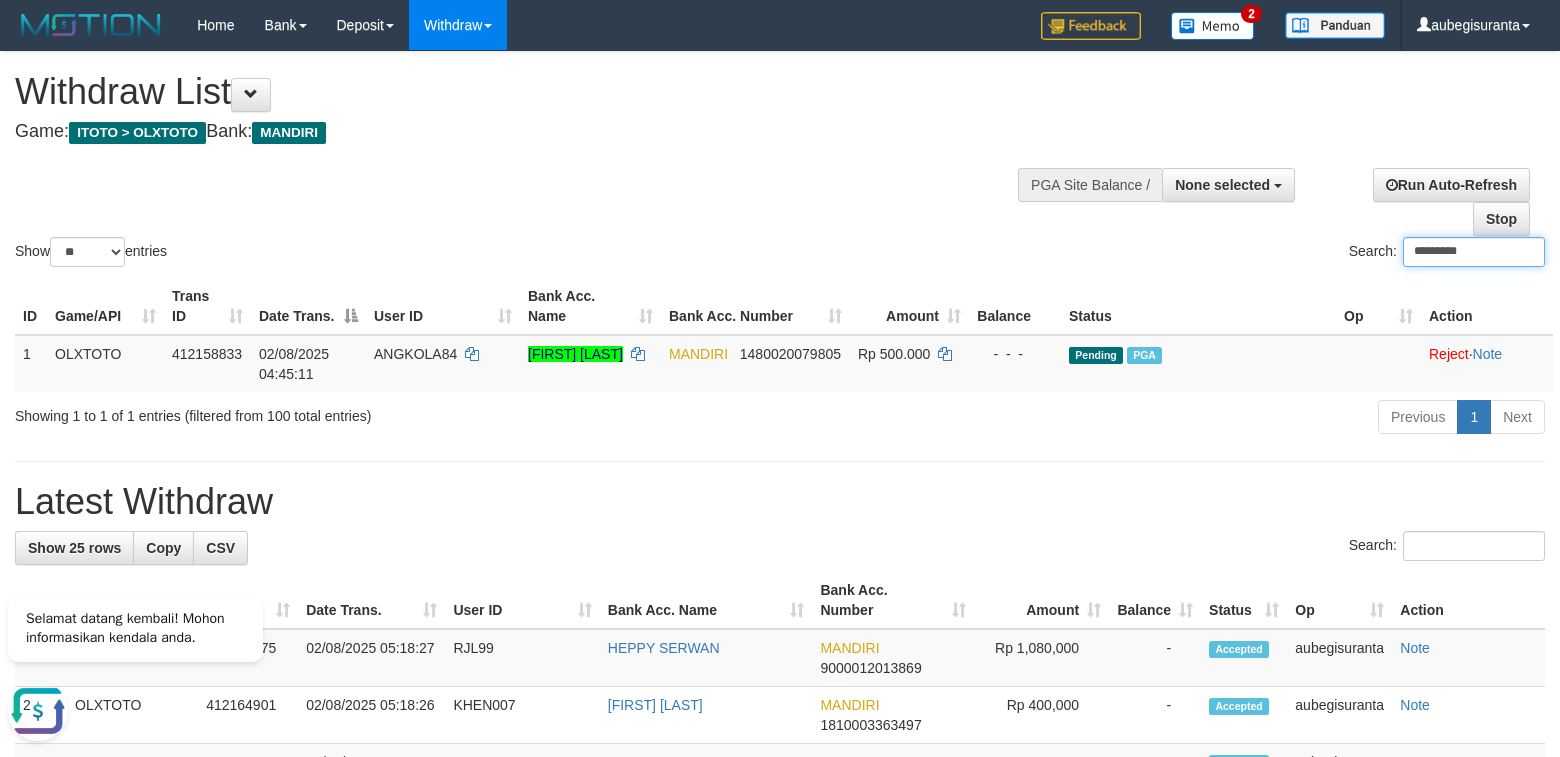 click on "*********" at bounding box center [1474, 252] 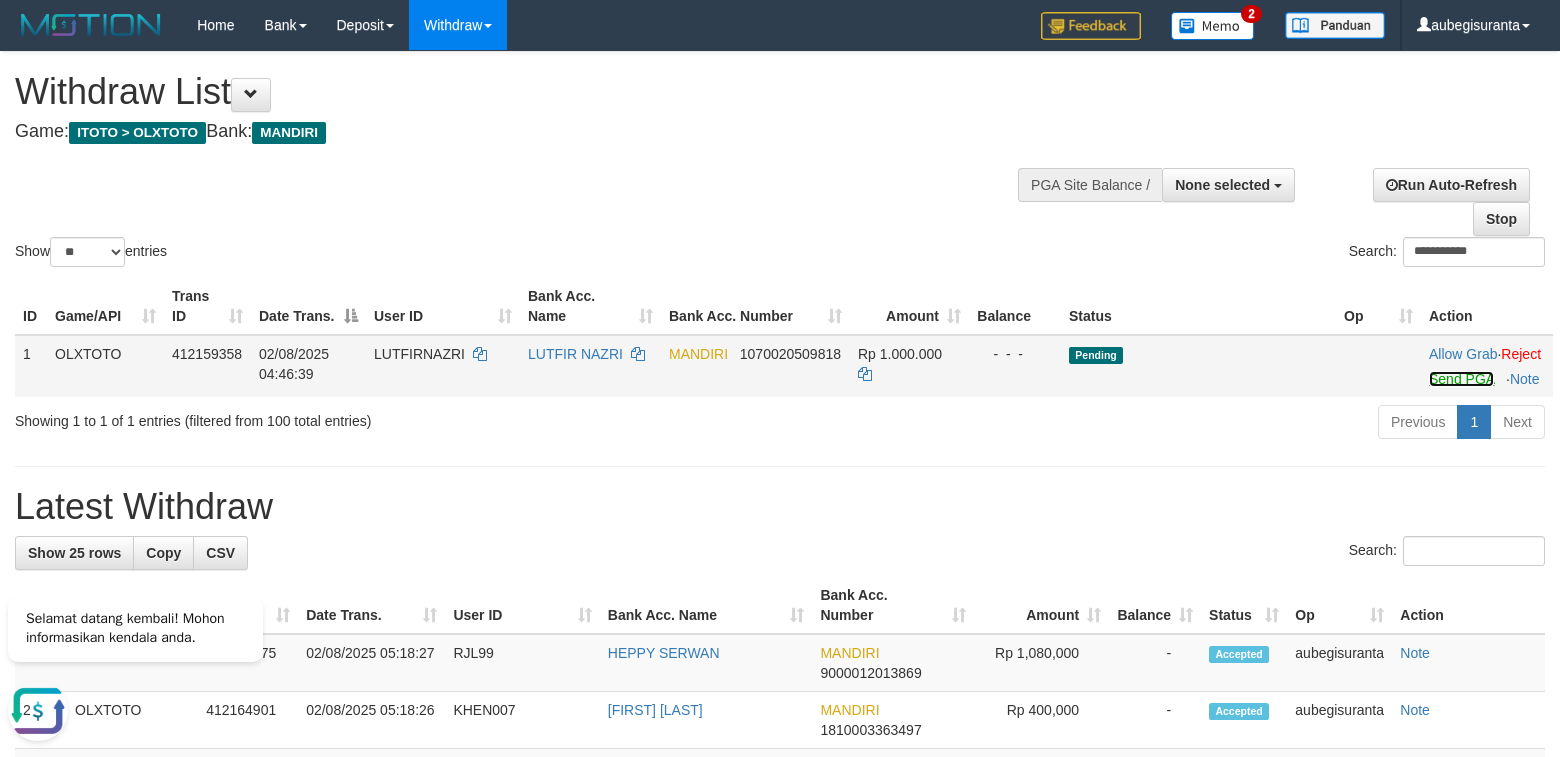 click on "Send PGA" at bounding box center (1461, 379) 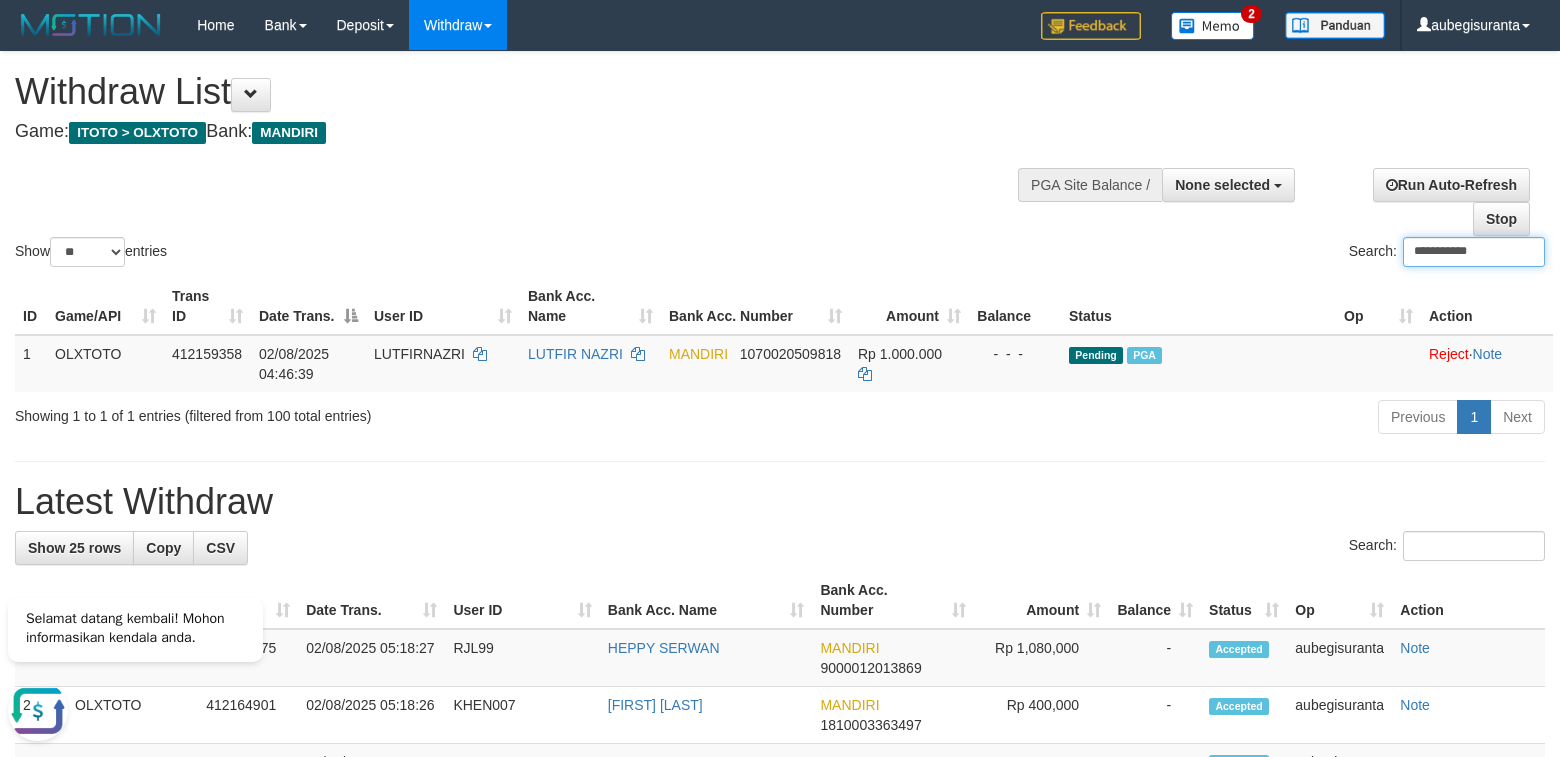 click on "**********" at bounding box center (1474, 252) 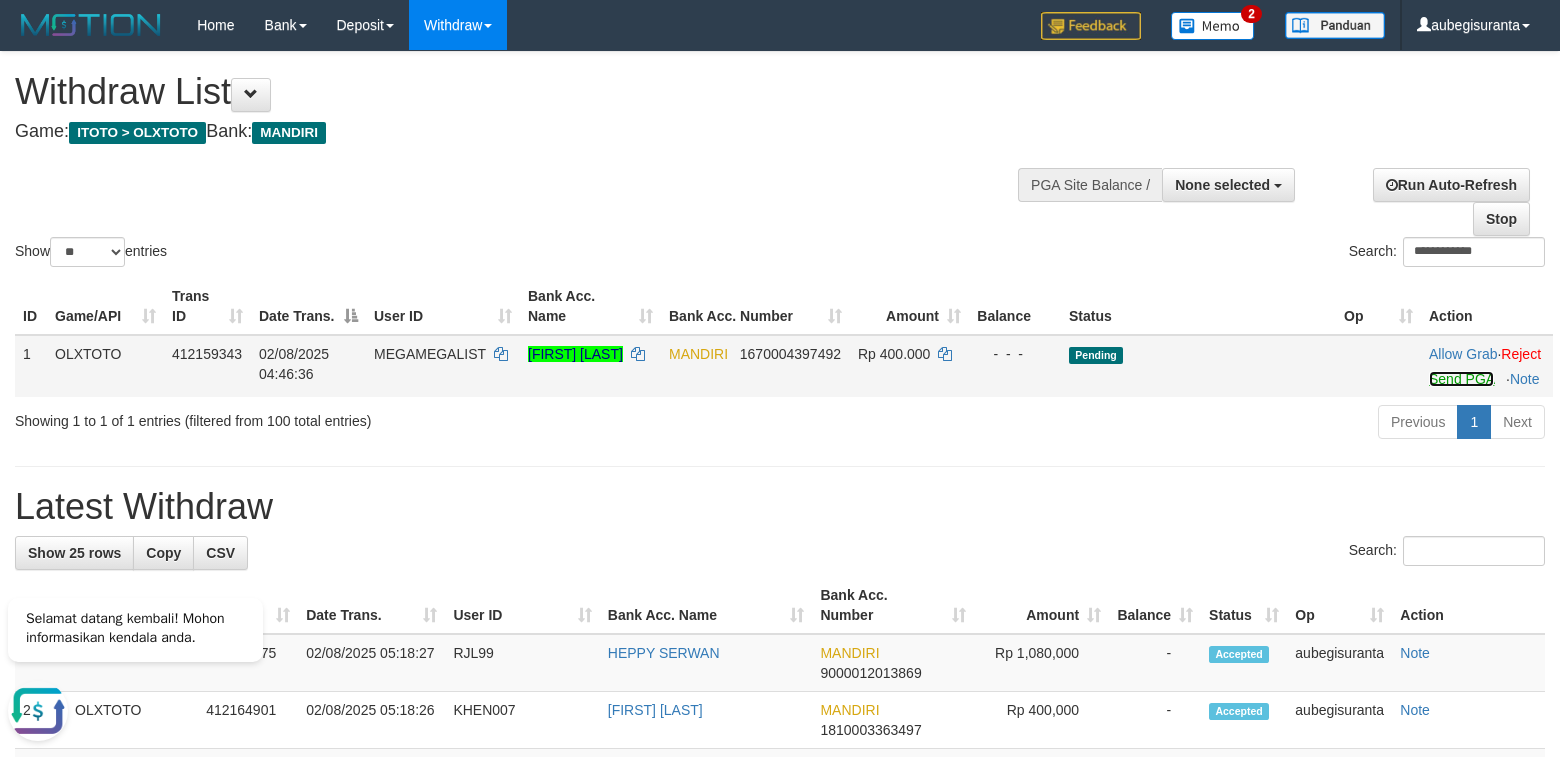 click on "Send PGA" at bounding box center (1461, 379) 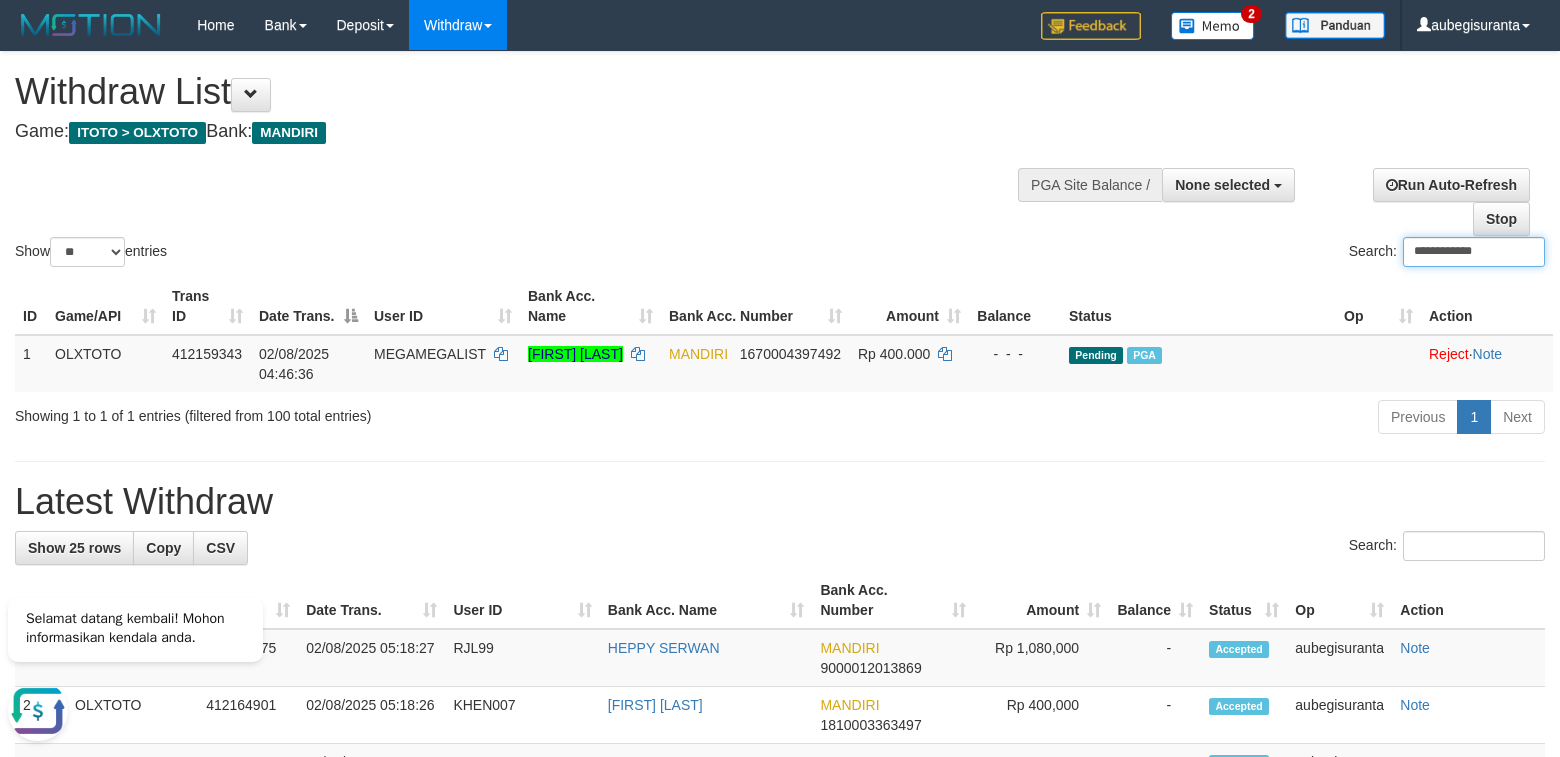 click on "**********" at bounding box center (1474, 252) 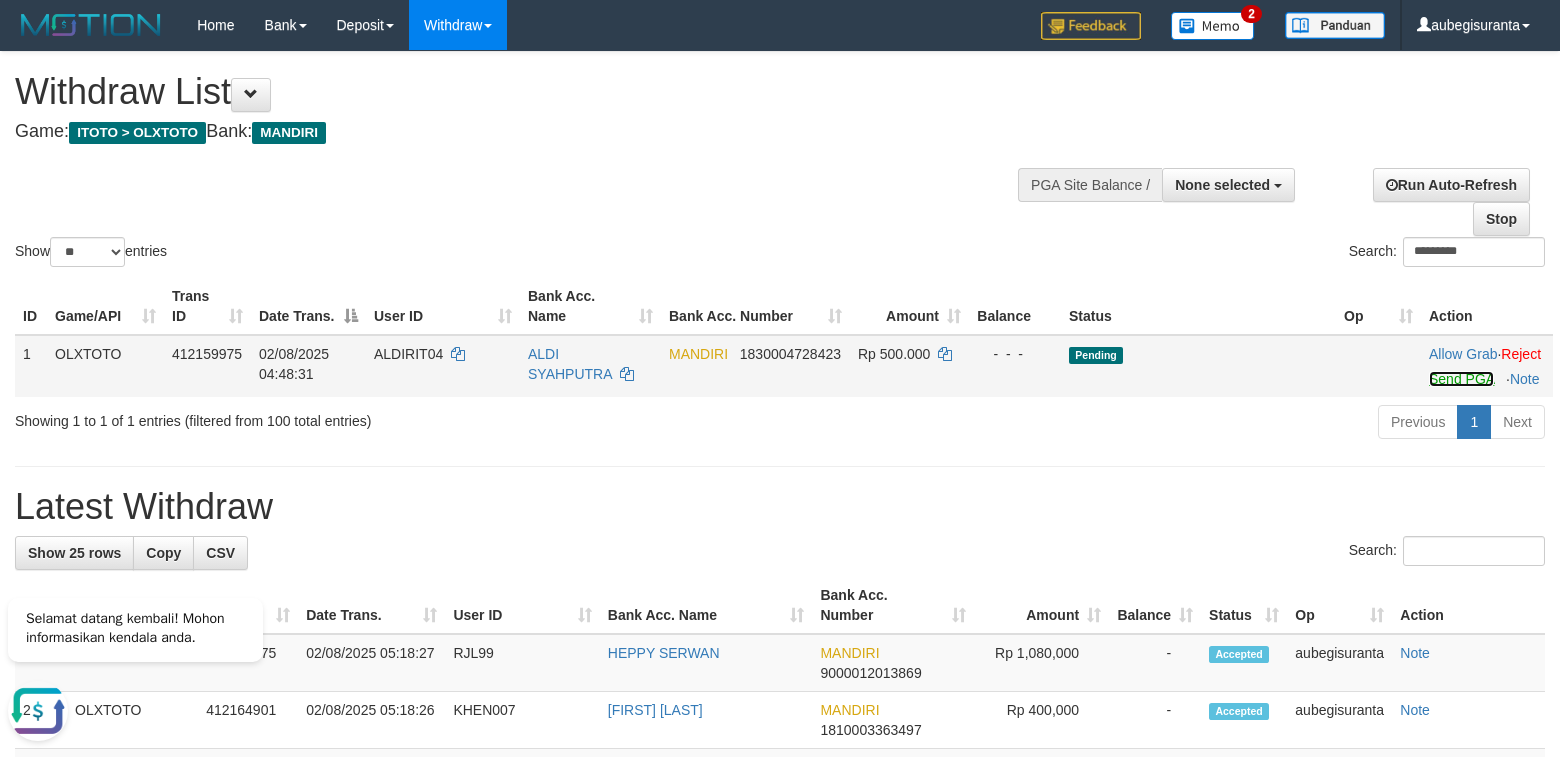 click on "Send PGA" at bounding box center [1461, 379] 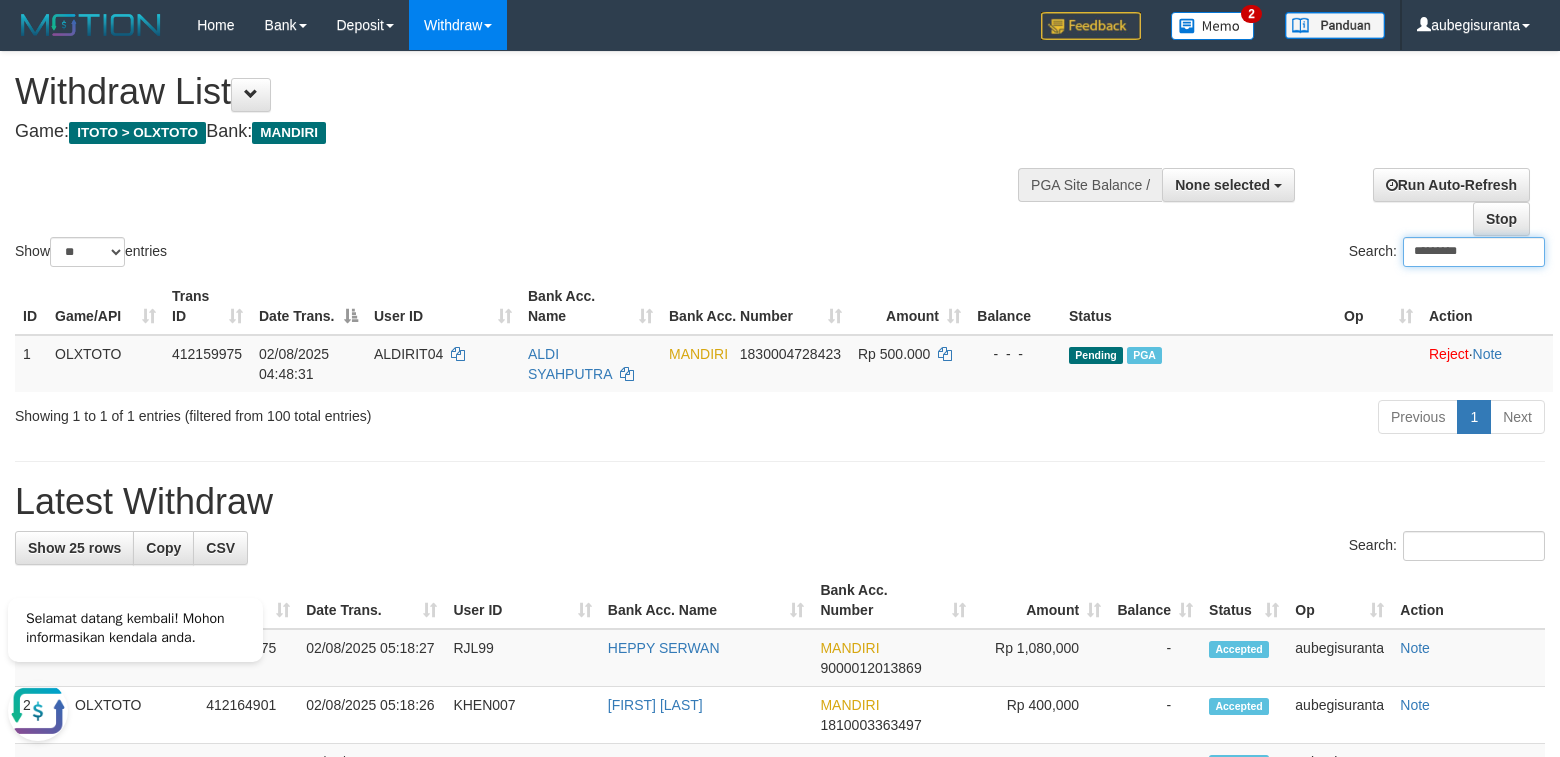 click on "*********" at bounding box center (1474, 252) 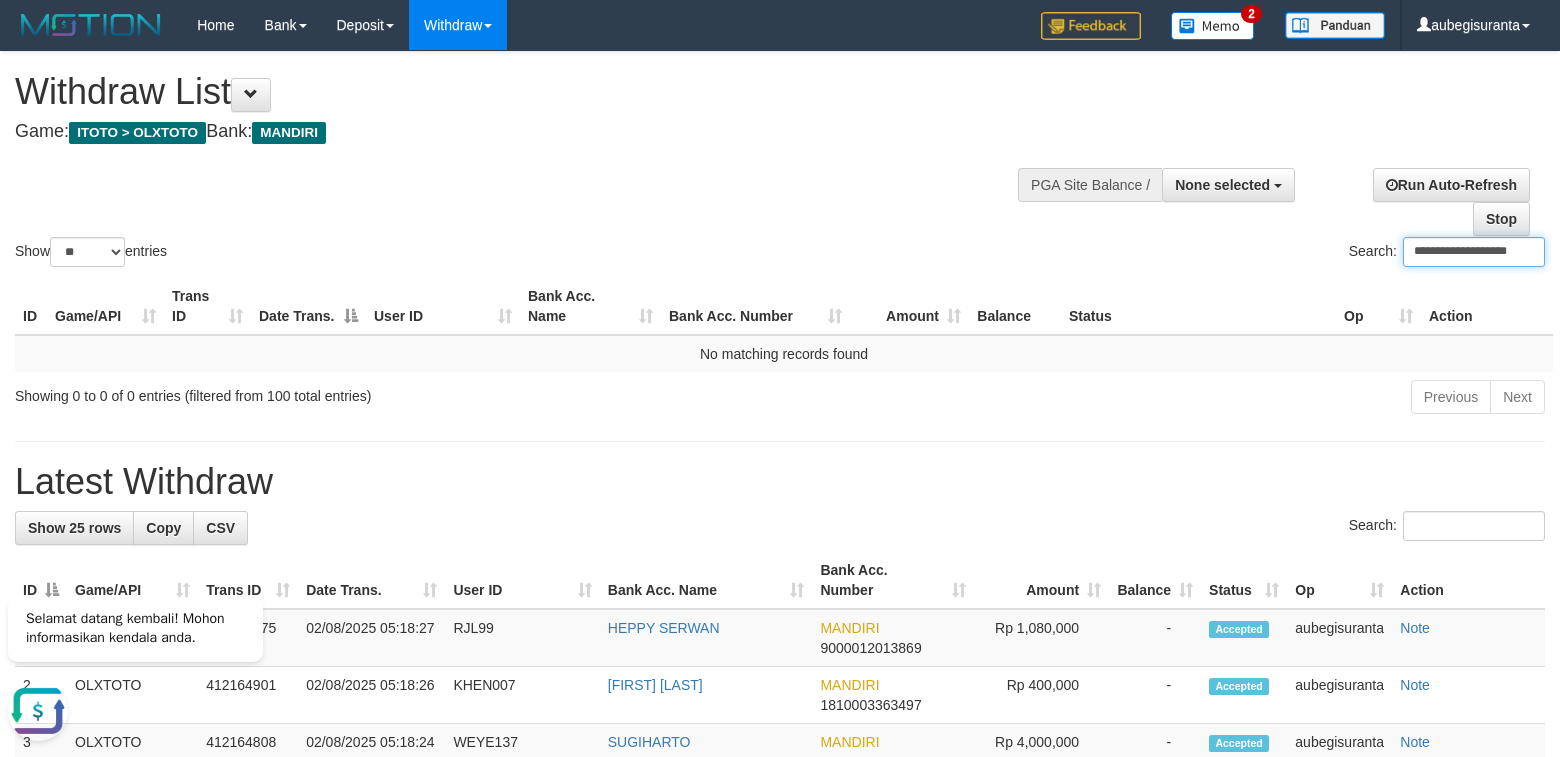 click on "**********" at bounding box center (1474, 252) 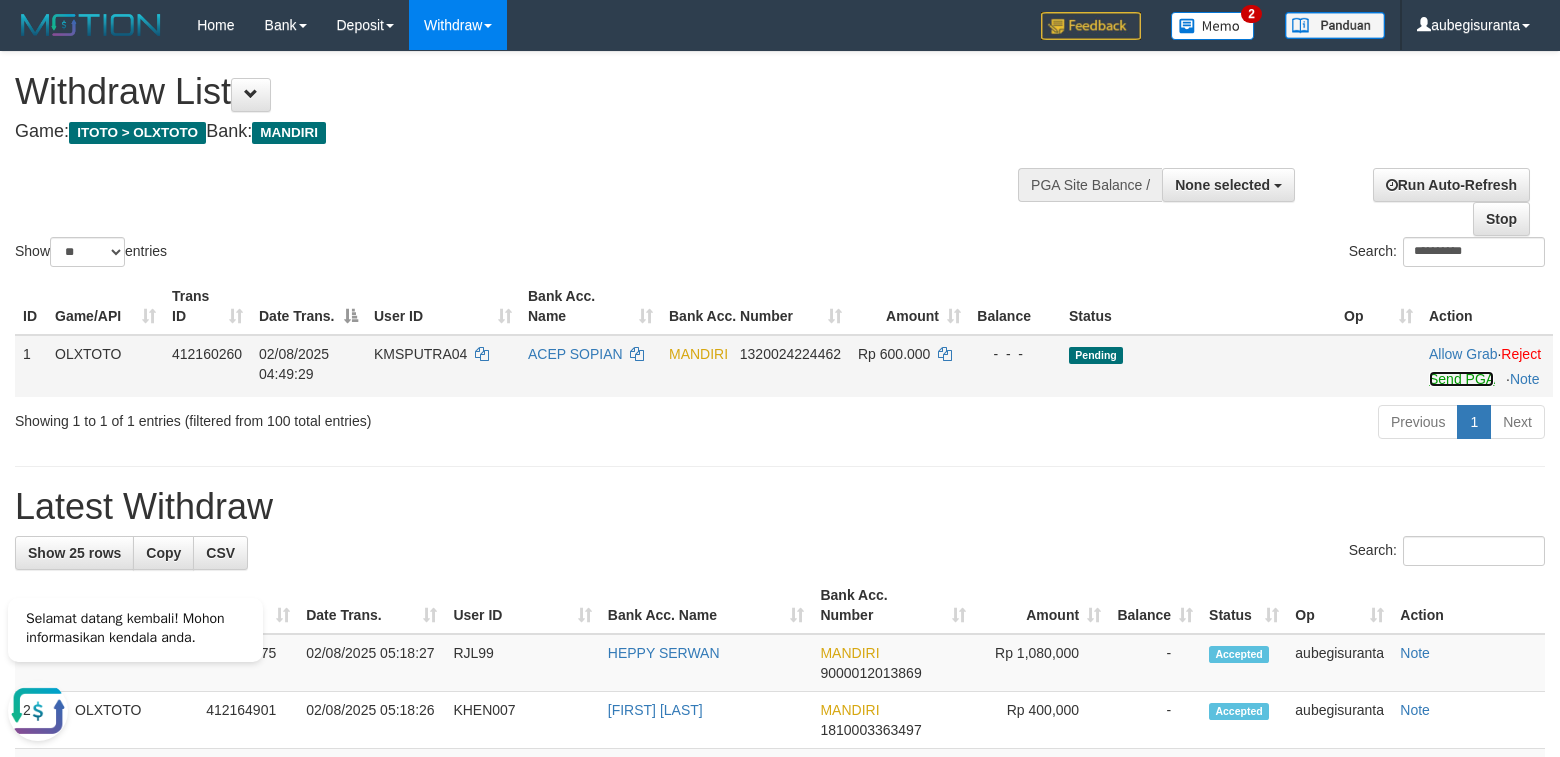 click on "Send PGA" at bounding box center [1461, 379] 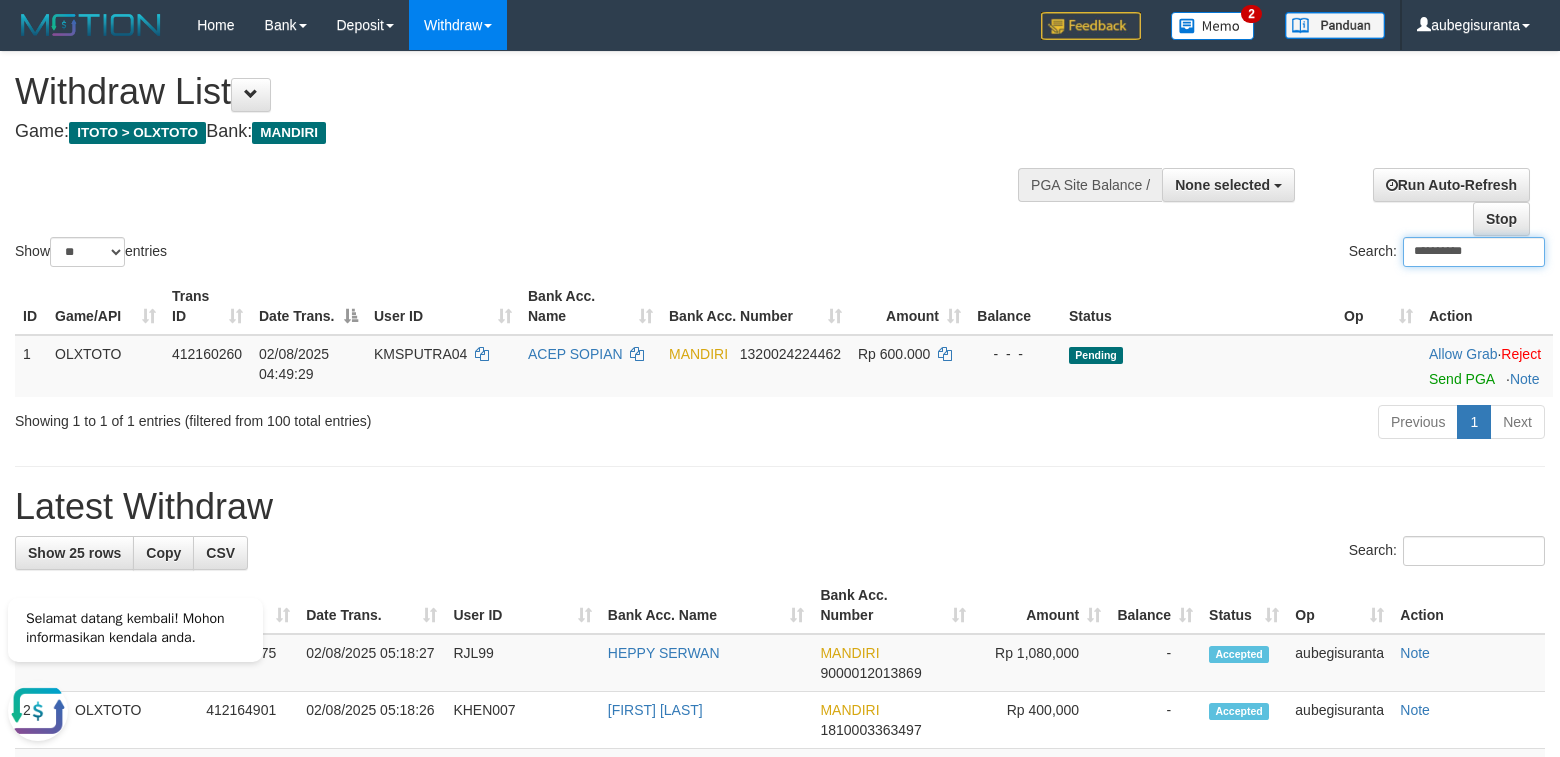 click on "**********" at bounding box center (1474, 252) 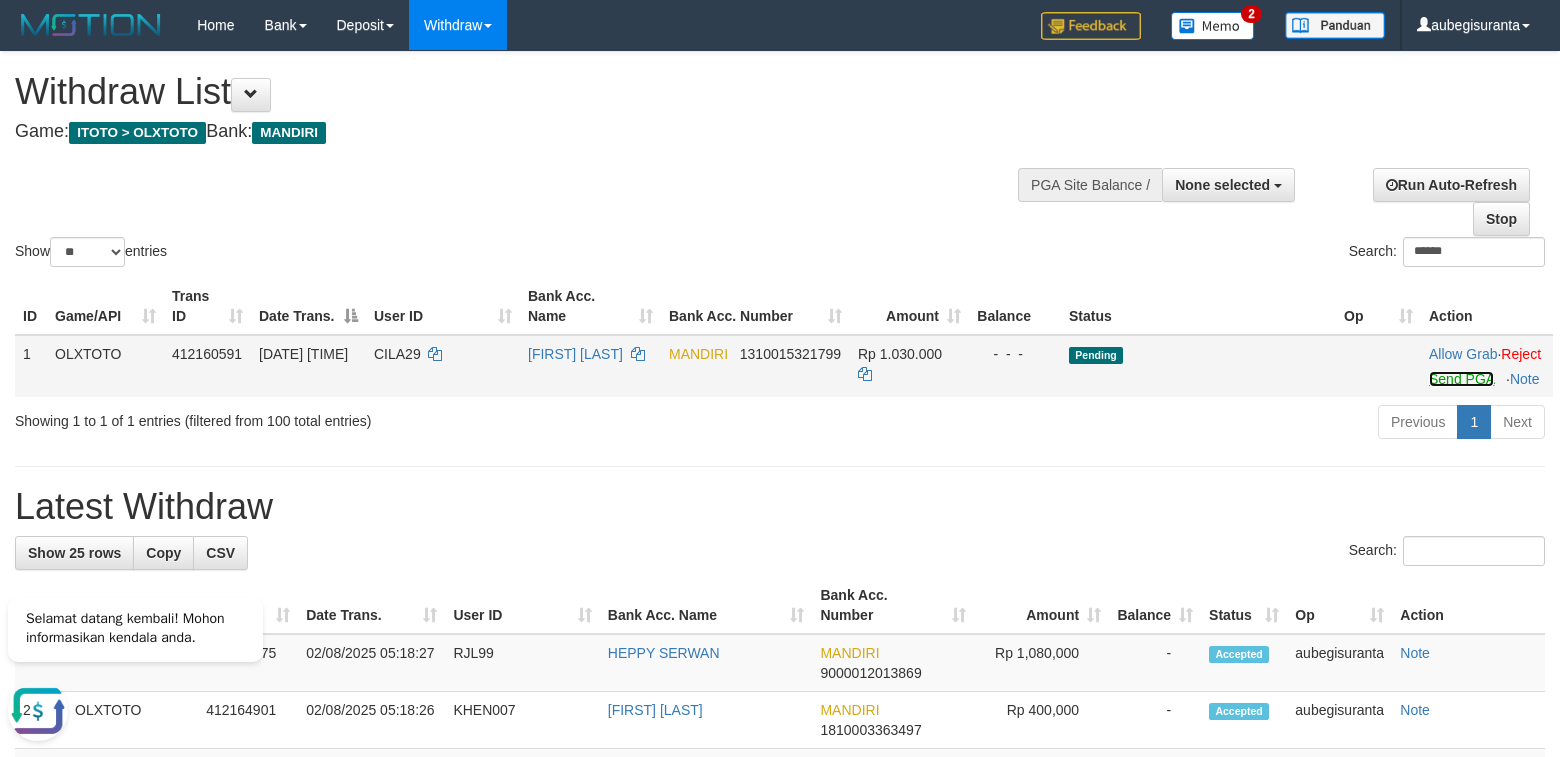 click on "Send PGA" at bounding box center (1461, 379) 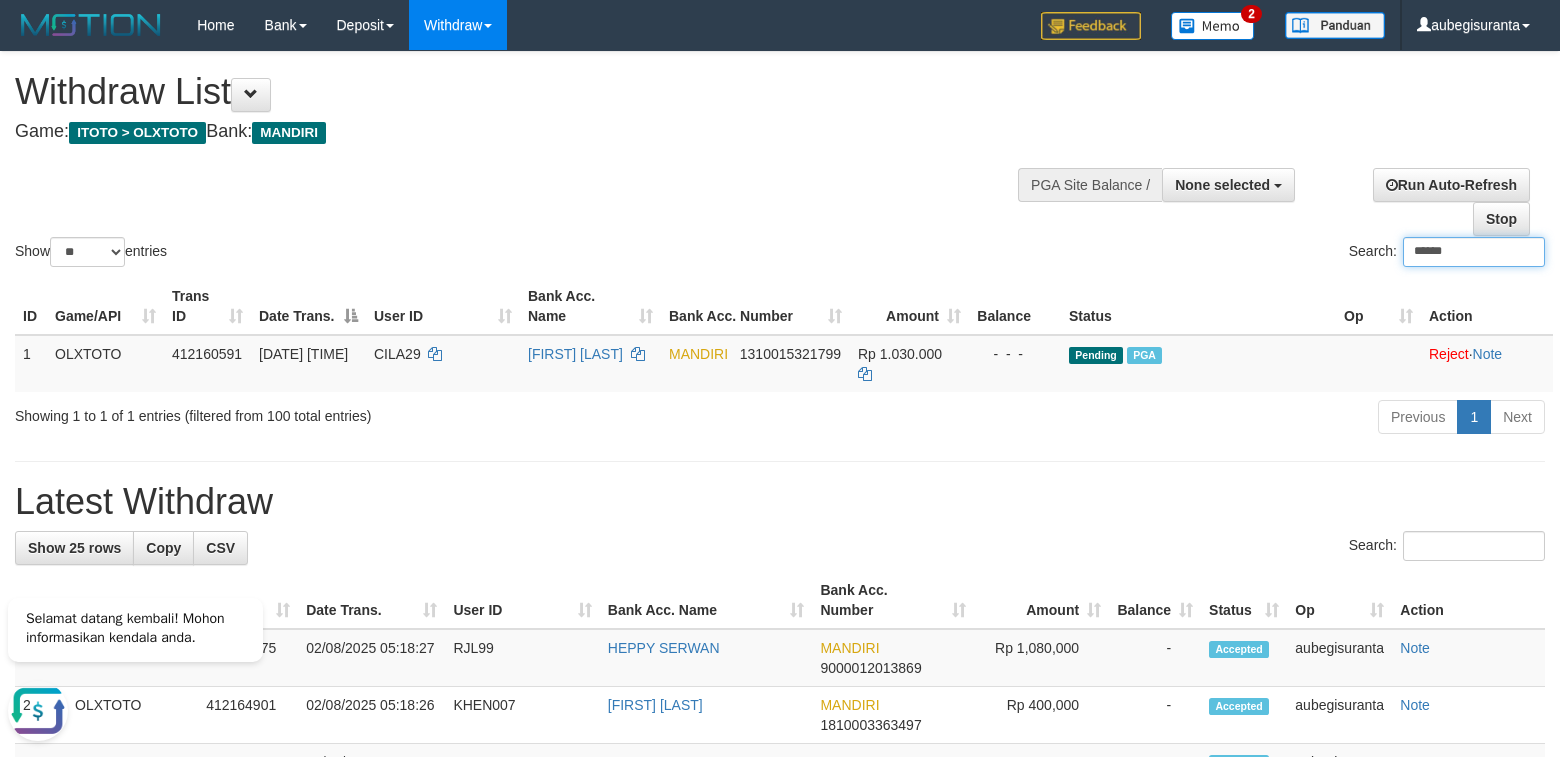 click on "******" at bounding box center [1474, 252] 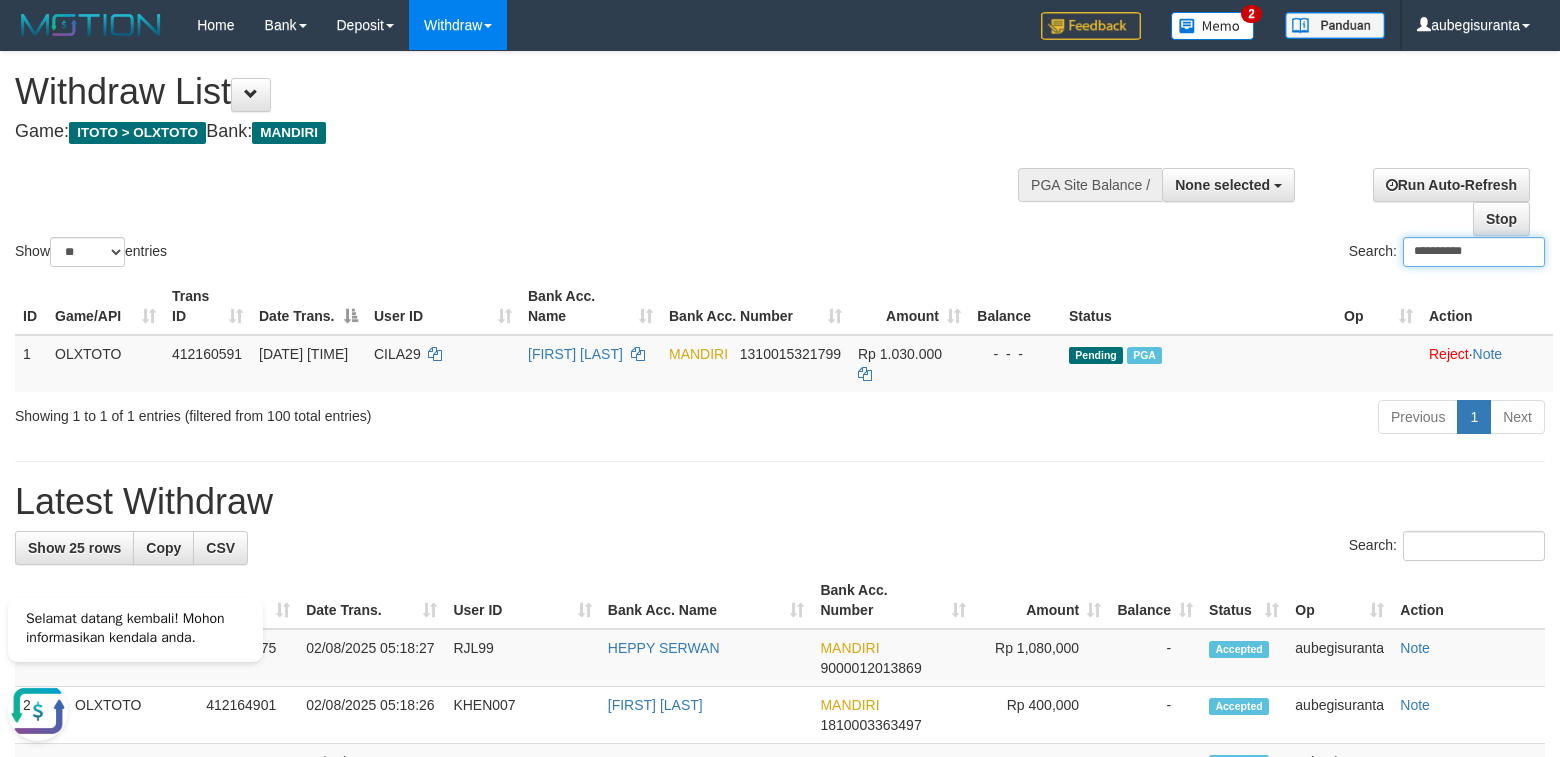 type on "**********" 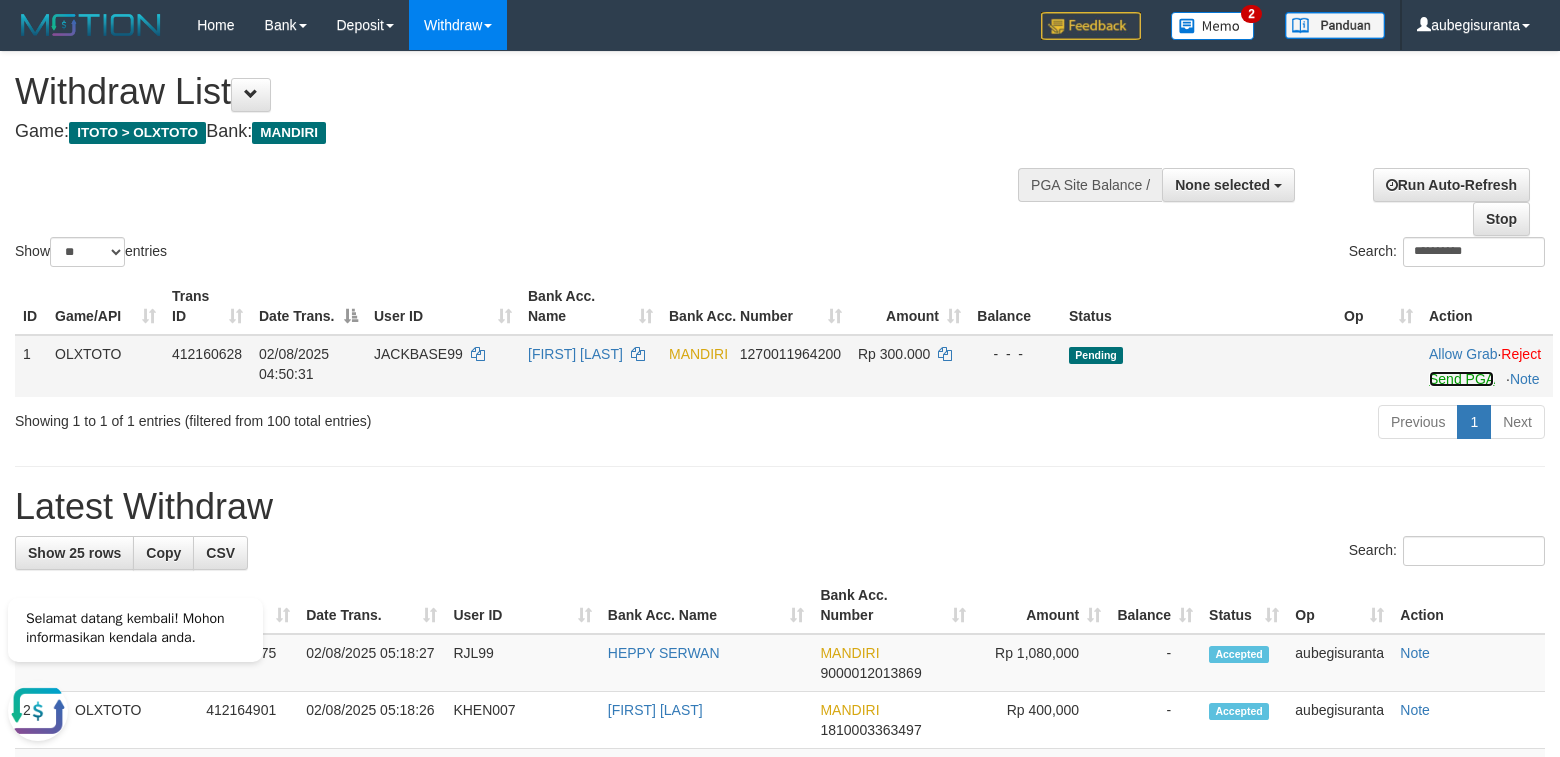 click on "Send PGA" at bounding box center [1461, 379] 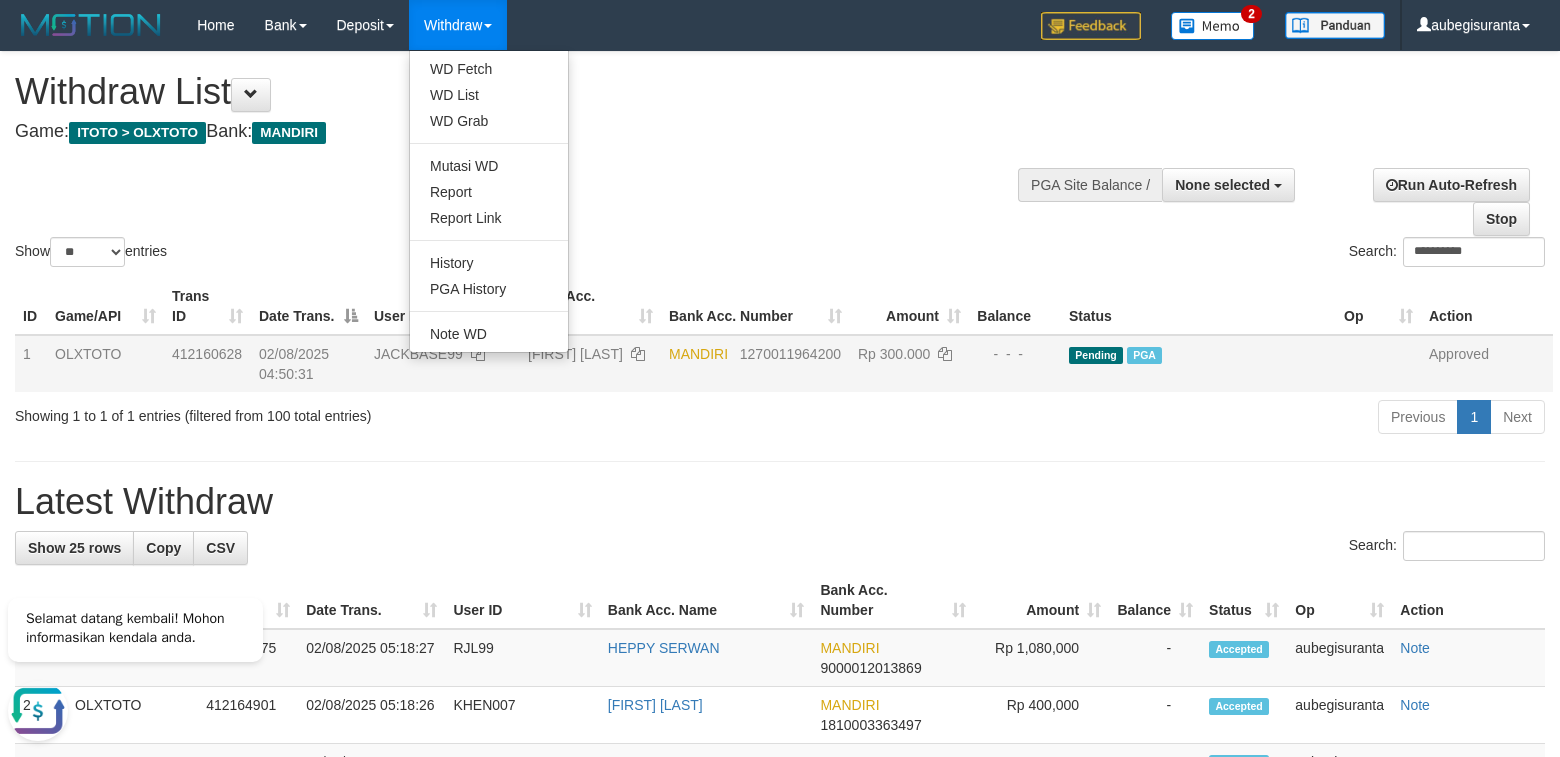 click on "Withdraw List" at bounding box center (517, 92) 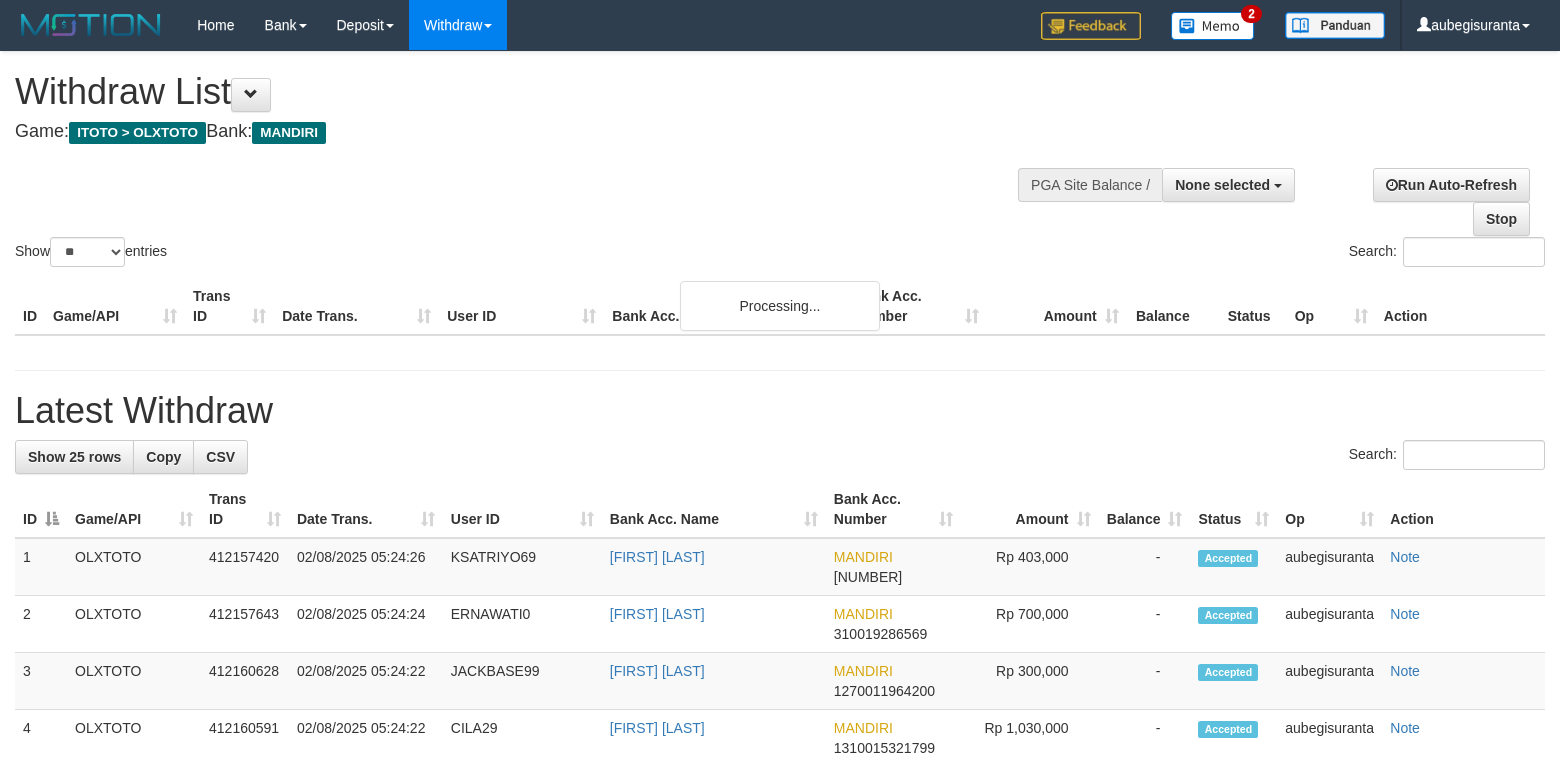 select 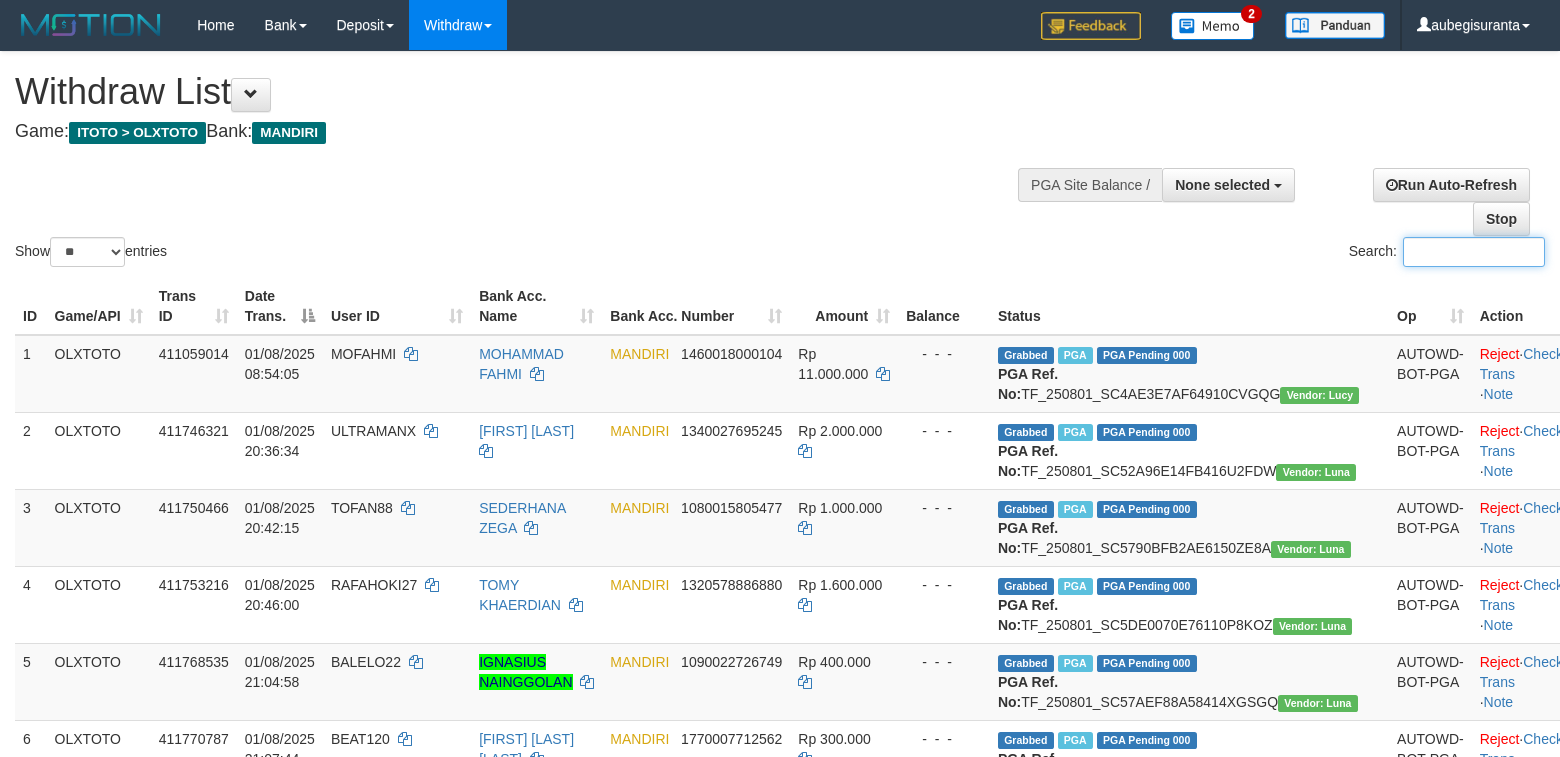 click on "Search:" at bounding box center [1474, 252] 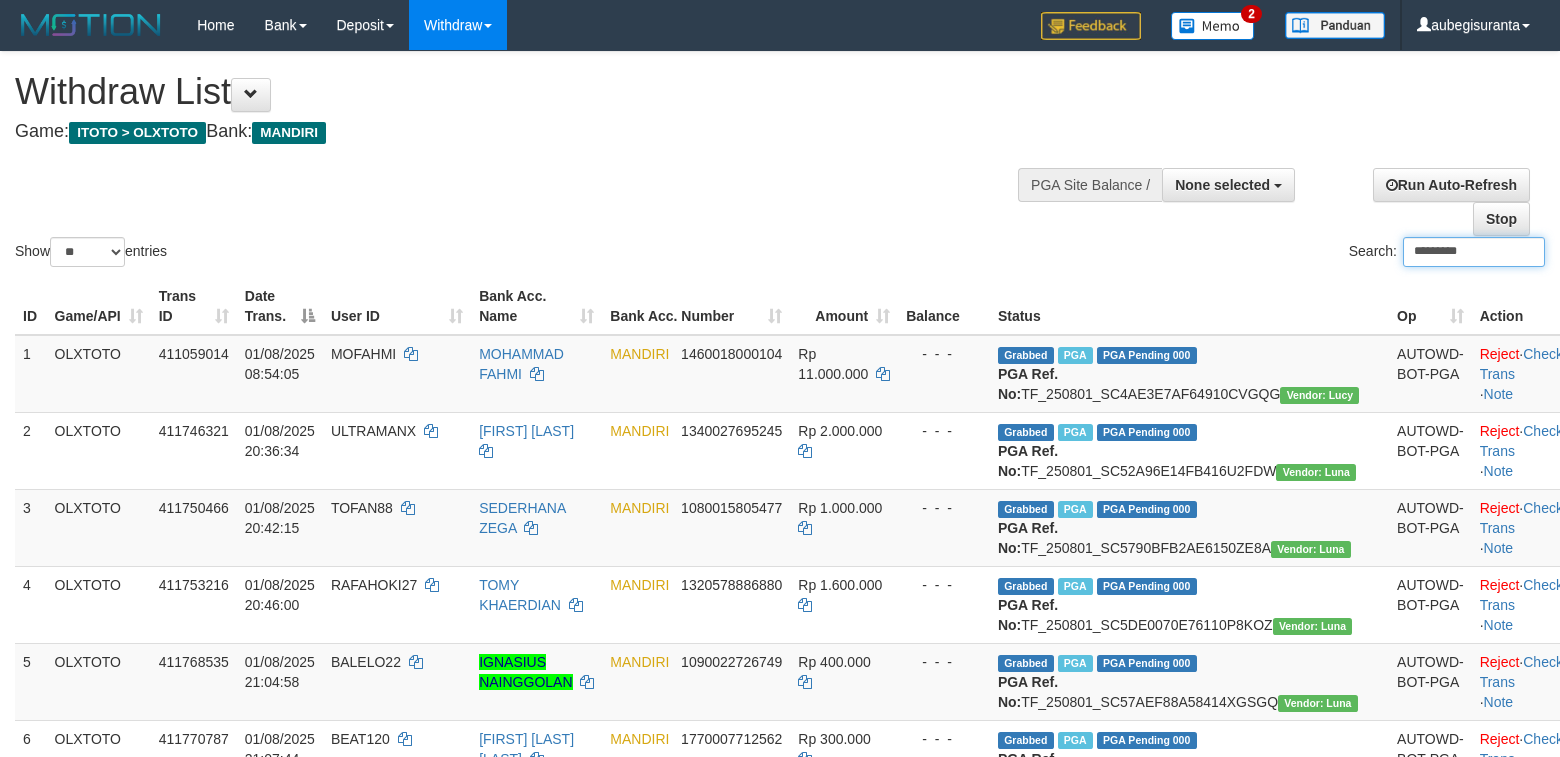 type on "*********" 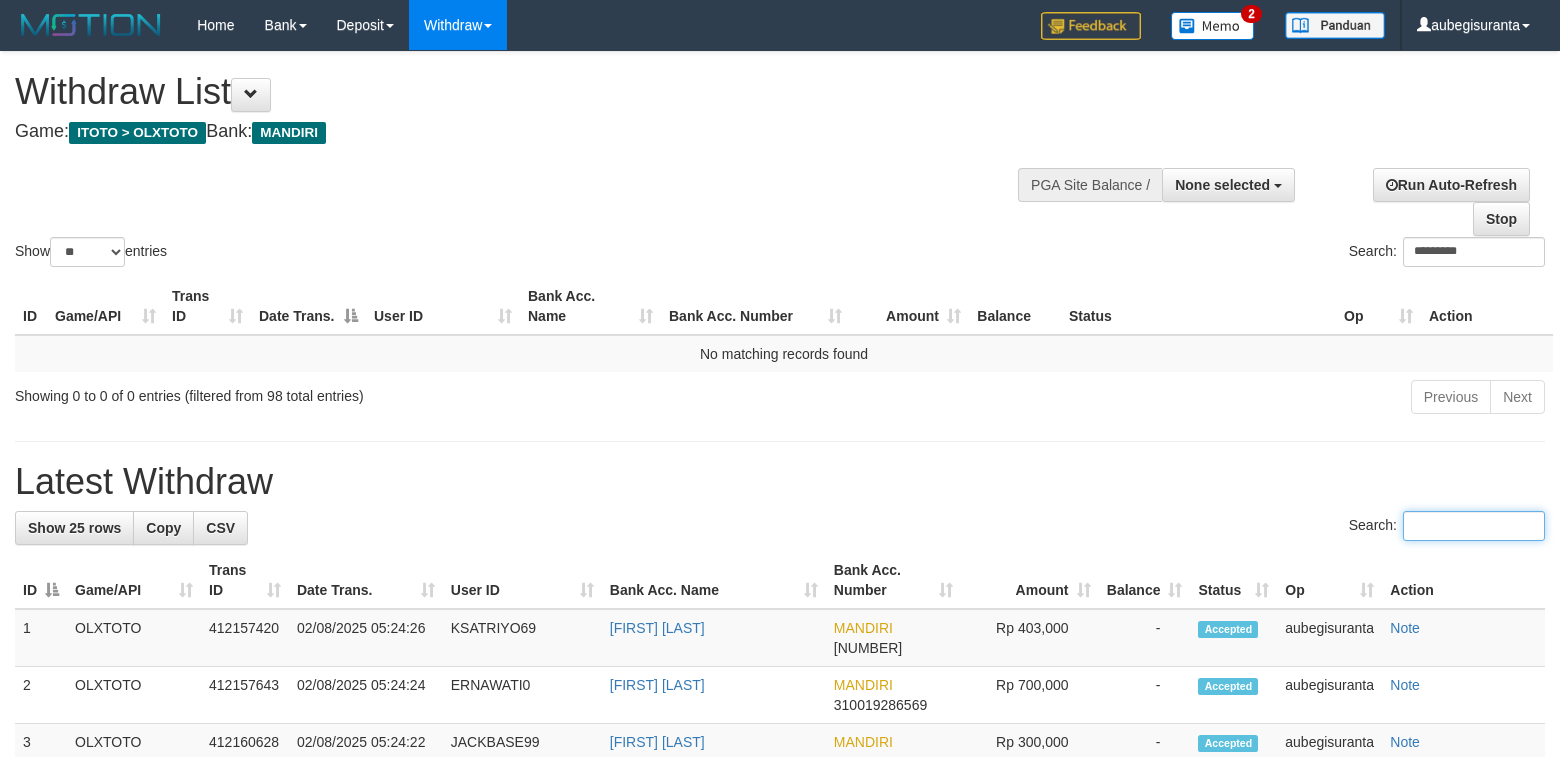click on "Search:" at bounding box center (1474, 526) 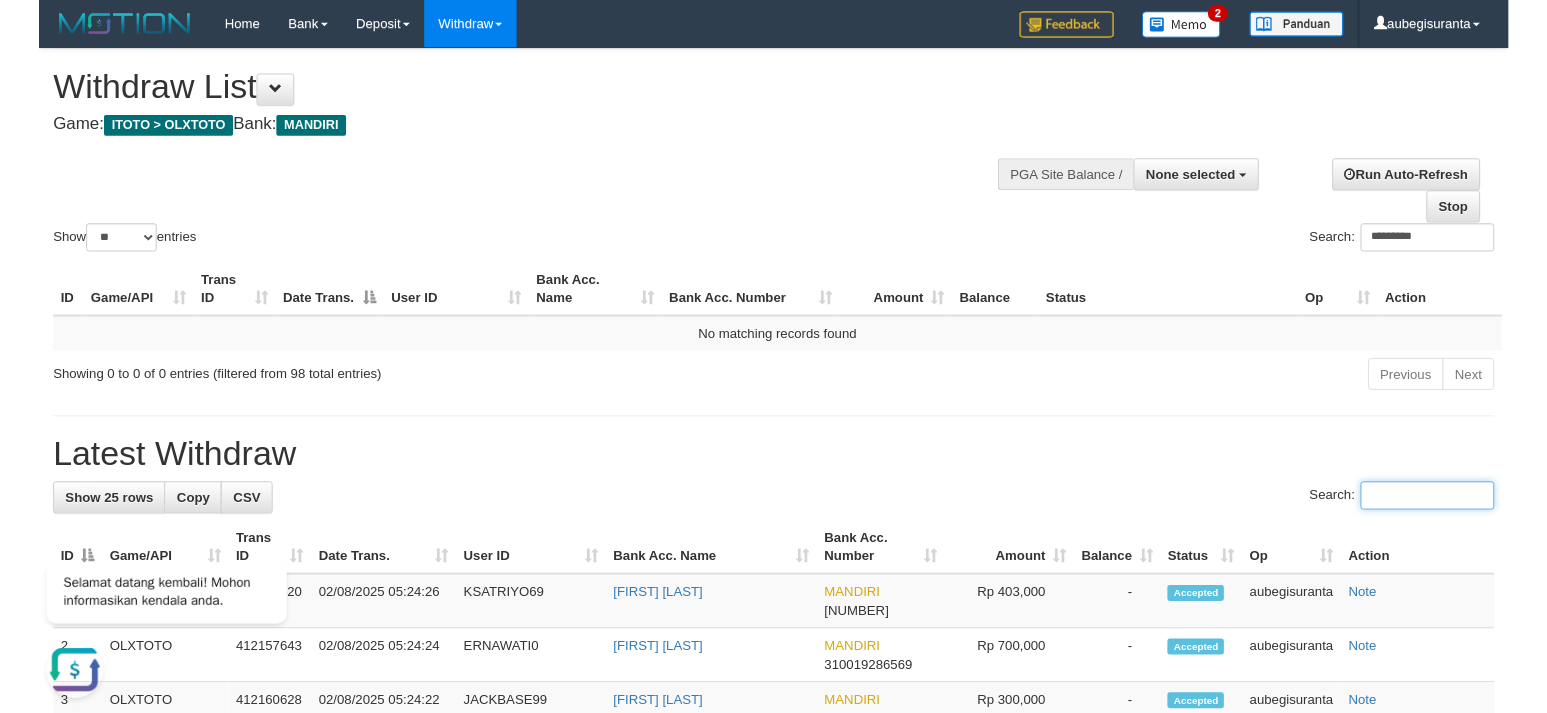scroll, scrollTop: 0, scrollLeft: 0, axis: both 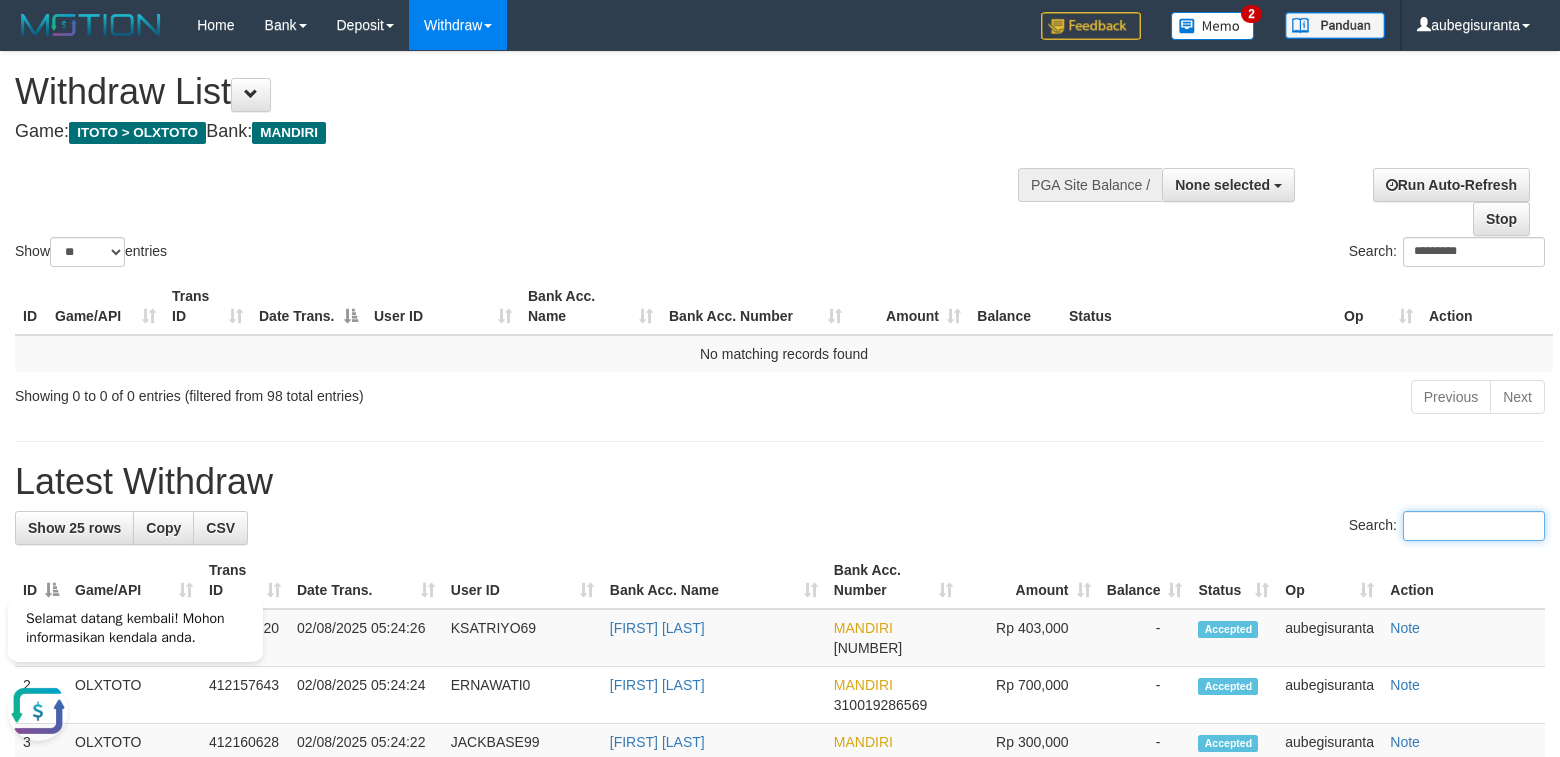 paste on "*********" 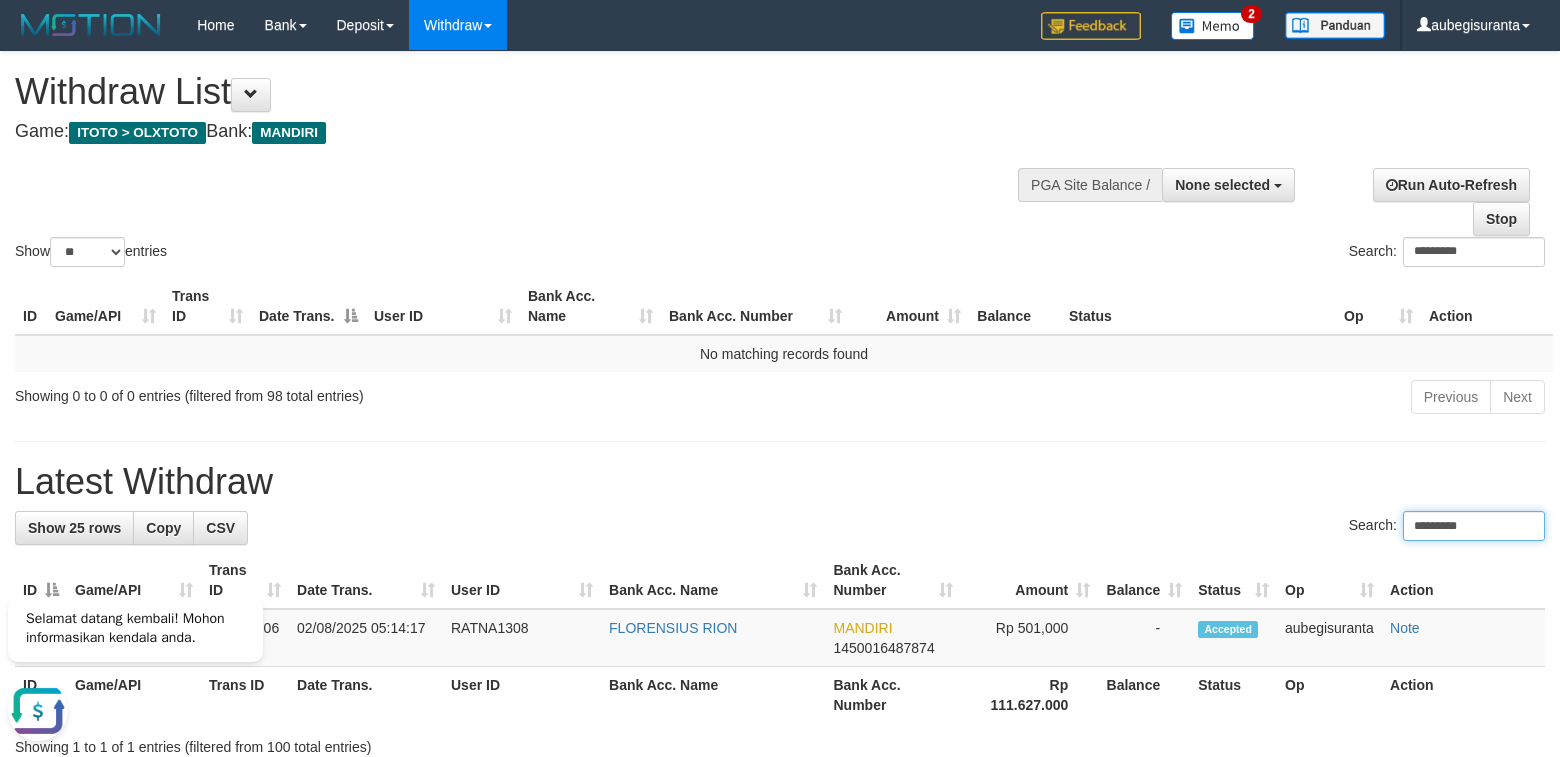 type on "*********" 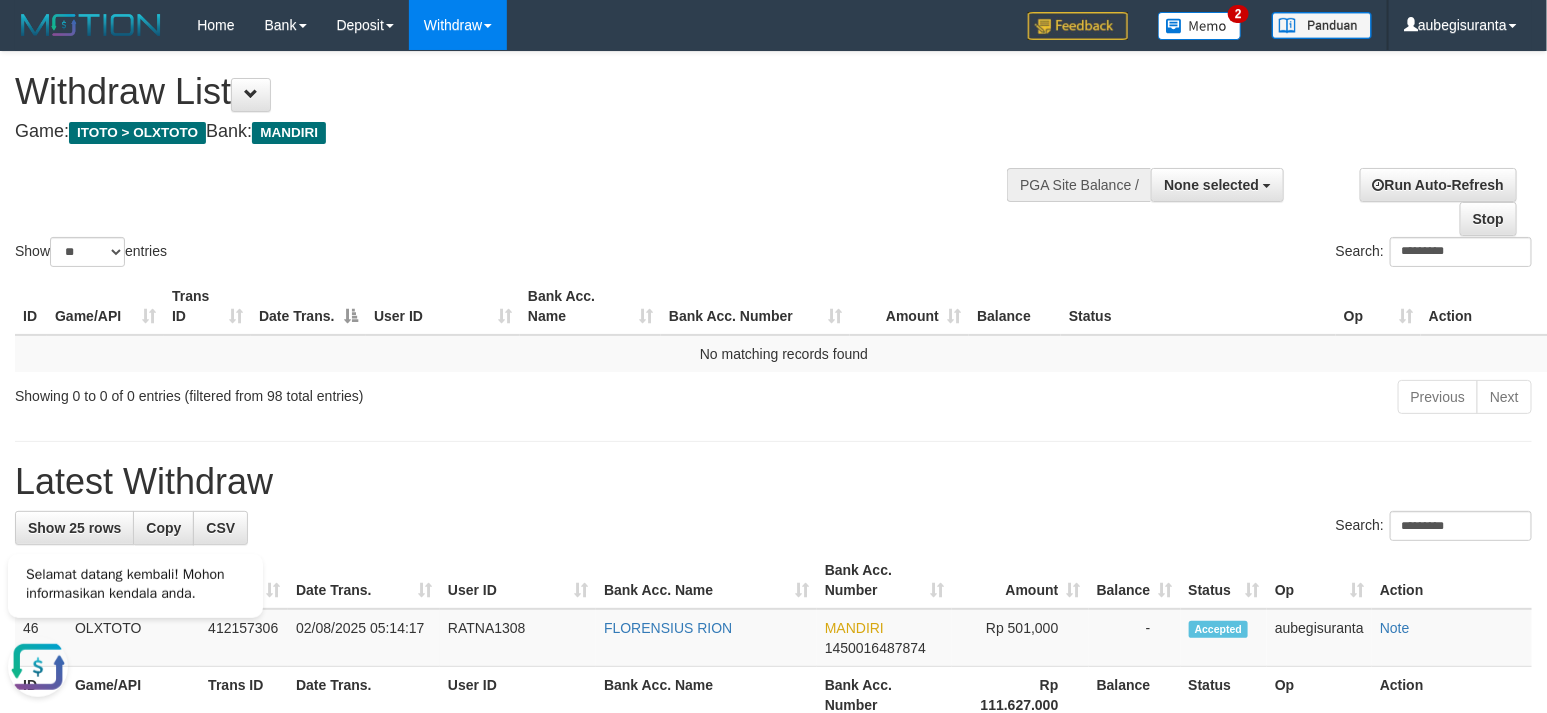 drag, startPoint x: 553, startPoint y: 120, endPoint x: 571, endPoint y: 105, distance: 23.43075 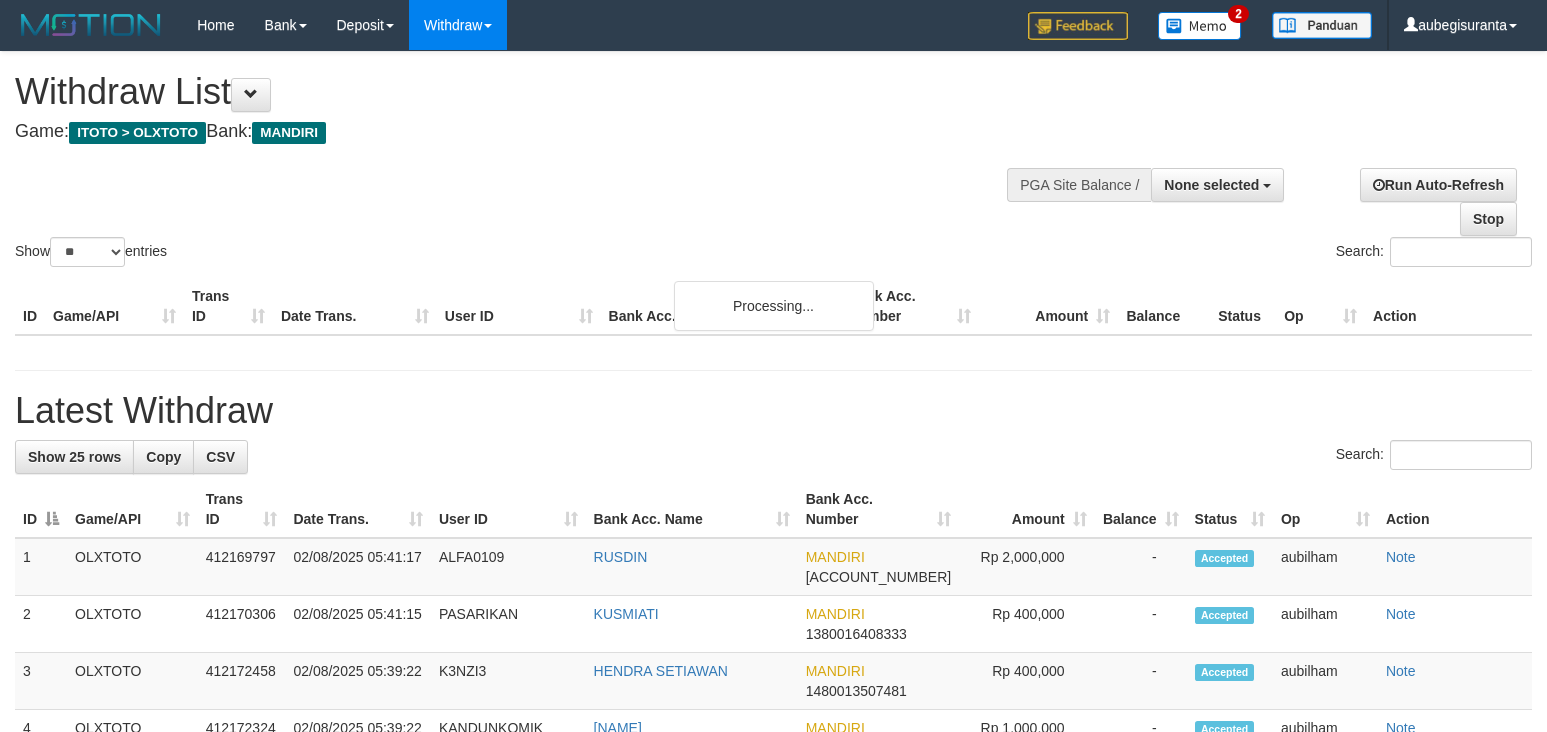 select 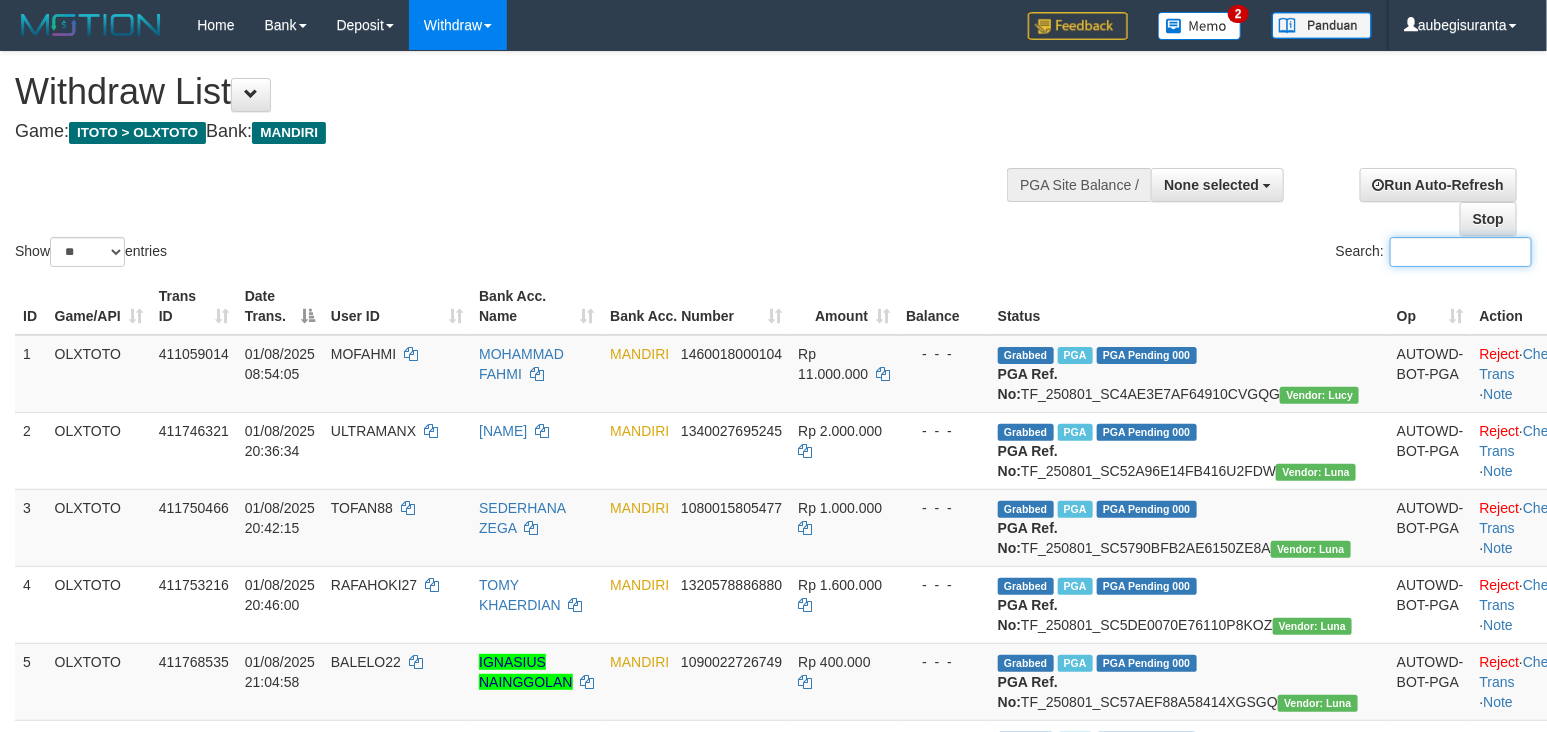 click on "Search:" at bounding box center [1461, 252] 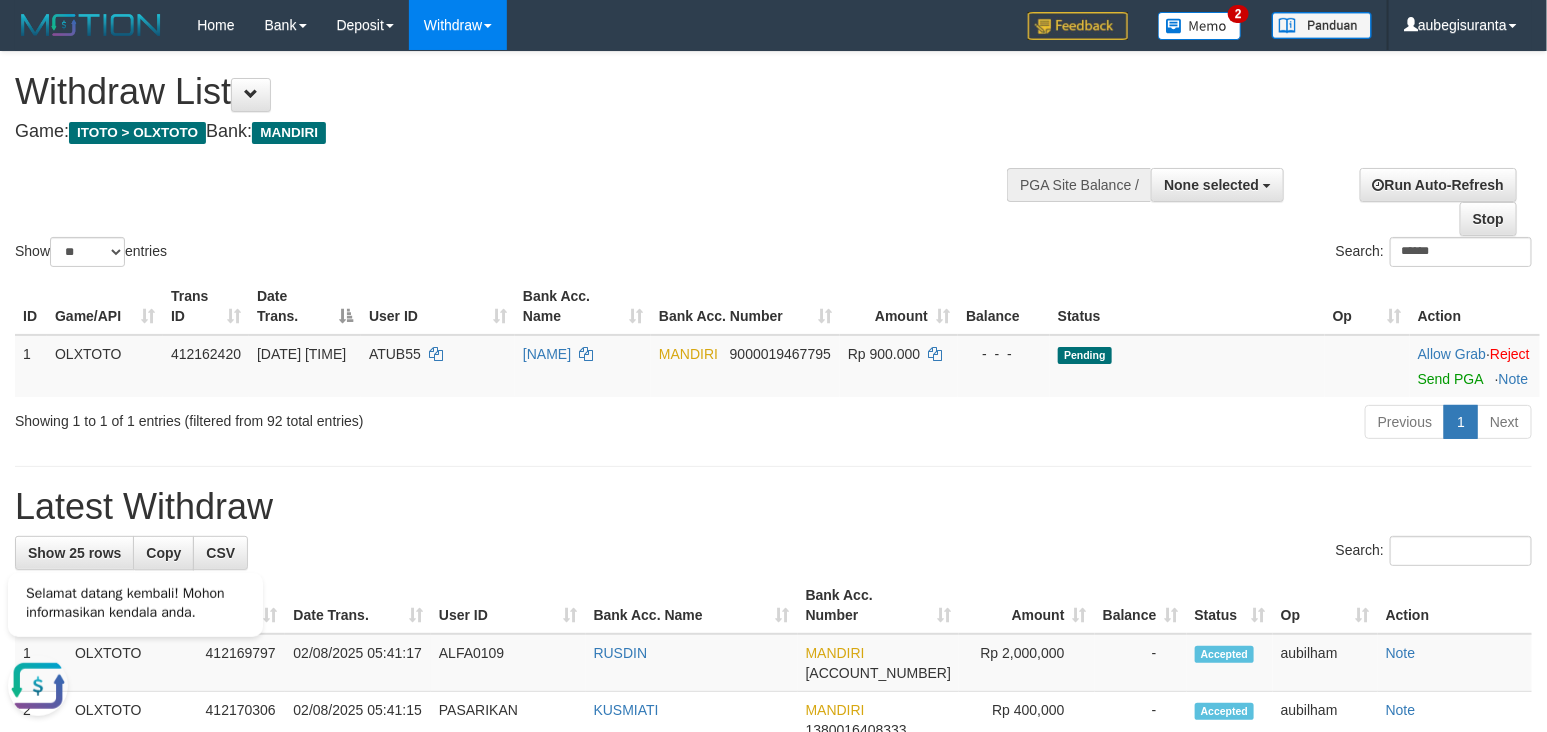 scroll, scrollTop: 0, scrollLeft: 0, axis: both 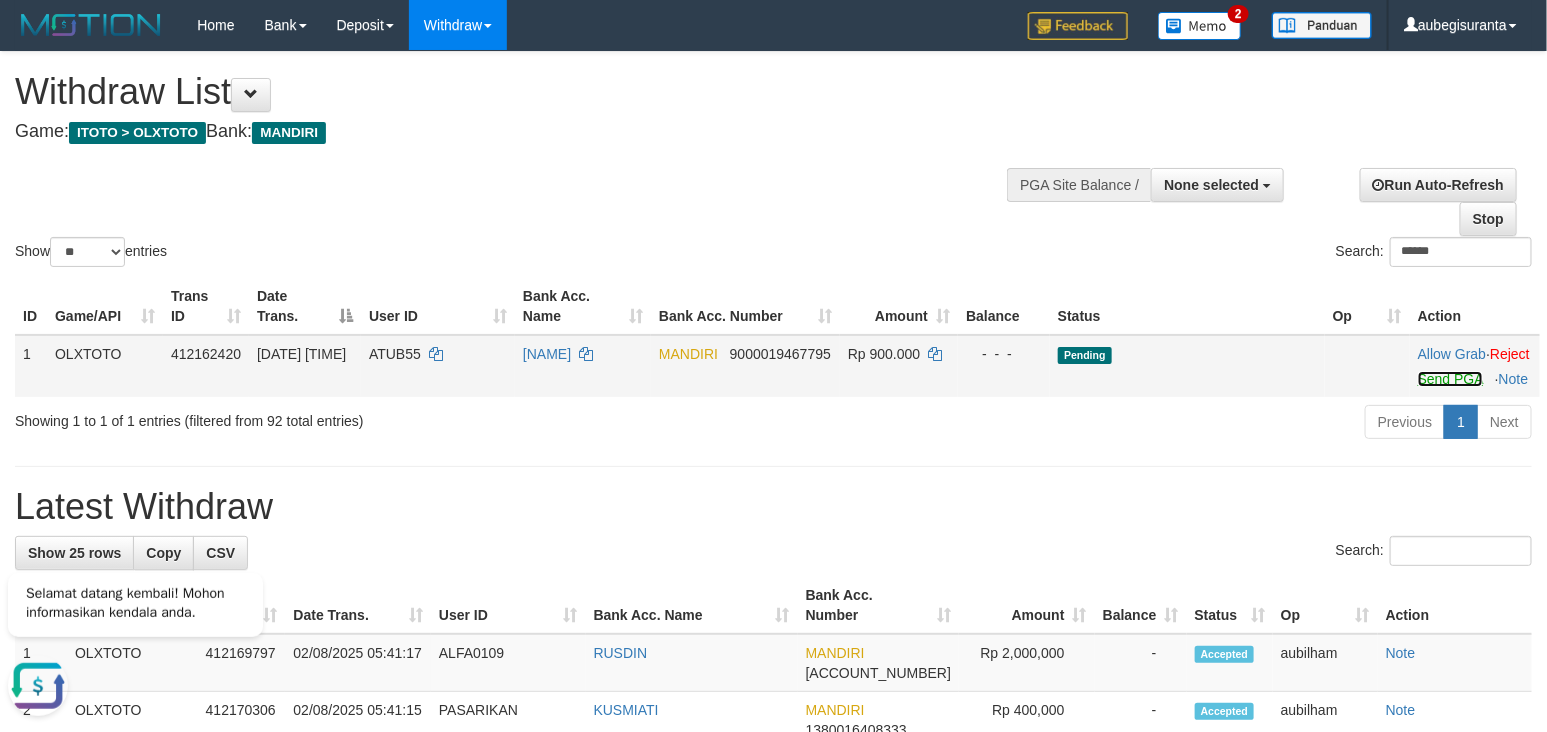 click on "Send PGA" at bounding box center [1450, 379] 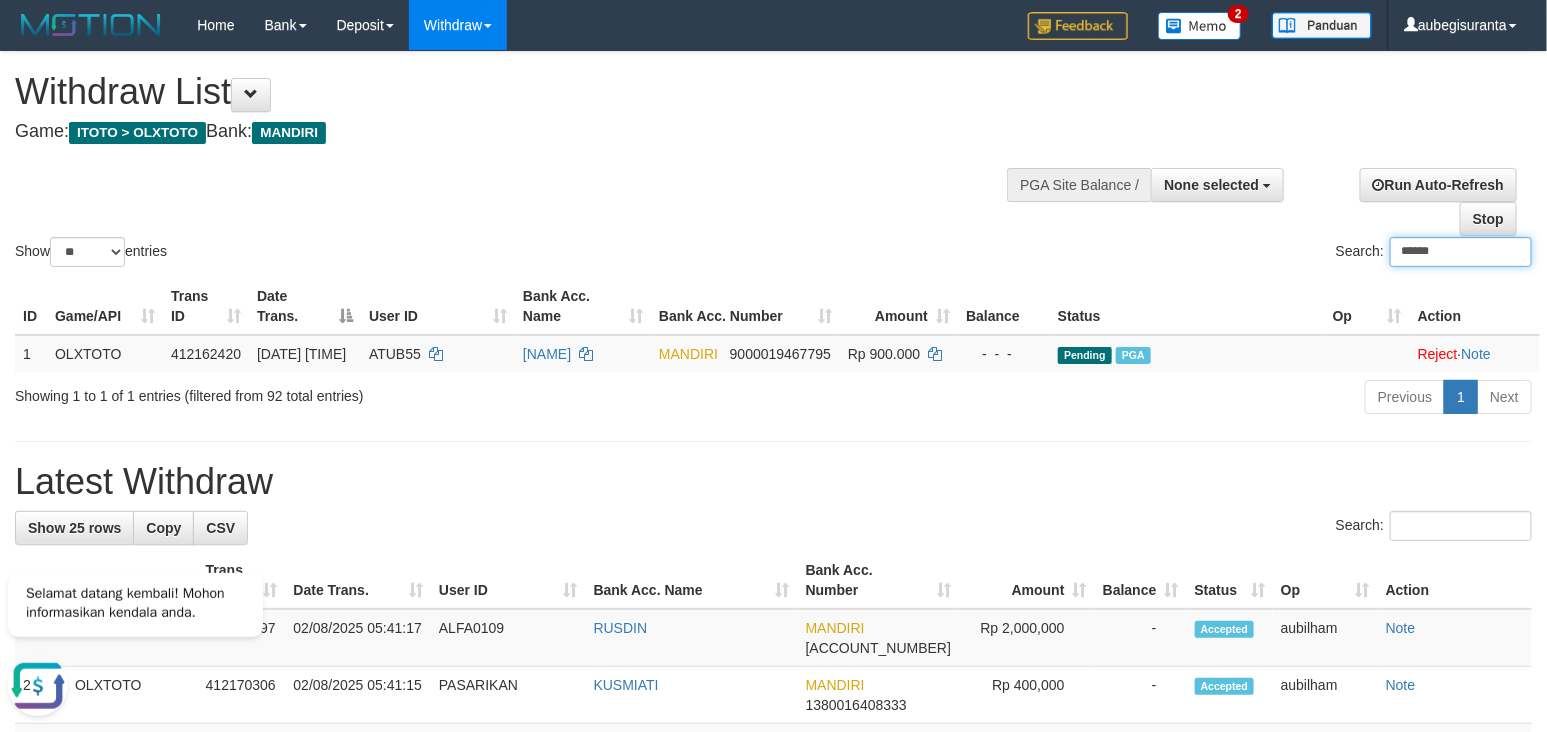 click on "******" at bounding box center [1461, 252] 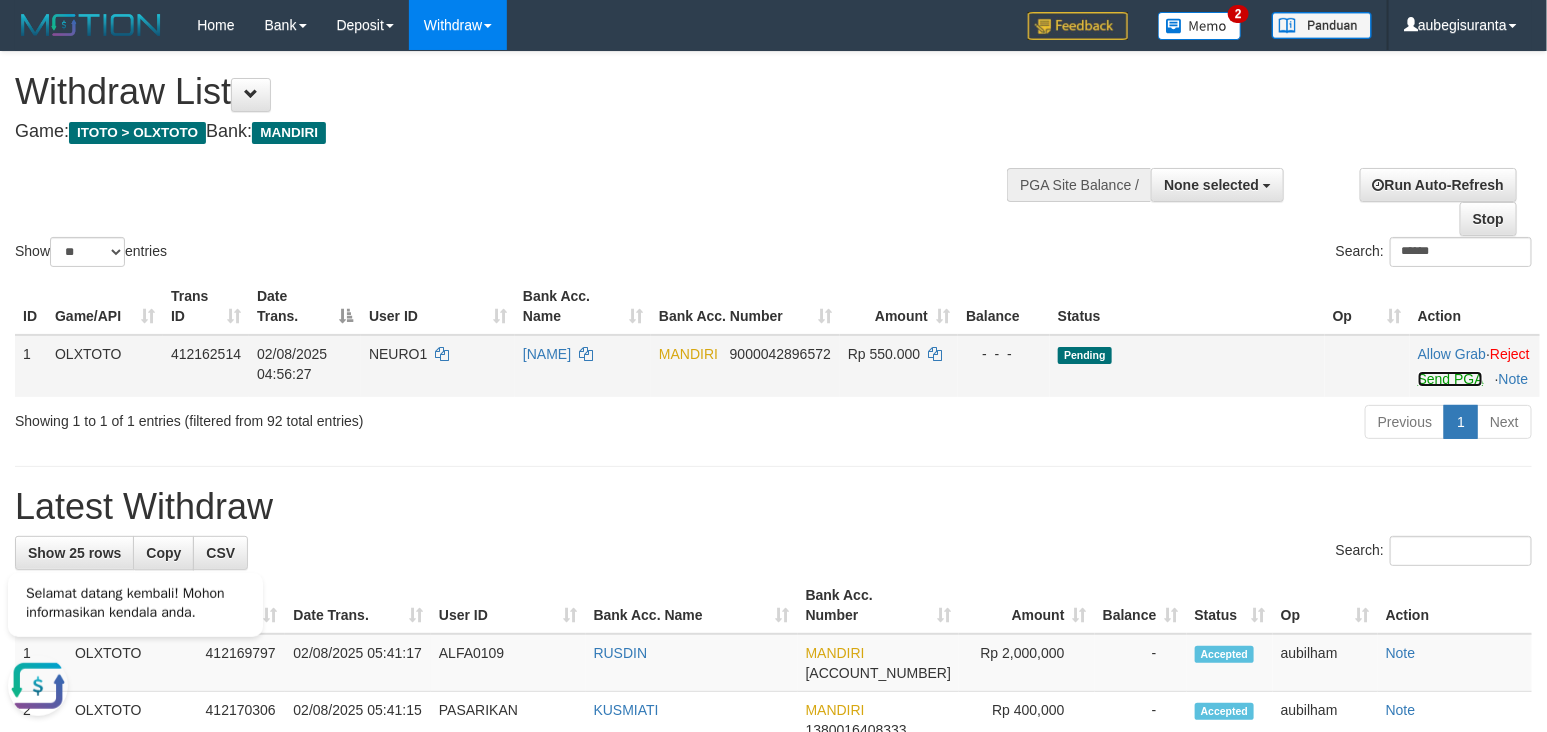 click on "Send PGA" at bounding box center (1450, 379) 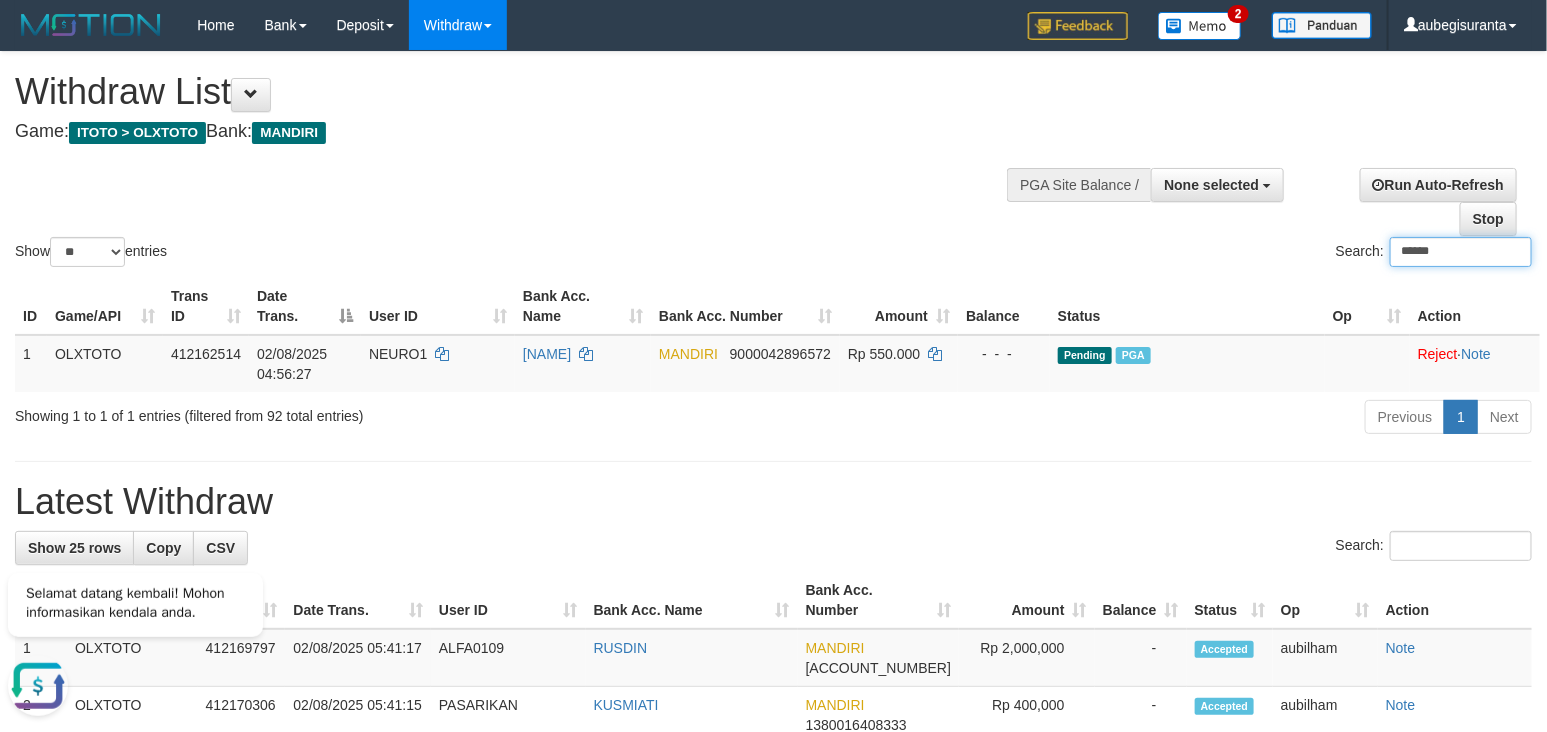 click on "******" at bounding box center (1461, 252) 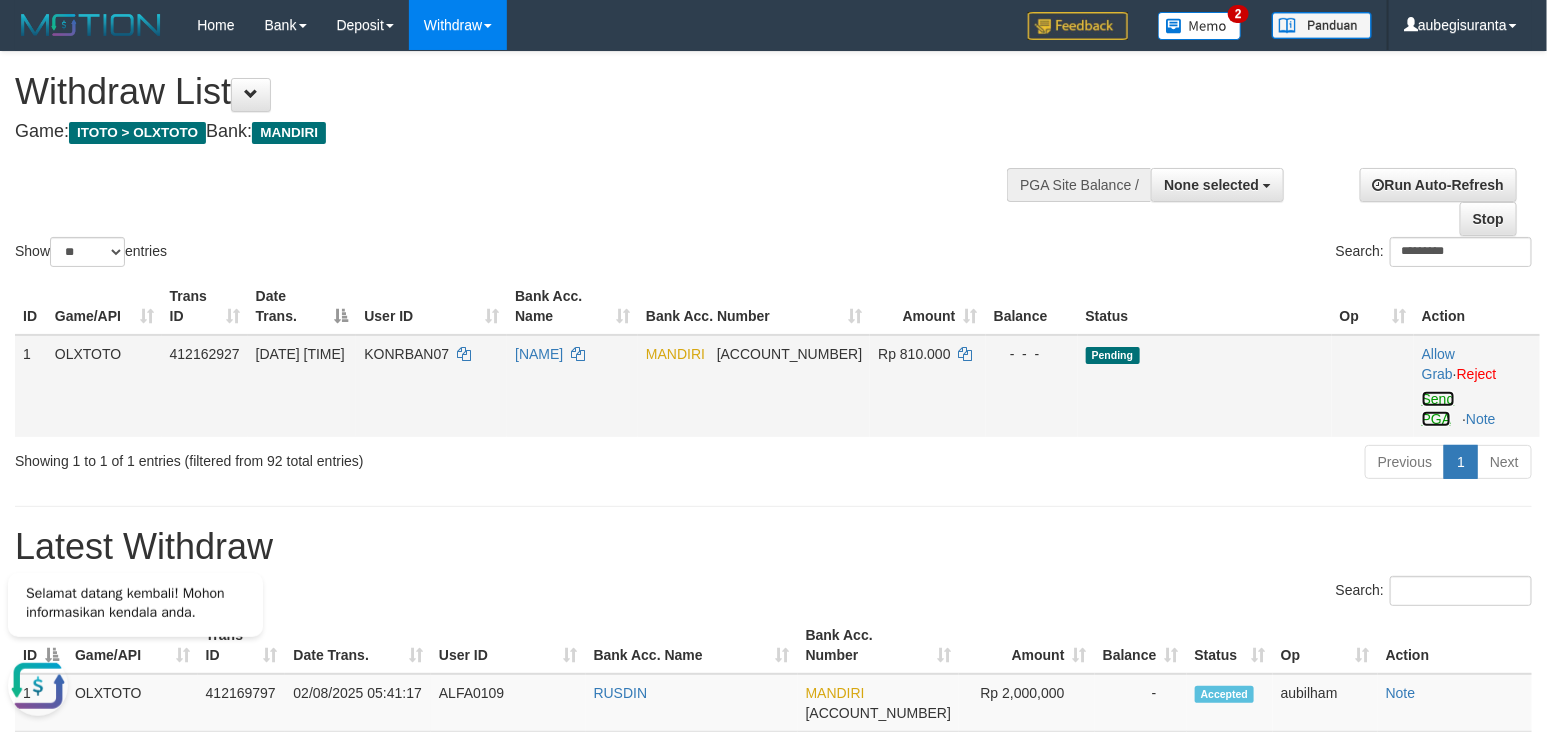 click on "Send PGA" at bounding box center (1438, 409) 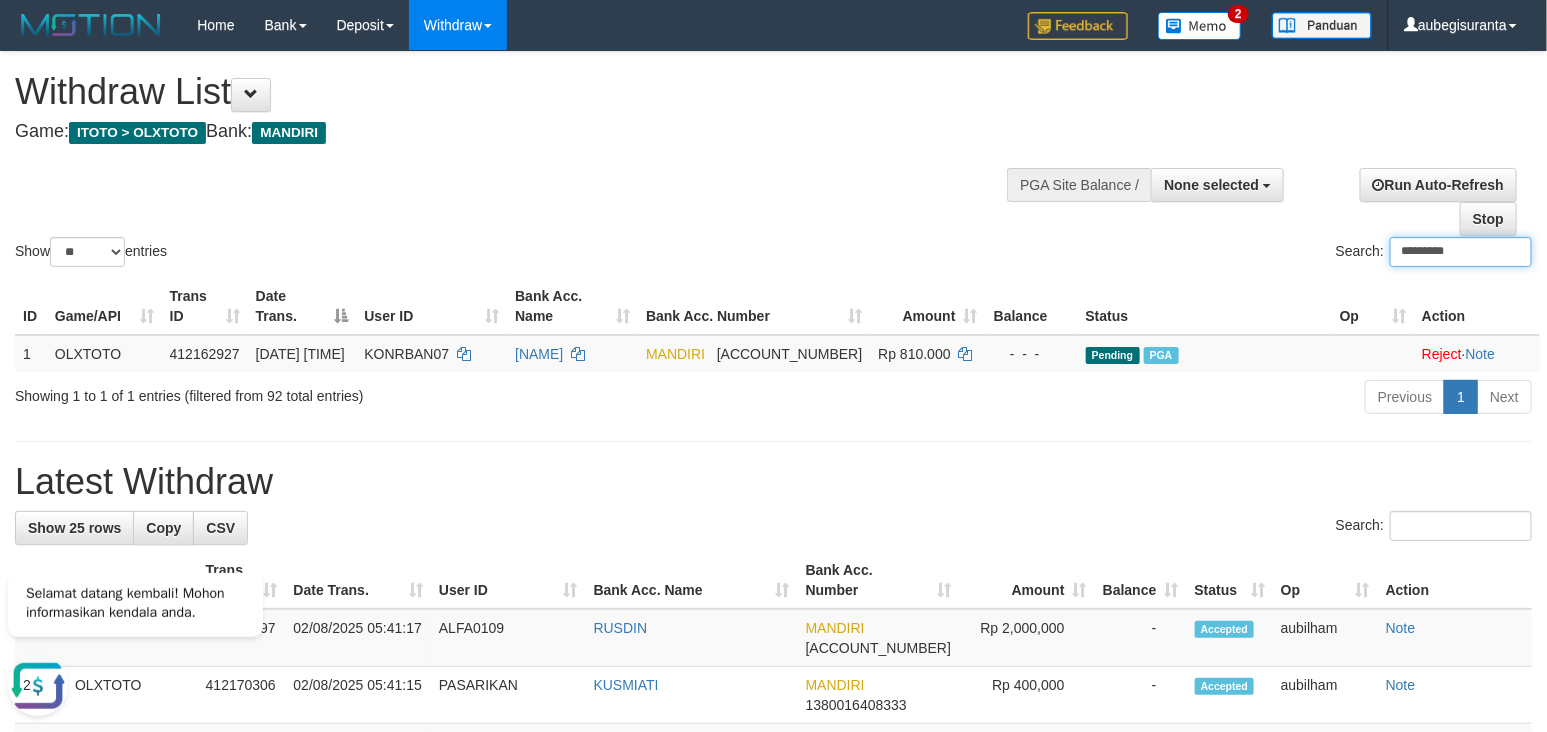 click on "*********" at bounding box center (1461, 252) 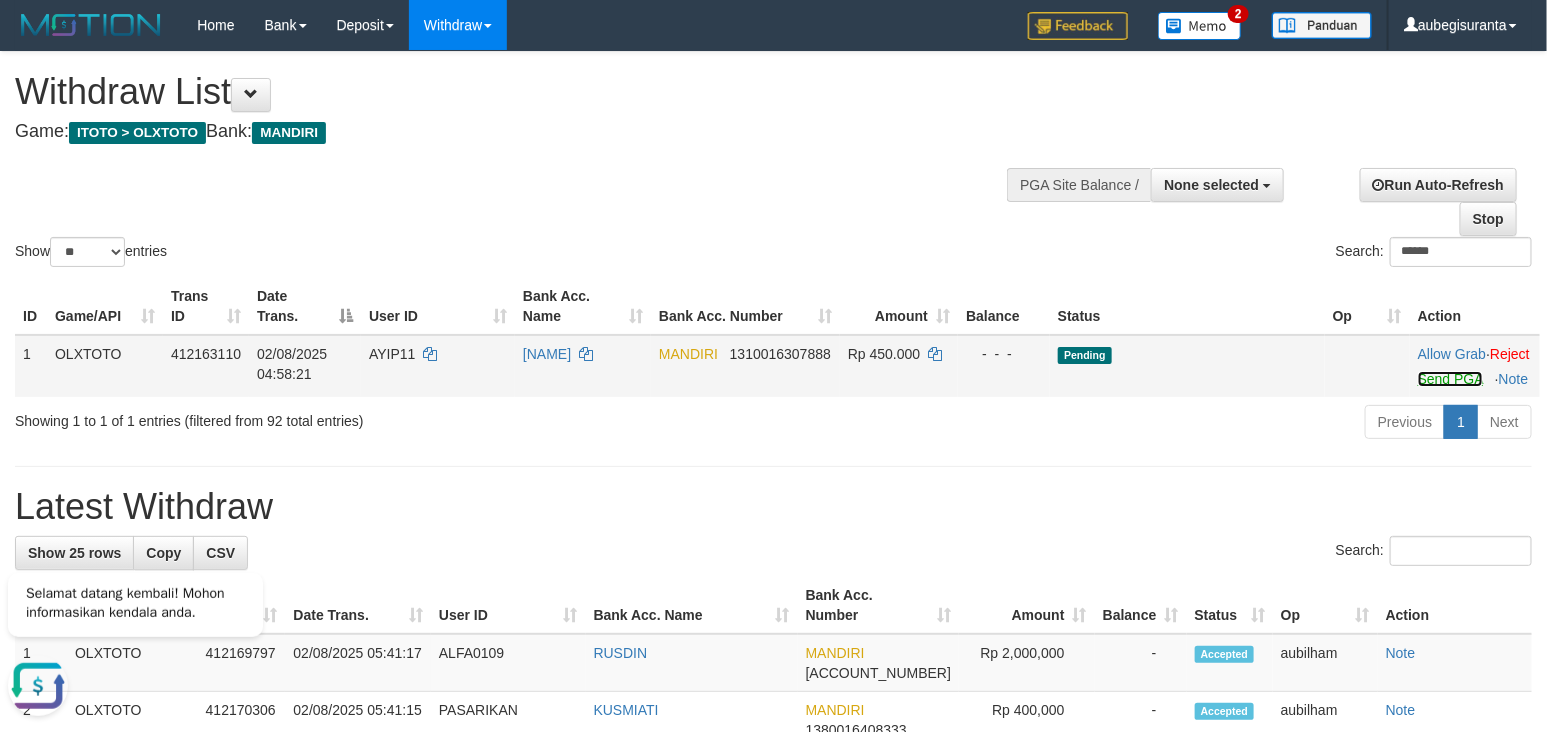 click on "Send PGA" at bounding box center (1450, 379) 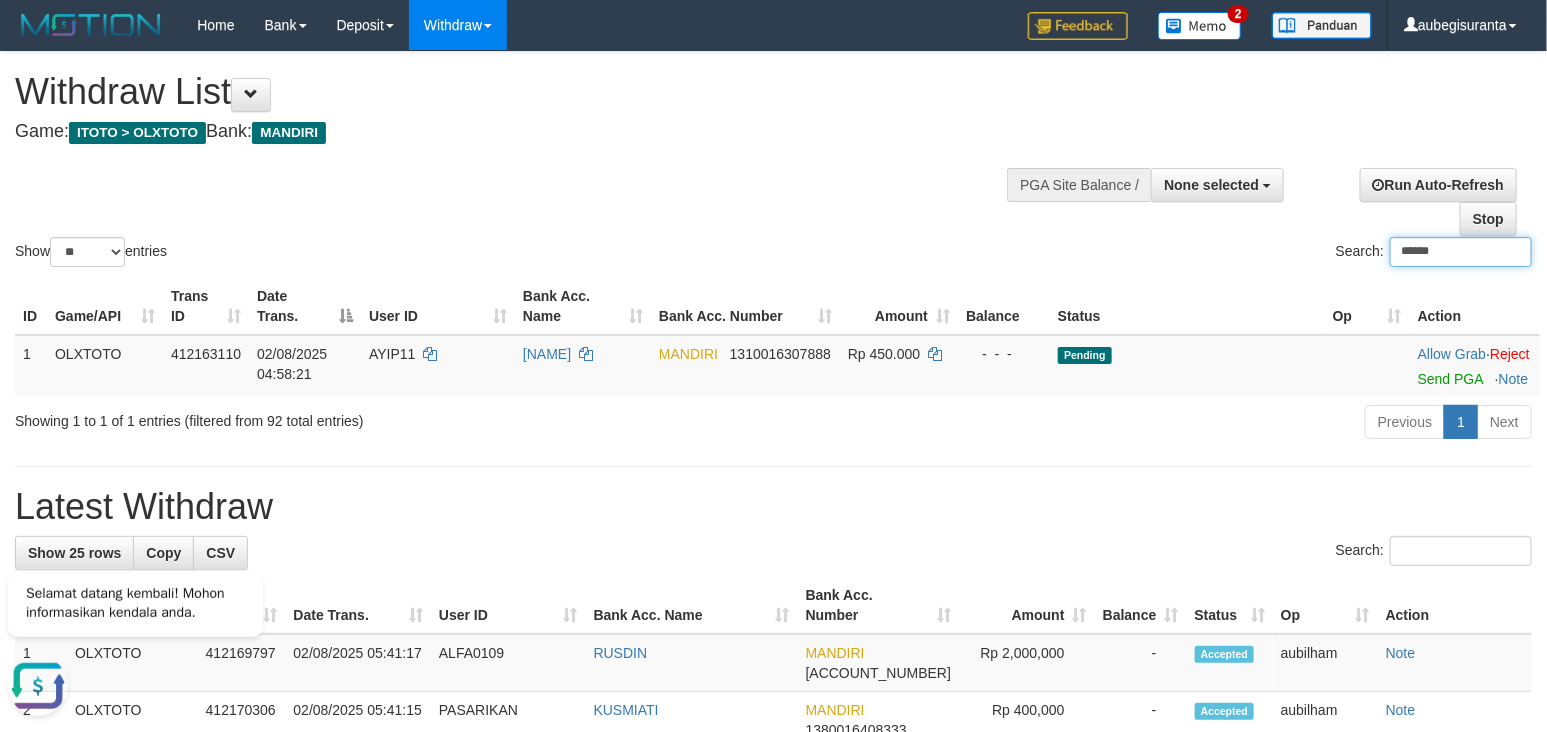 click on "******" at bounding box center [1461, 252] 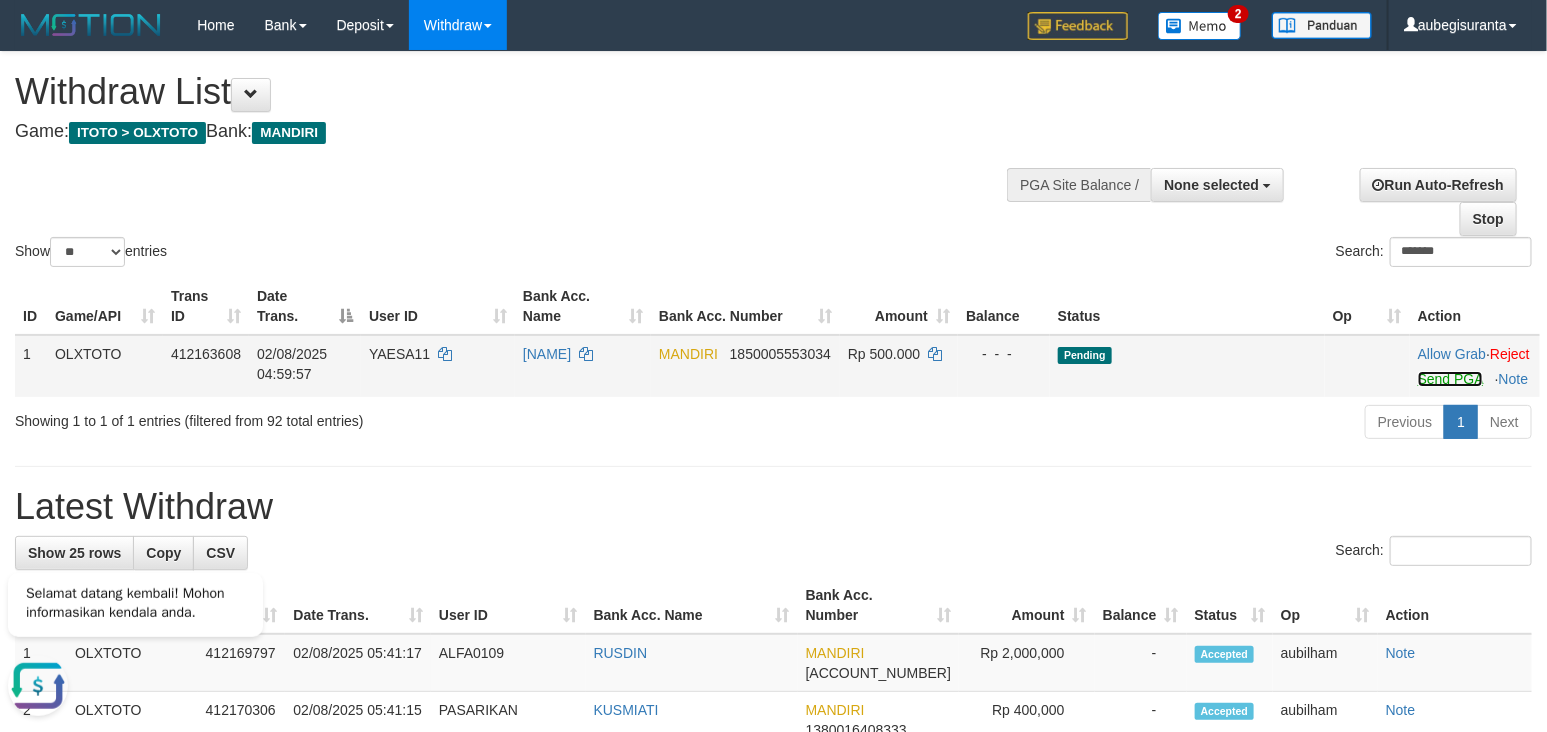 click on "Send PGA" at bounding box center (1450, 379) 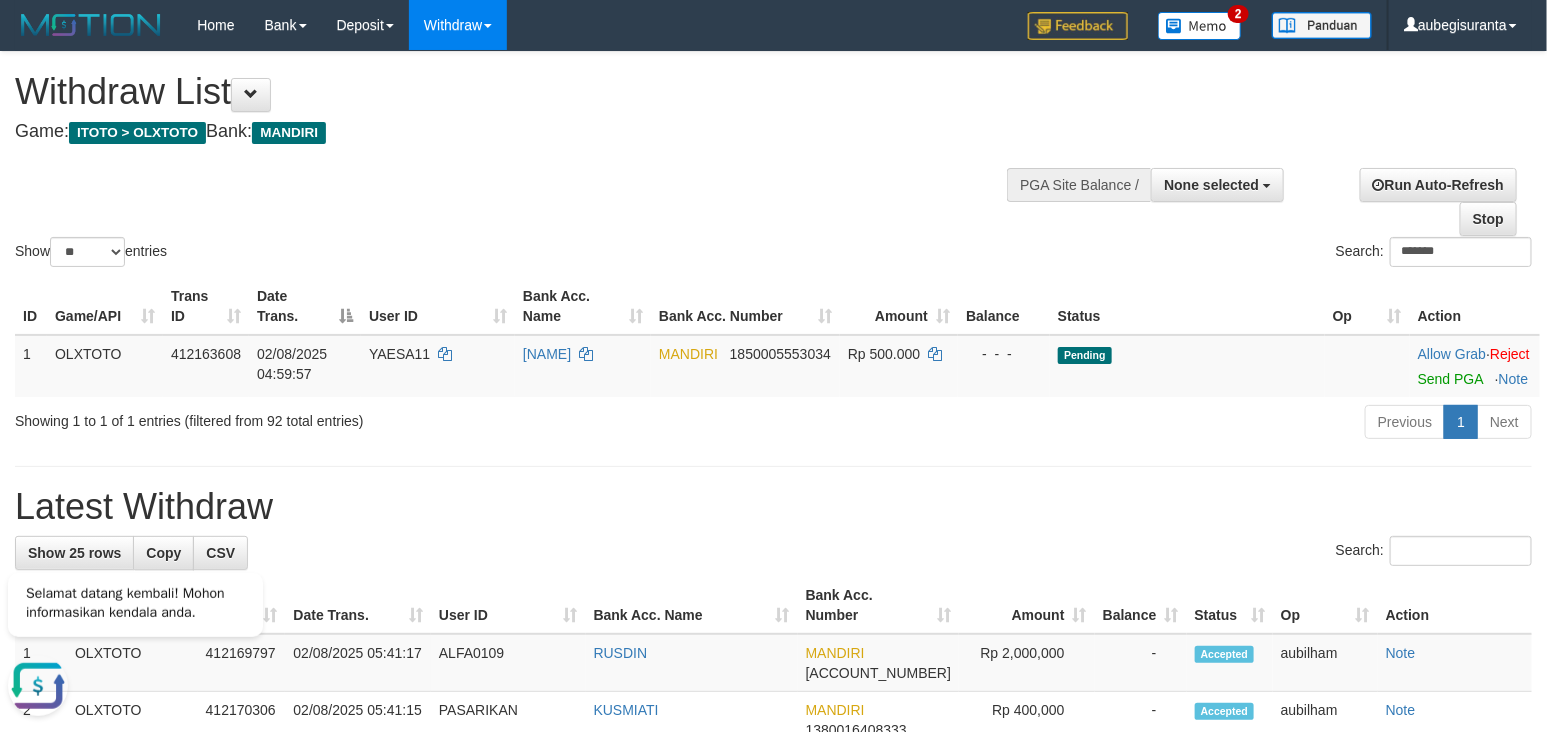 click on "Run Auto-Refresh
Stop" at bounding box center [1413, 202] 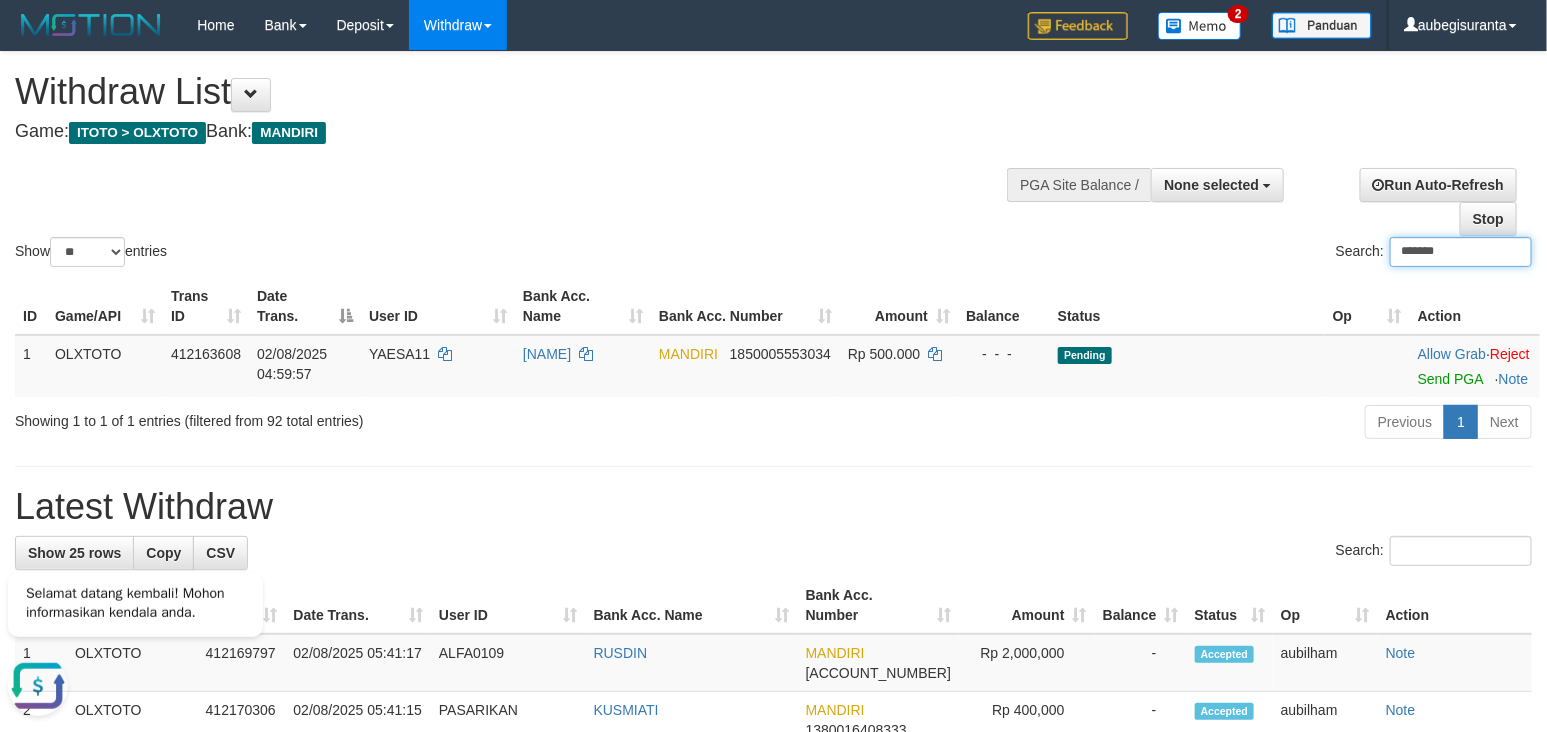 click on "*******" at bounding box center [1461, 252] 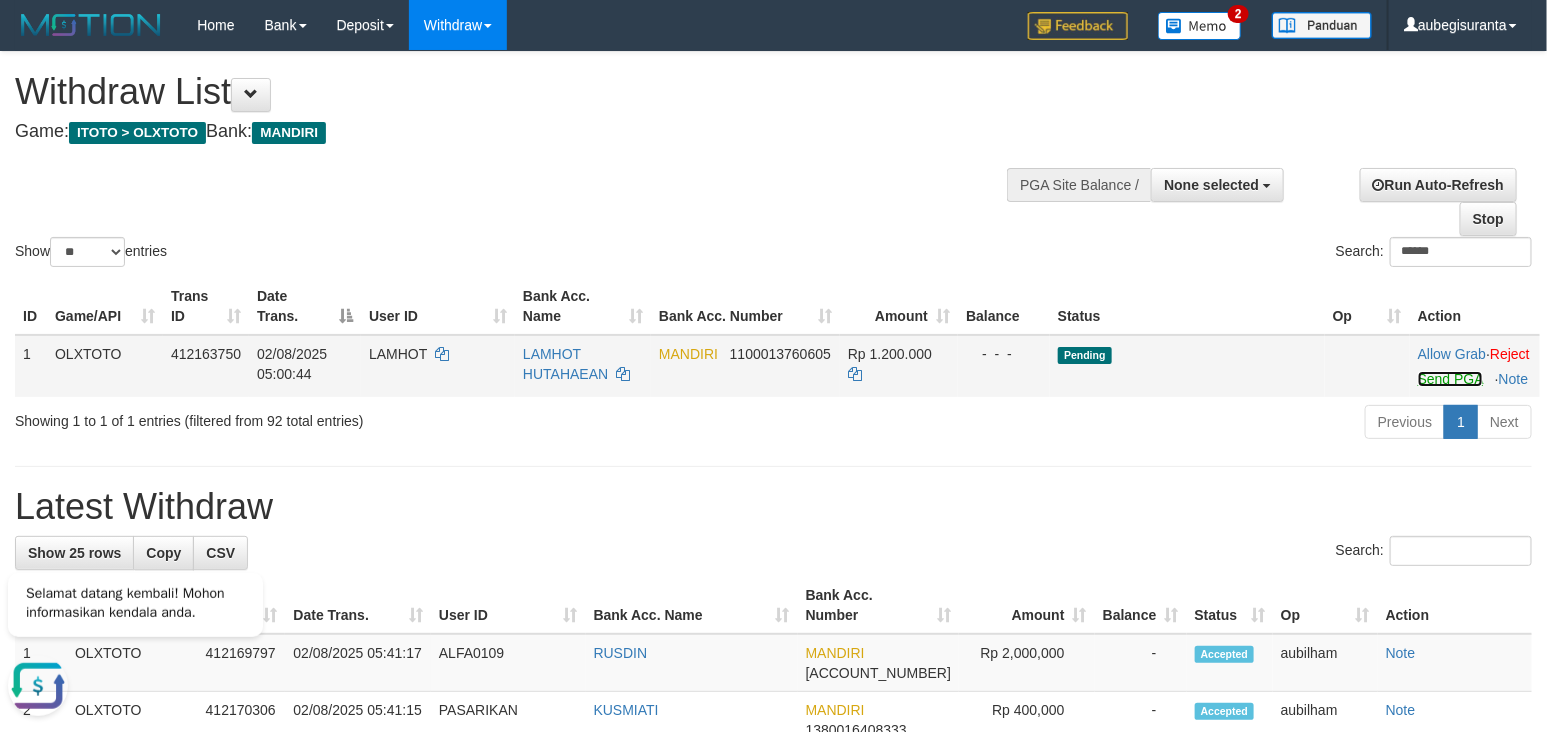 click on "Send PGA" at bounding box center [1450, 379] 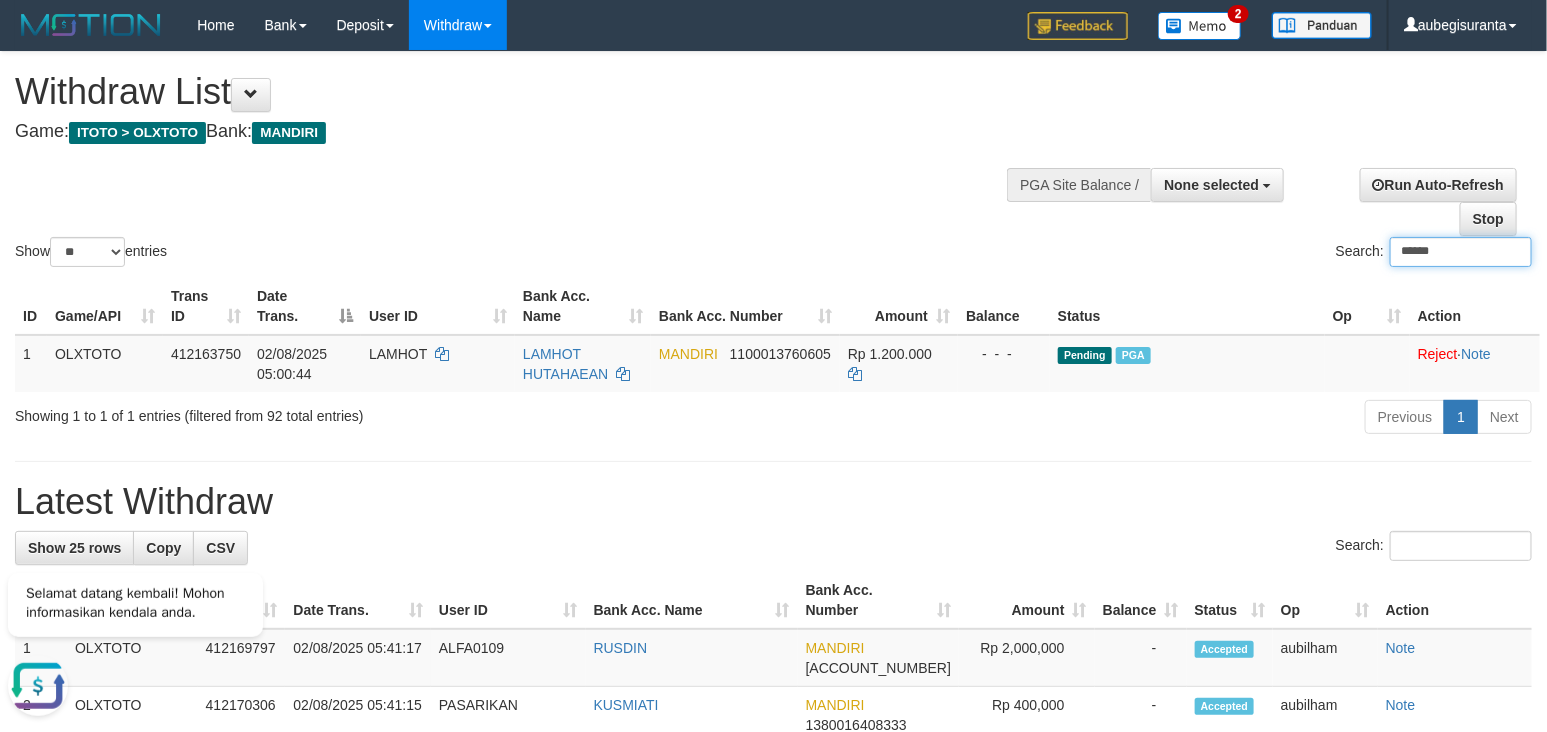 click on "******" at bounding box center [1461, 252] 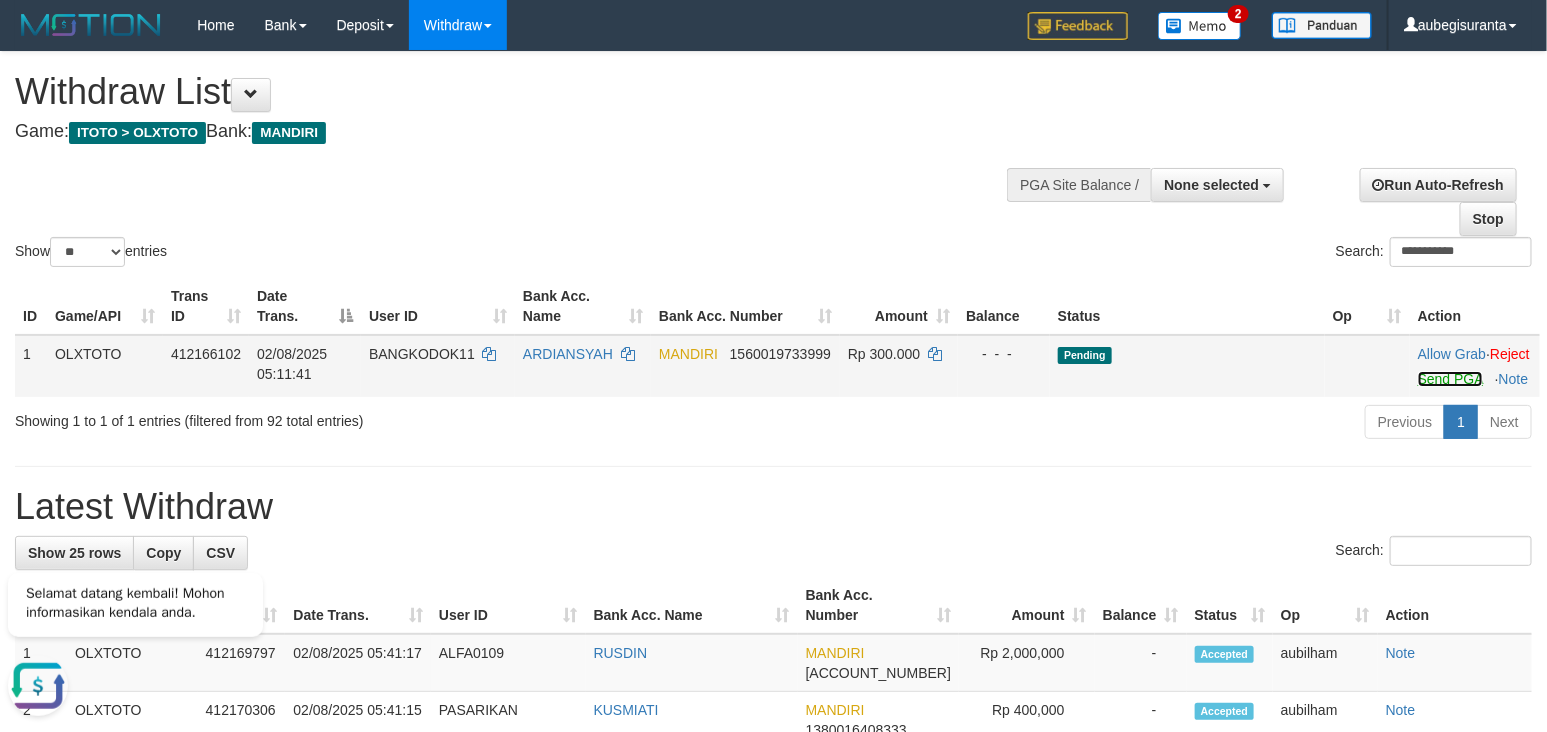 click on "Send PGA" at bounding box center (1450, 379) 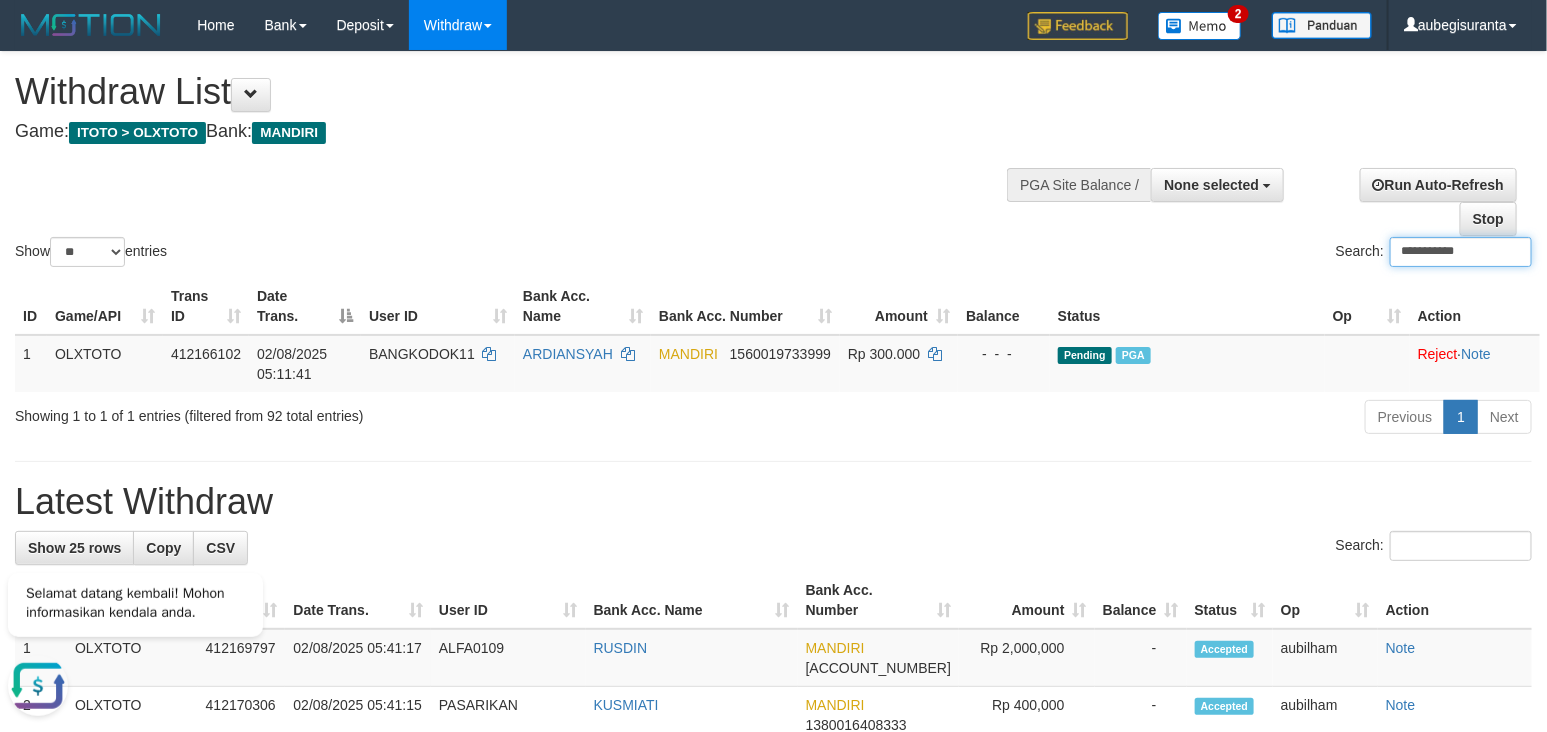click on "**********" at bounding box center [1461, 252] 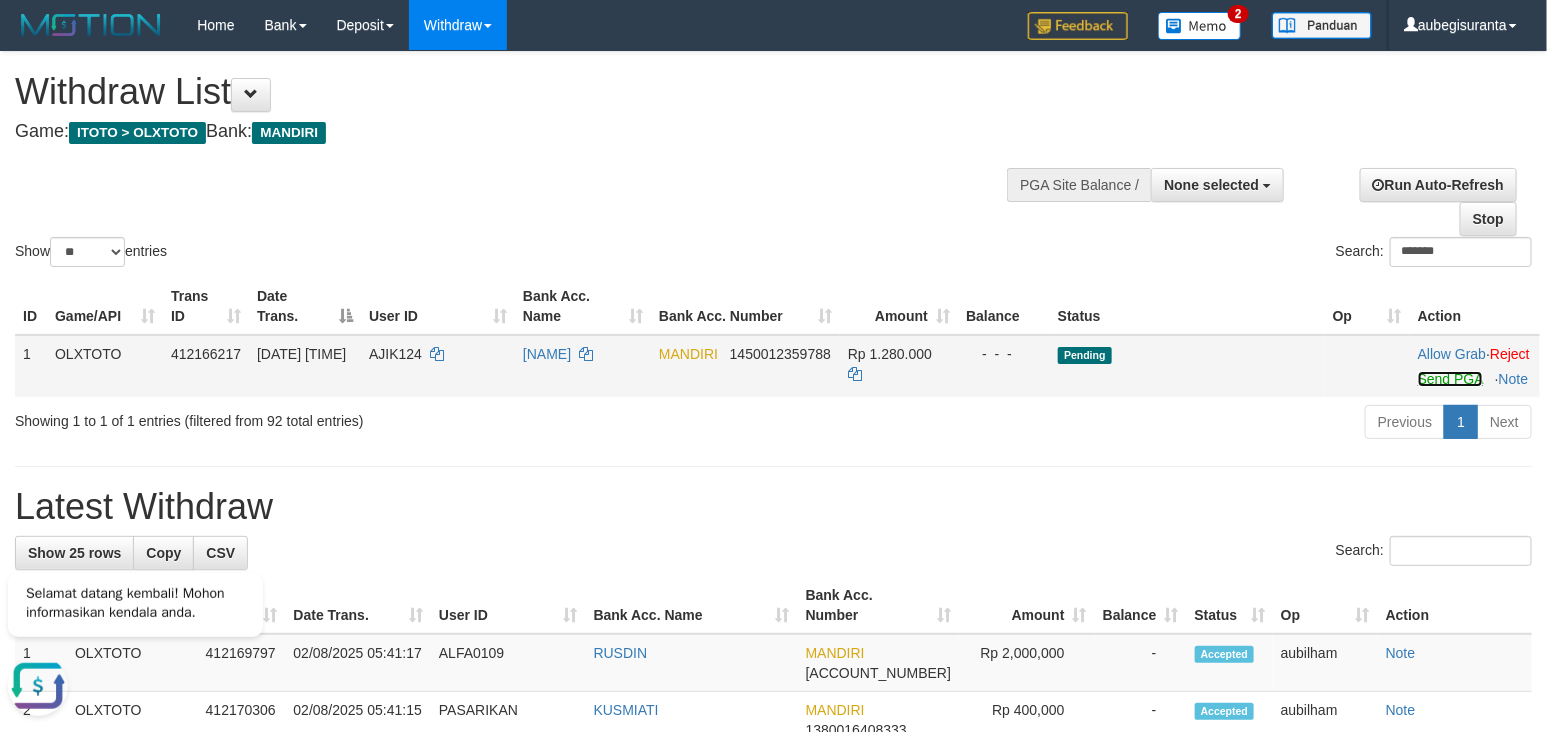 click on "Send PGA" at bounding box center (1450, 379) 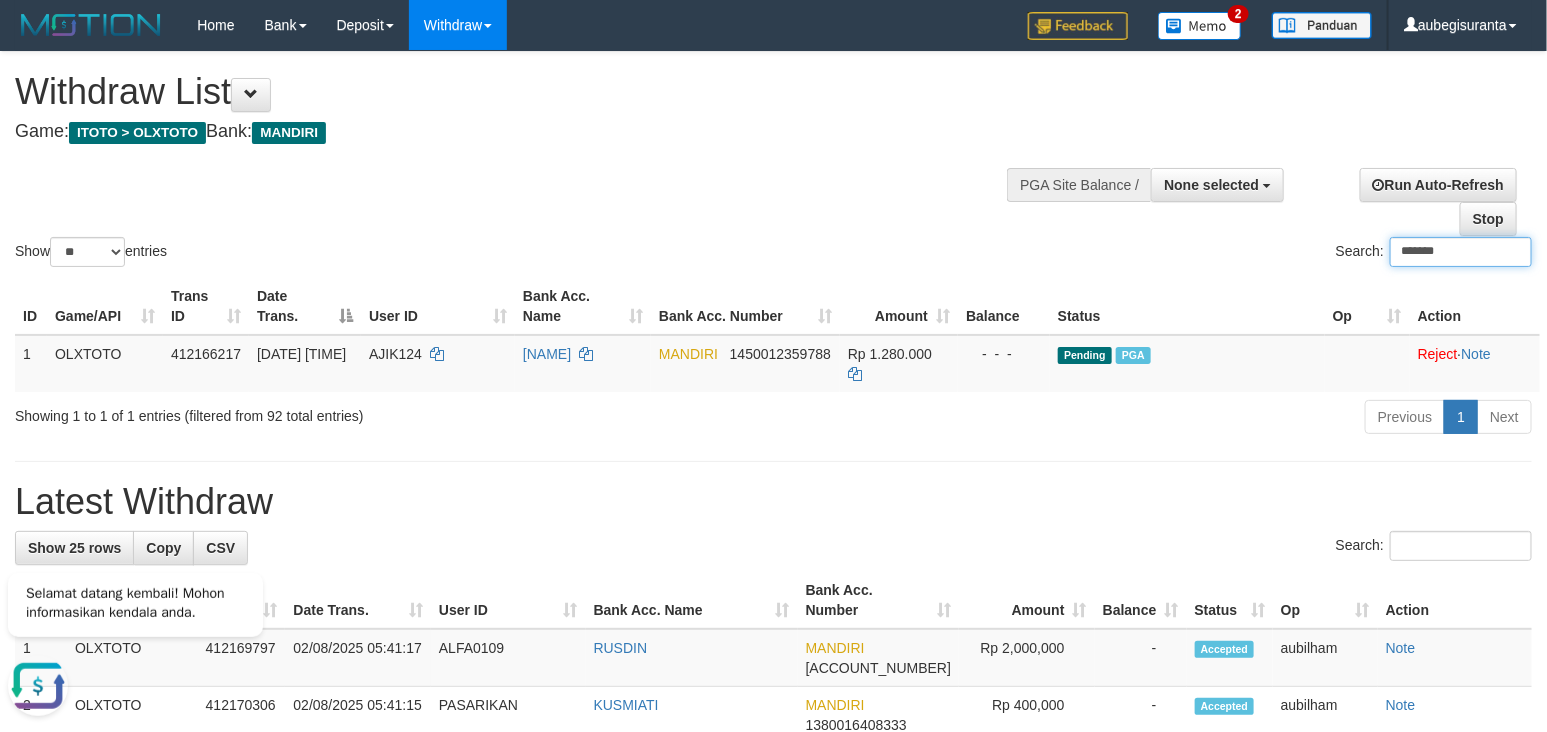 click on "*******" at bounding box center [1461, 252] 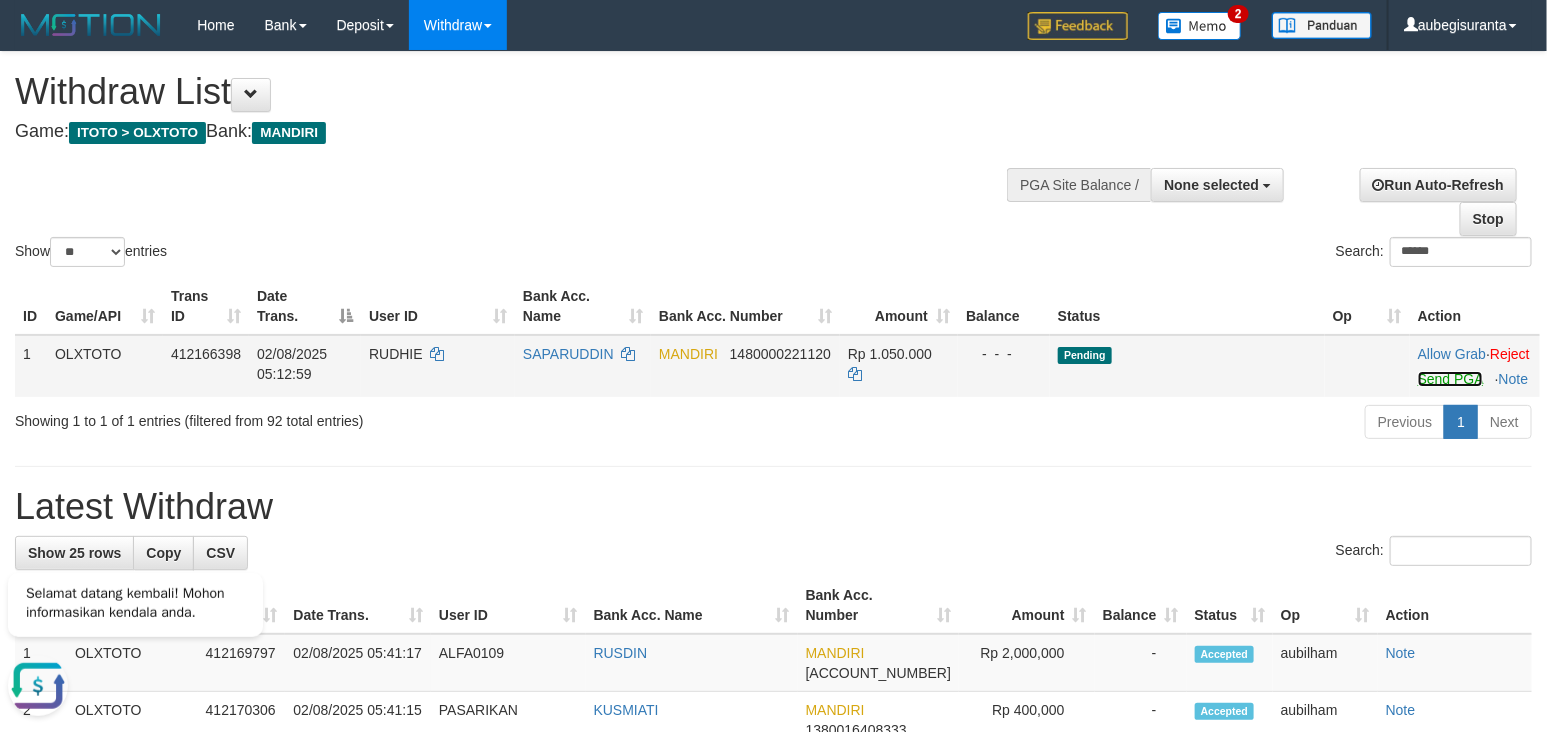click on "Send PGA" at bounding box center (1450, 379) 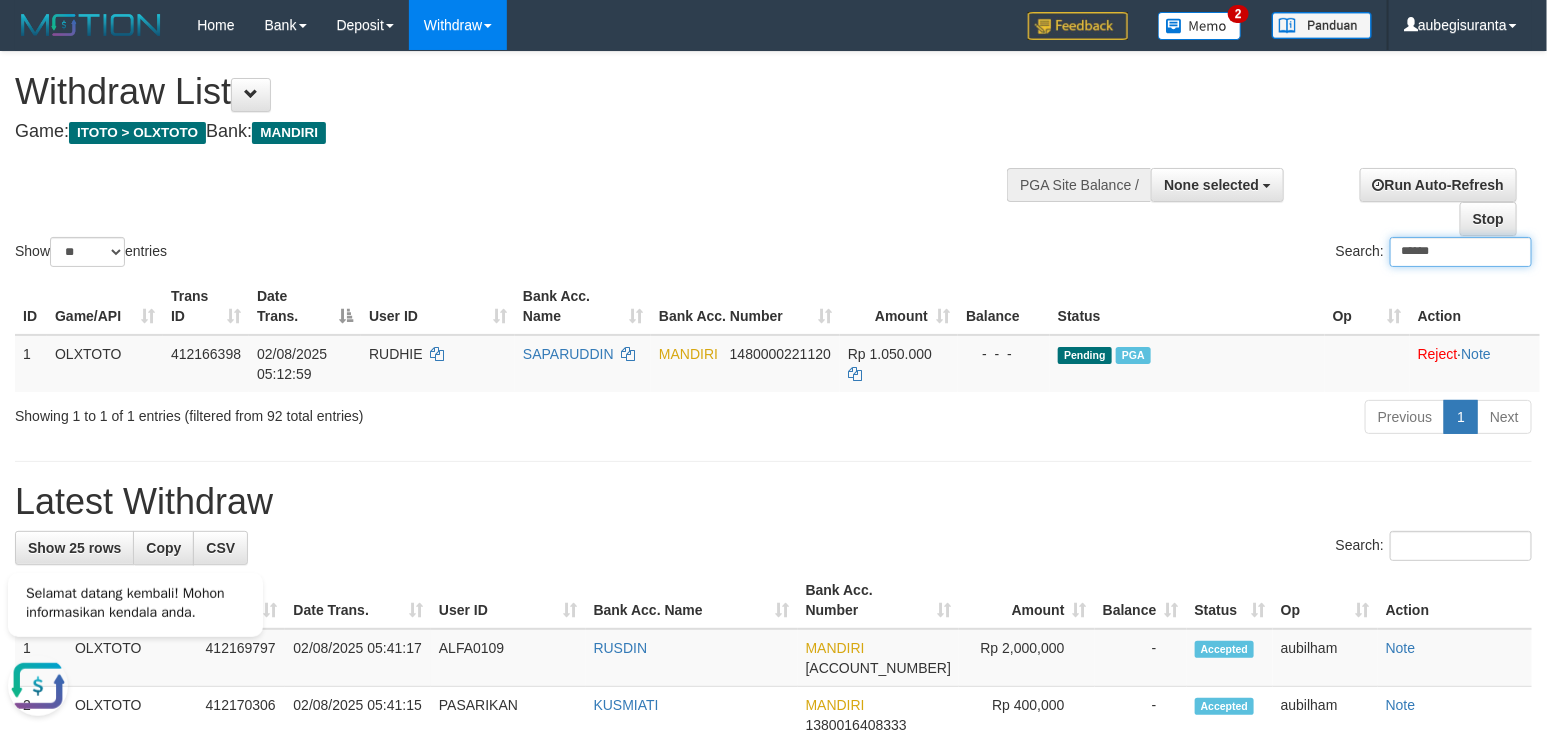 click on "******" at bounding box center [1461, 252] 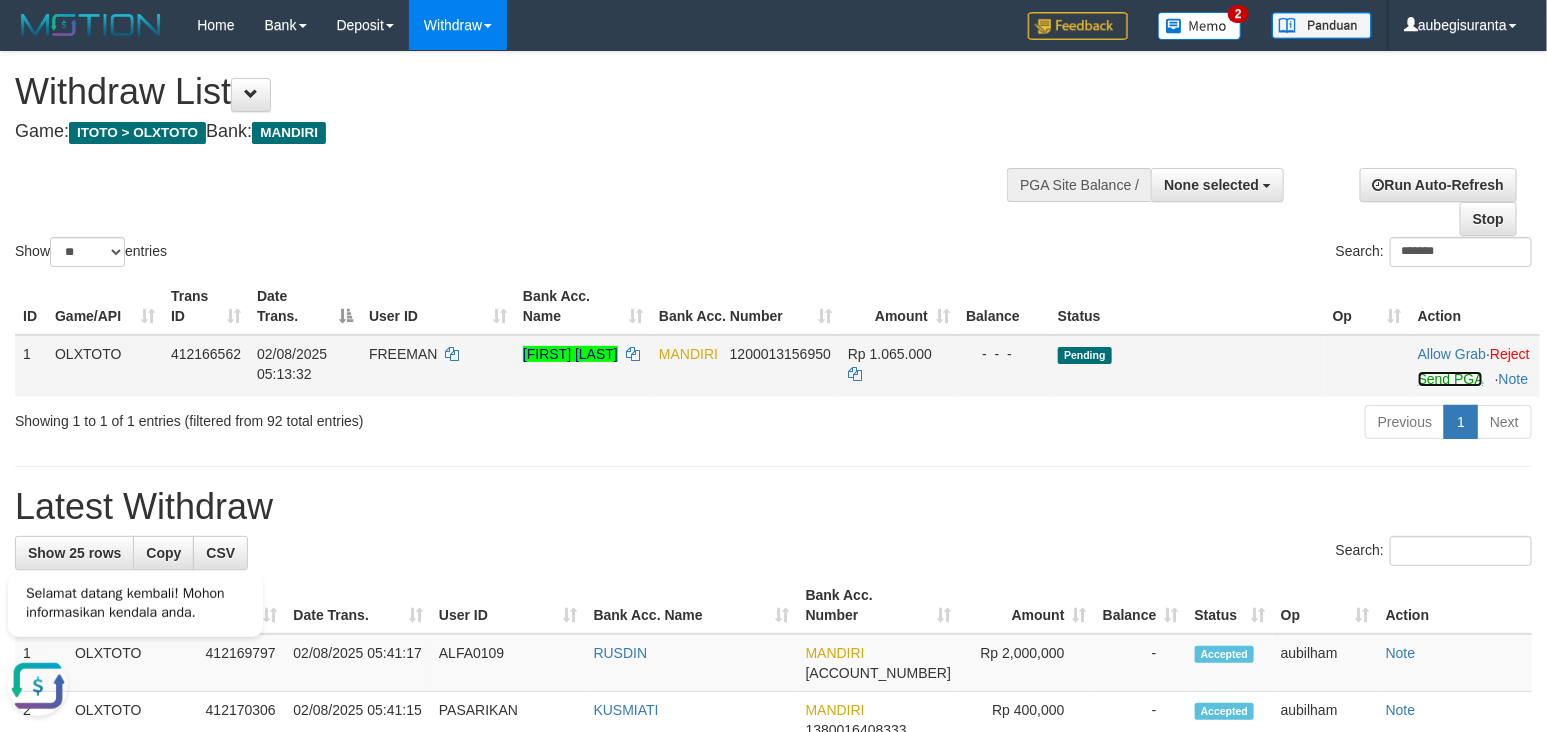 click on "Send PGA" at bounding box center (1450, 379) 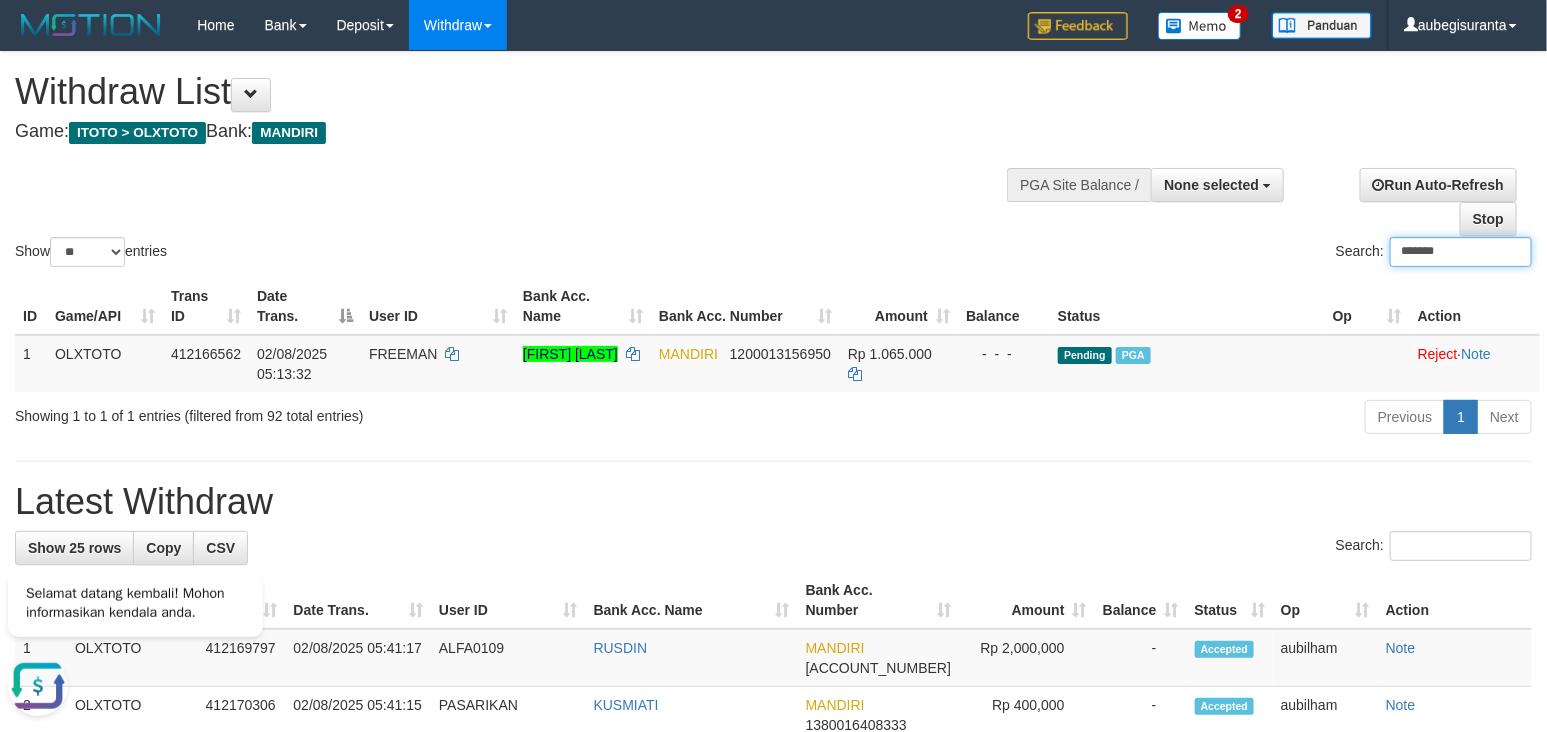 click on "*******" at bounding box center (1461, 252) 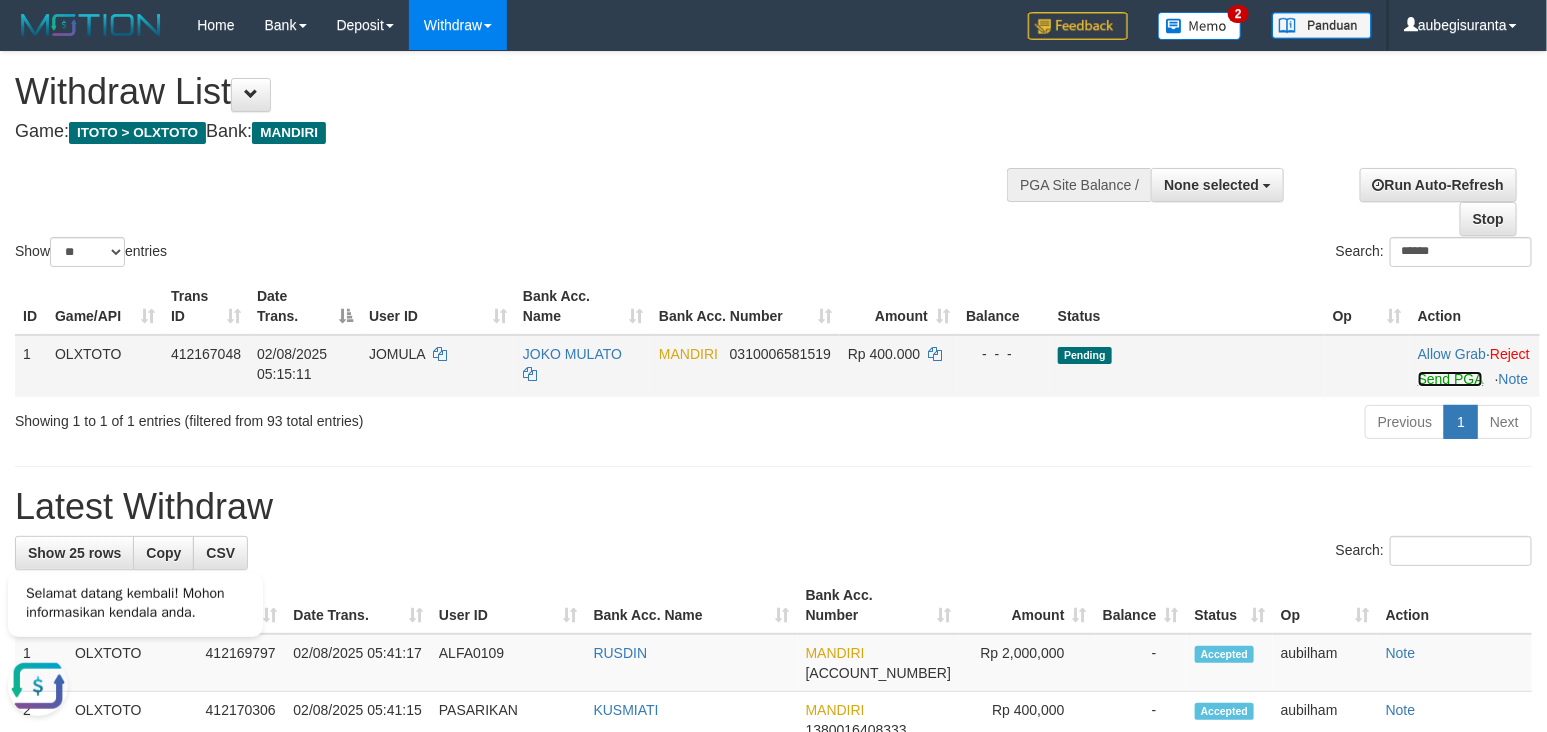 click on "Send PGA" at bounding box center [1450, 379] 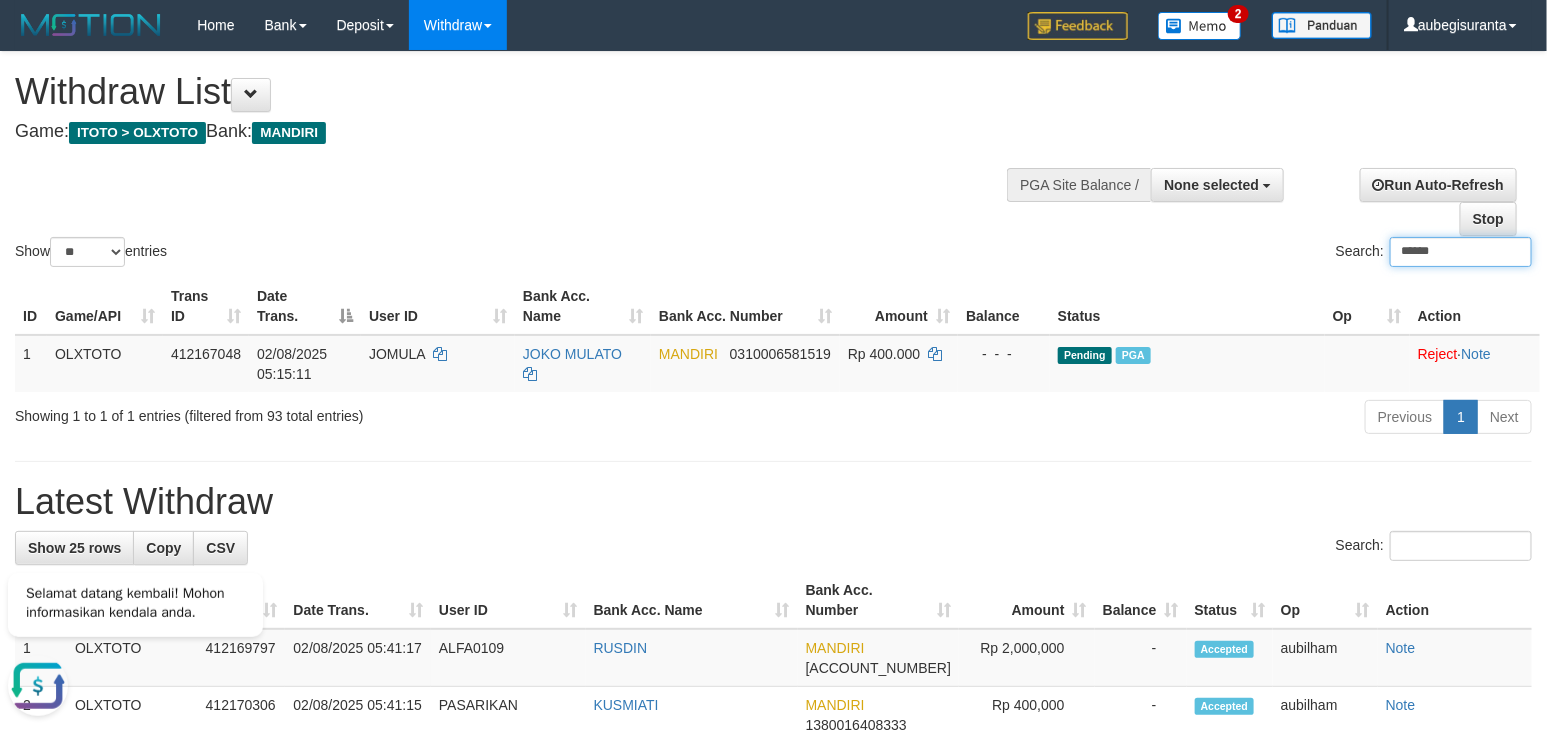 click on "******" at bounding box center (1461, 252) 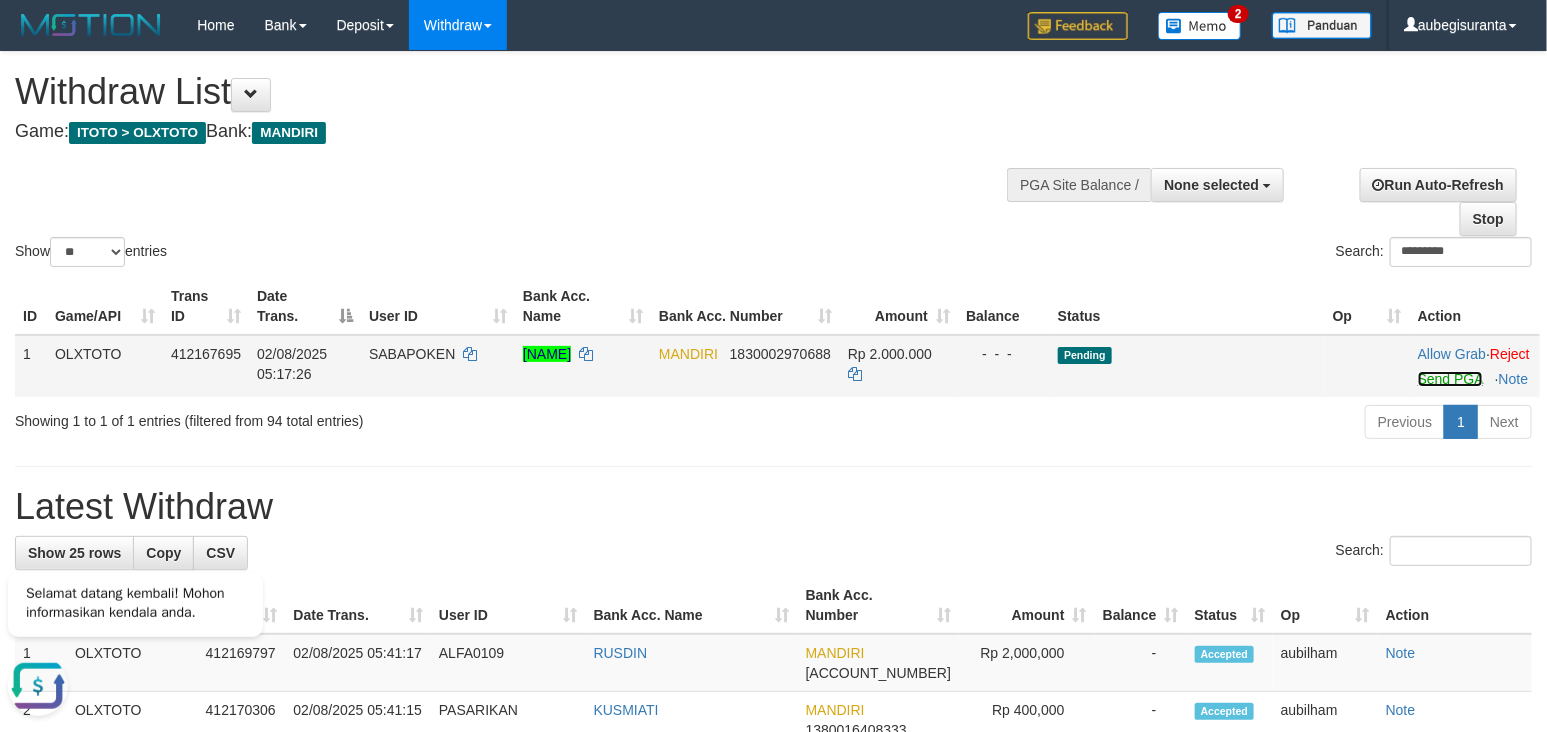 click on "Send PGA" at bounding box center [1450, 379] 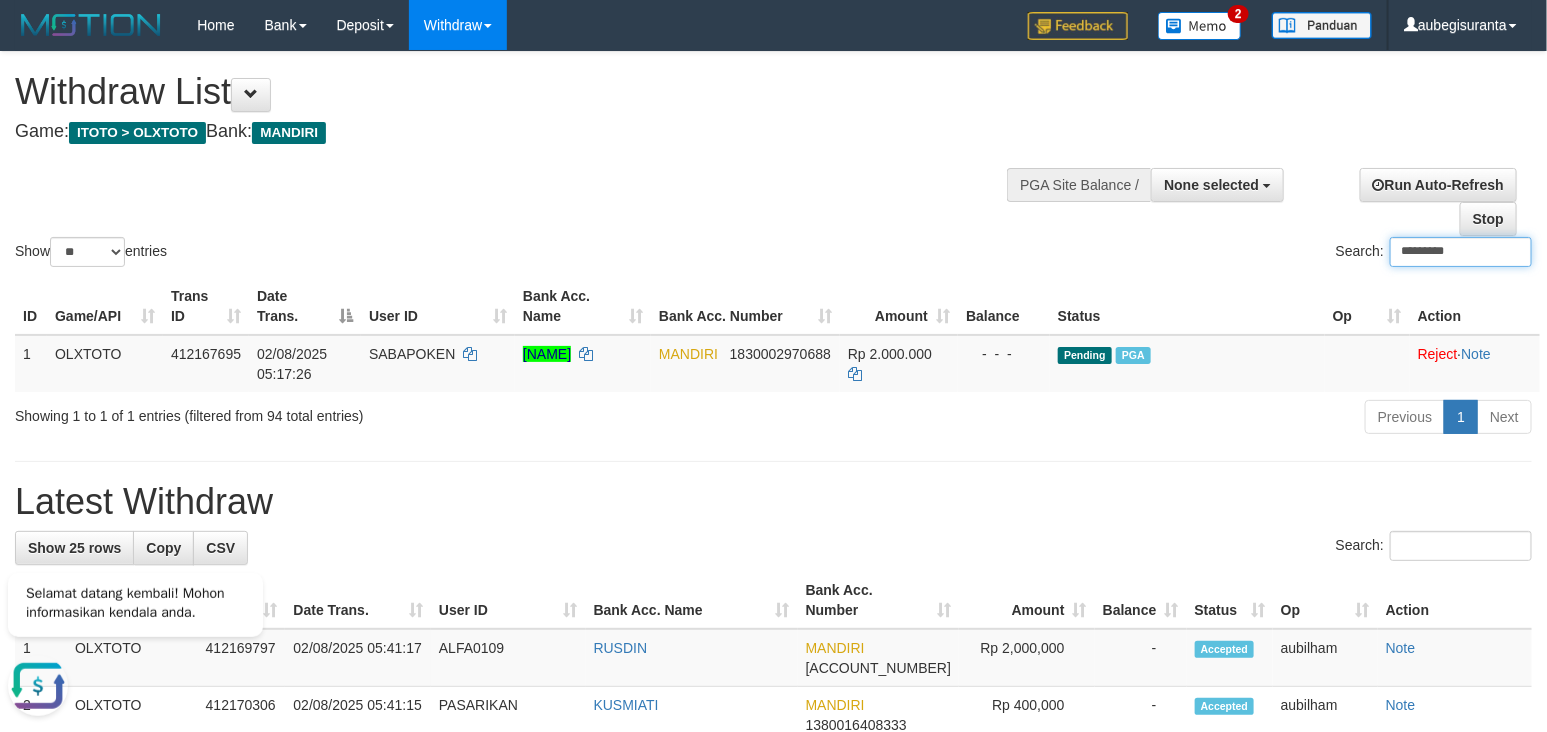click on "*********" at bounding box center (1461, 252) 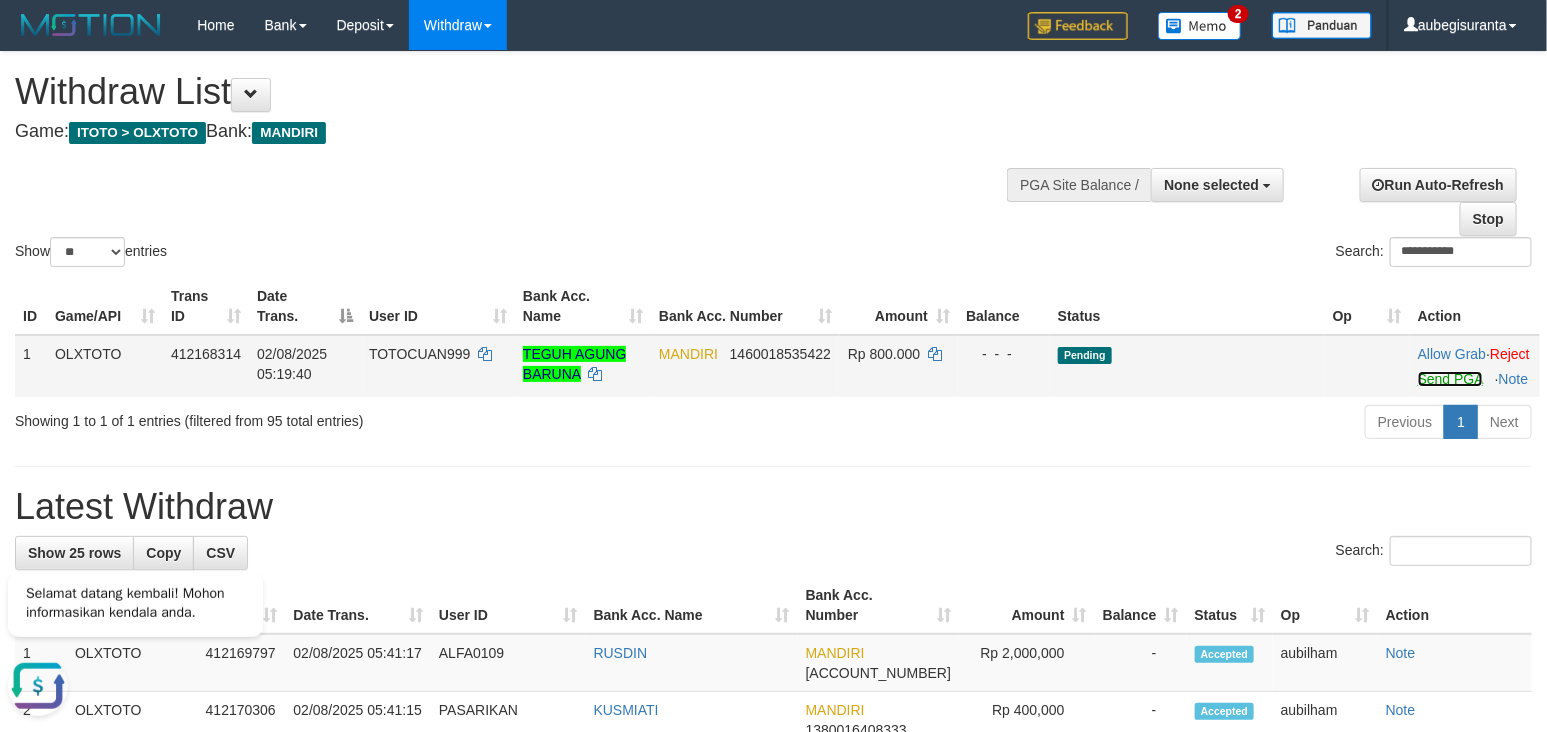 click on "Send PGA" at bounding box center [1450, 379] 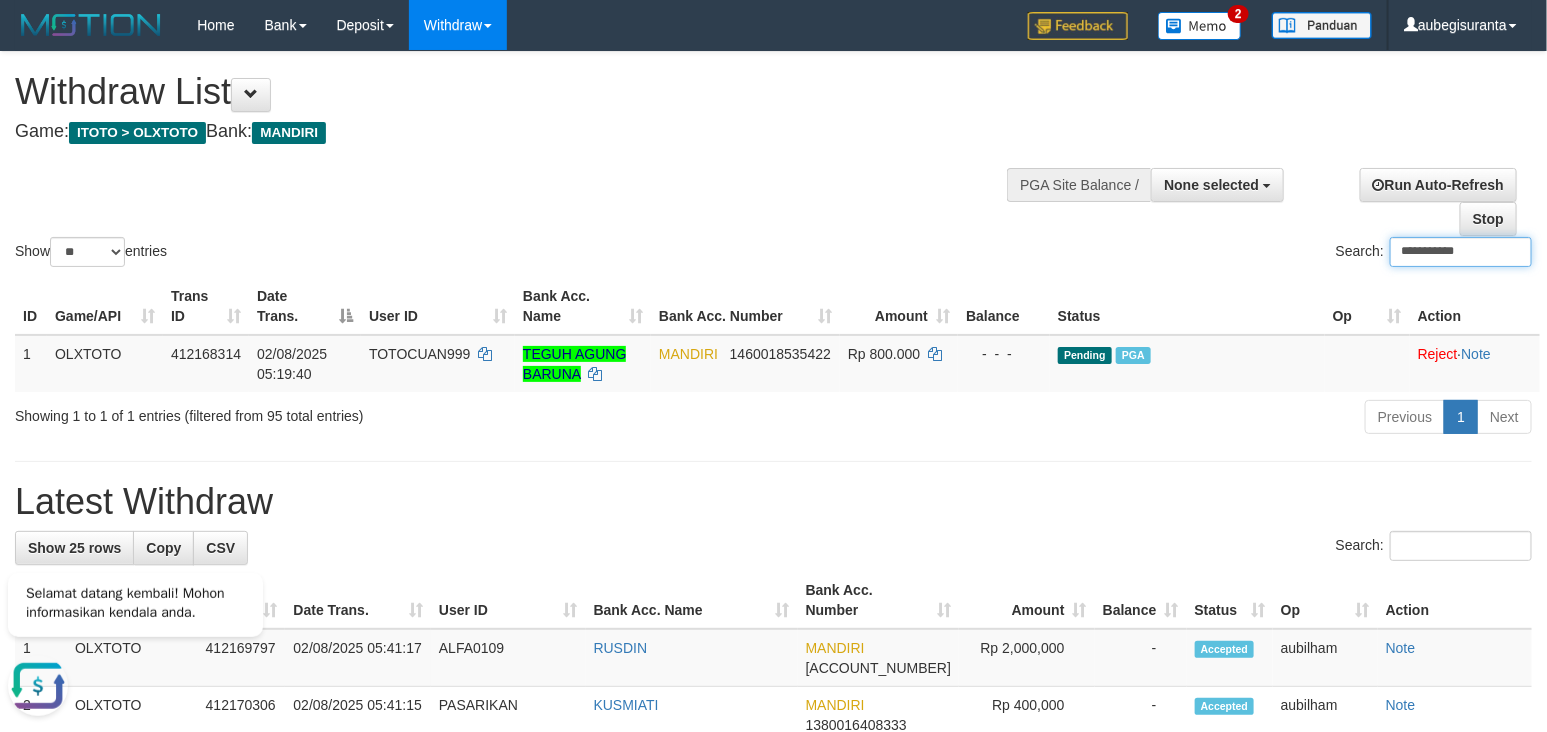 click on "**********" at bounding box center [1461, 252] 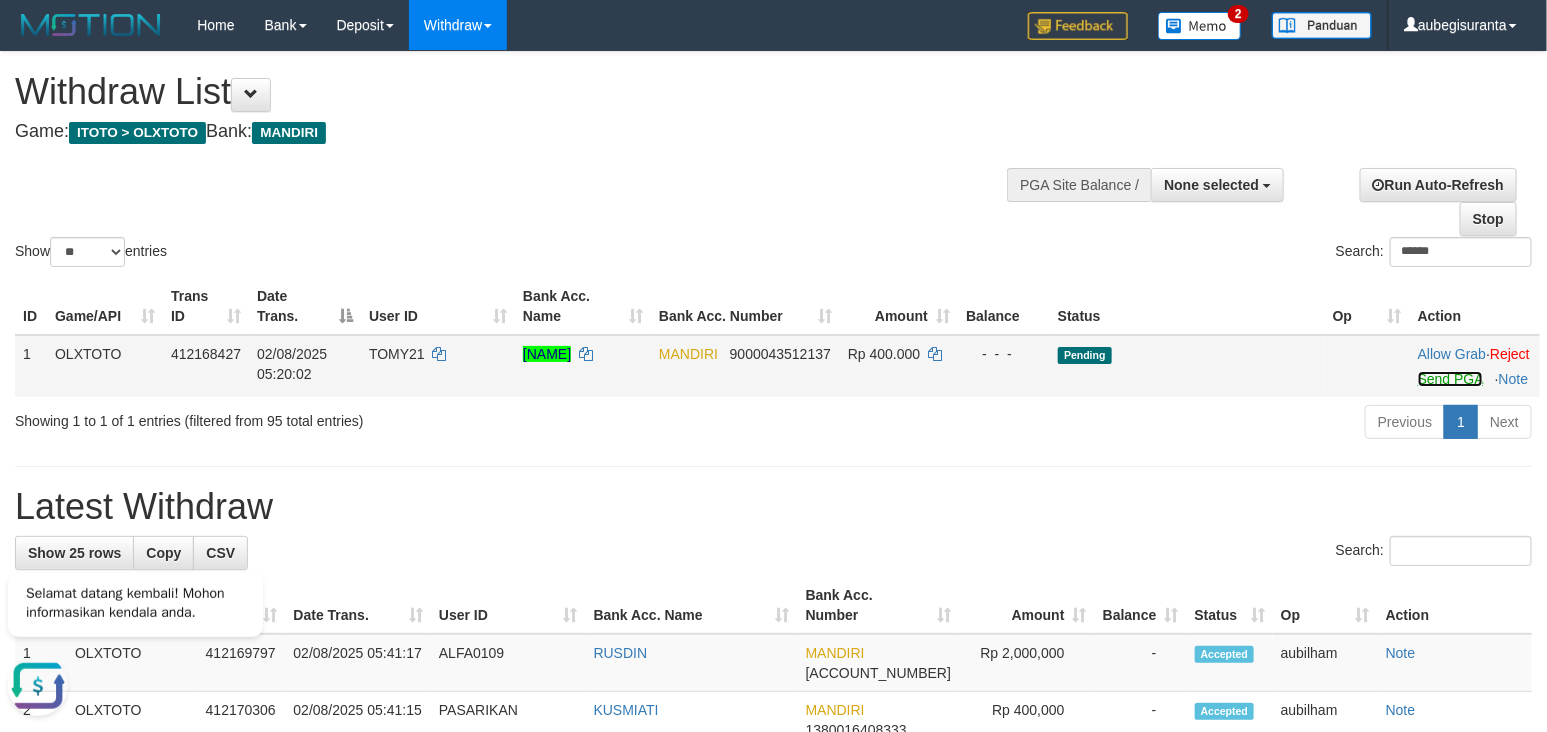 click on "Send PGA" at bounding box center [1450, 379] 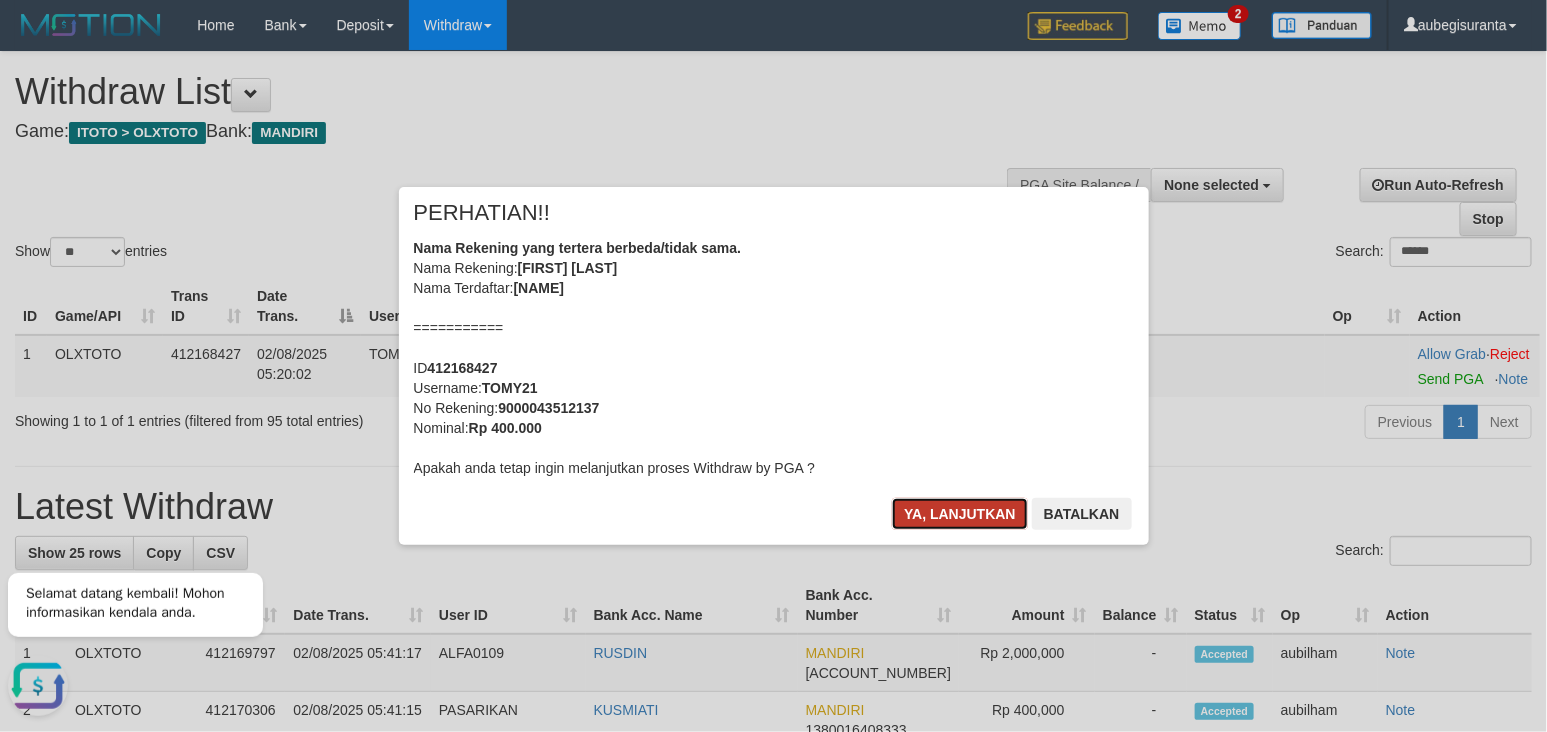 click on "Ya, lanjutkan" at bounding box center [960, 514] 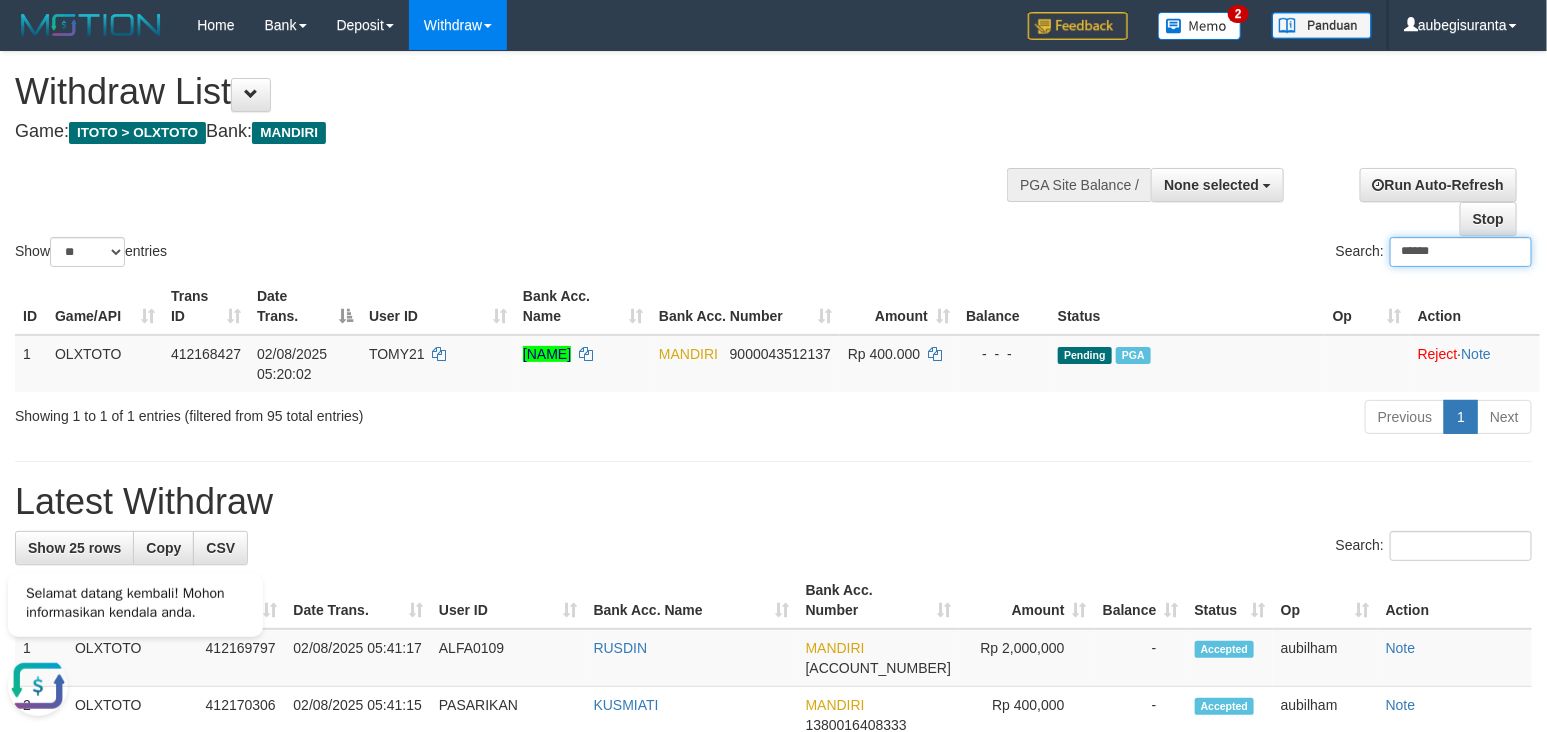 click on "******" at bounding box center [1461, 252] 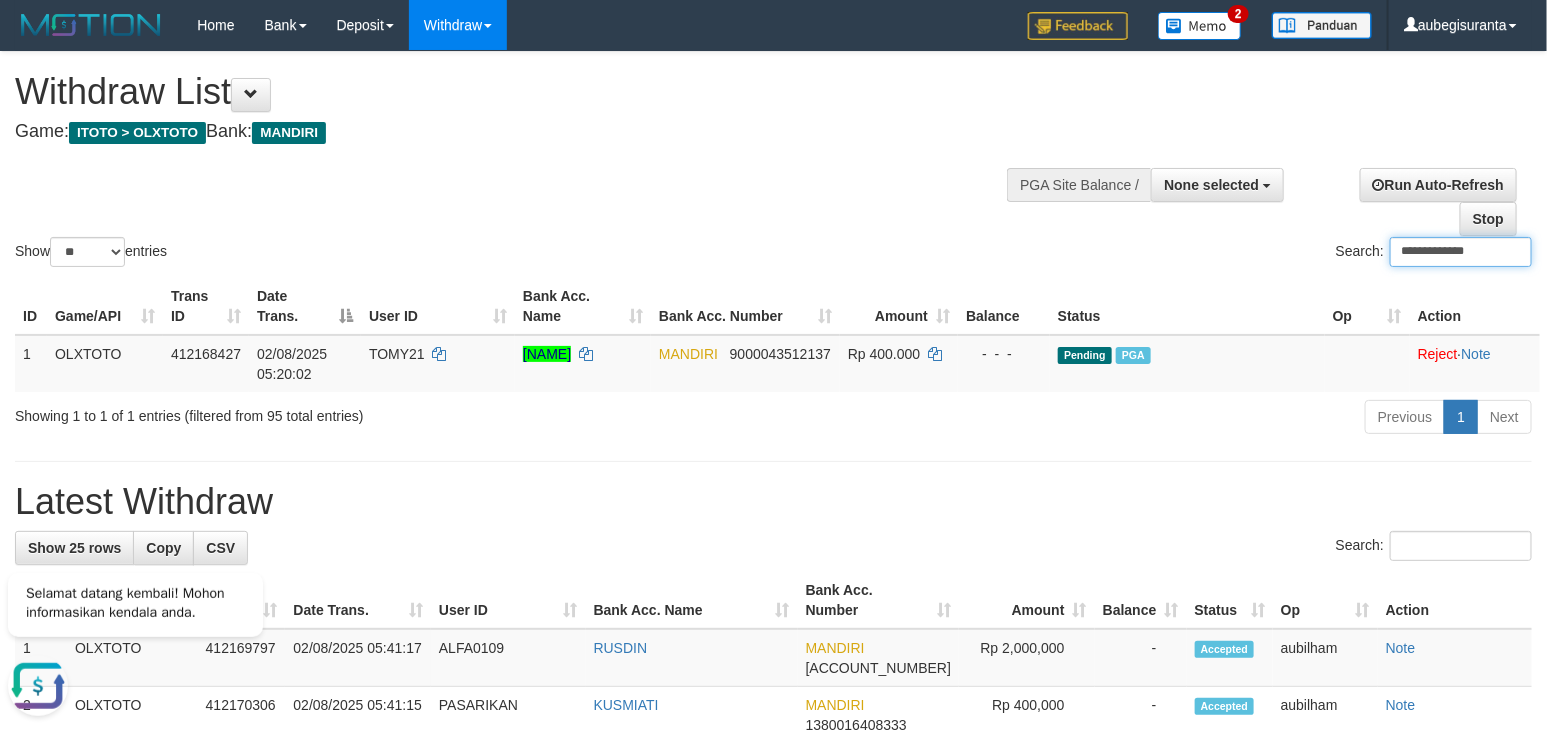 click on "**********" at bounding box center [1461, 252] 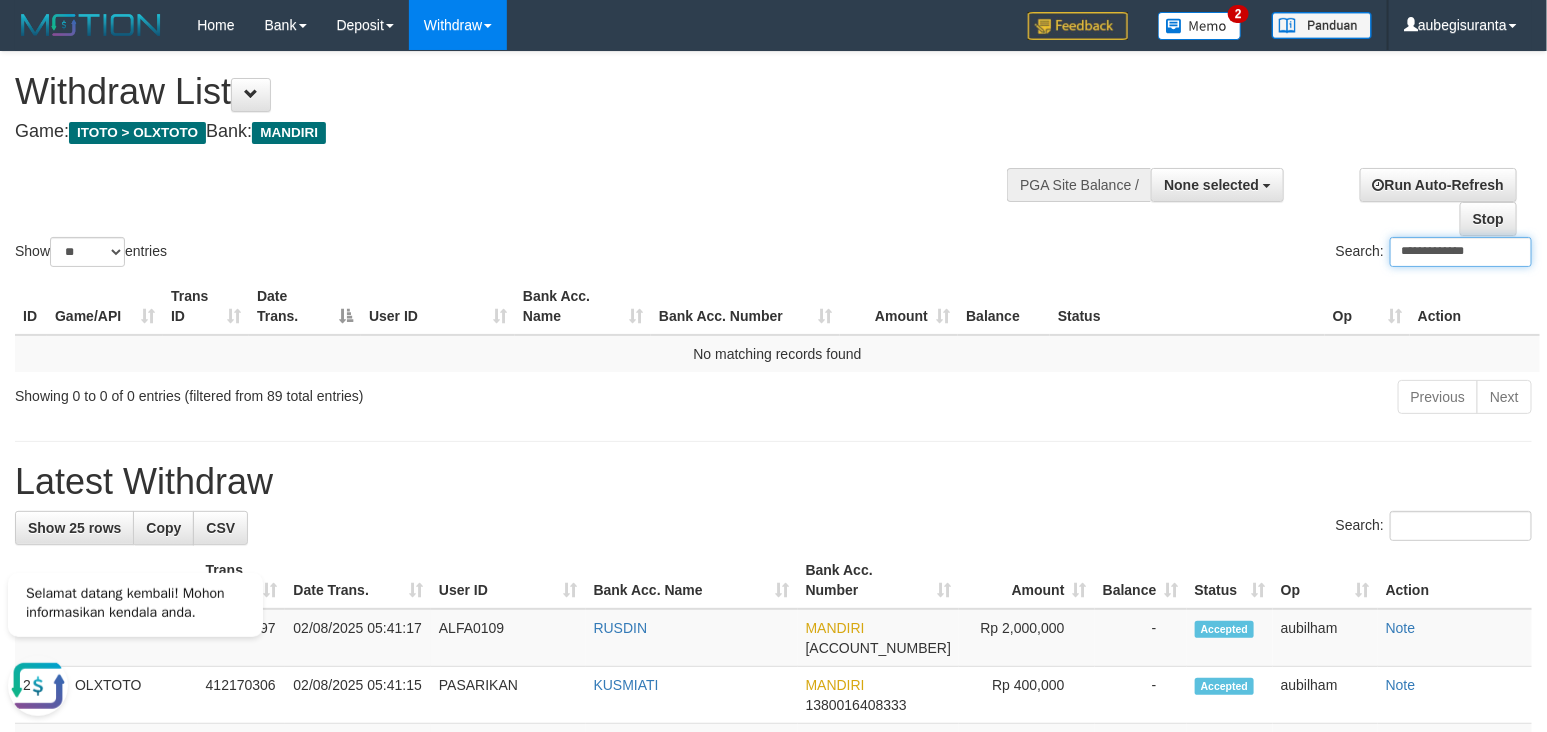 click on "**********" at bounding box center (1461, 252) 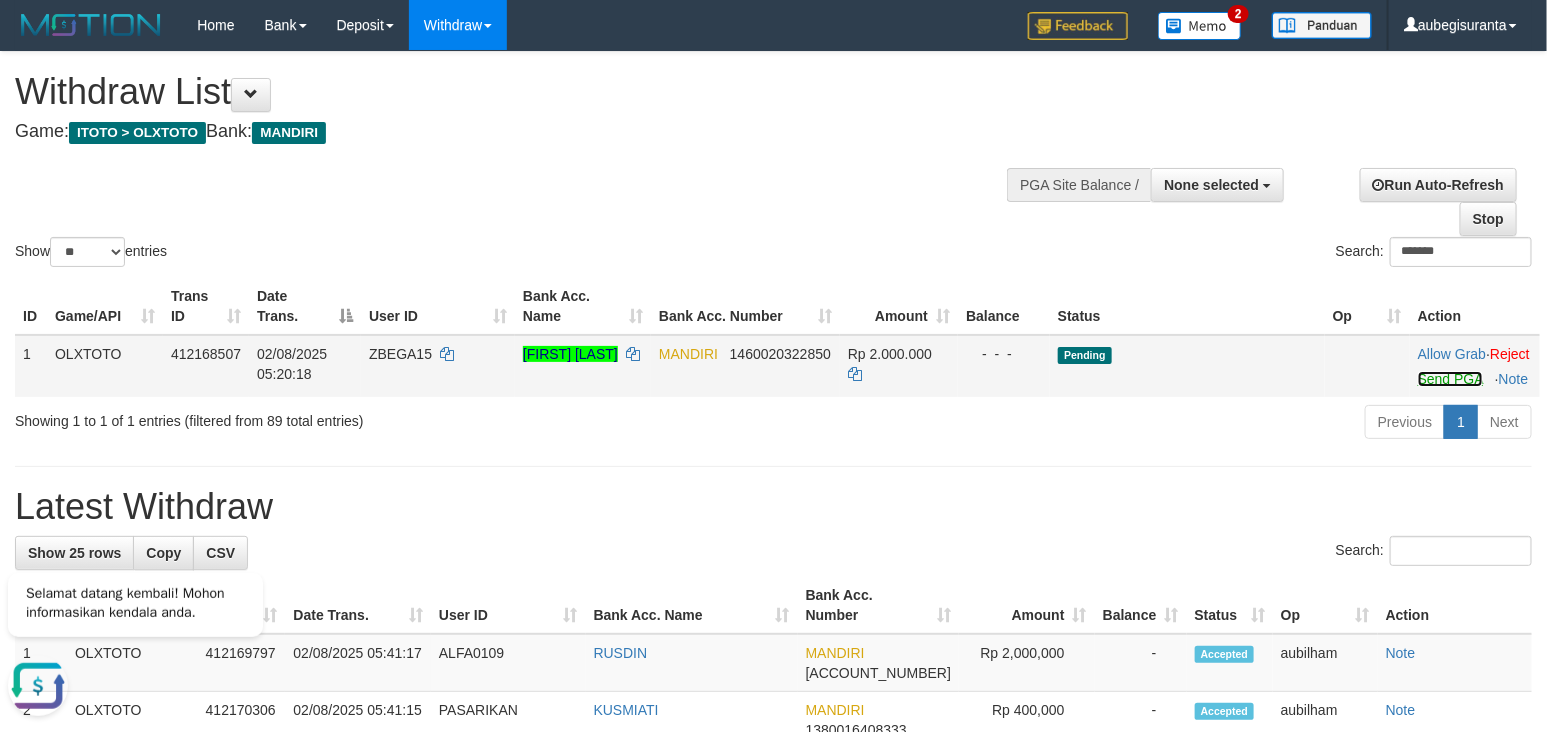 click on "Send PGA" at bounding box center (1450, 379) 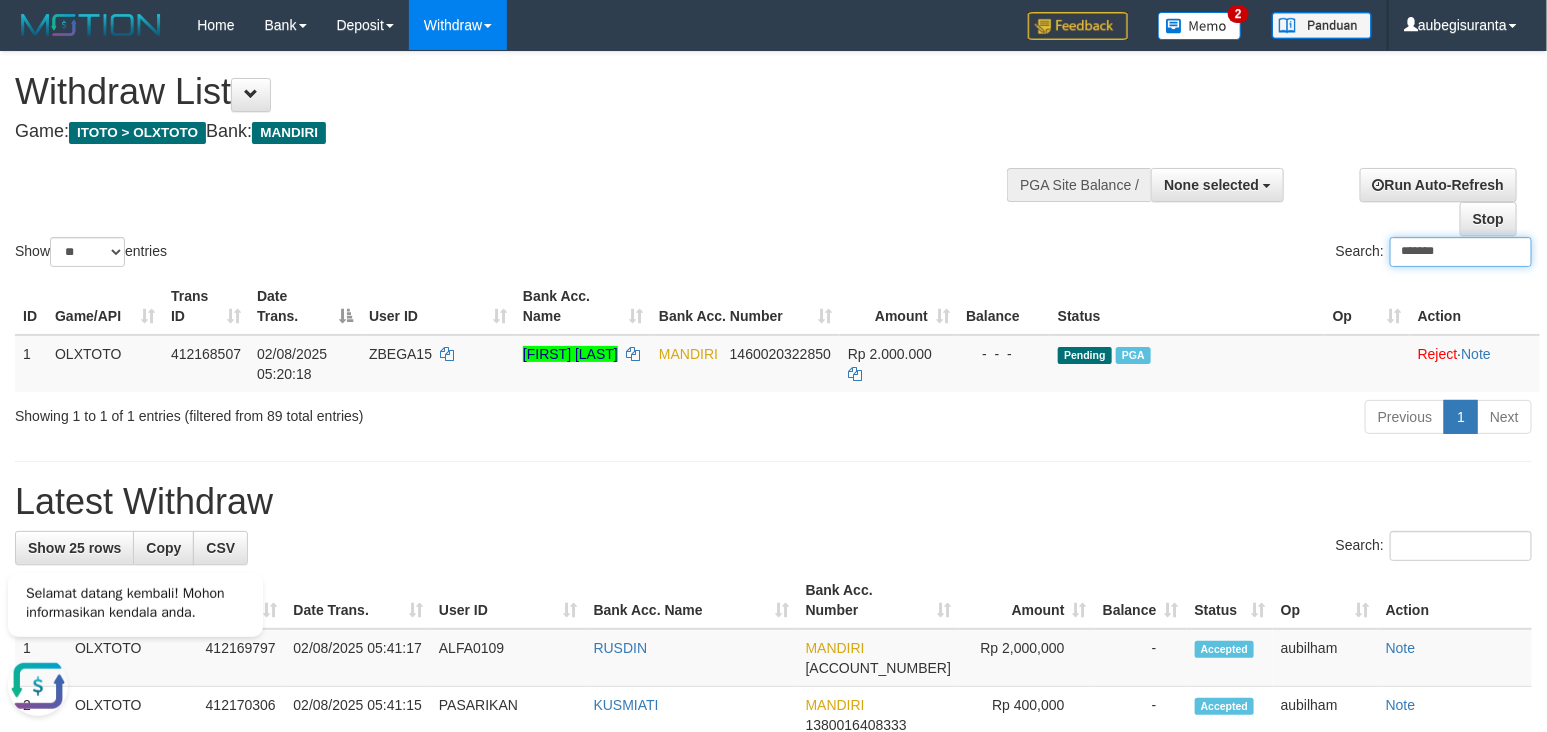 click on "*******" at bounding box center (1461, 252) 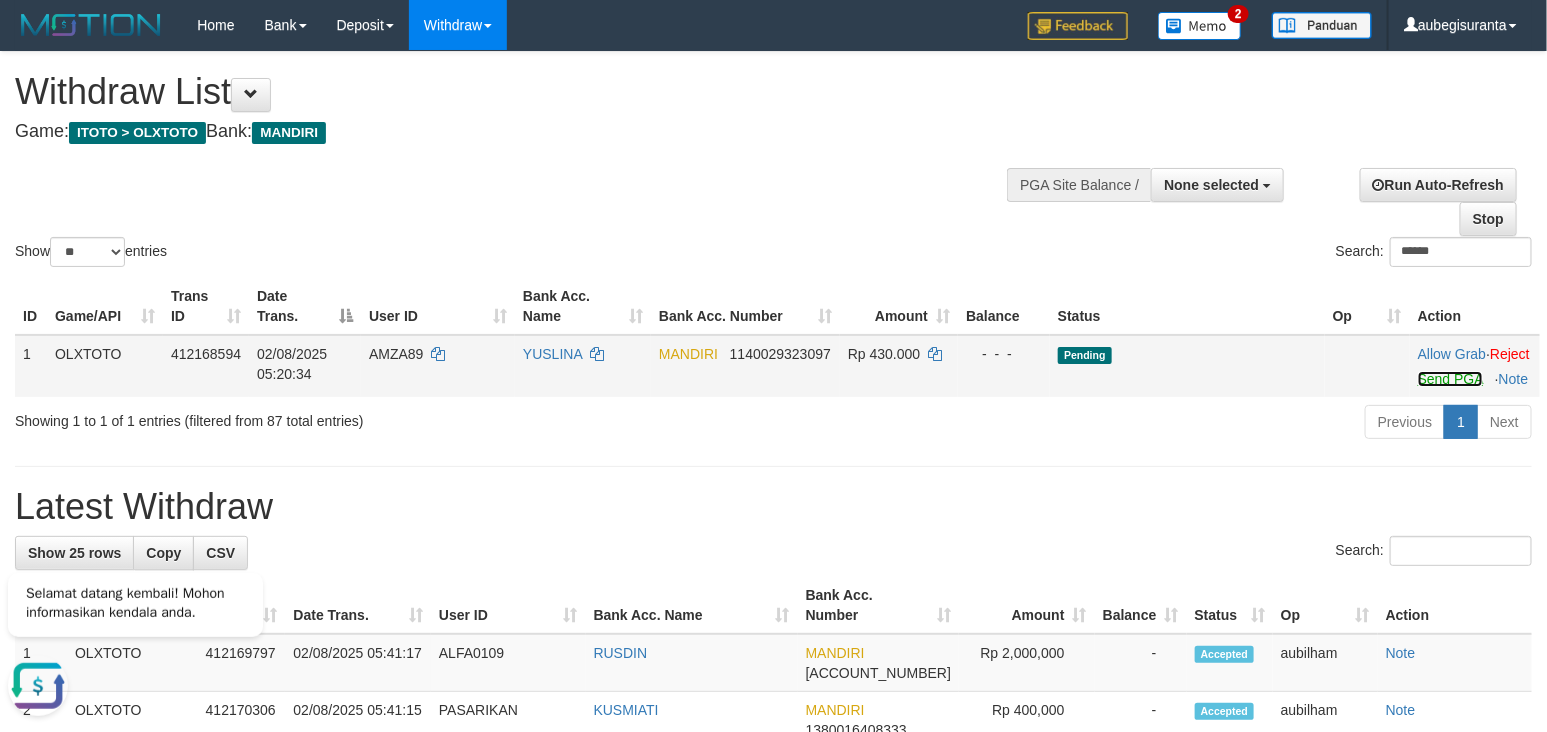 click on "Send PGA" at bounding box center (1450, 379) 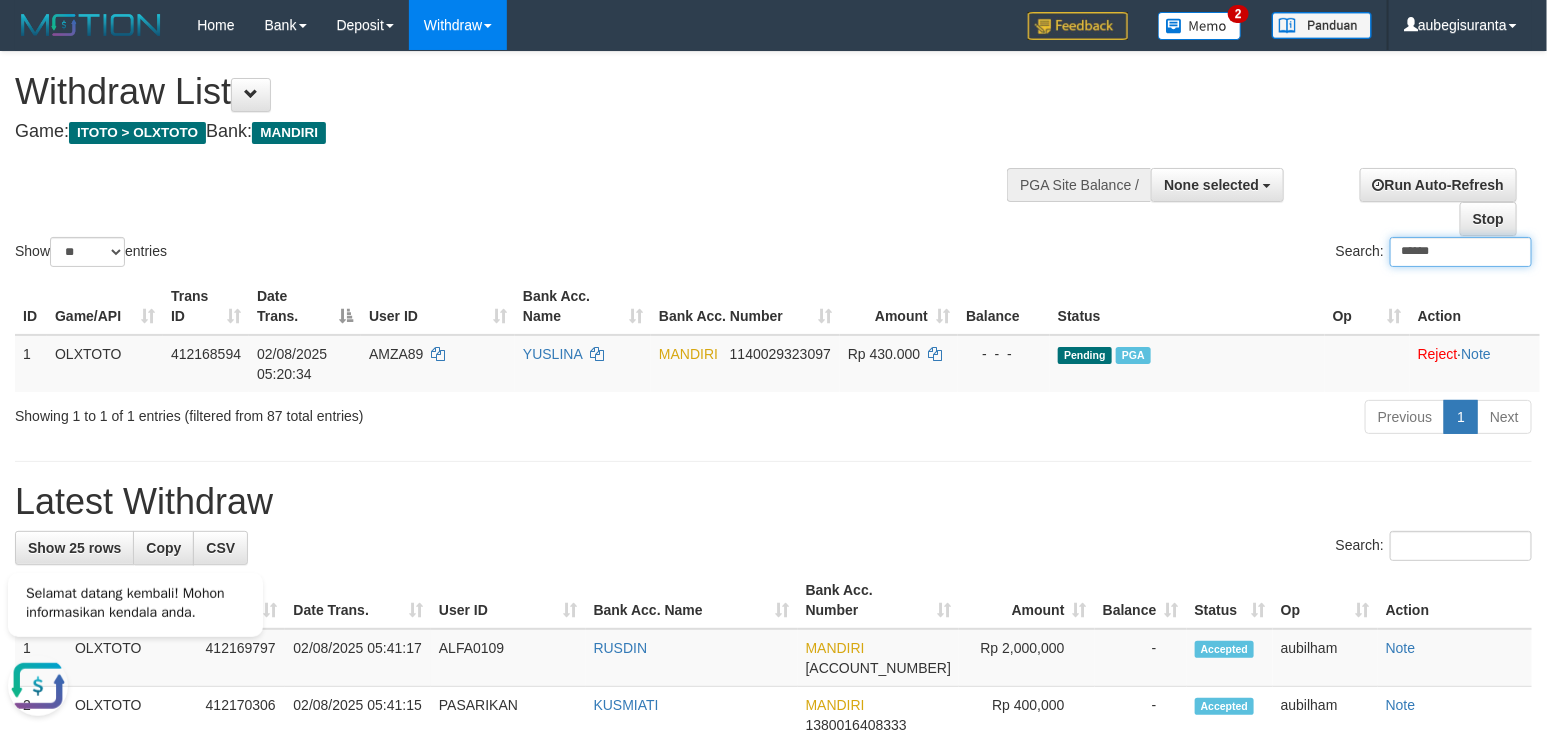 click on "******" at bounding box center (1461, 252) 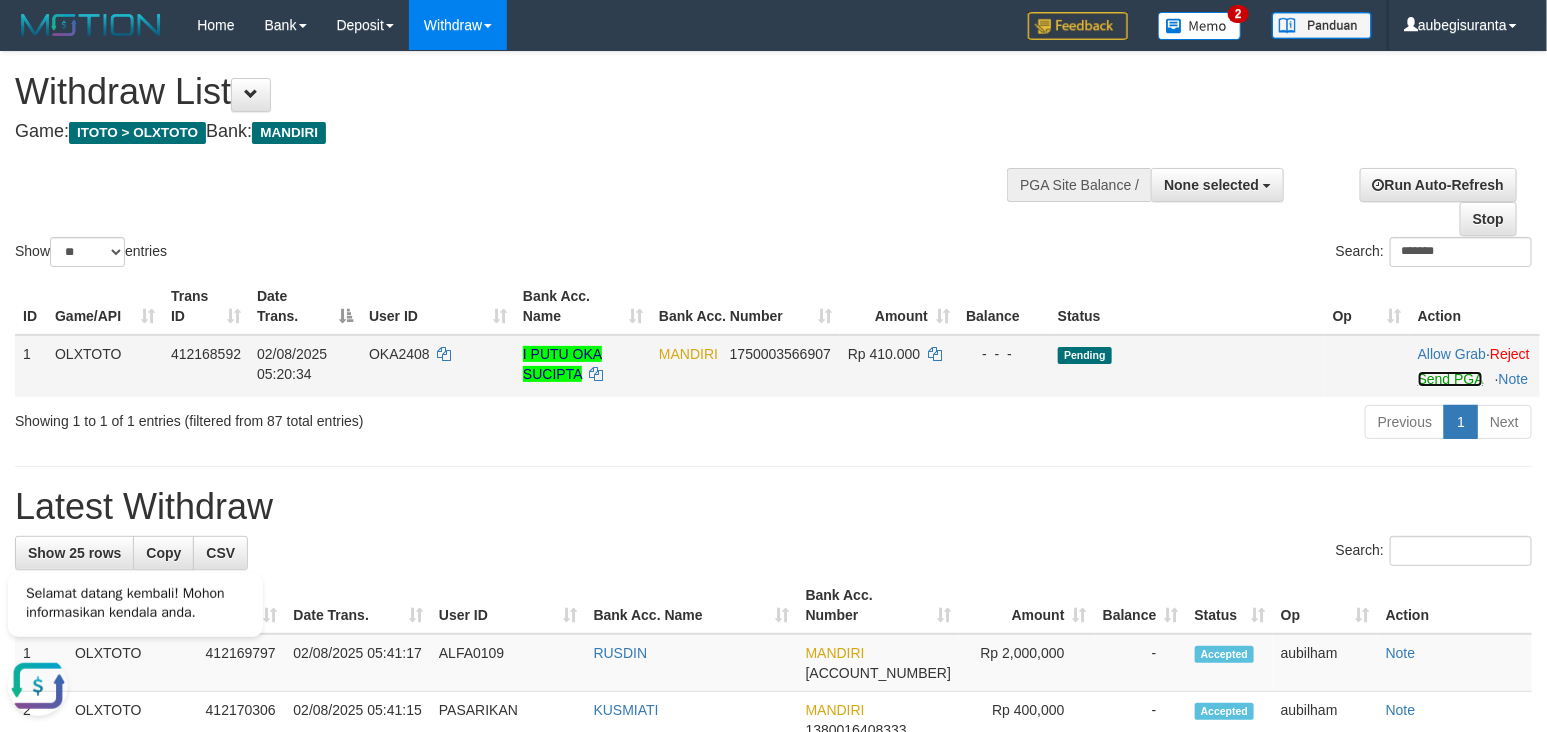 click on "Send PGA" at bounding box center (1450, 379) 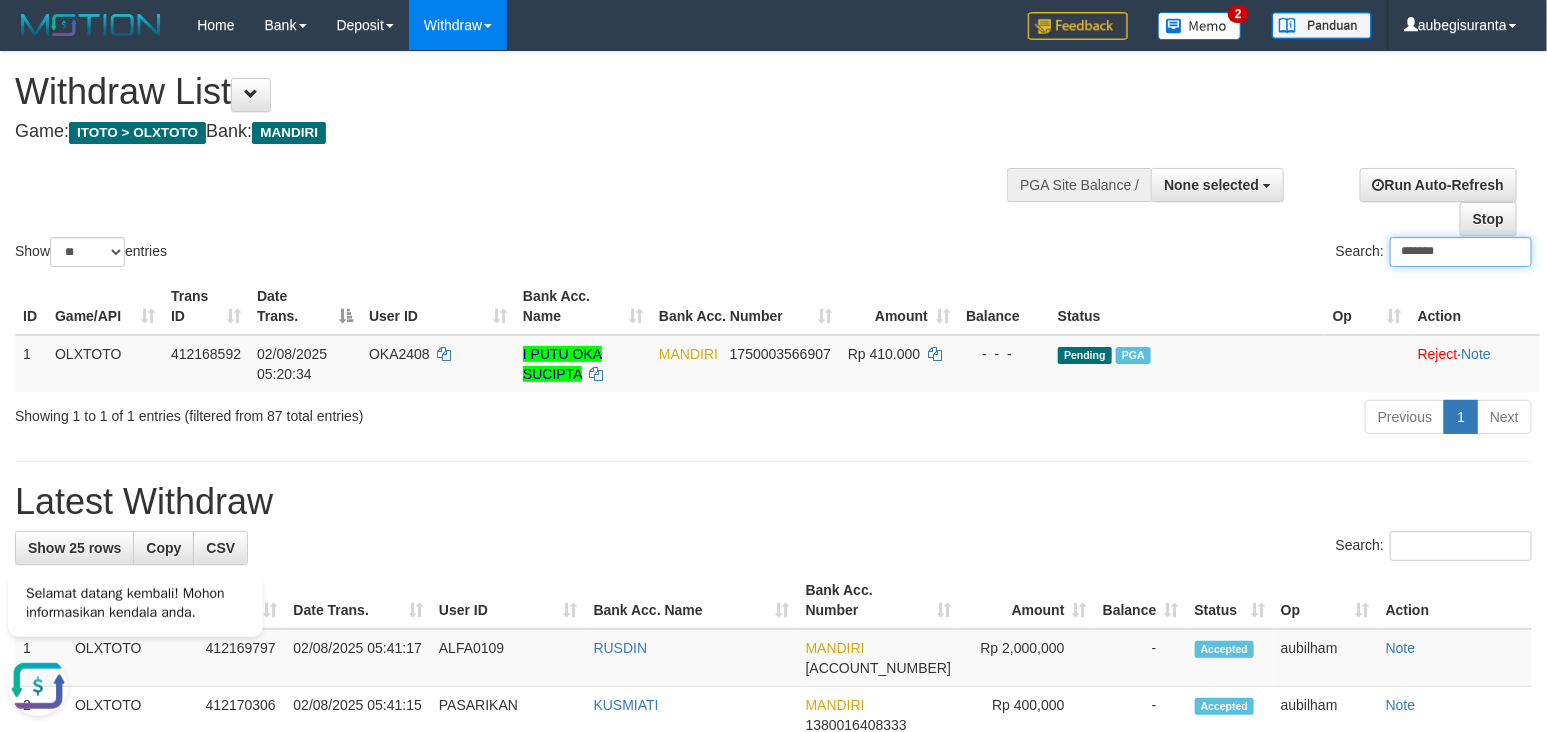 click on "*******" at bounding box center (1461, 252) 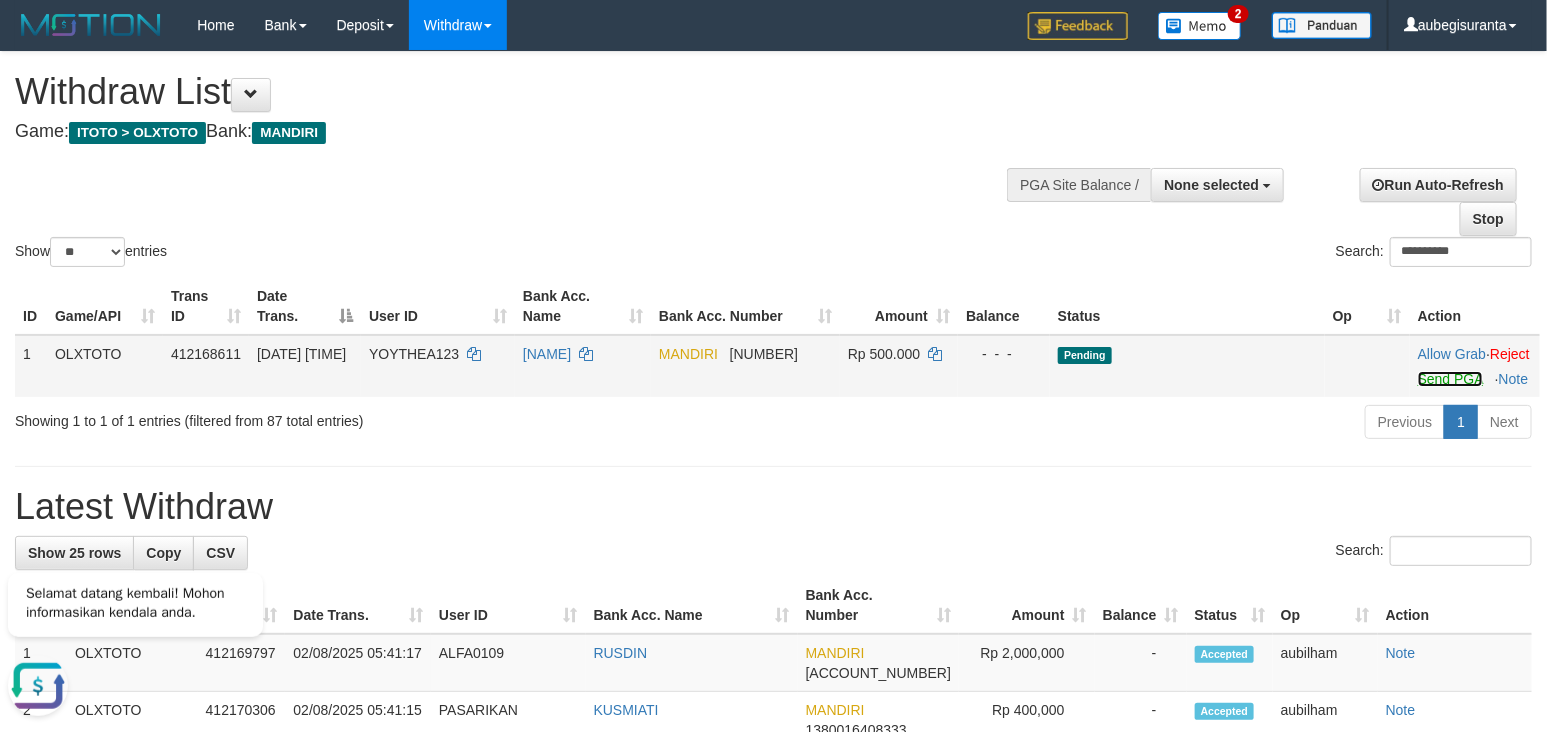 click on "Send PGA" at bounding box center (1450, 379) 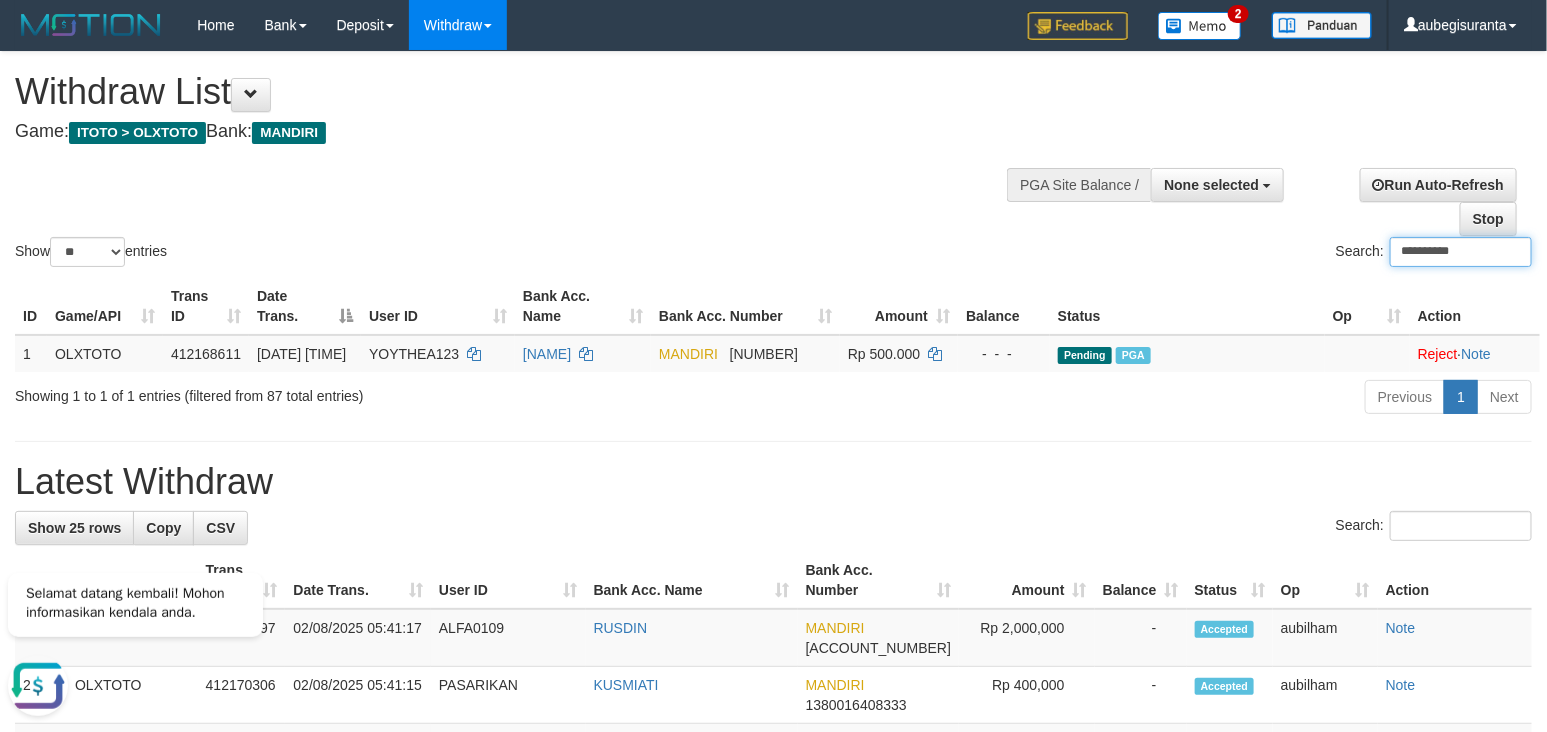 click on "**********" at bounding box center [1461, 252] 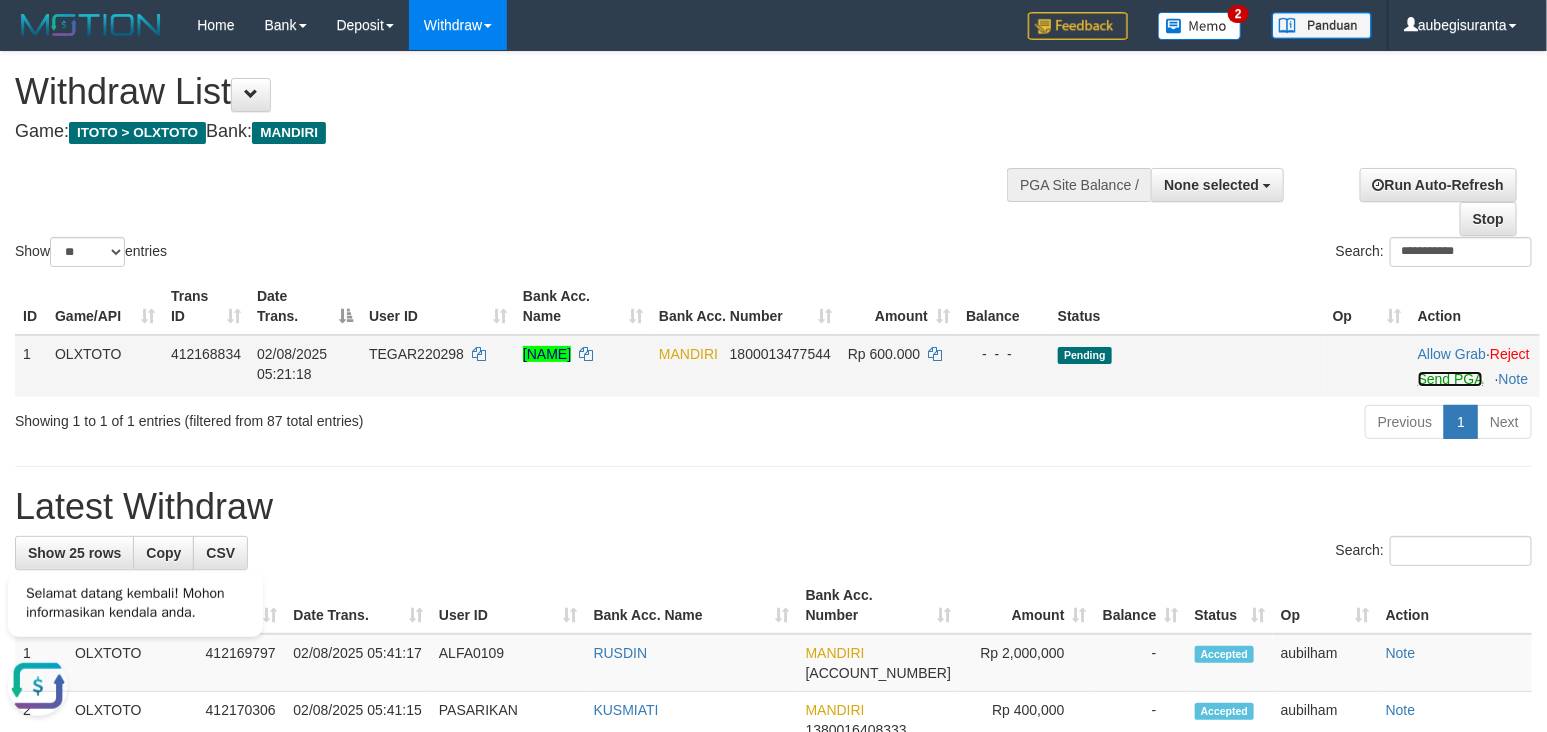 click on "Send PGA" at bounding box center [1450, 379] 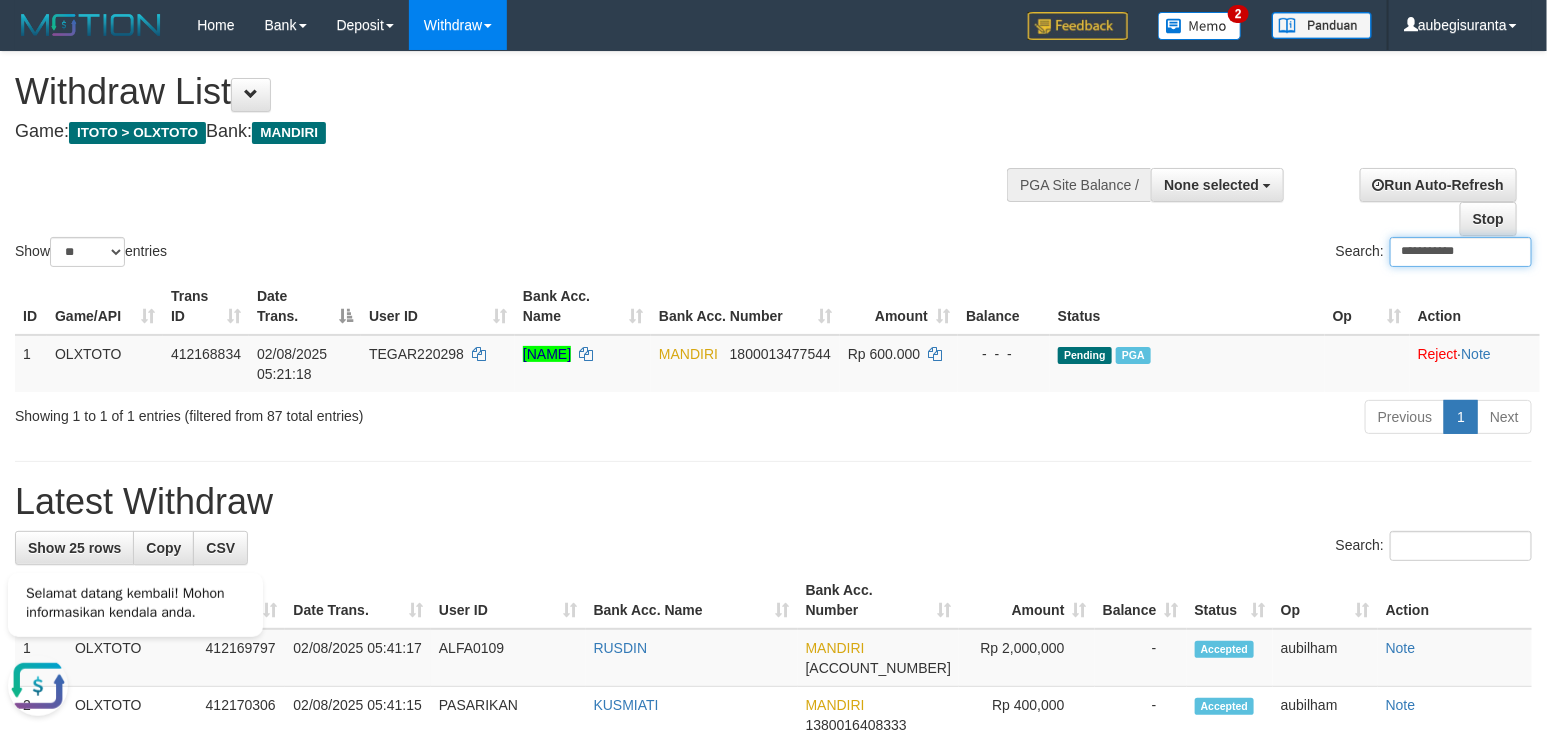 click on "**********" at bounding box center (1461, 252) 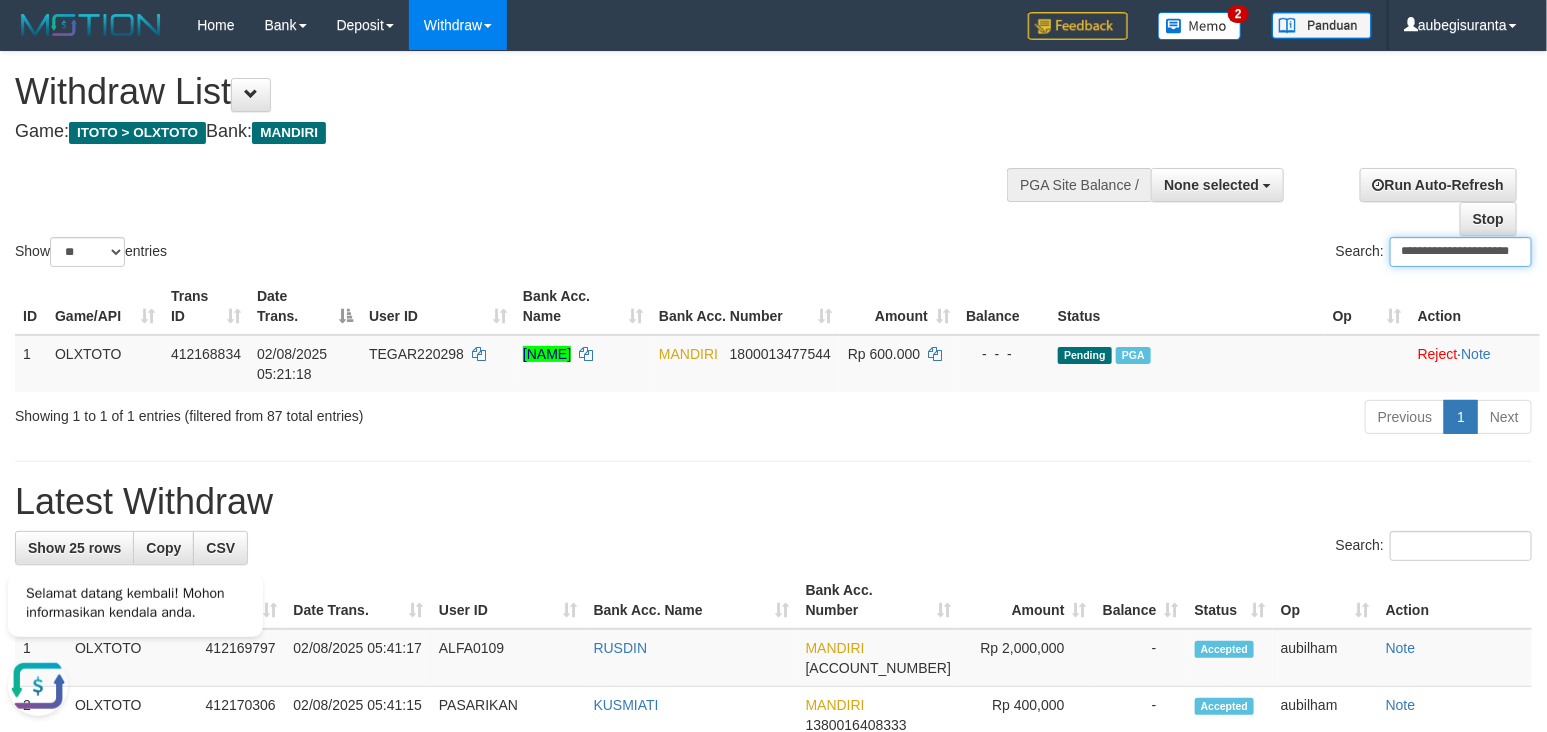 click on "**********" at bounding box center (1461, 252) 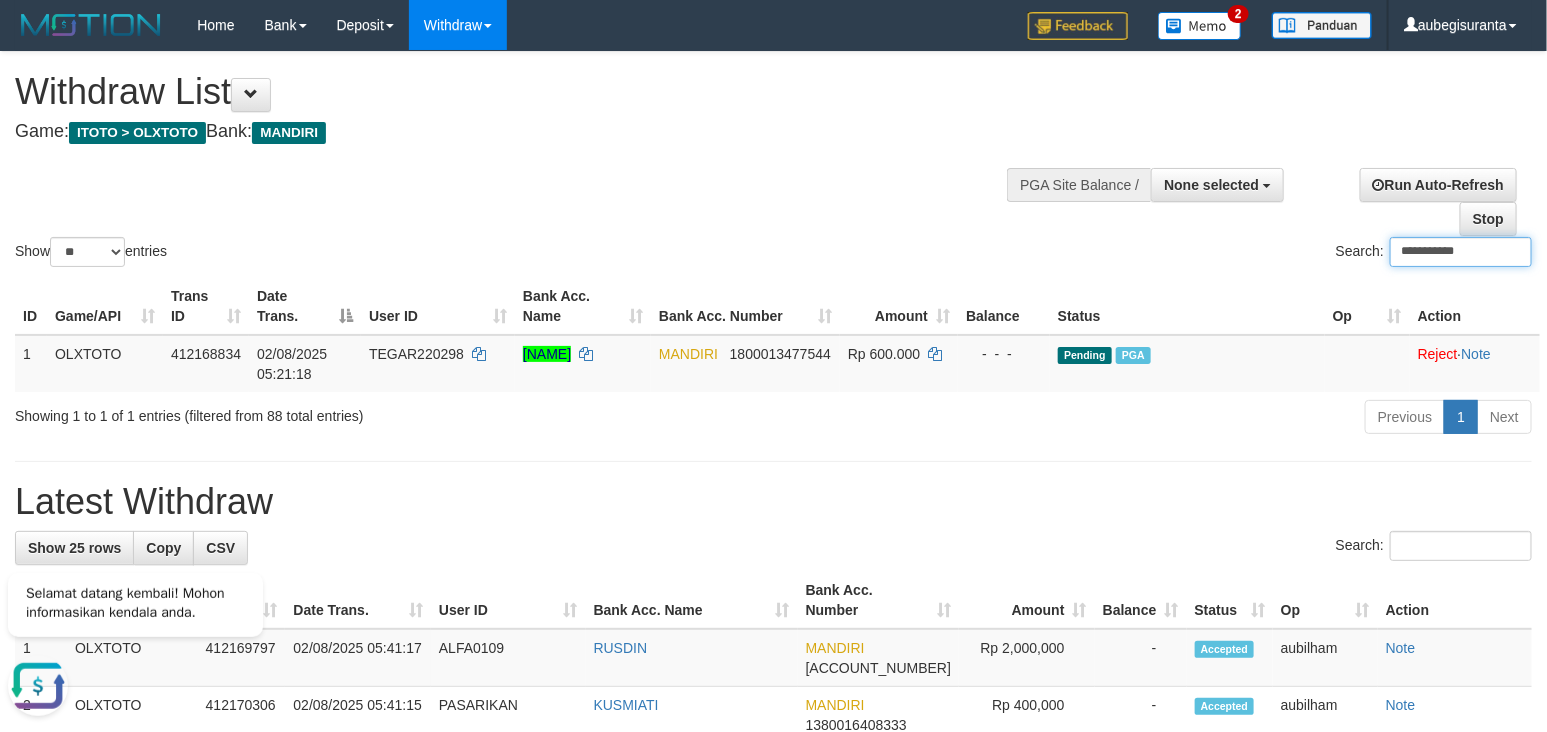 click on "**********" at bounding box center (1461, 252) 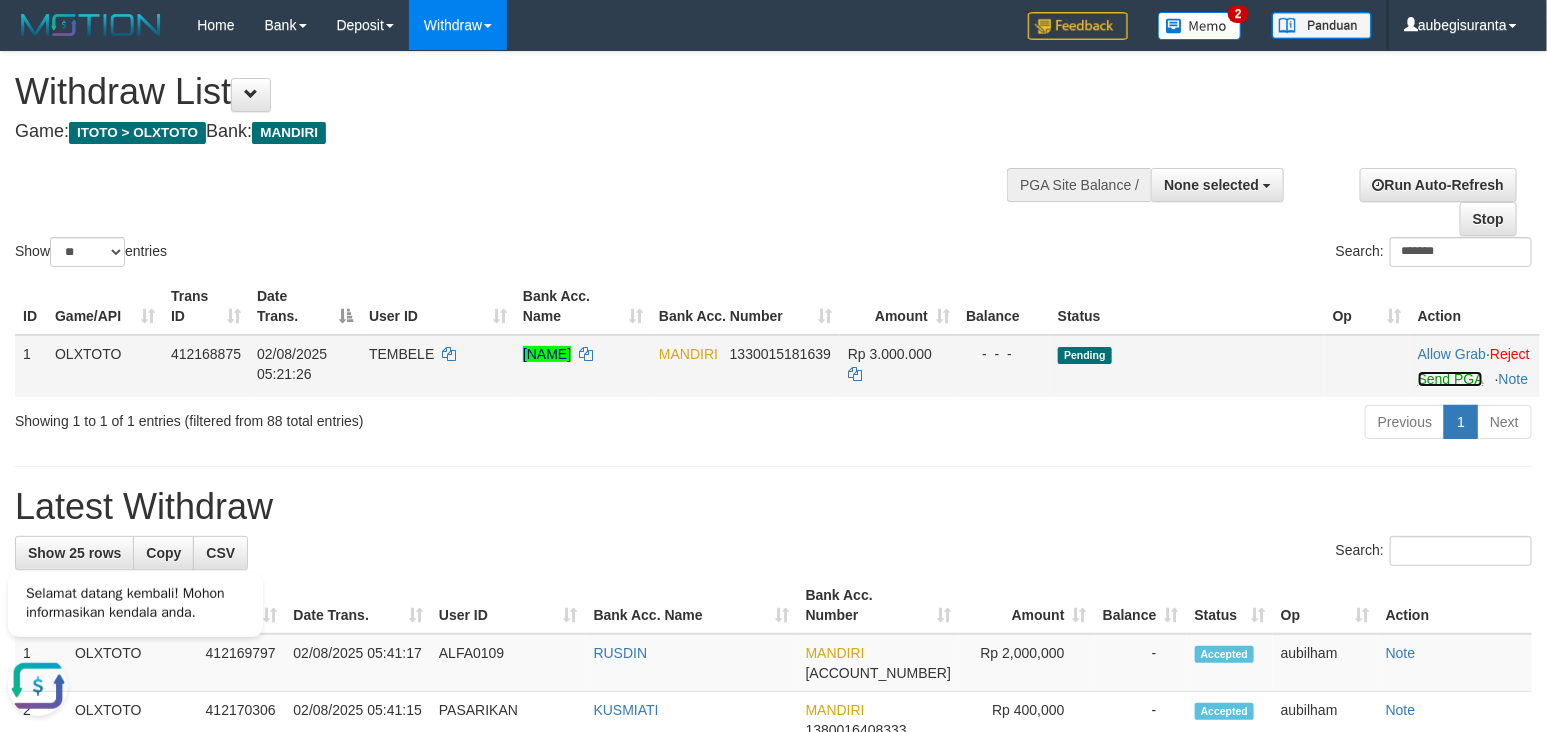 click on "Send PGA" at bounding box center (1450, 379) 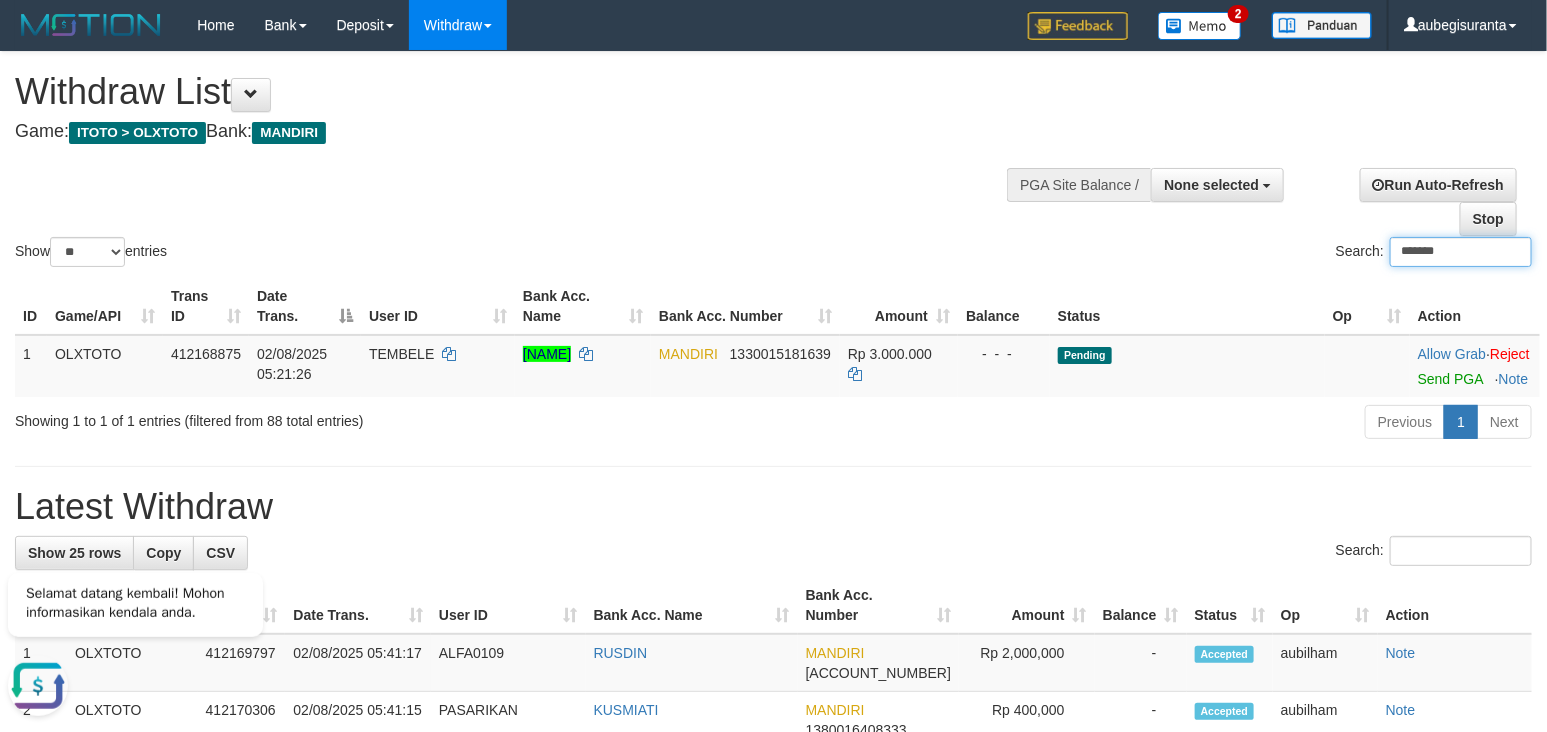click on "*******" at bounding box center (1461, 252) 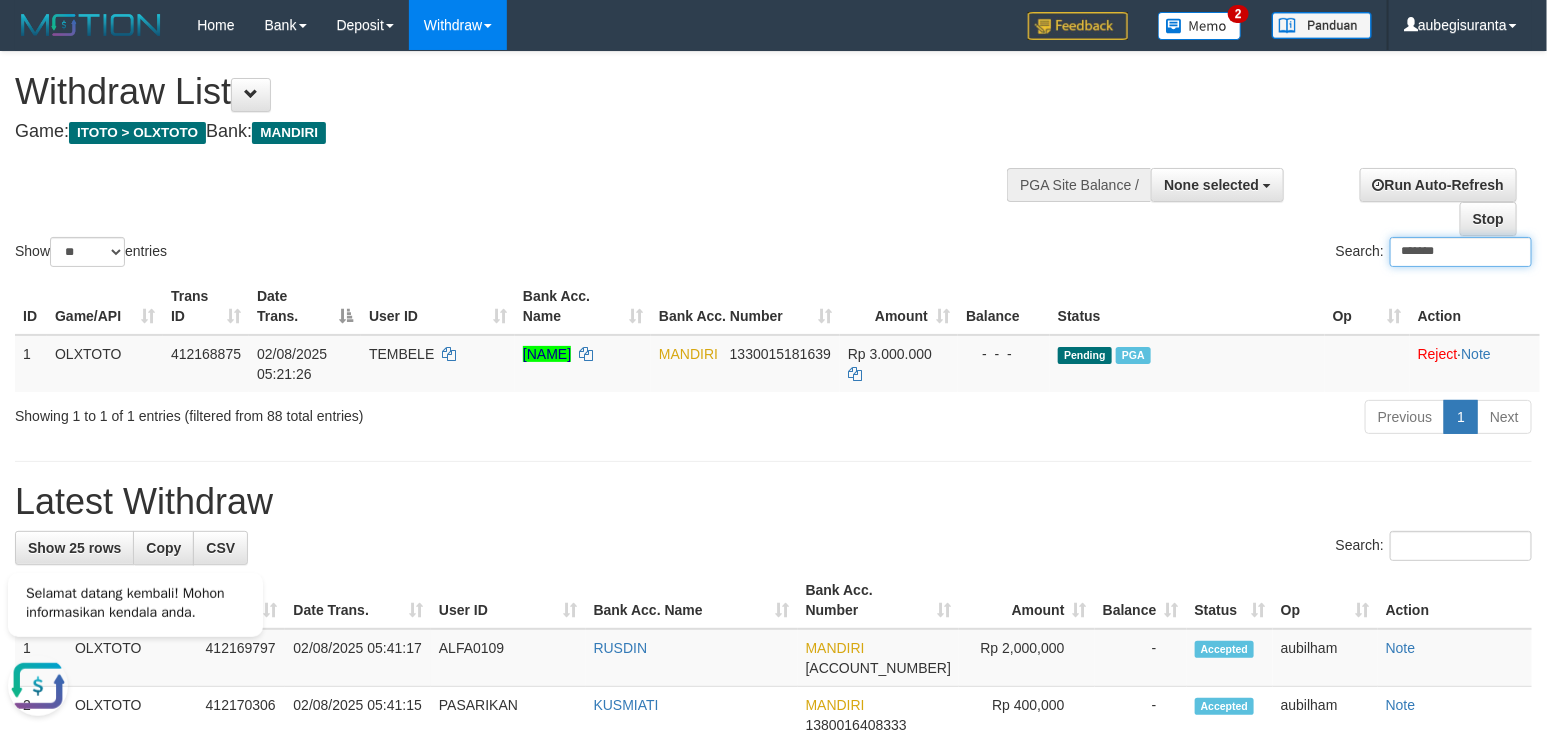paste on "****" 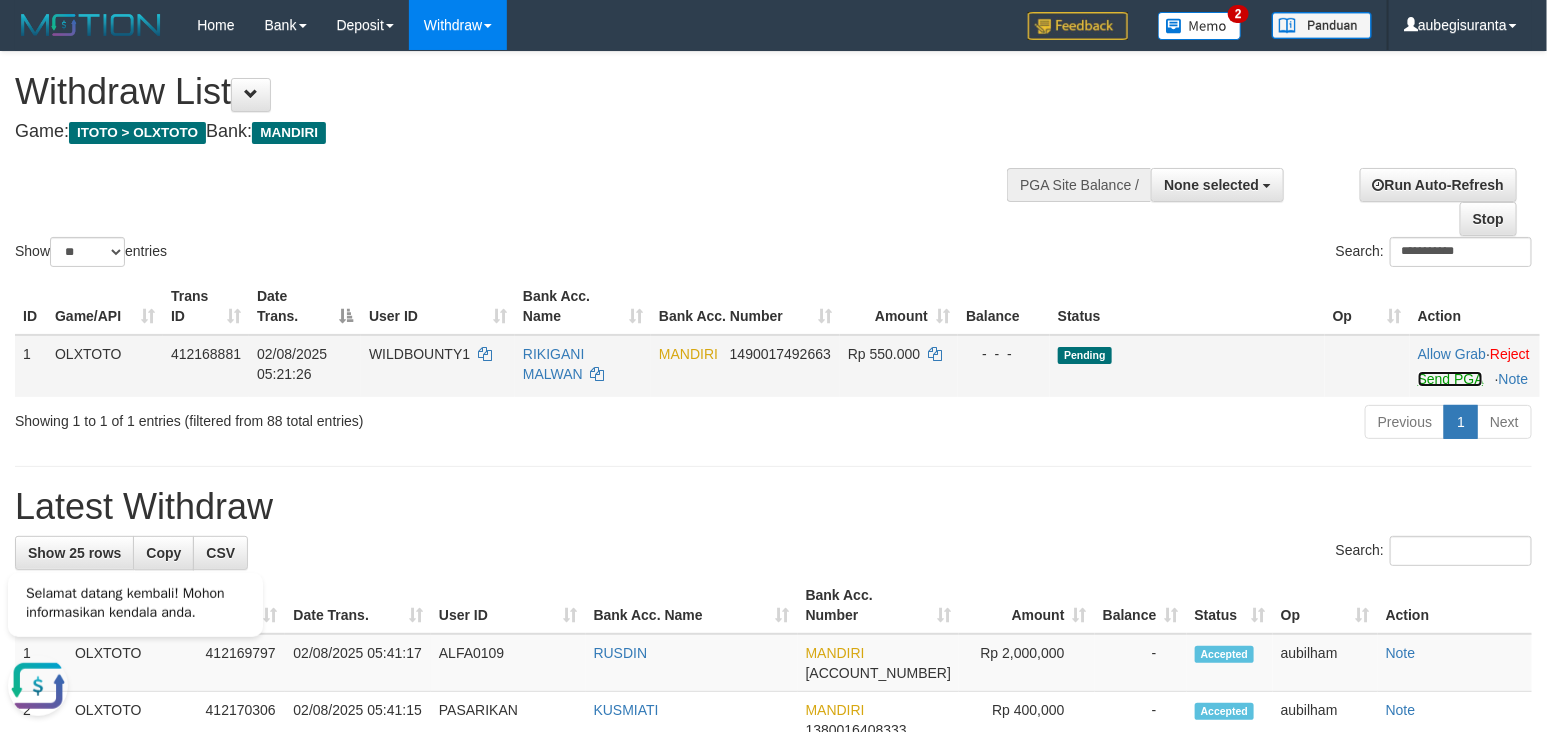 click on "Send PGA" at bounding box center [1450, 379] 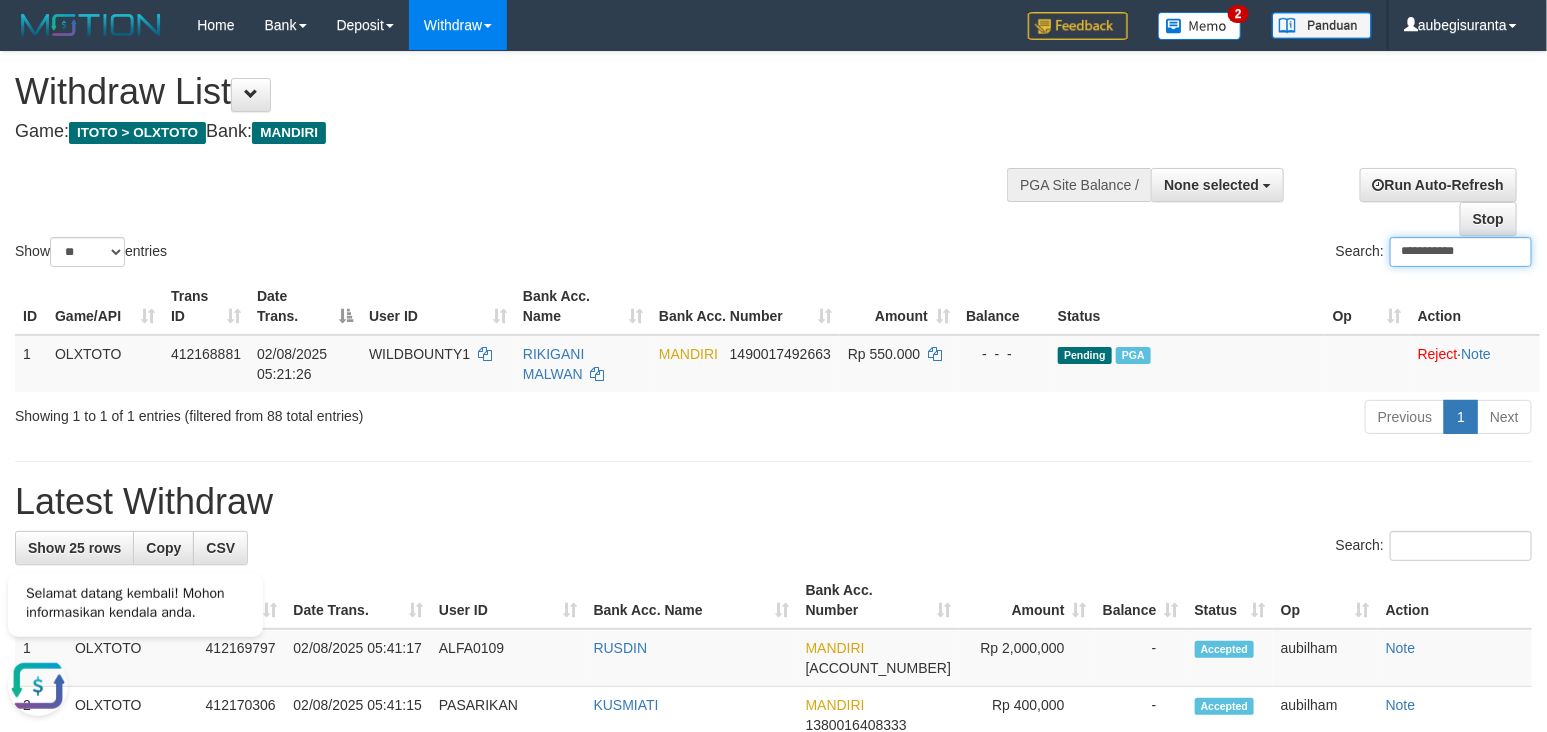 click on "**********" at bounding box center (1461, 252) 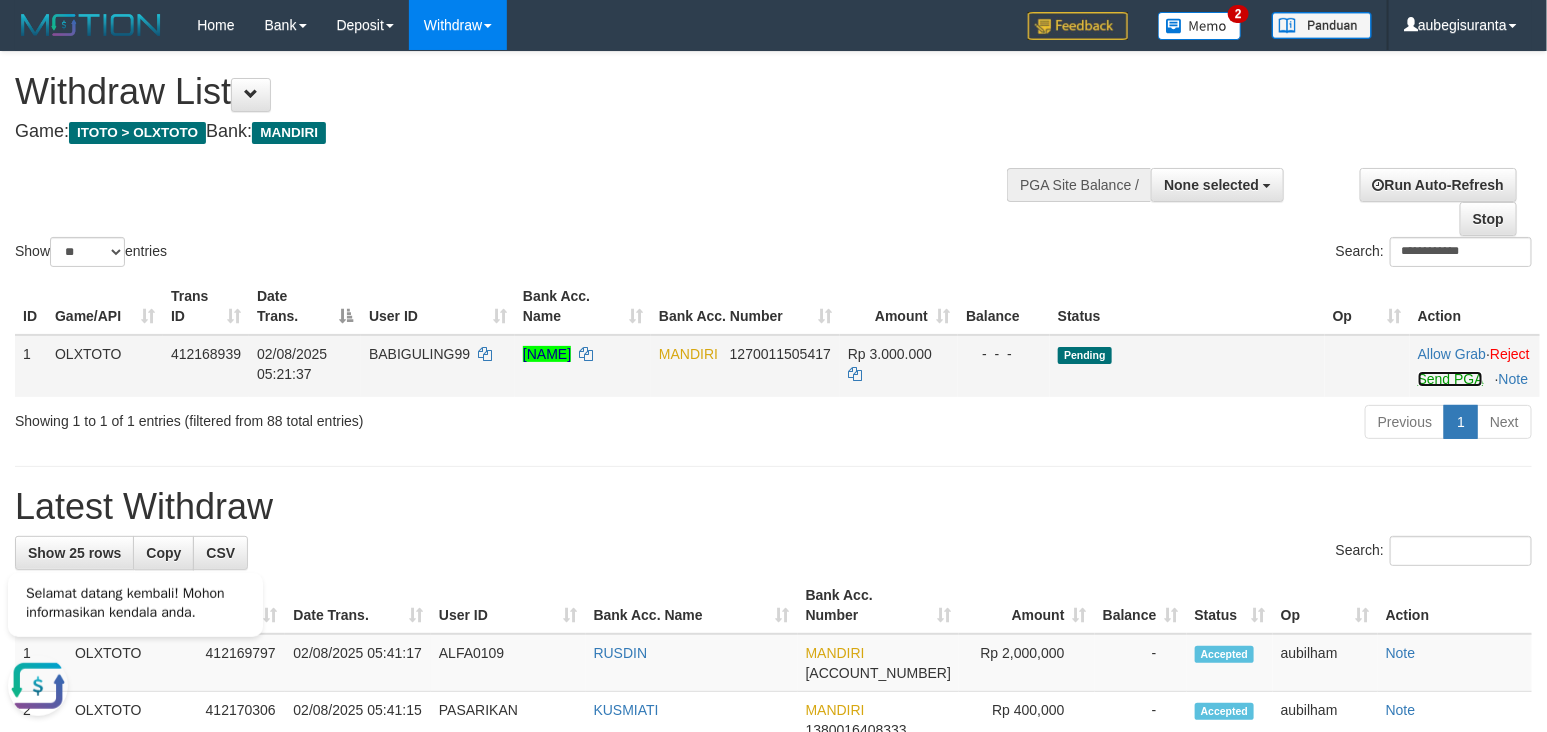 click on "Send PGA" at bounding box center [1450, 379] 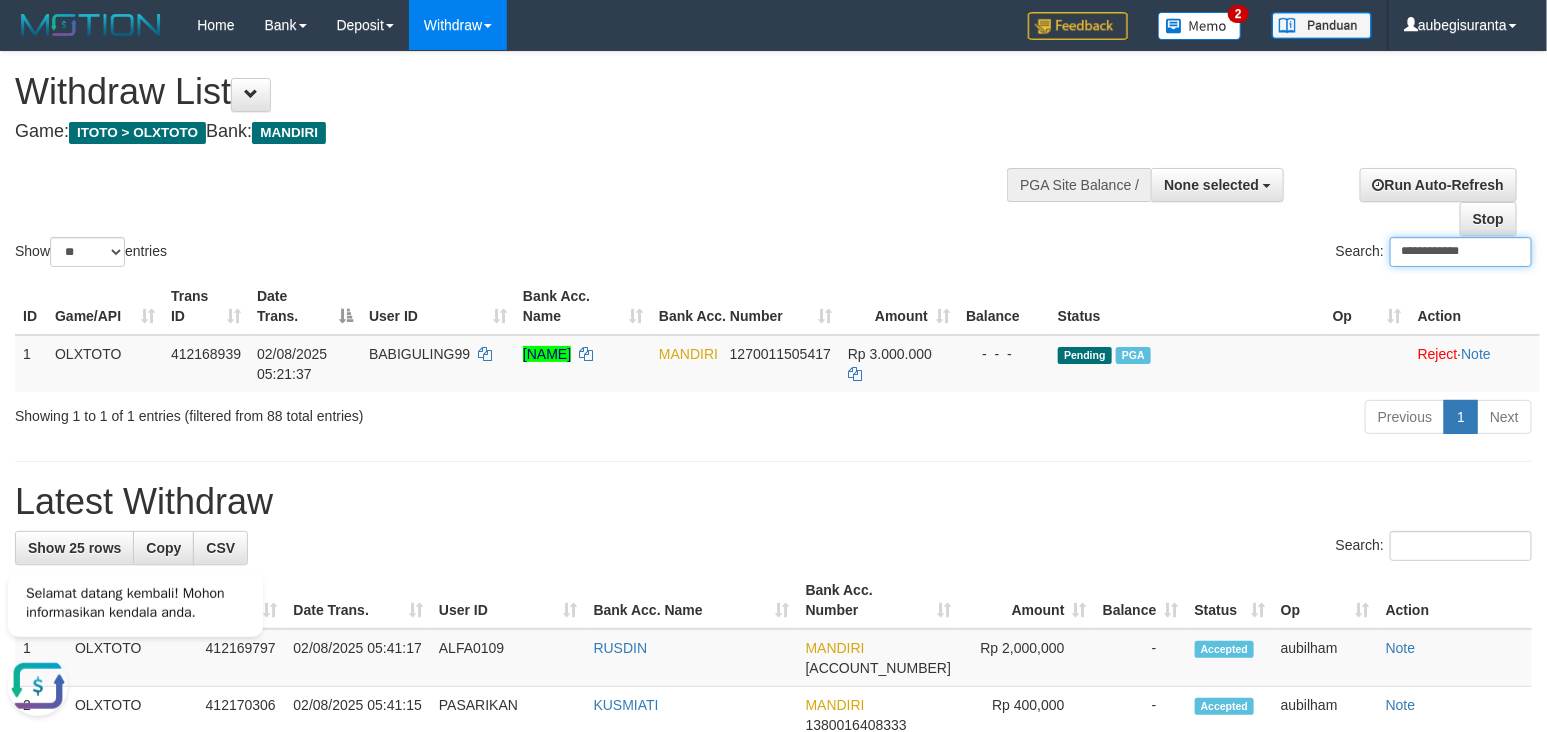 click on "**********" at bounding box center (1461, 252) 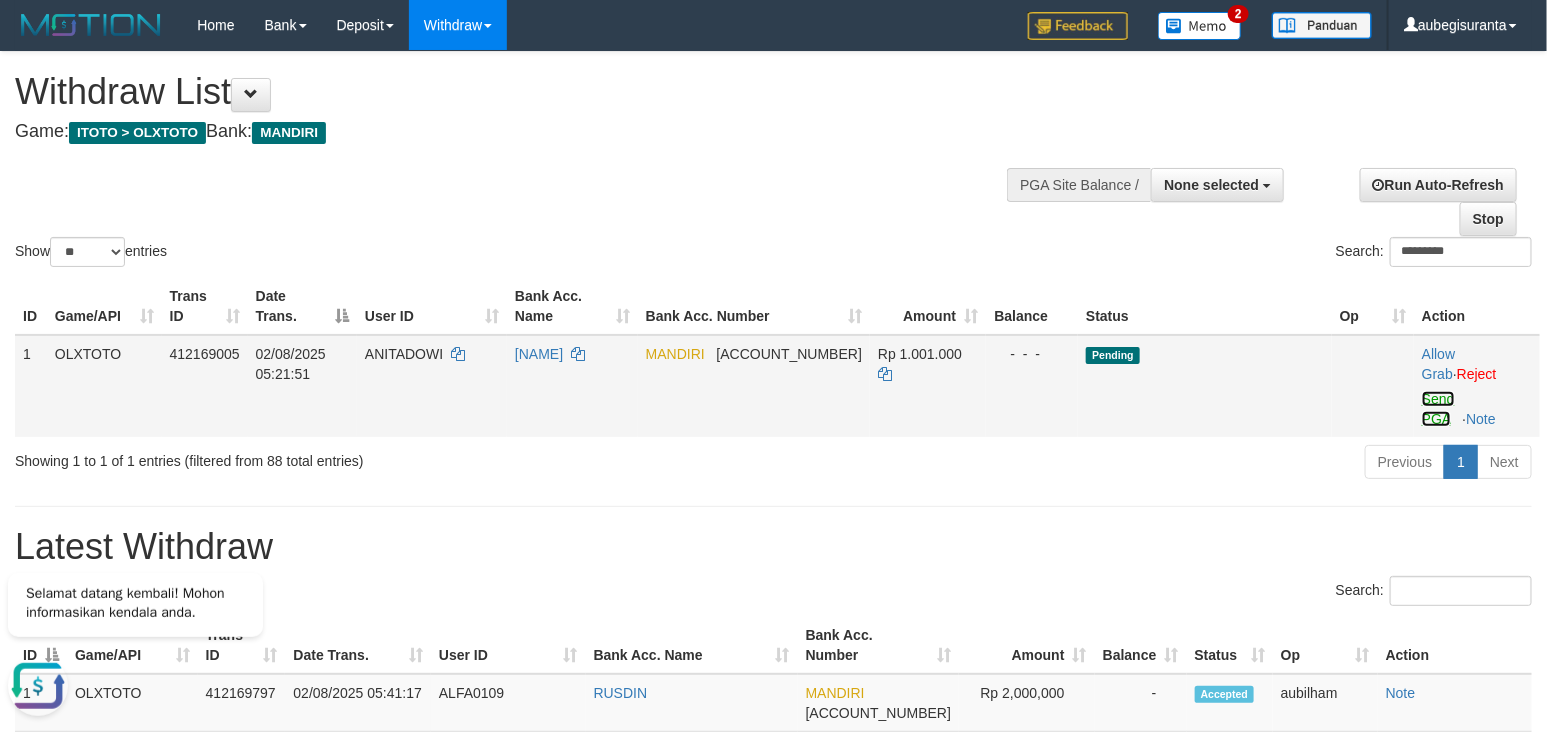click on "Send PGA" at bounding box center (1438, 409) 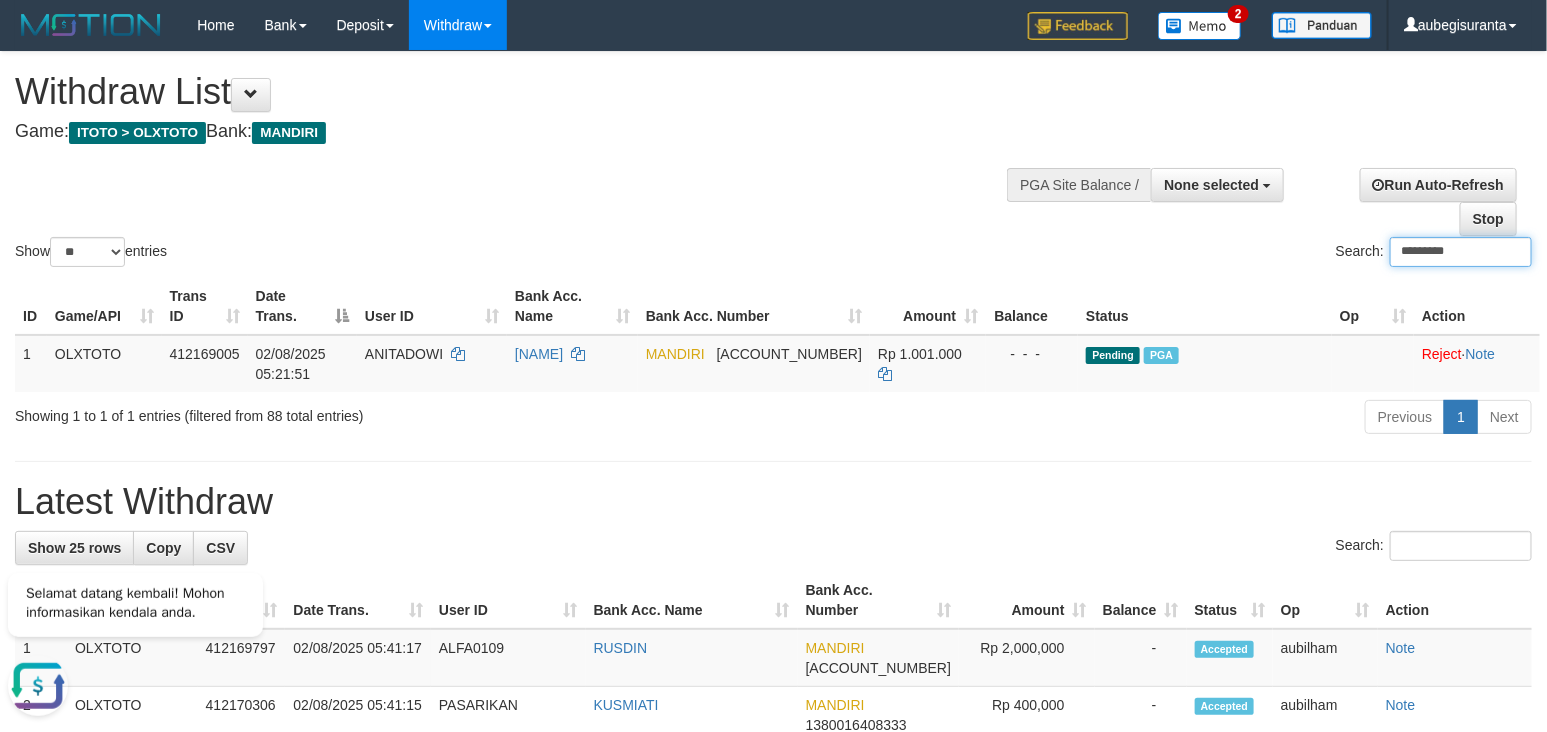 click on "*********" at bounding box center [1461, 252] 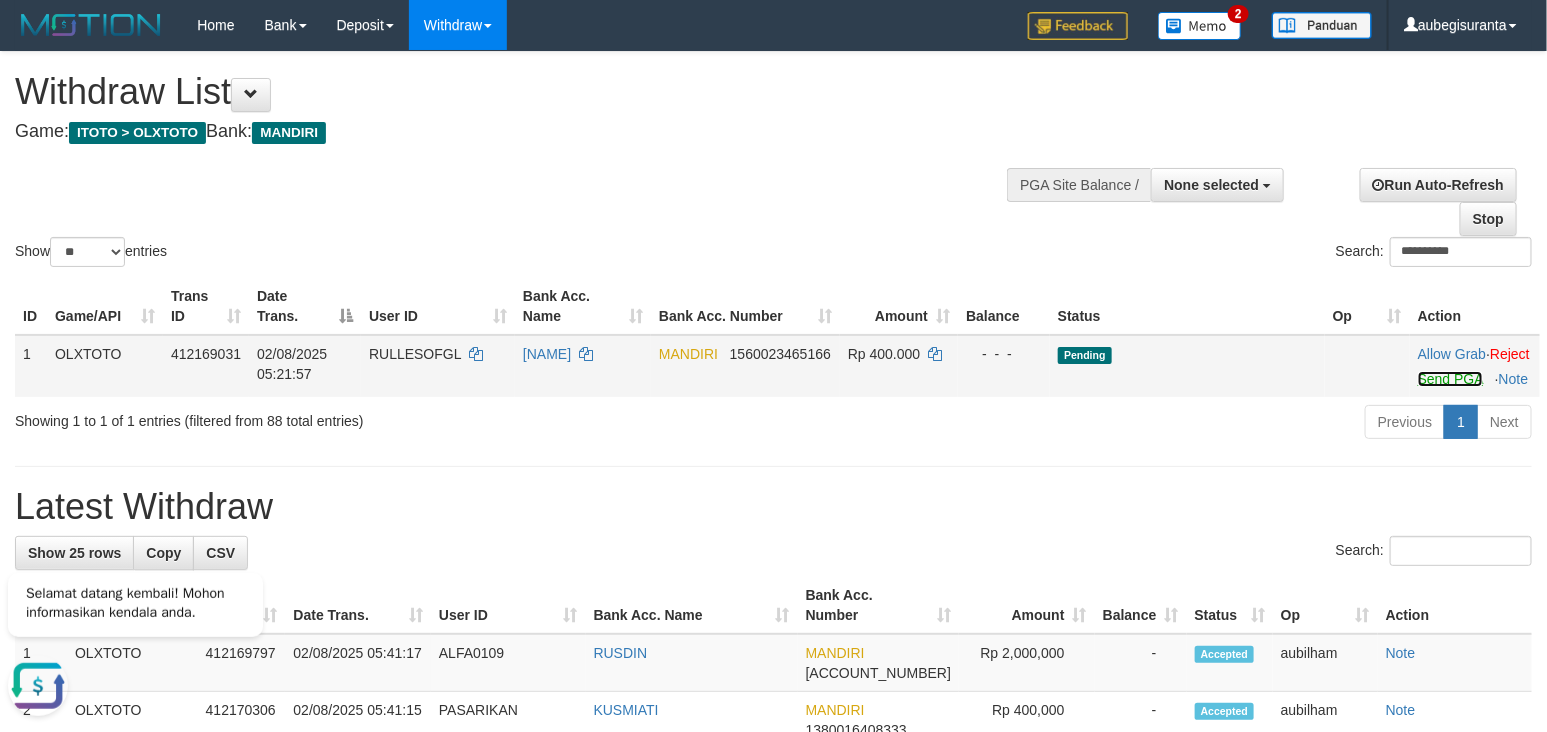 click on "Send PGA" at bounding box center [1450, 379] 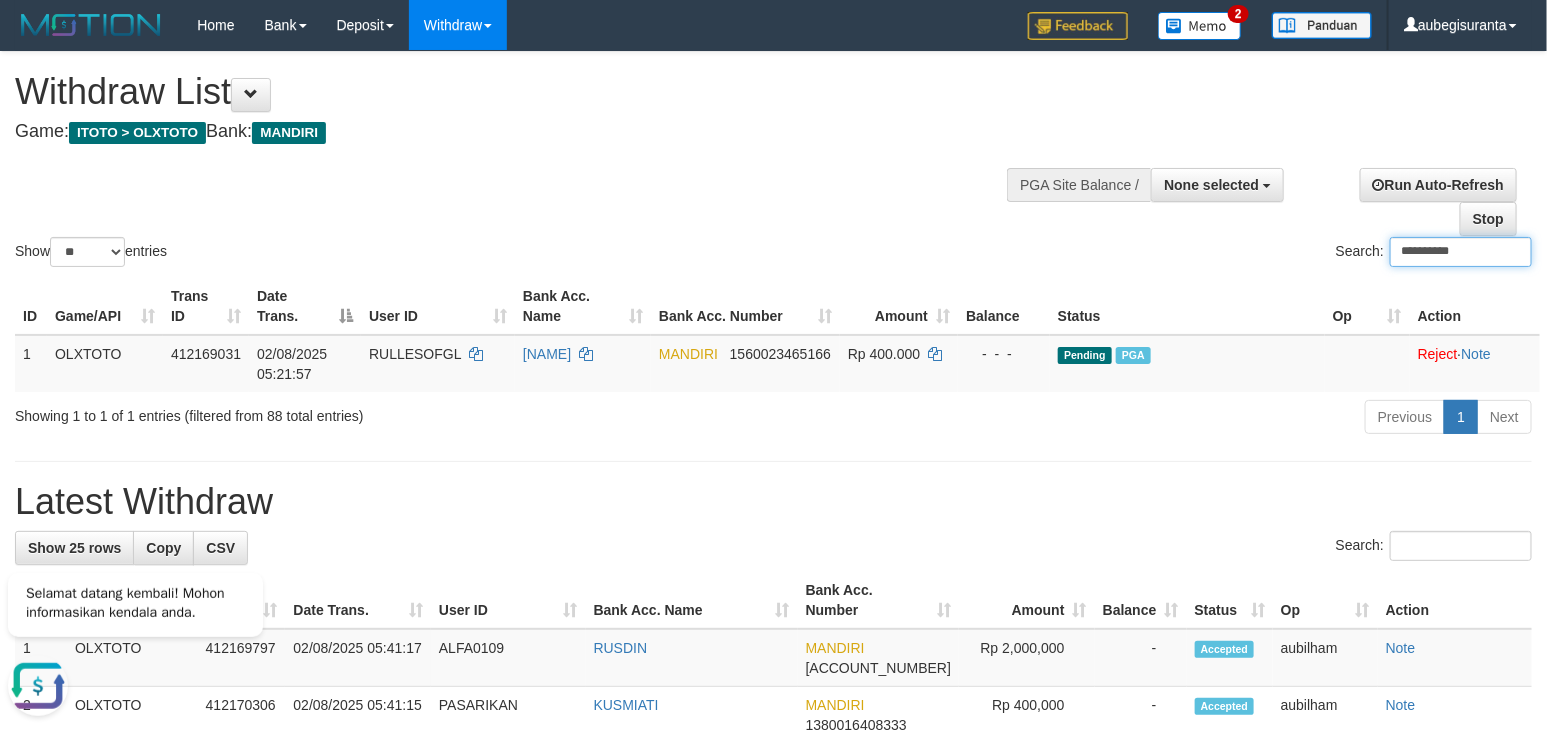 click on "**********" at bounding box center [1461, 252] 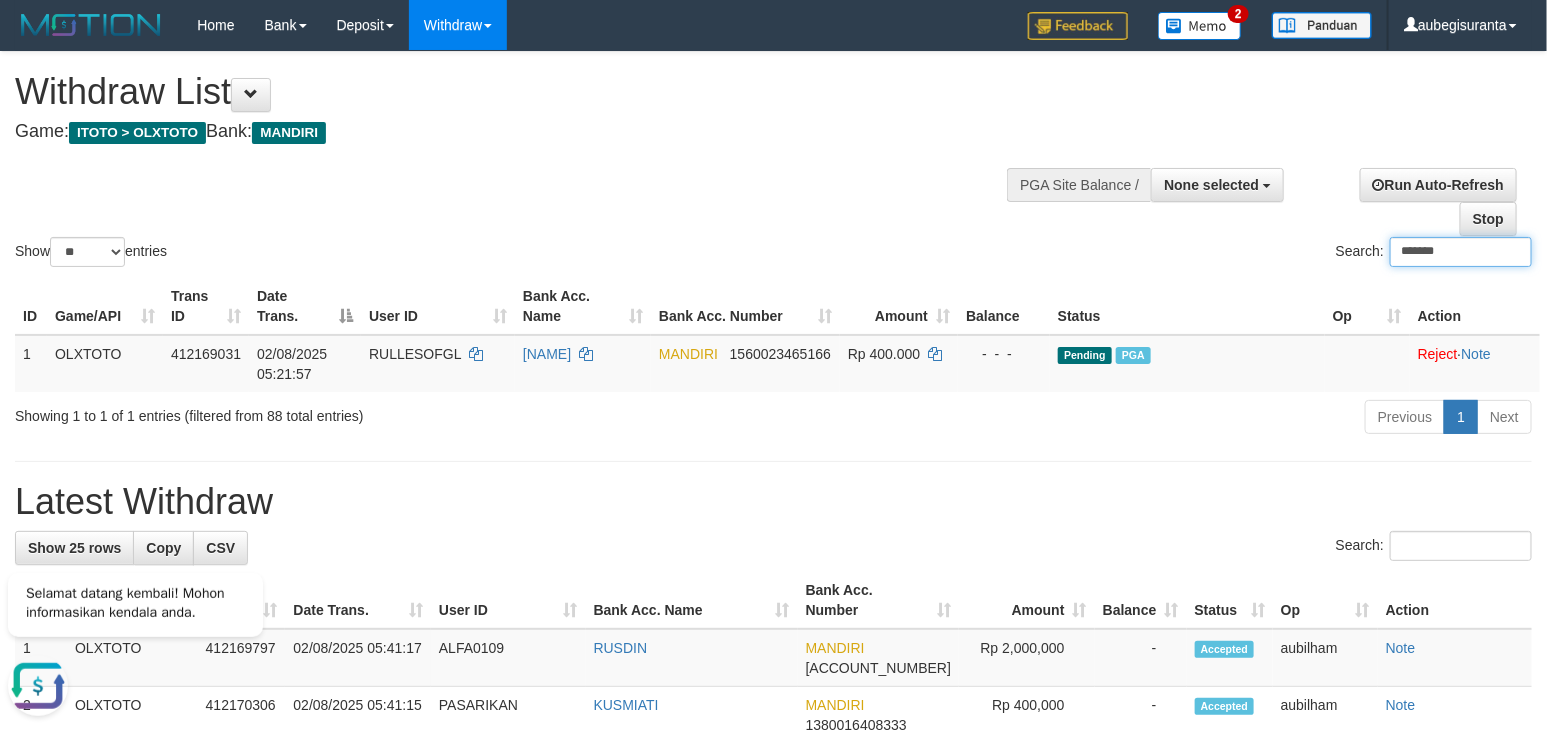 type on "*******" 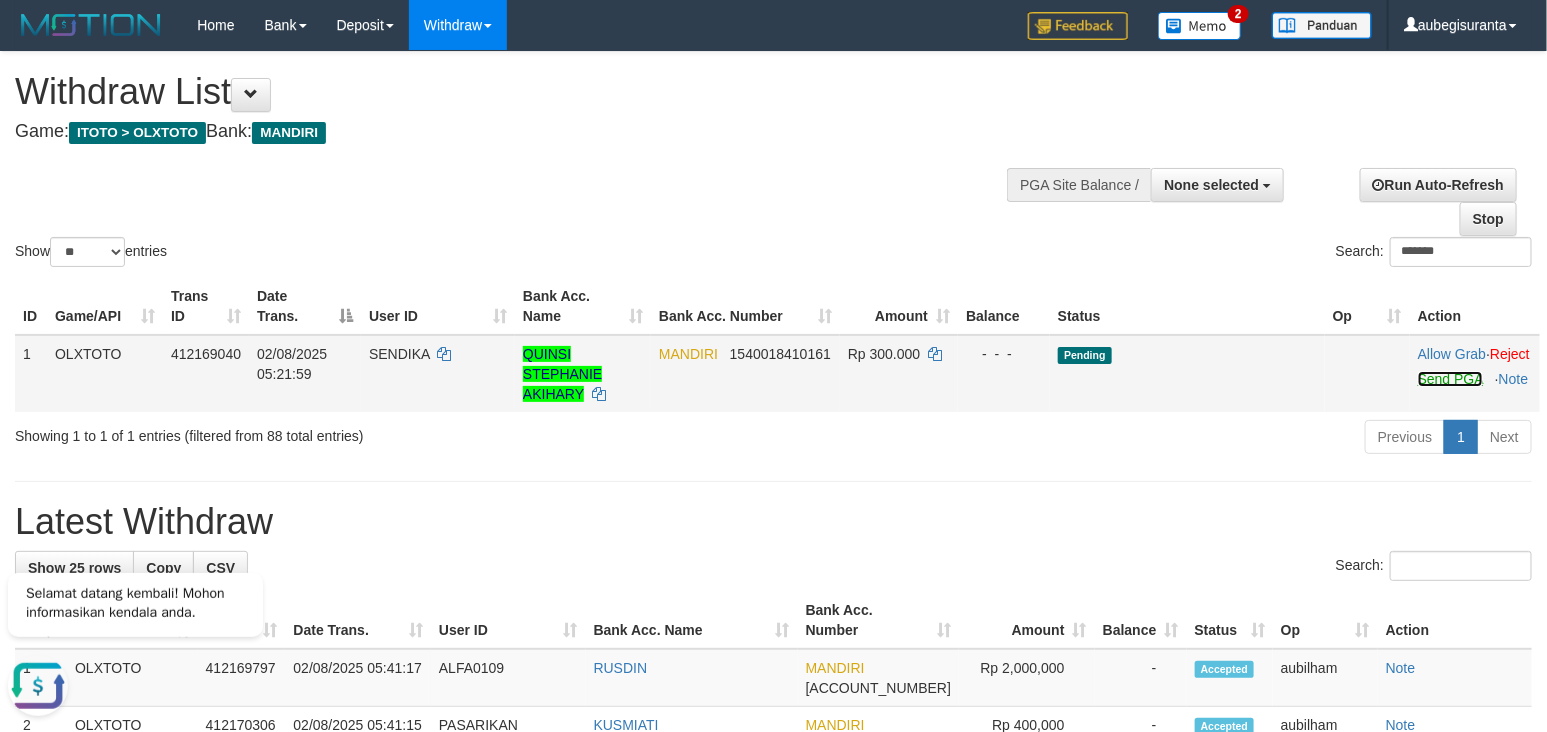 click on "Send PGA" at bounding box center (1450, 379) 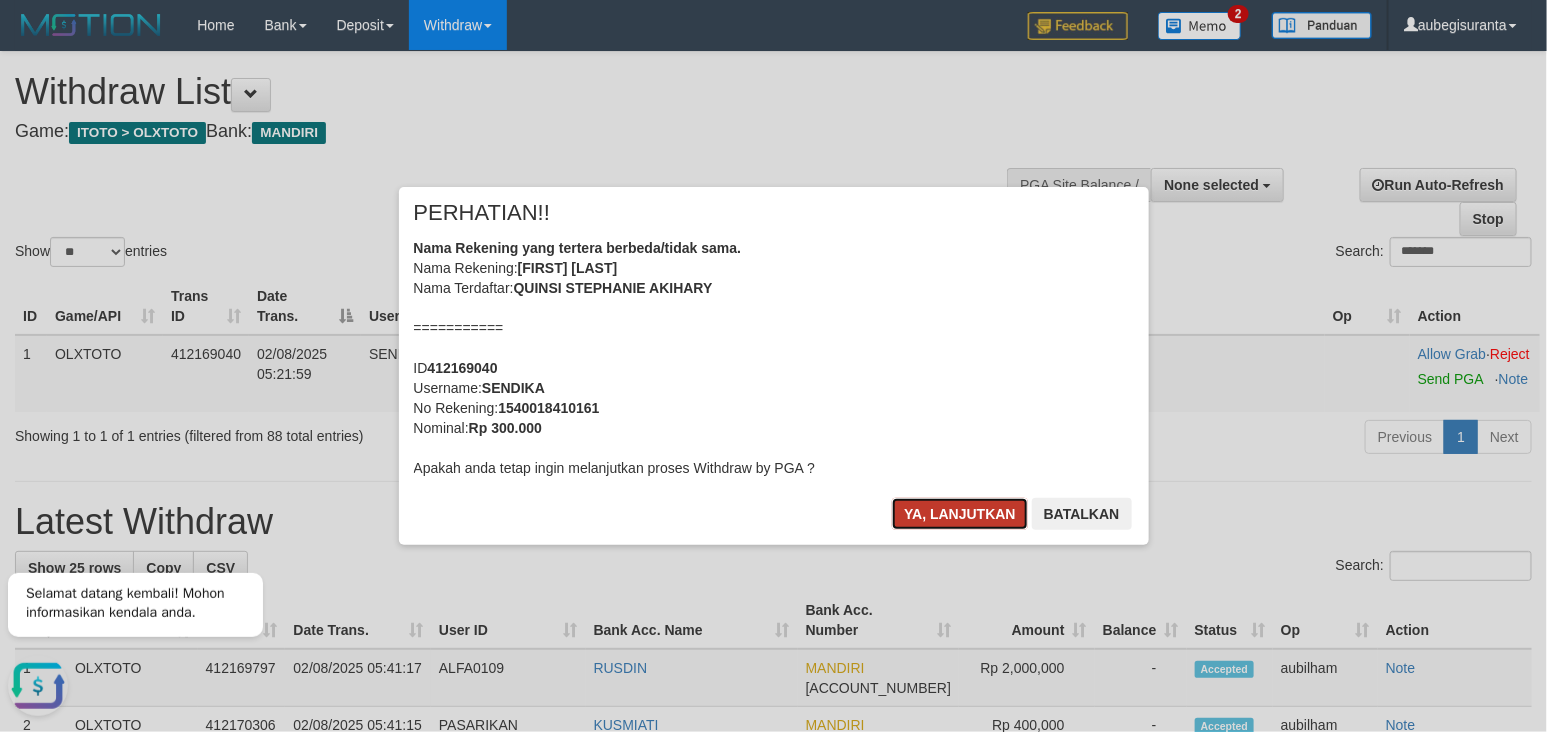 click on "Ya, lanjutkan" at bounding box center (960, 514) 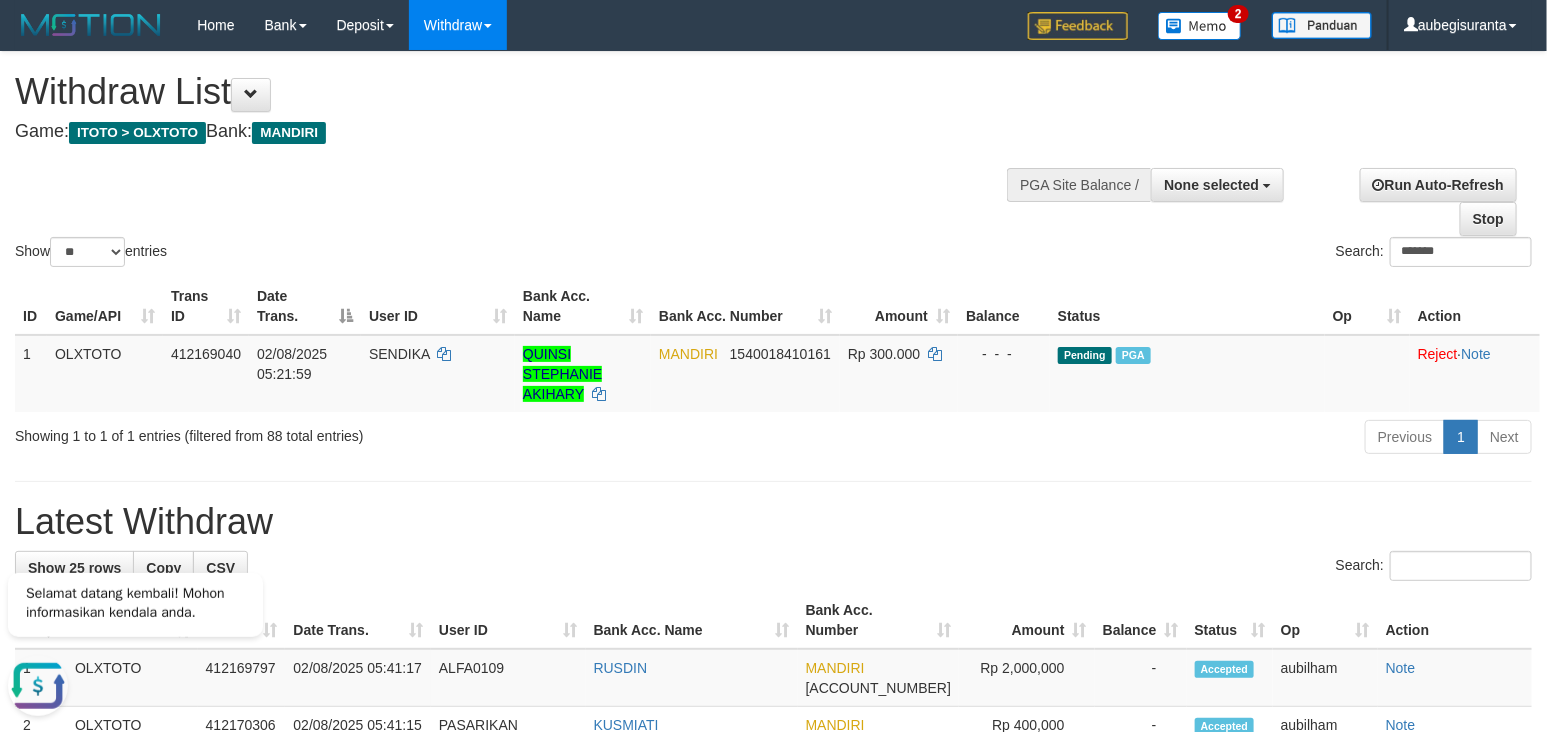click on "Search: *******" at bounding box center (1161, 254) 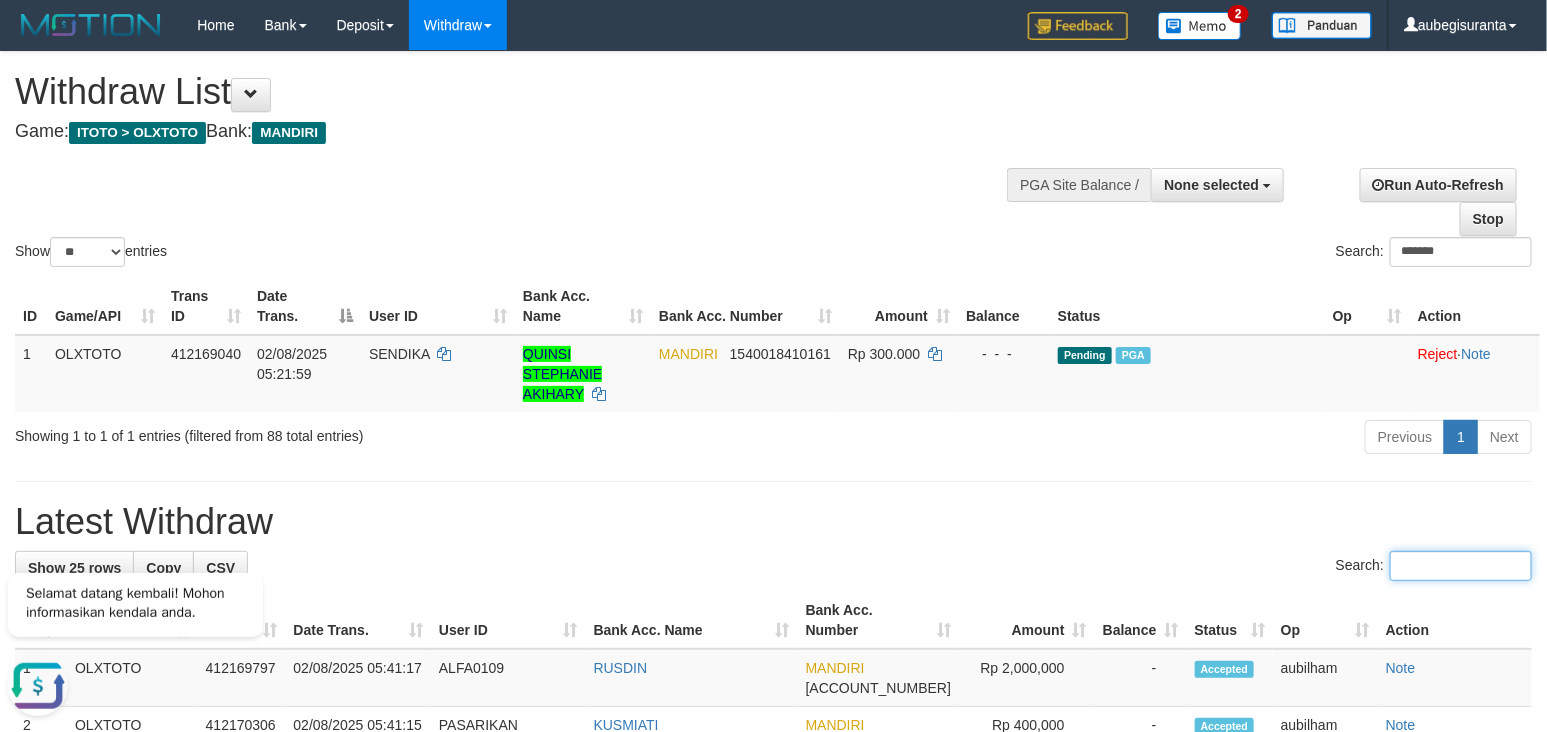 click on "Search:" at bounding box center (1461, 566) 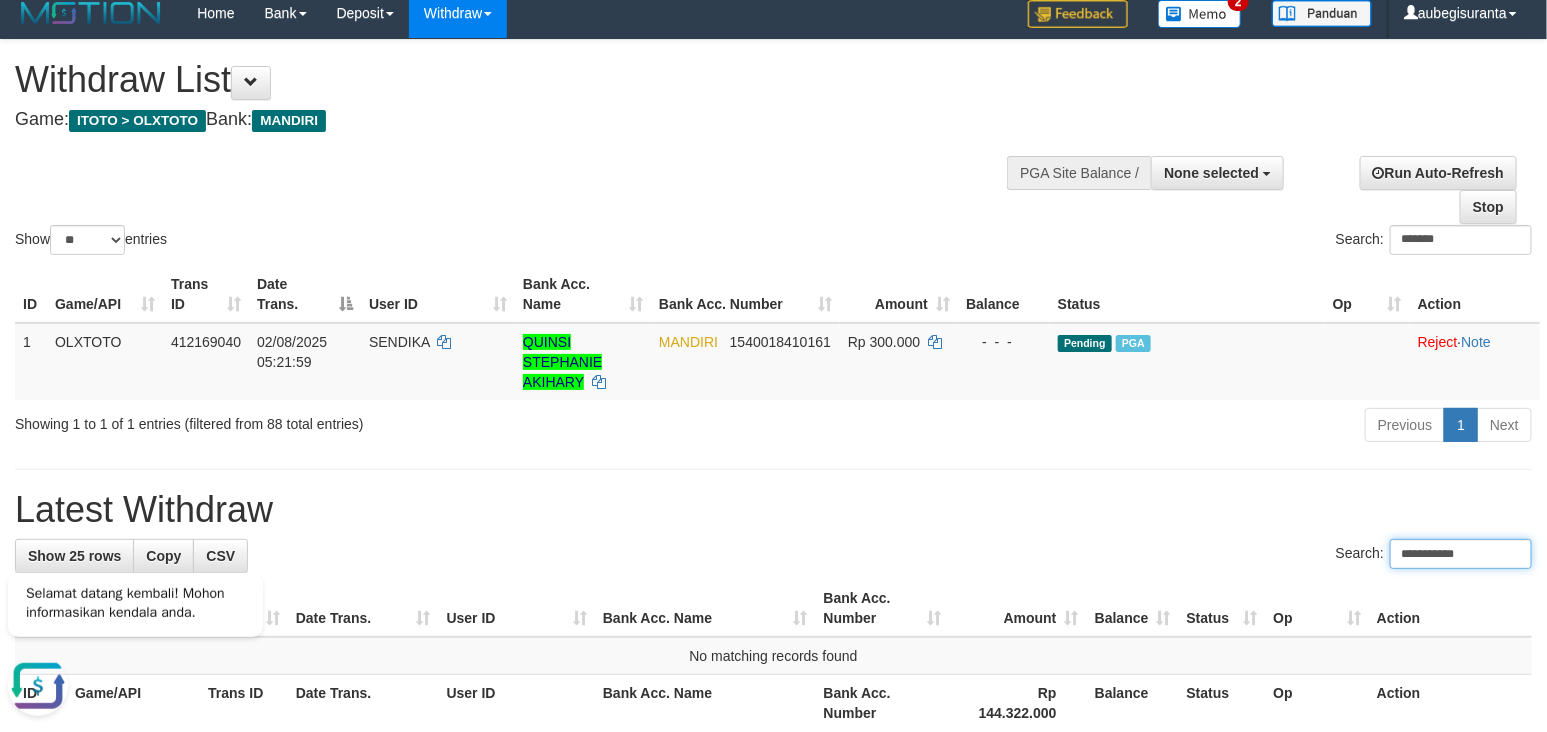 scroll, scrollTop: 200, scrollLeft: 0, axis: vertical 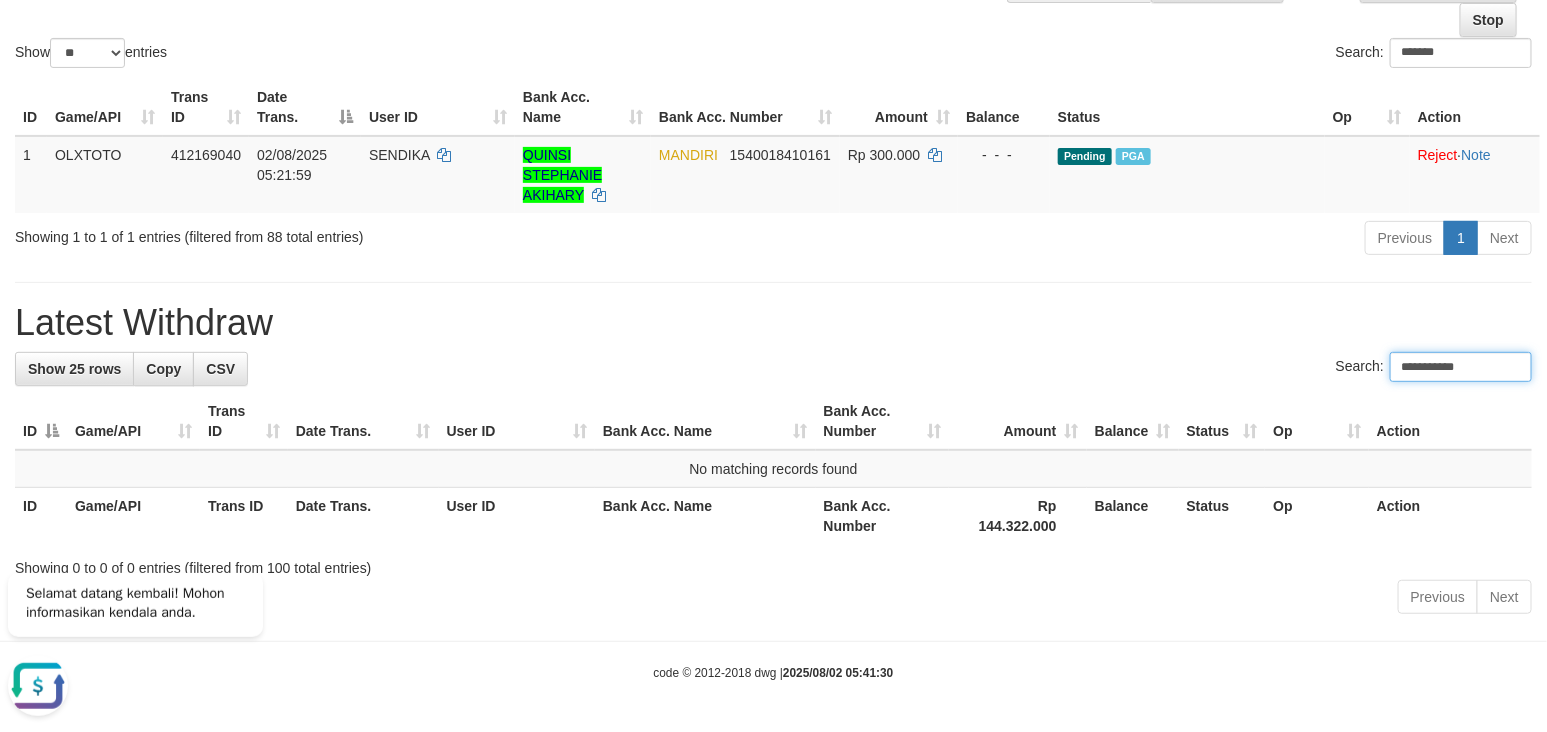 type on "**********" 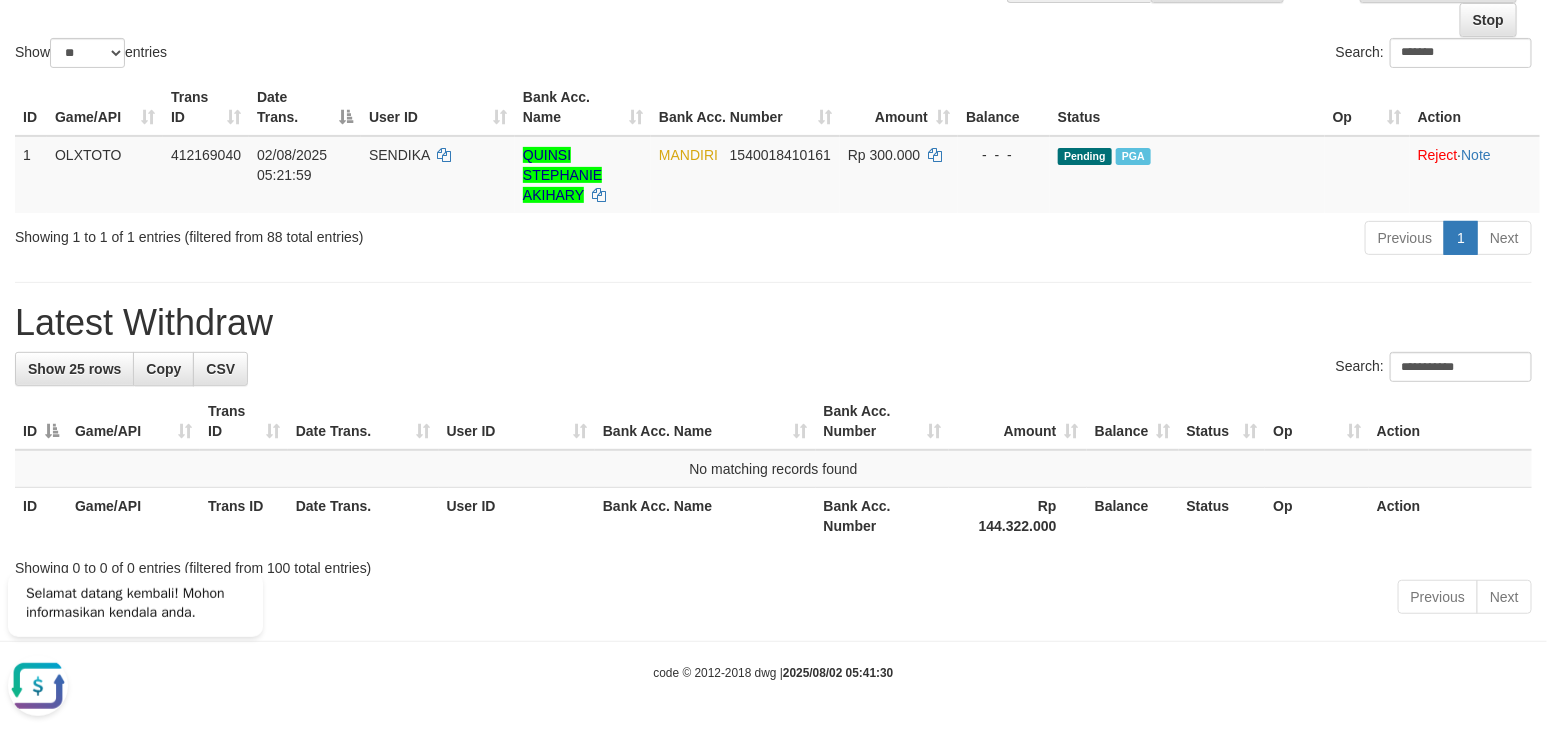 click on "**********" at bounding box center (773, 237) 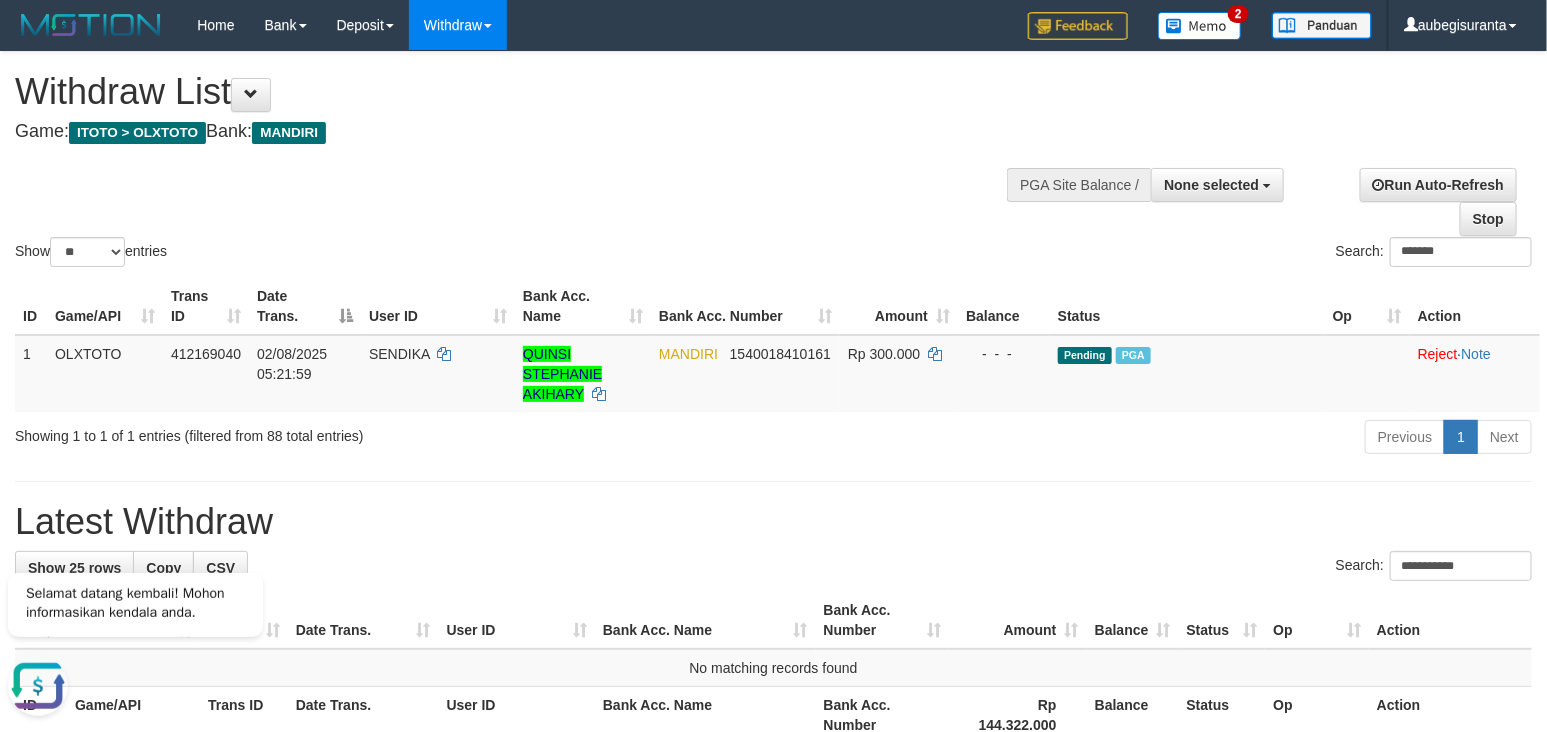 click at bounding box center [773, 152] 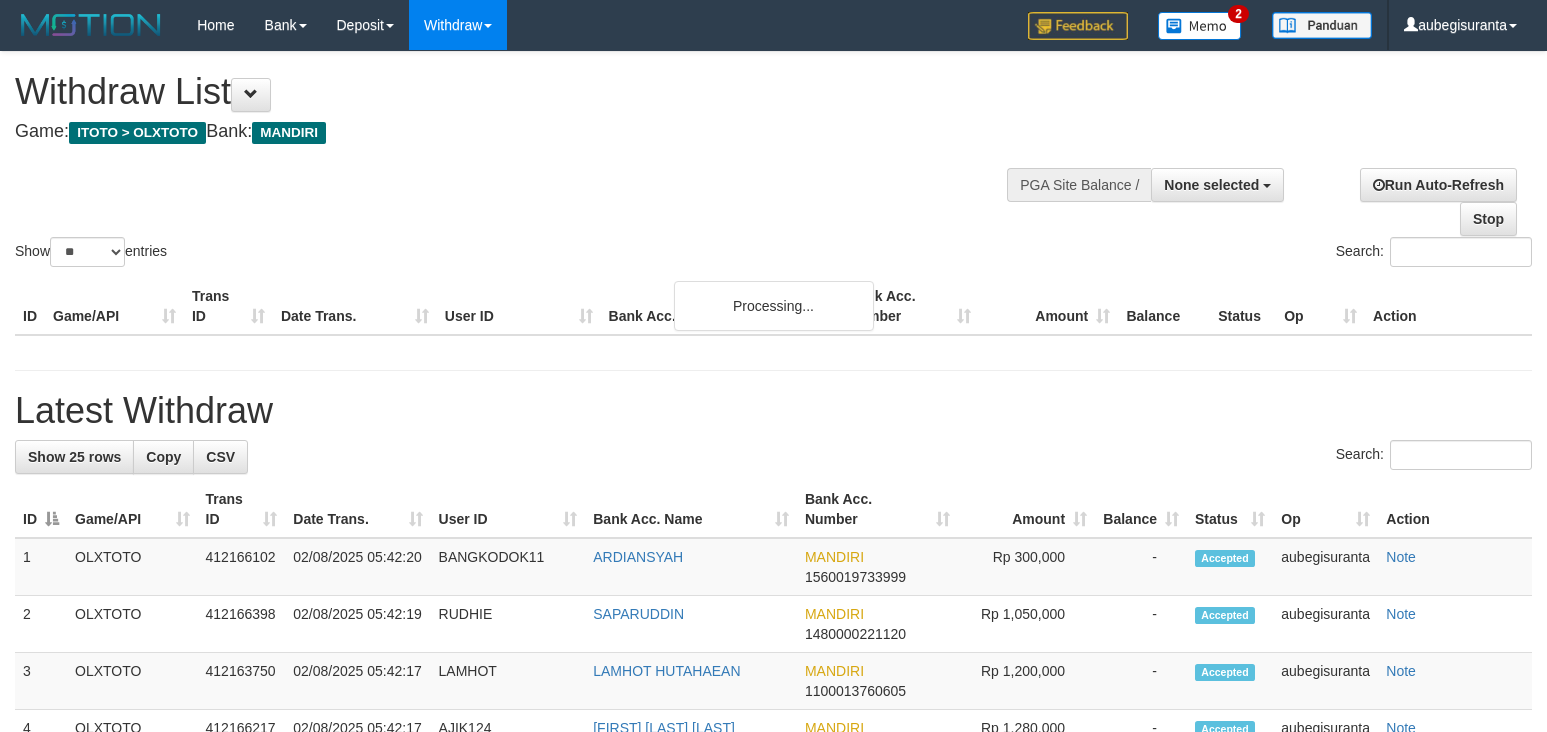 select 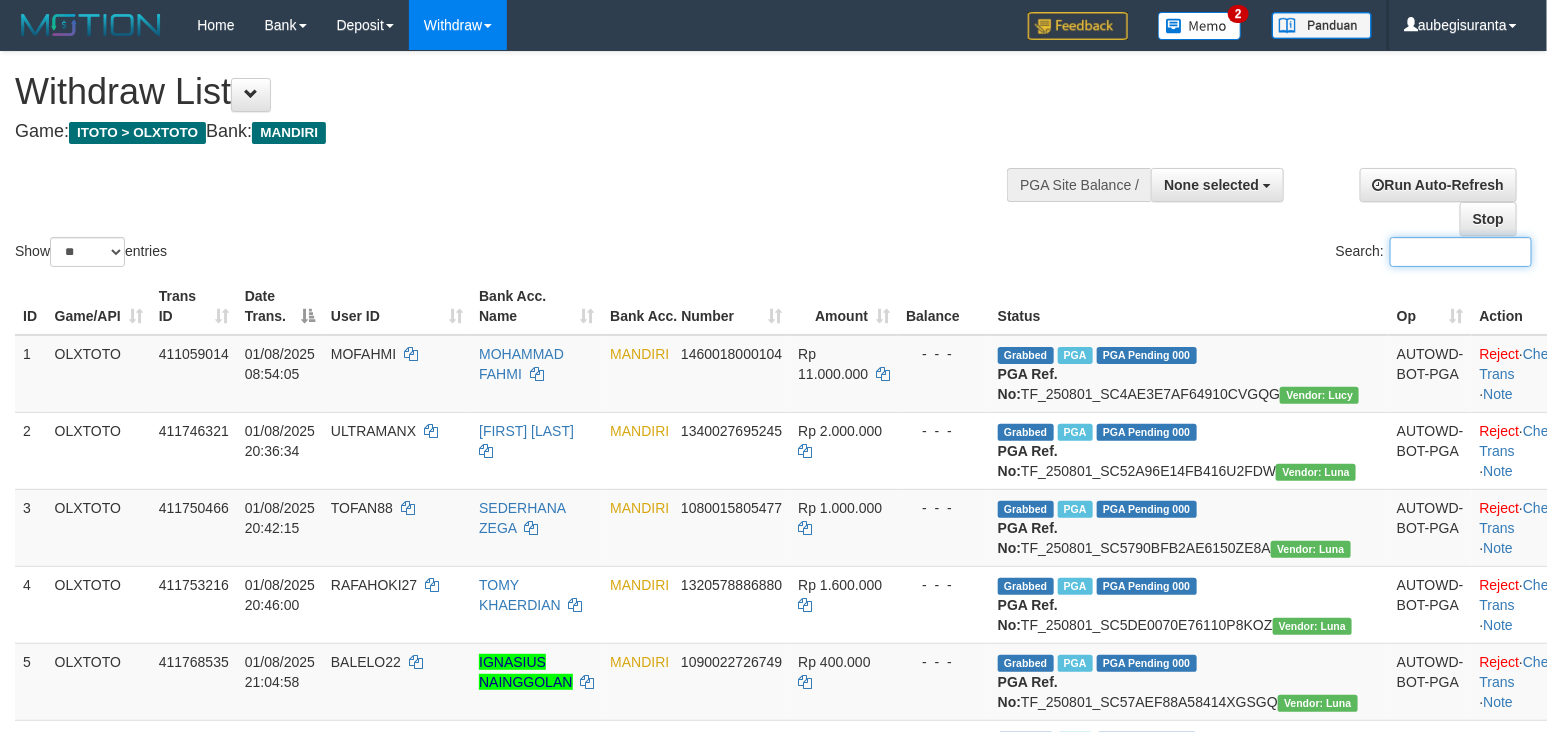 click on "Search:" at bounding box center (1461, 252) 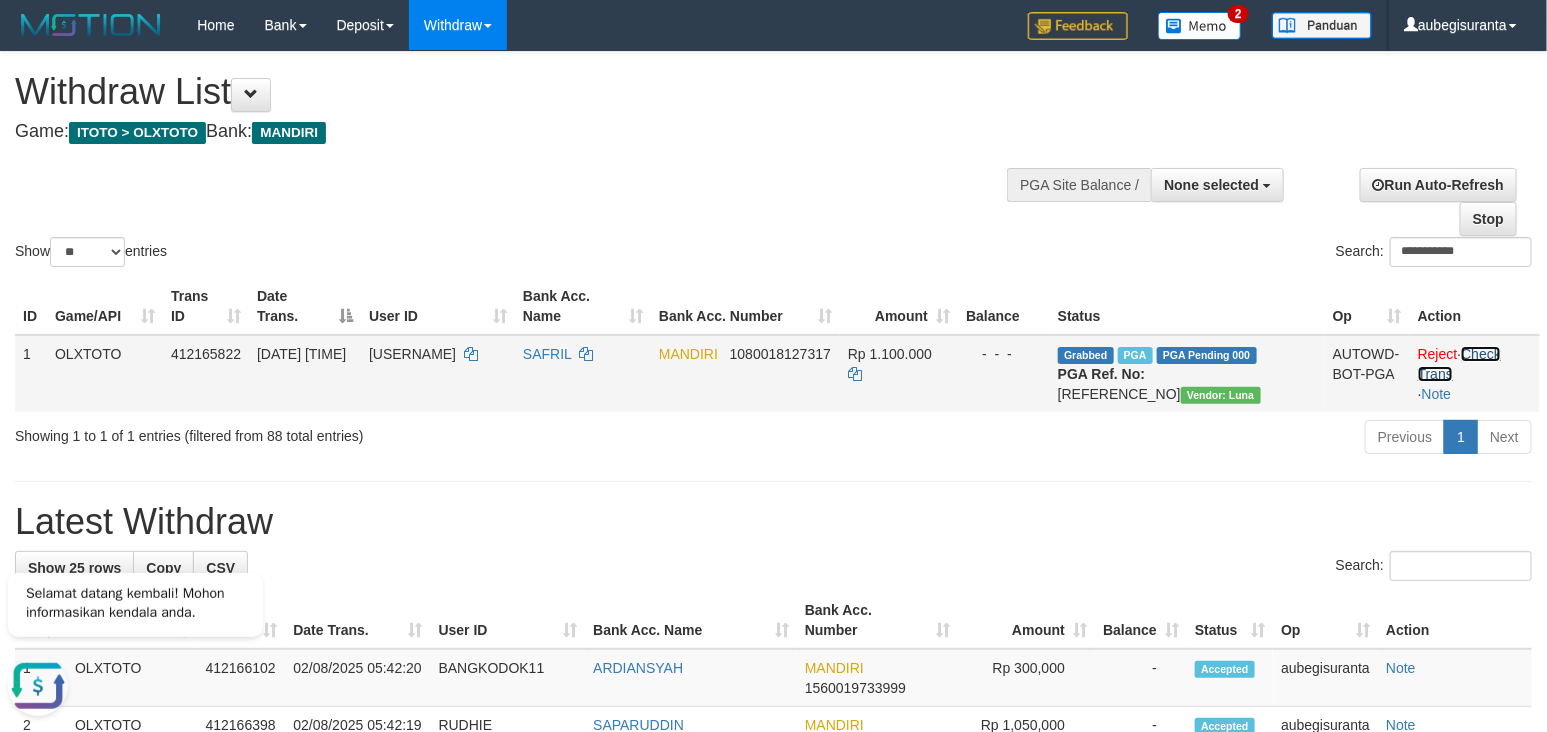 click on "Check Trans" at bounding box center (1459, 364) 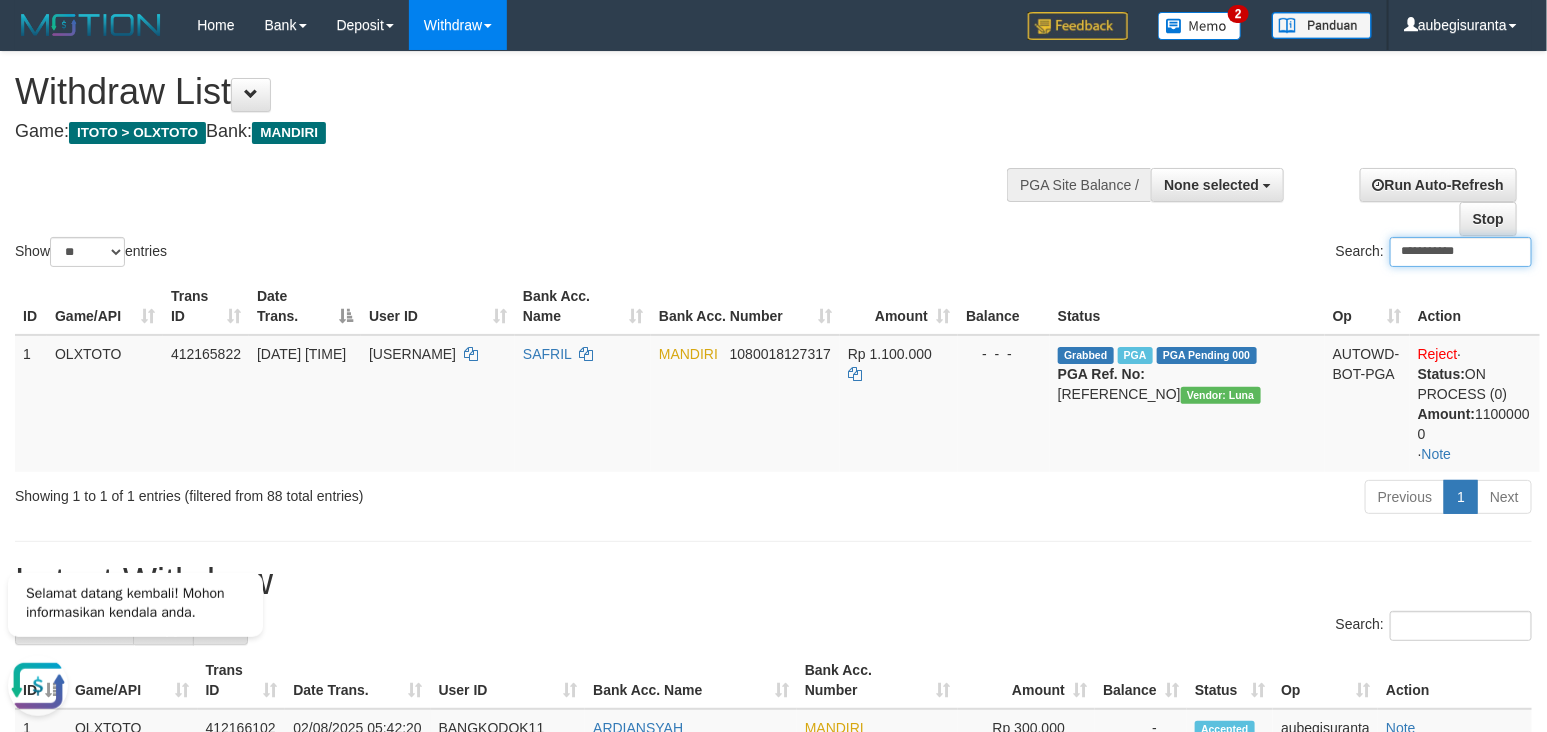click on "**********" at bounding box center [1461, 252] 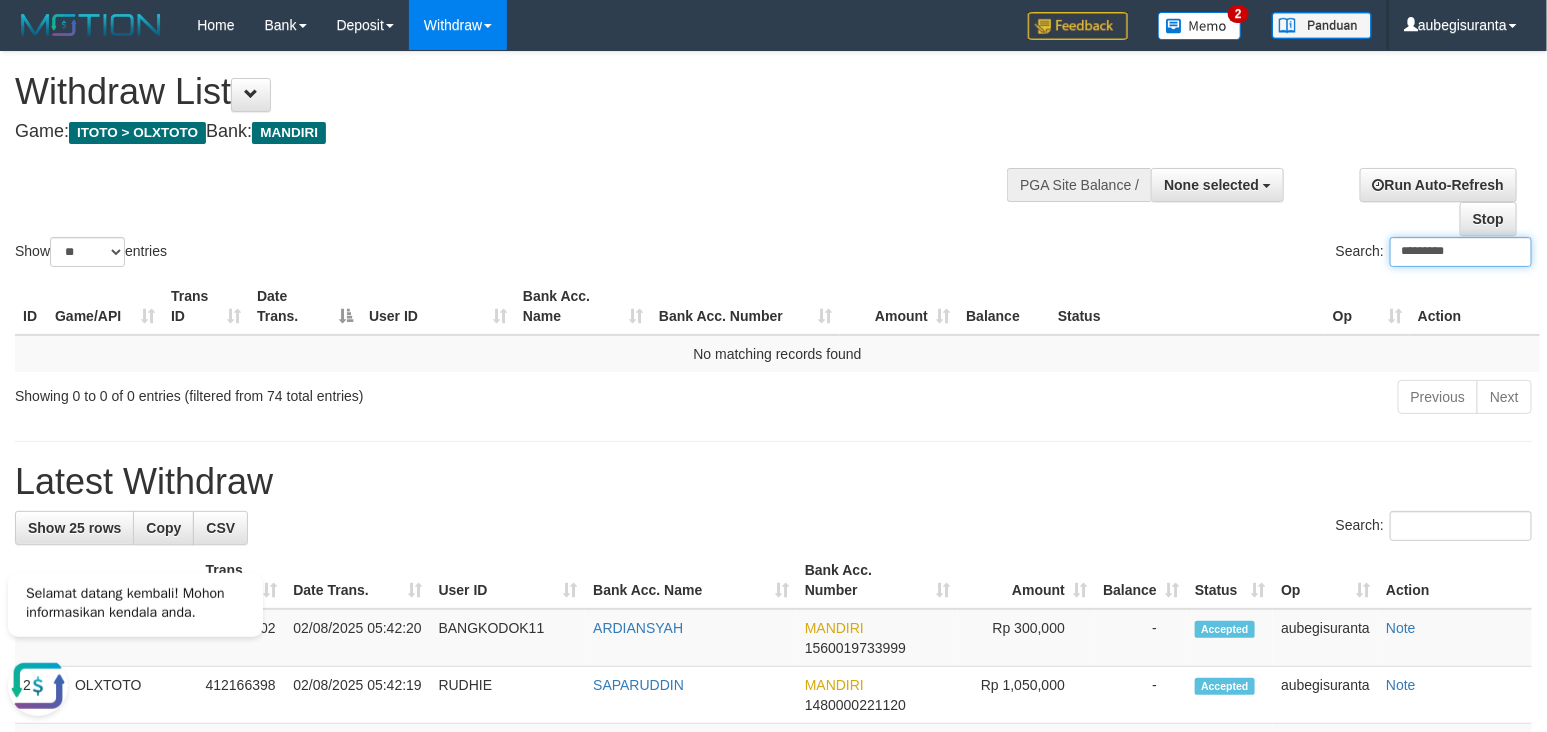 type on "*********" 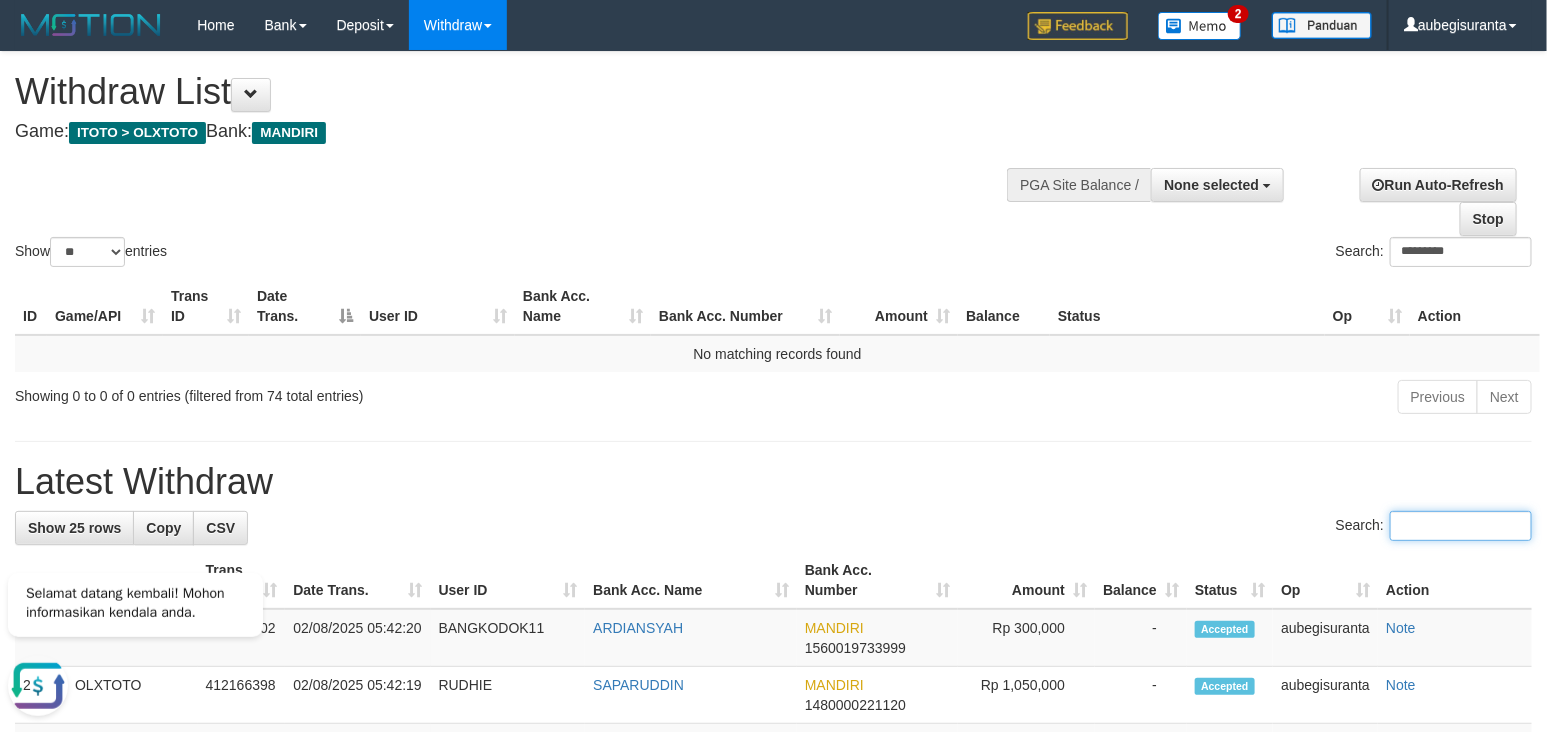 click on "Search:" at bounding box center (1461, 526) 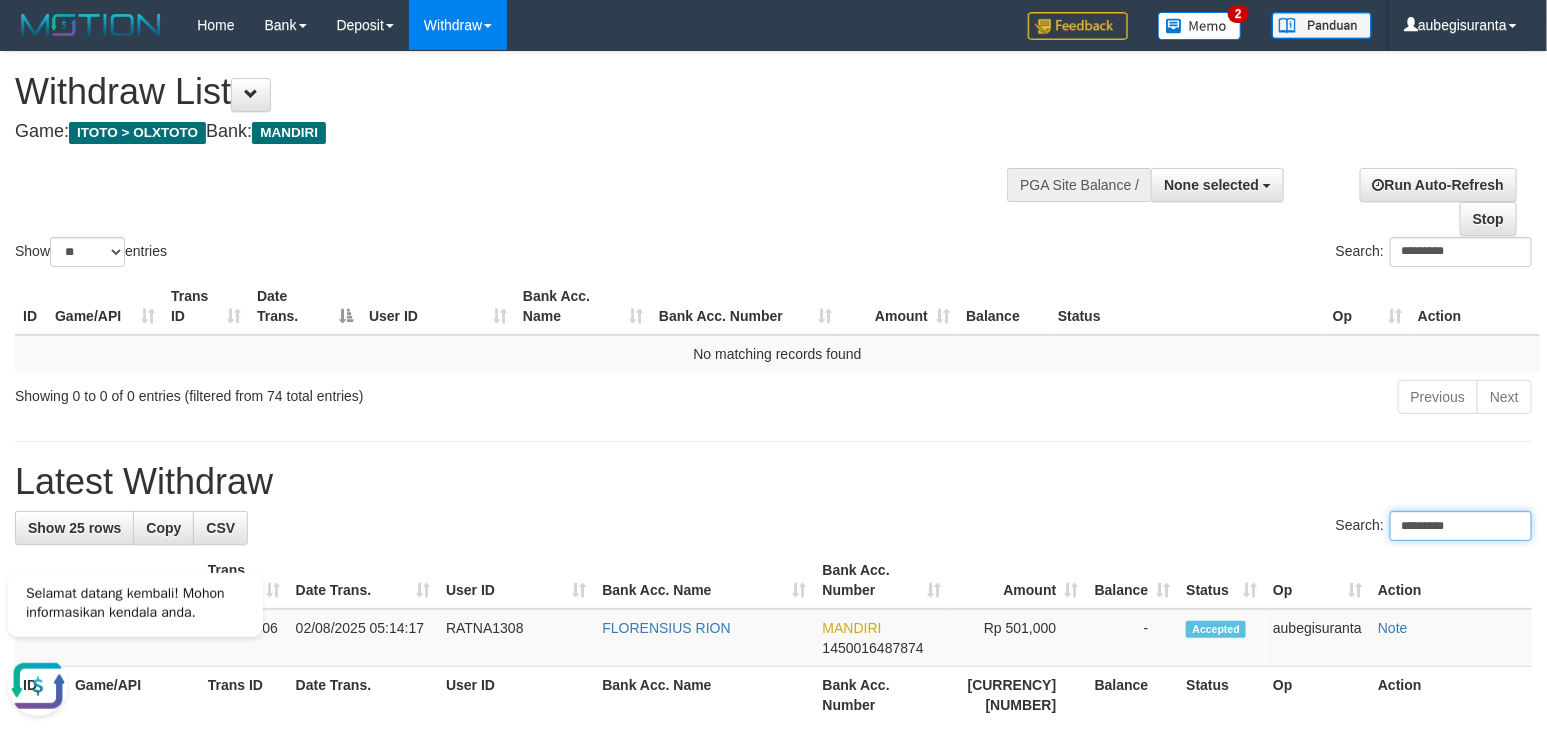 click on "*********" at bounding box center [1461, 526] 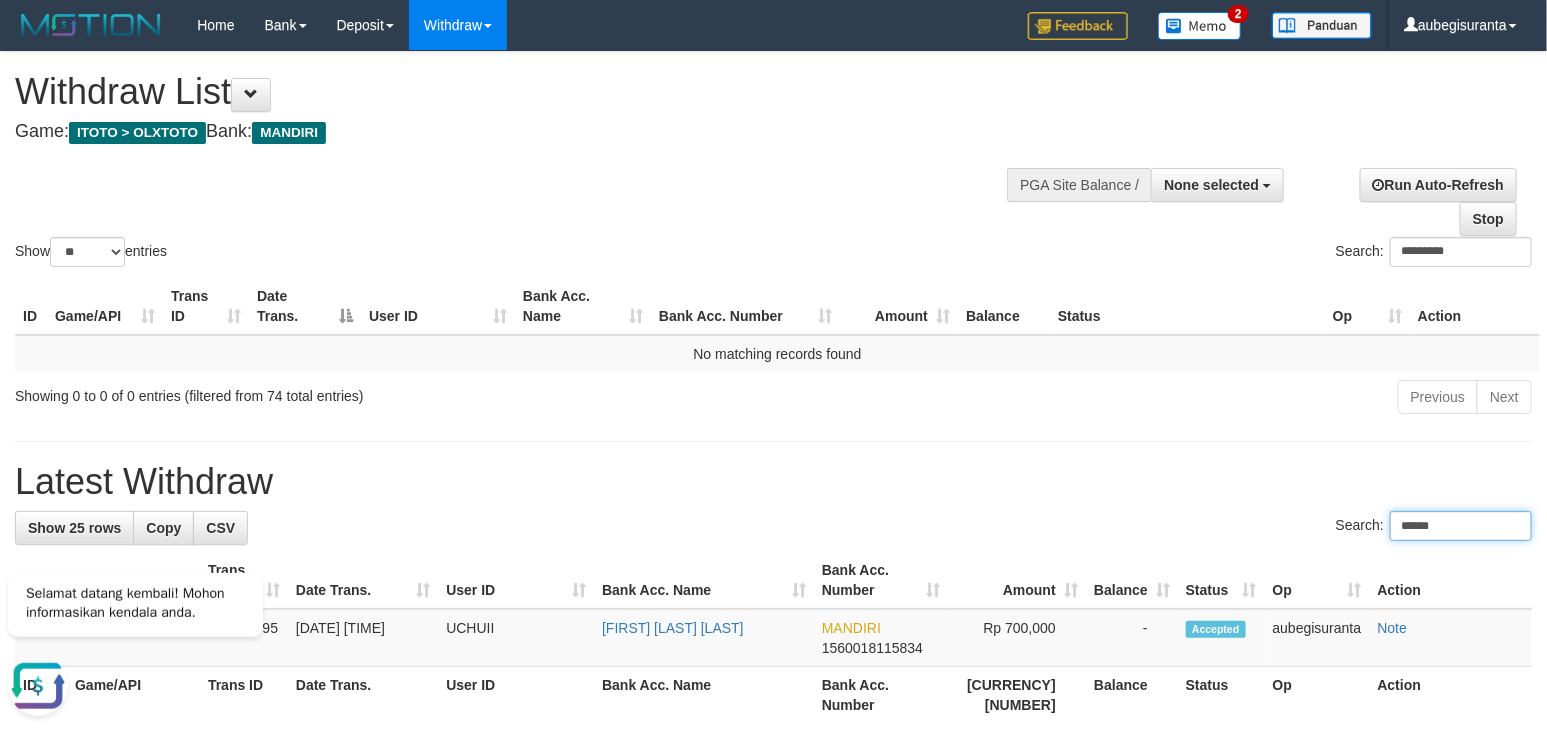 click on "******" at bounding box center (1461, 526) 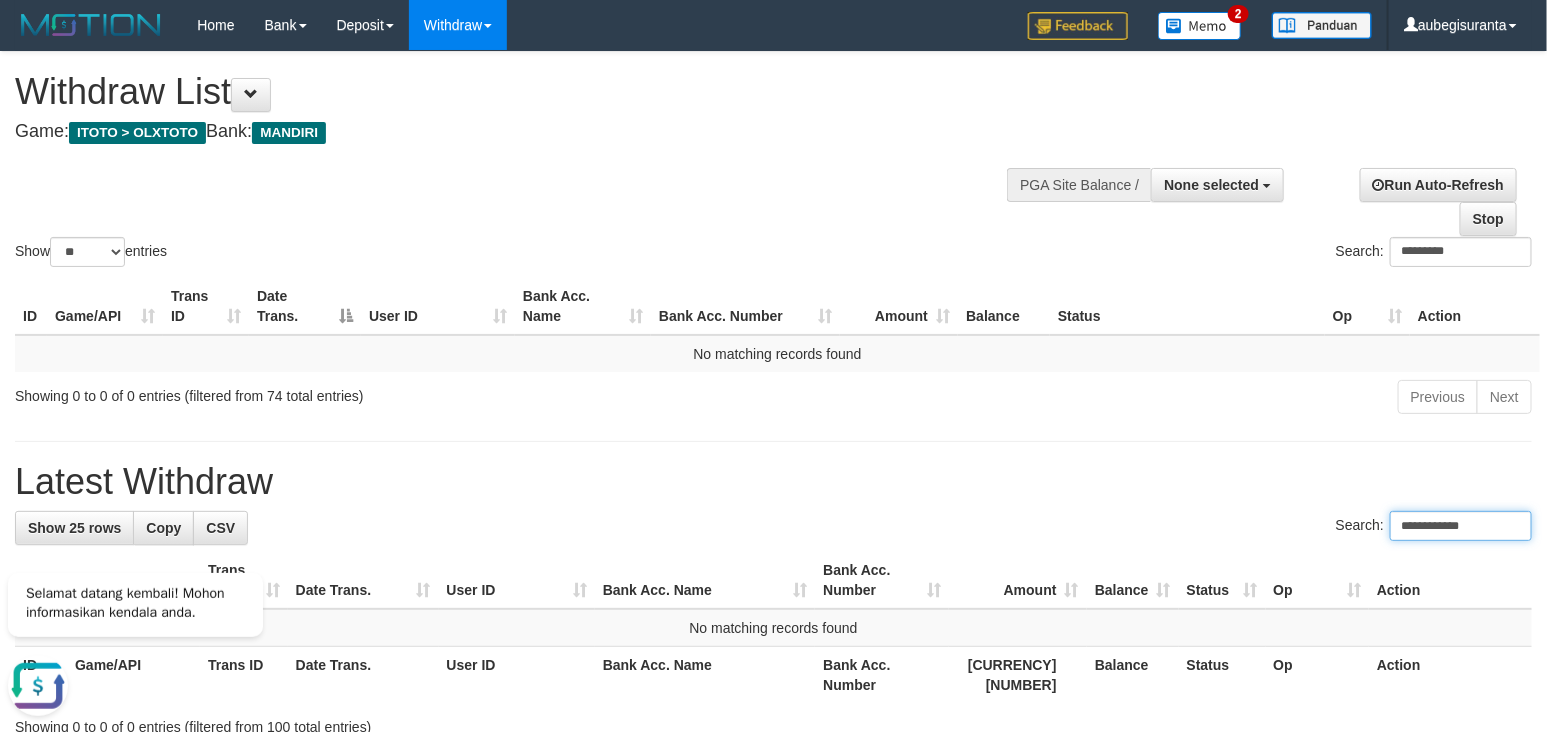 type on "**********" 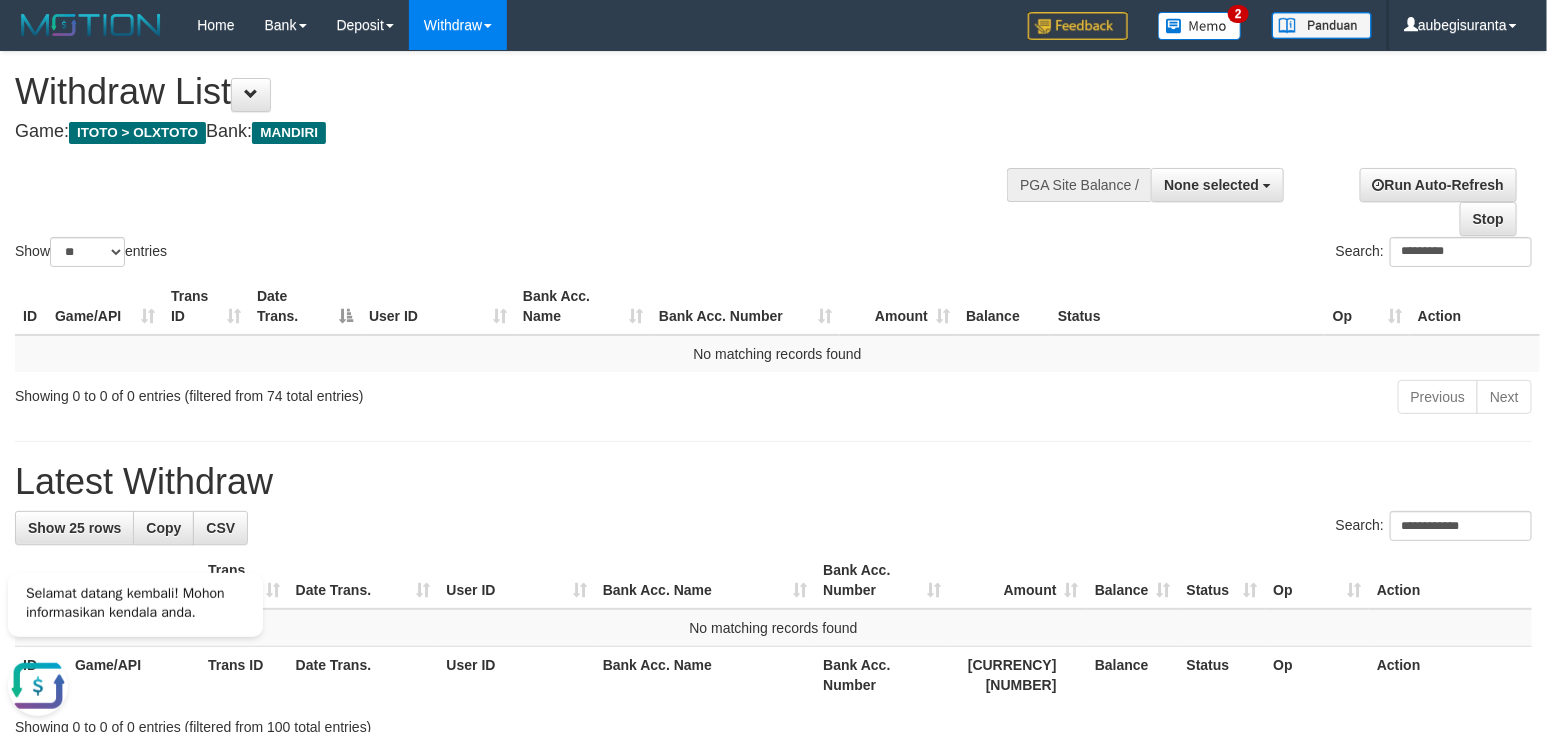 click on "**********" at bounding box center (520, 101) 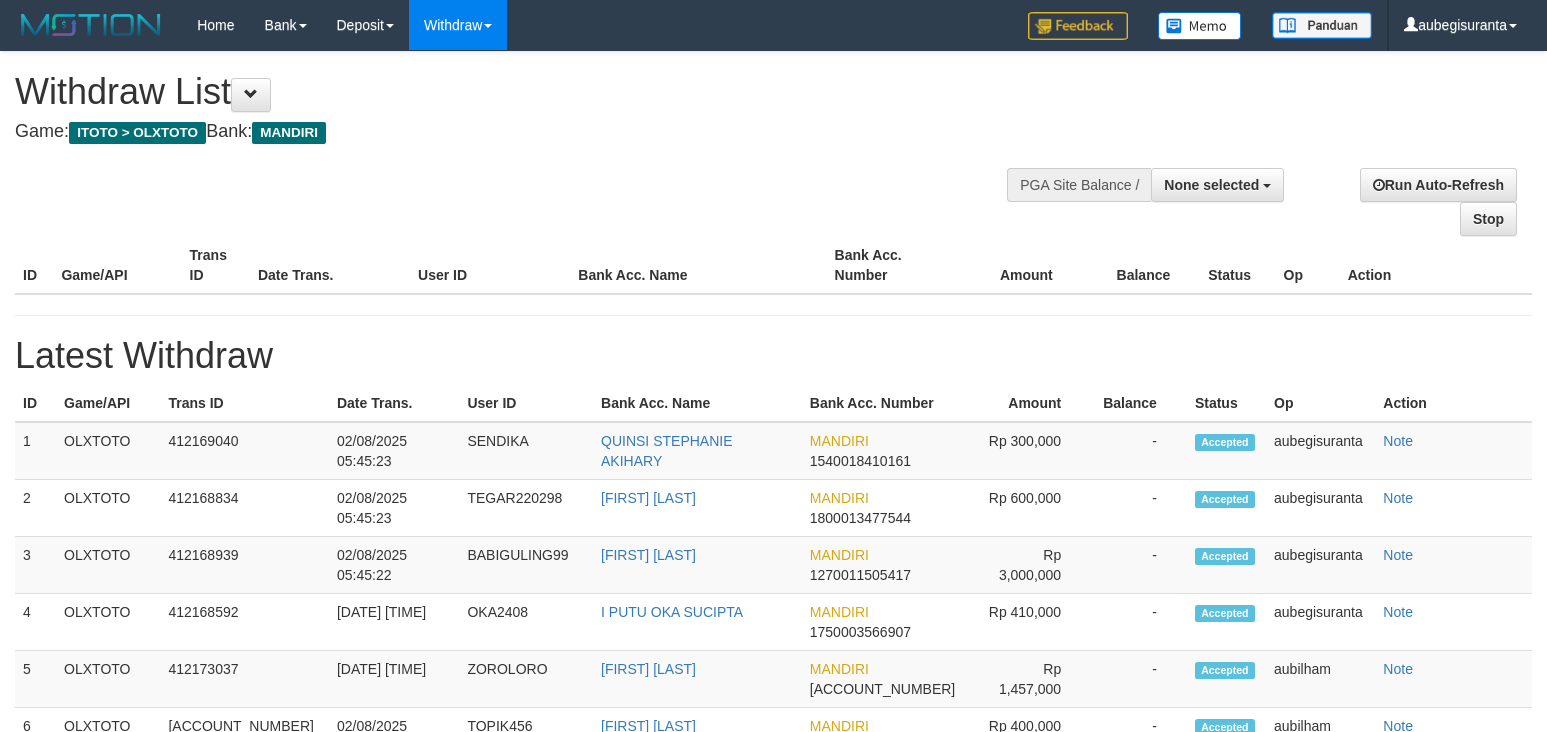 select 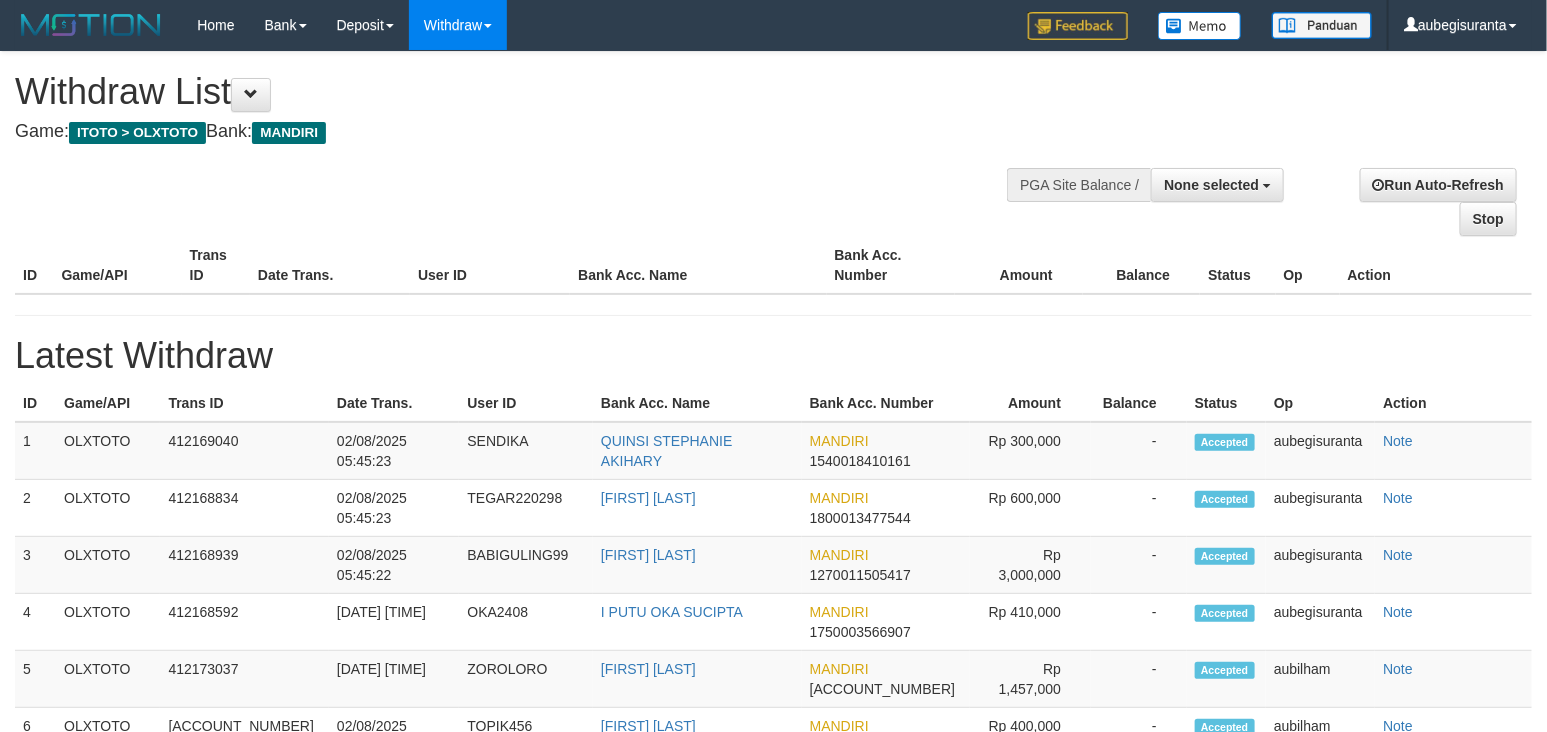 select on "**" 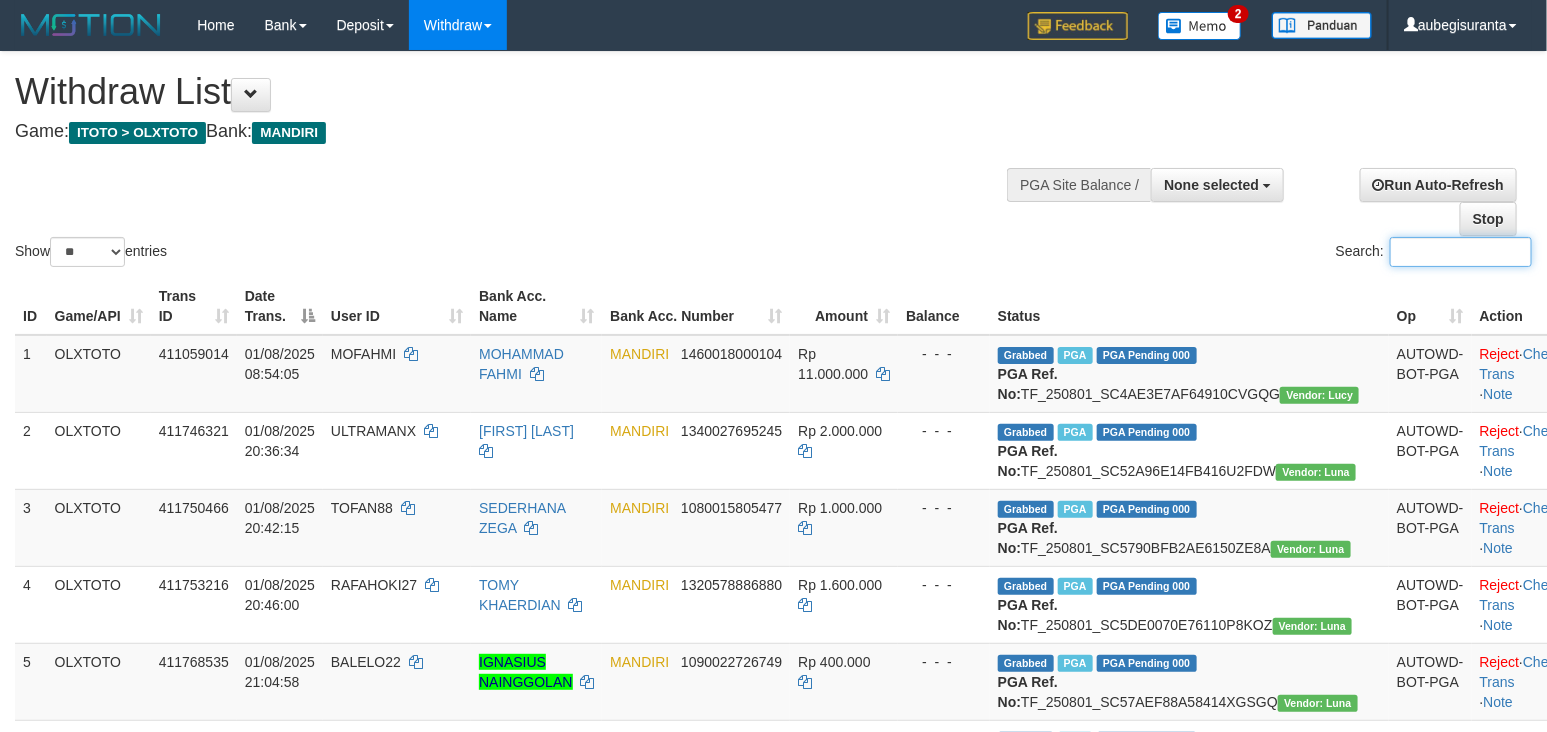 click on "Search:" at bounding box center (1461, 252) 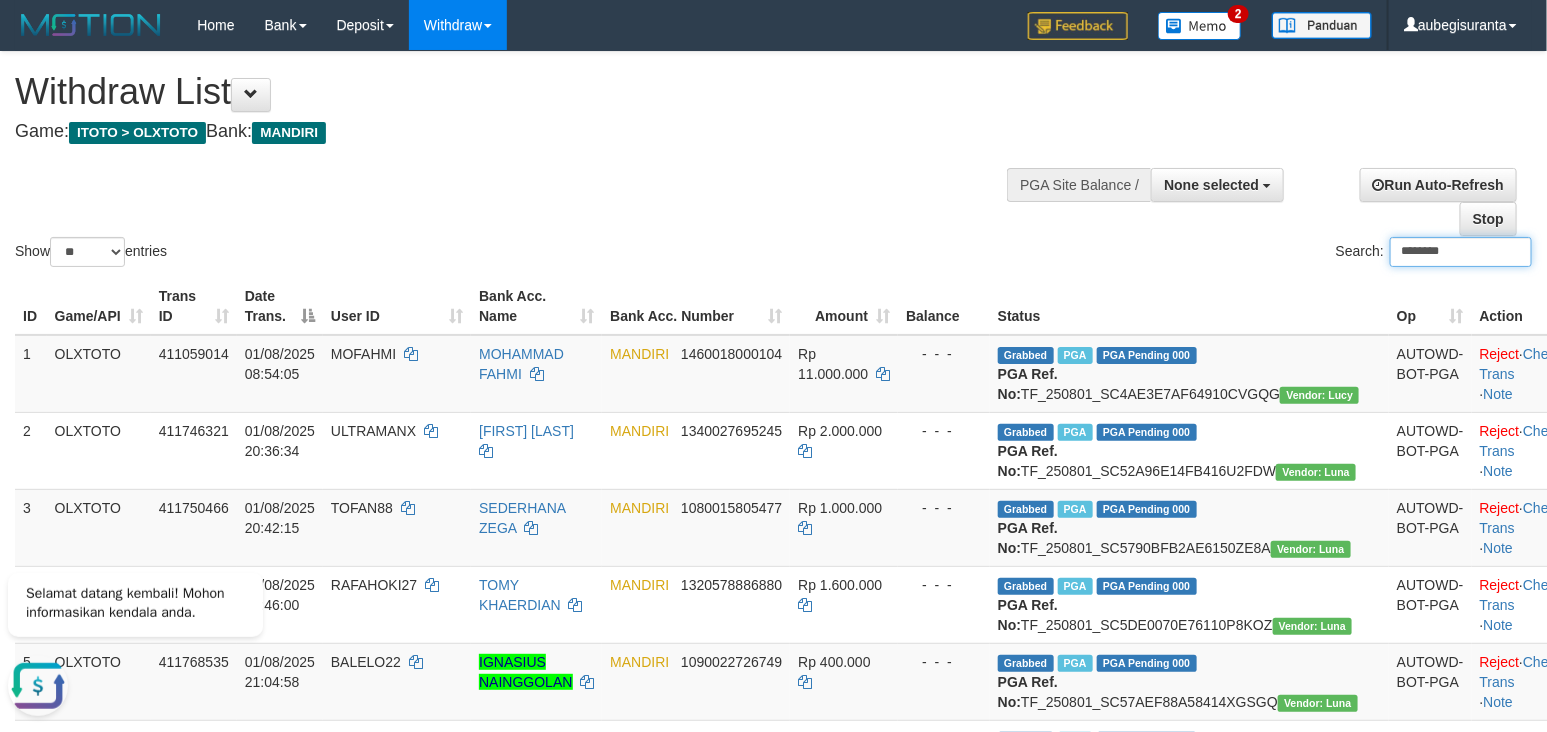 scroll, scrollTop: 0, scrollLeft: 0, axis: both 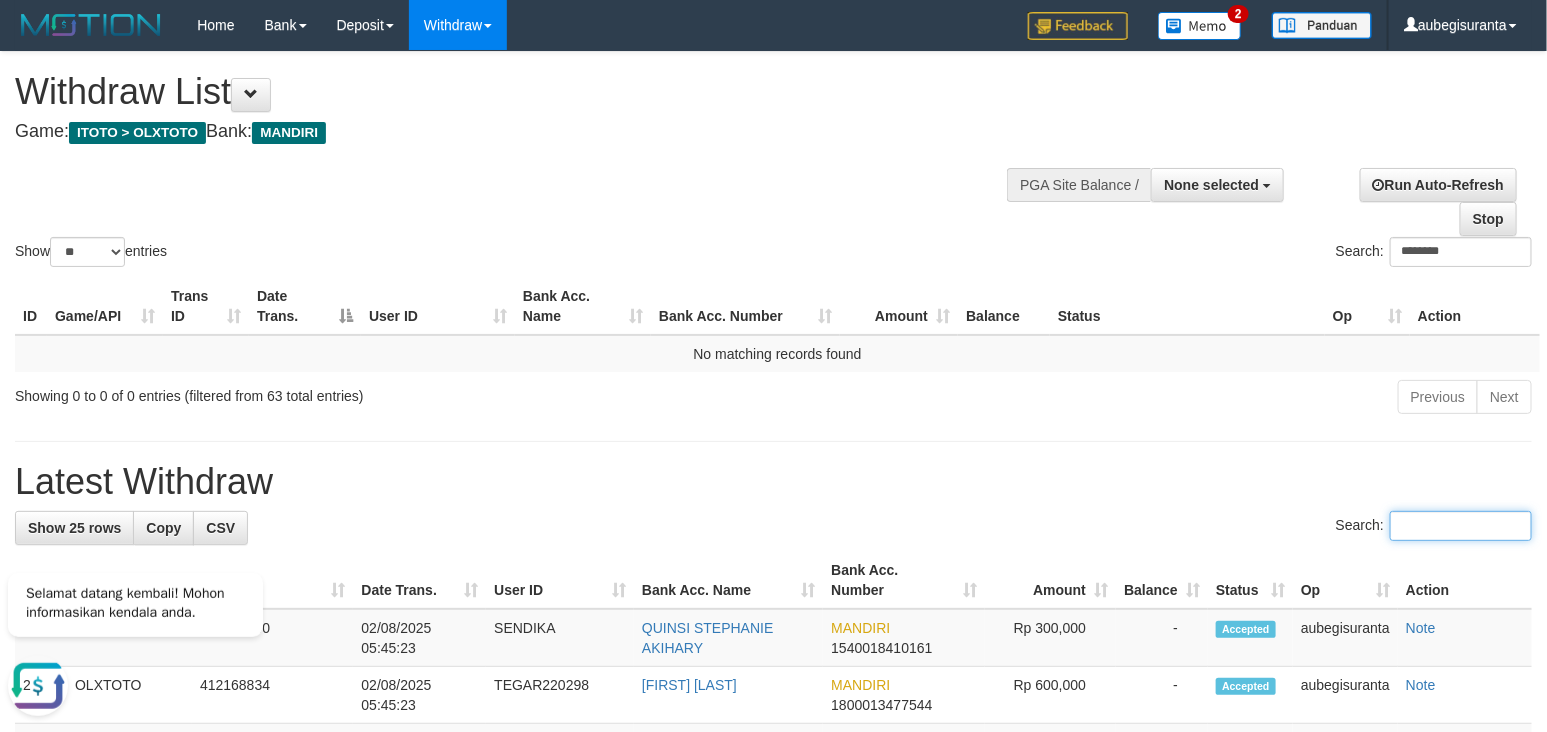 click on "Search:" at bounding box center (1461, 526) 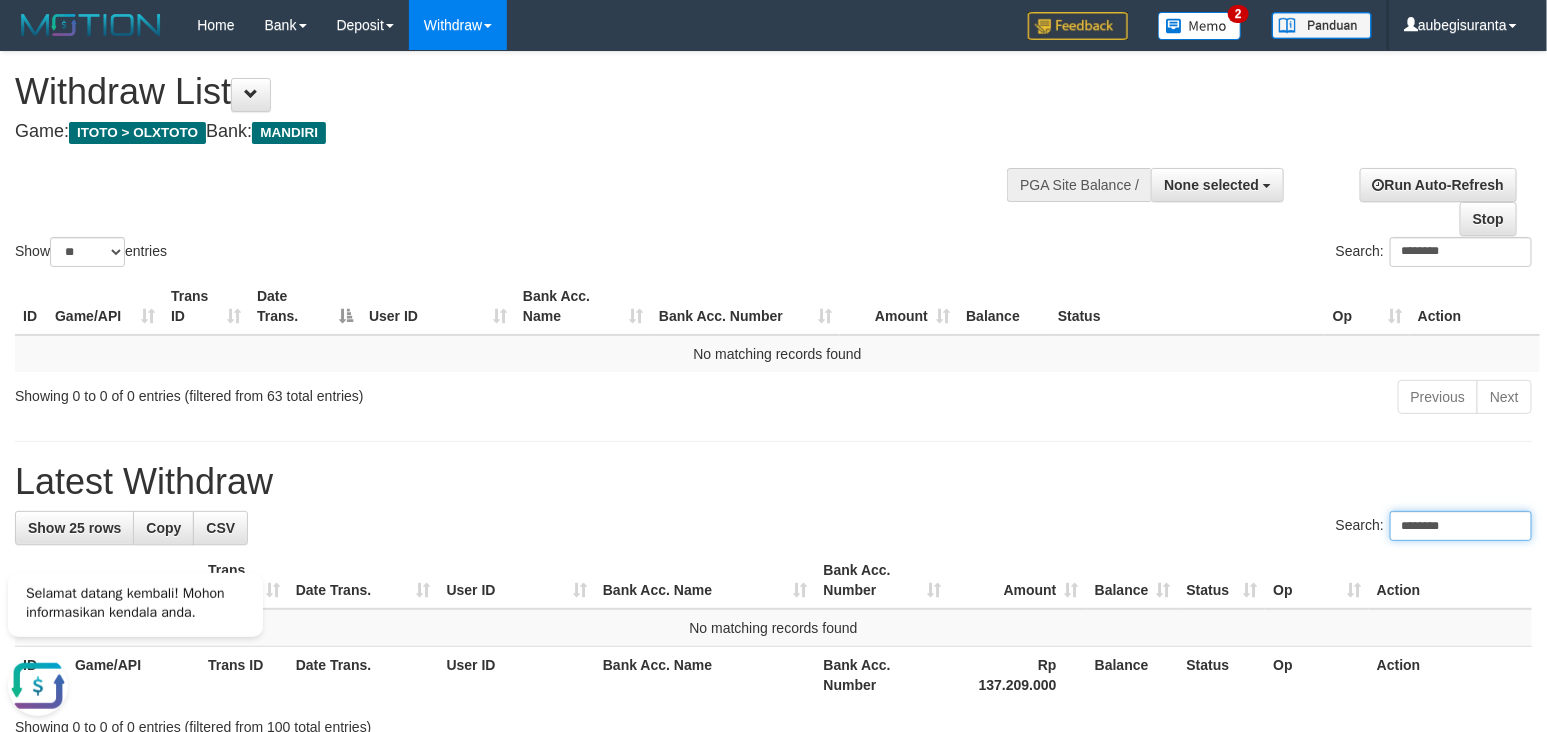 click on "********" at bounding box center (1461, 526) 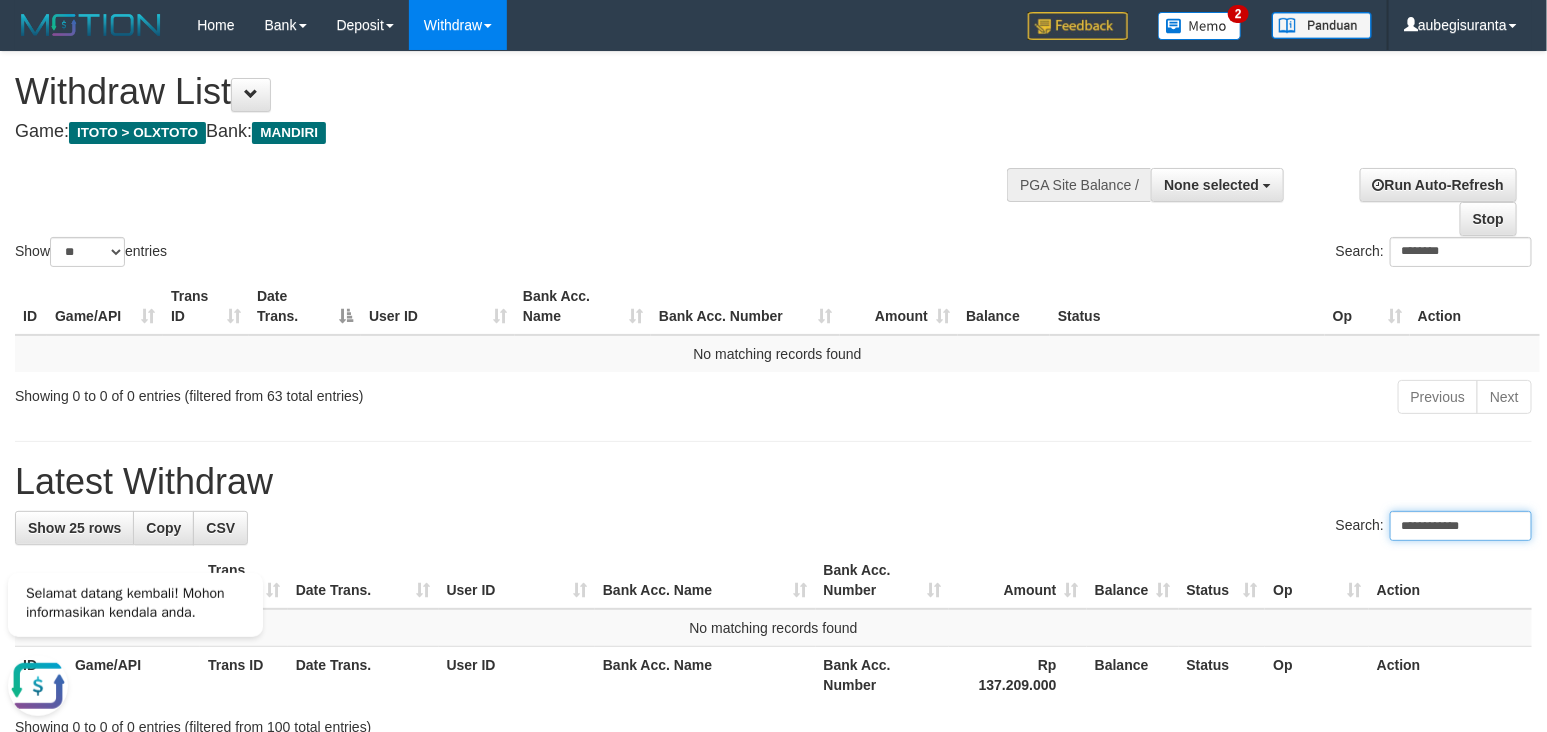 click on "**********" at bounding box center (1461, 526) 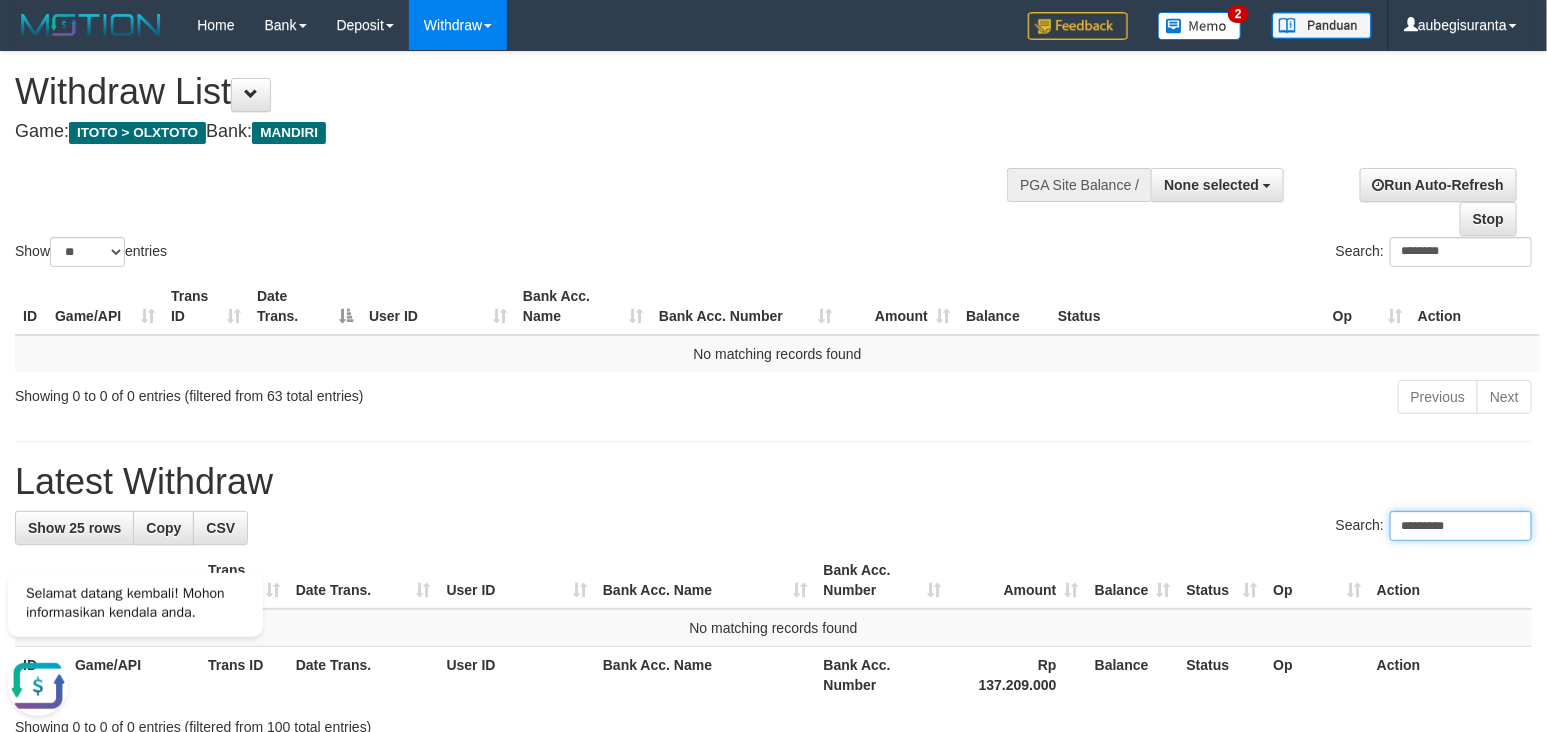 click on "*********" at bounding box center (1461, 526) 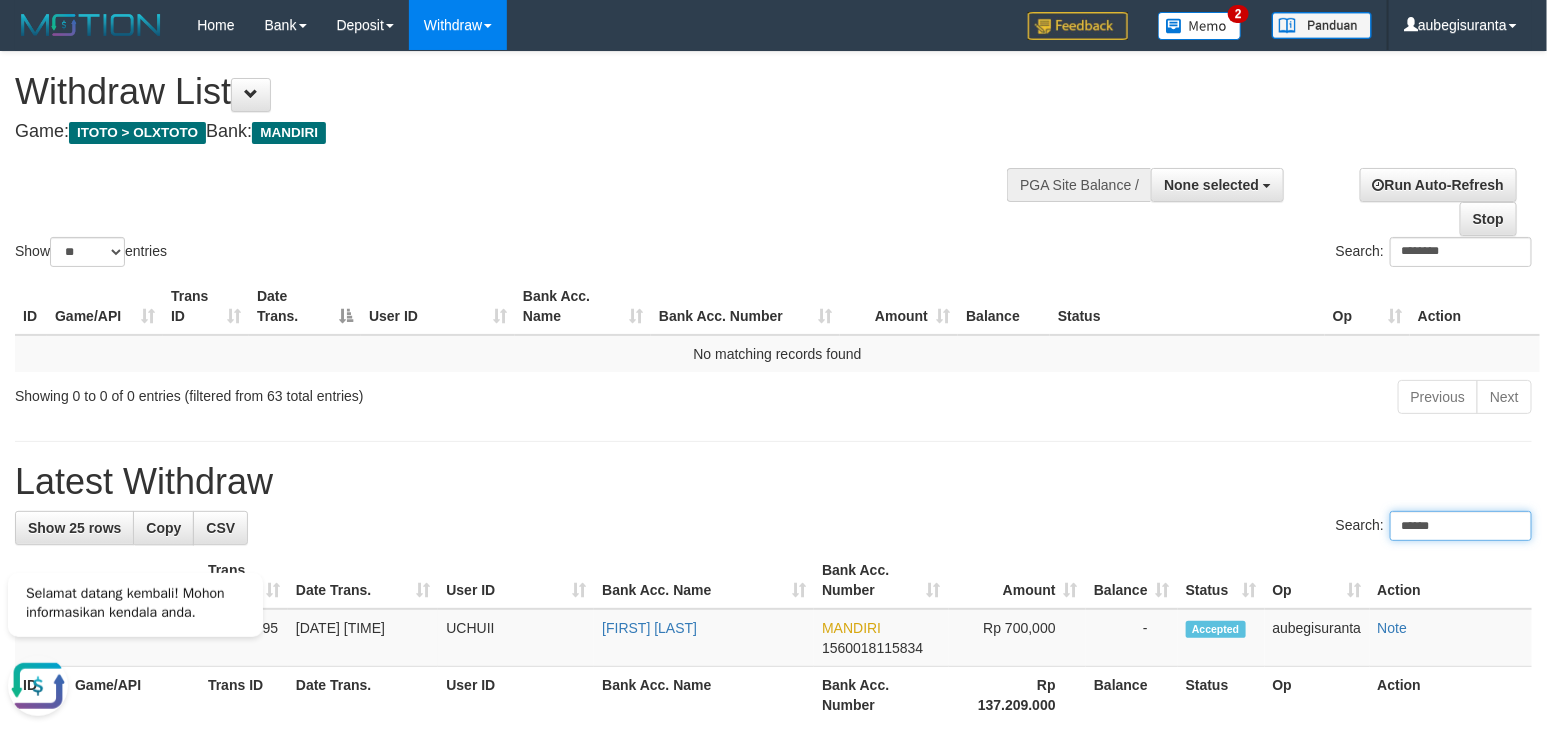 click on "******" at bounding box center [1461, 526] 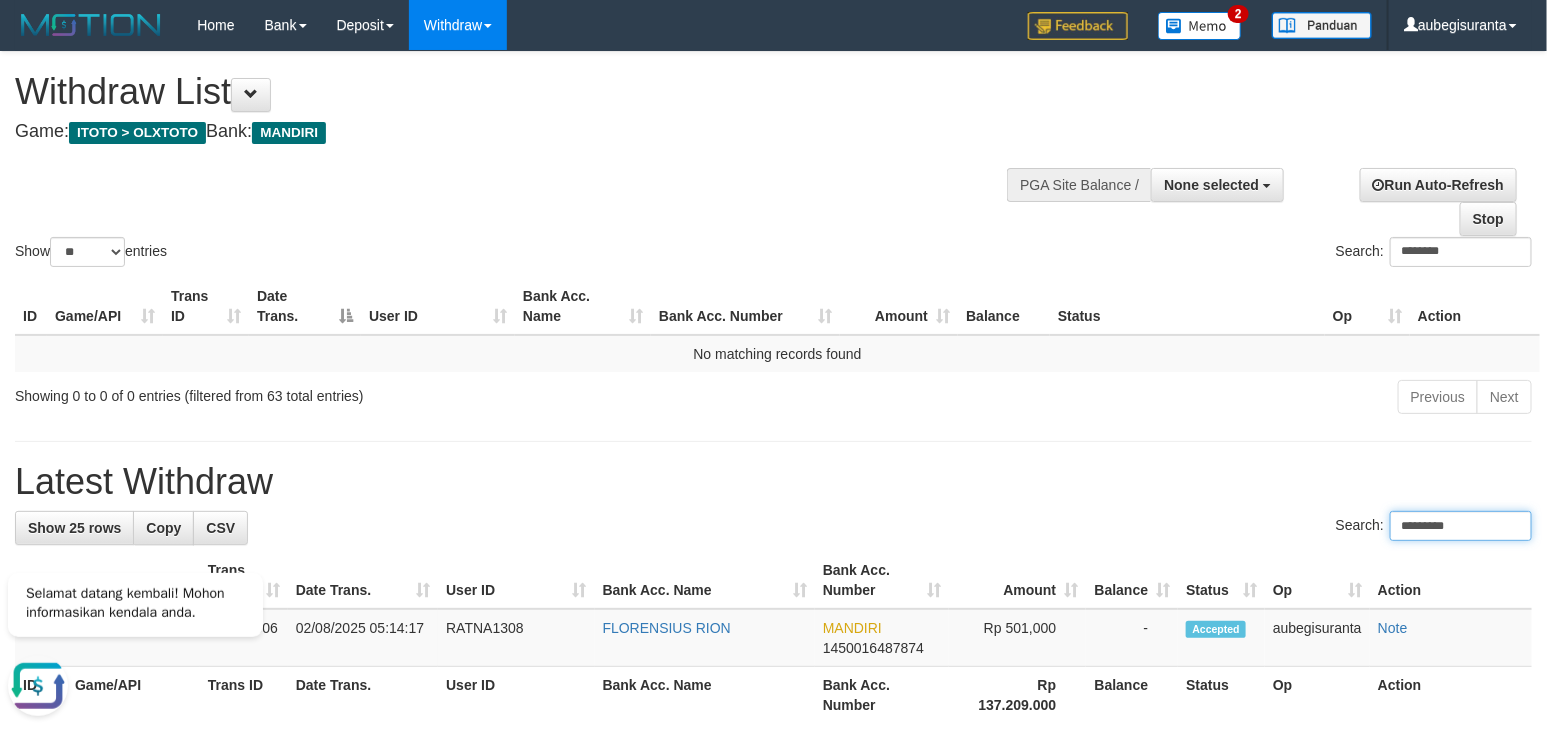type on "*********" 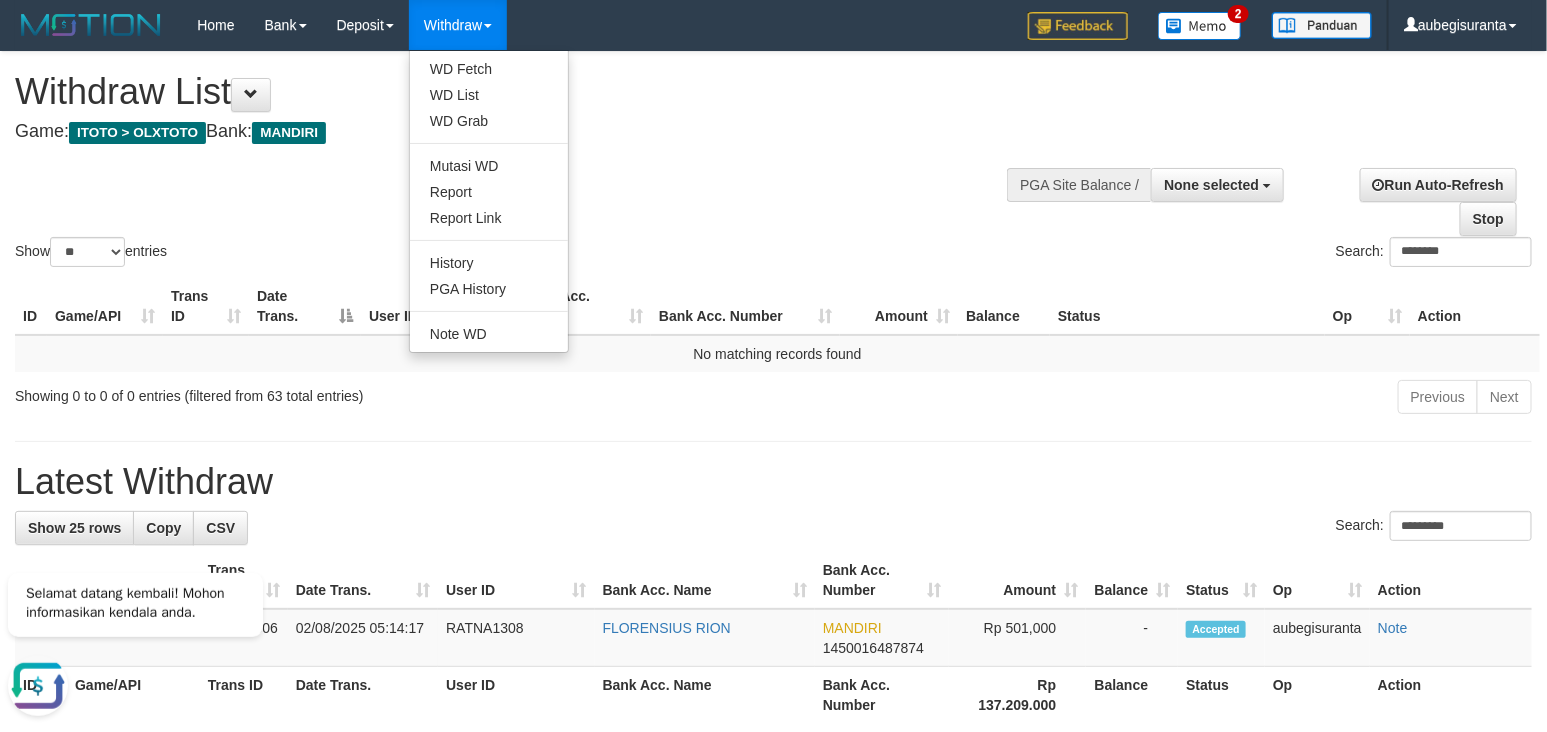click on "Show  ** ** ** ***  entries Search: ********" at bounding box center [773, 161] 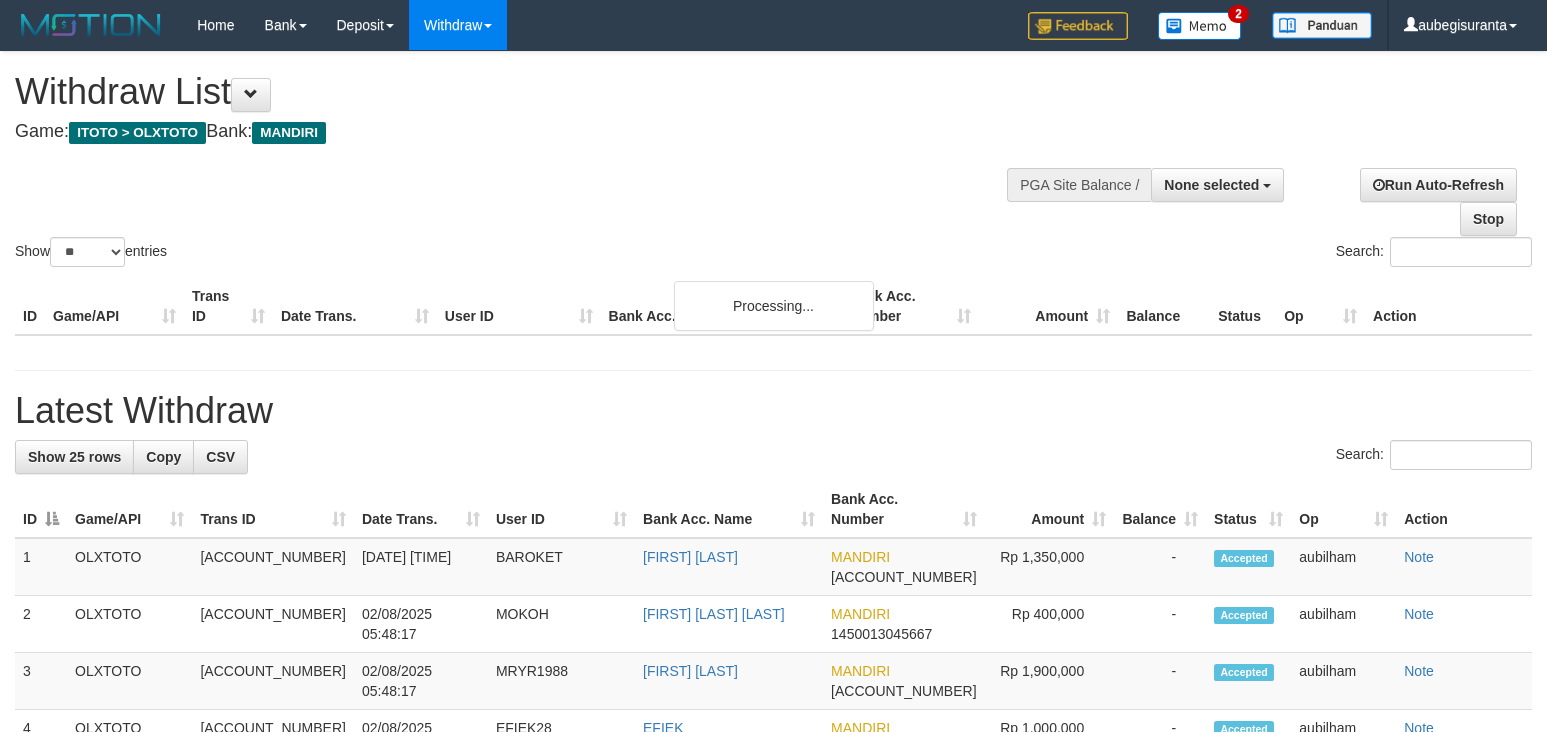 select 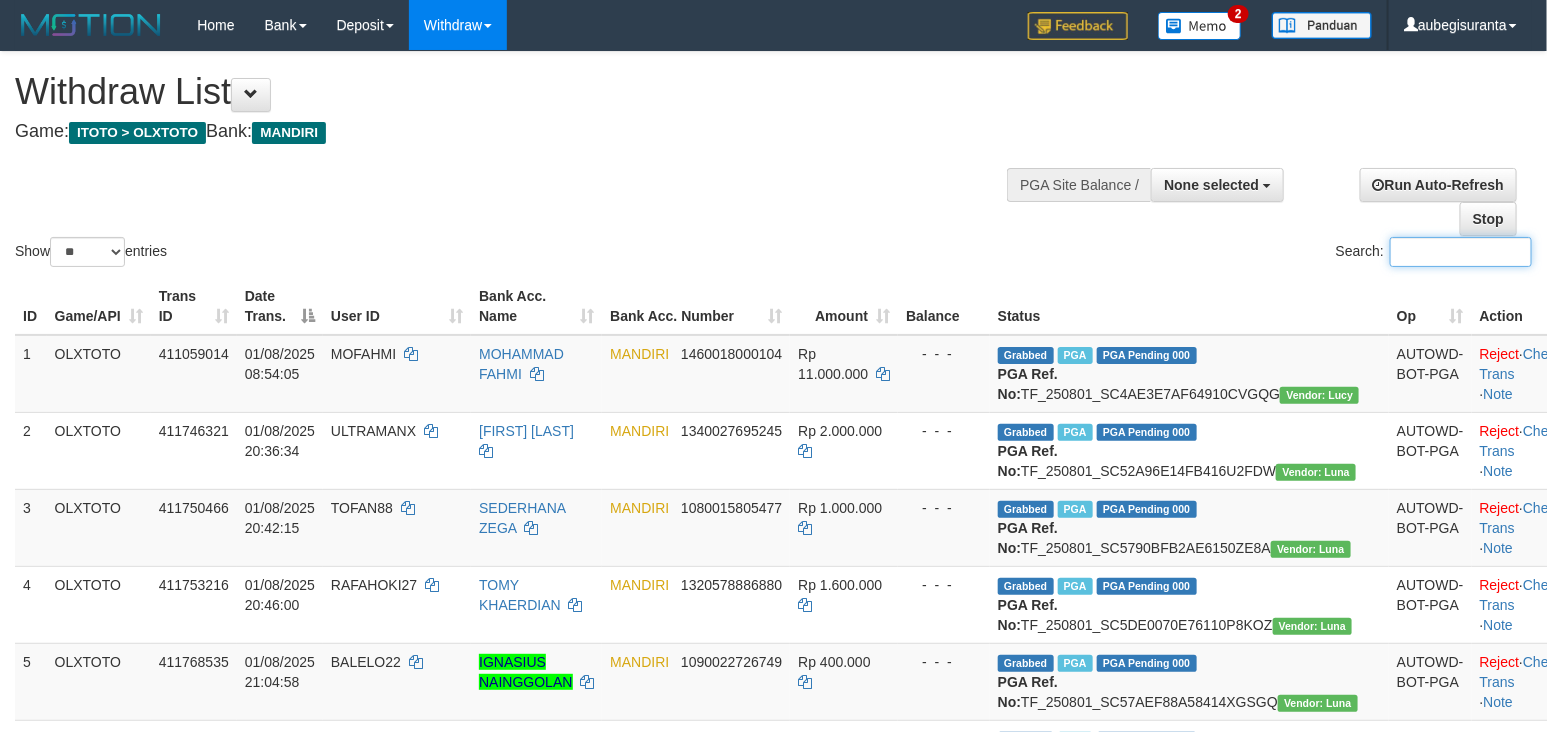 click on "Search:" at bounding box center [1461, 252] 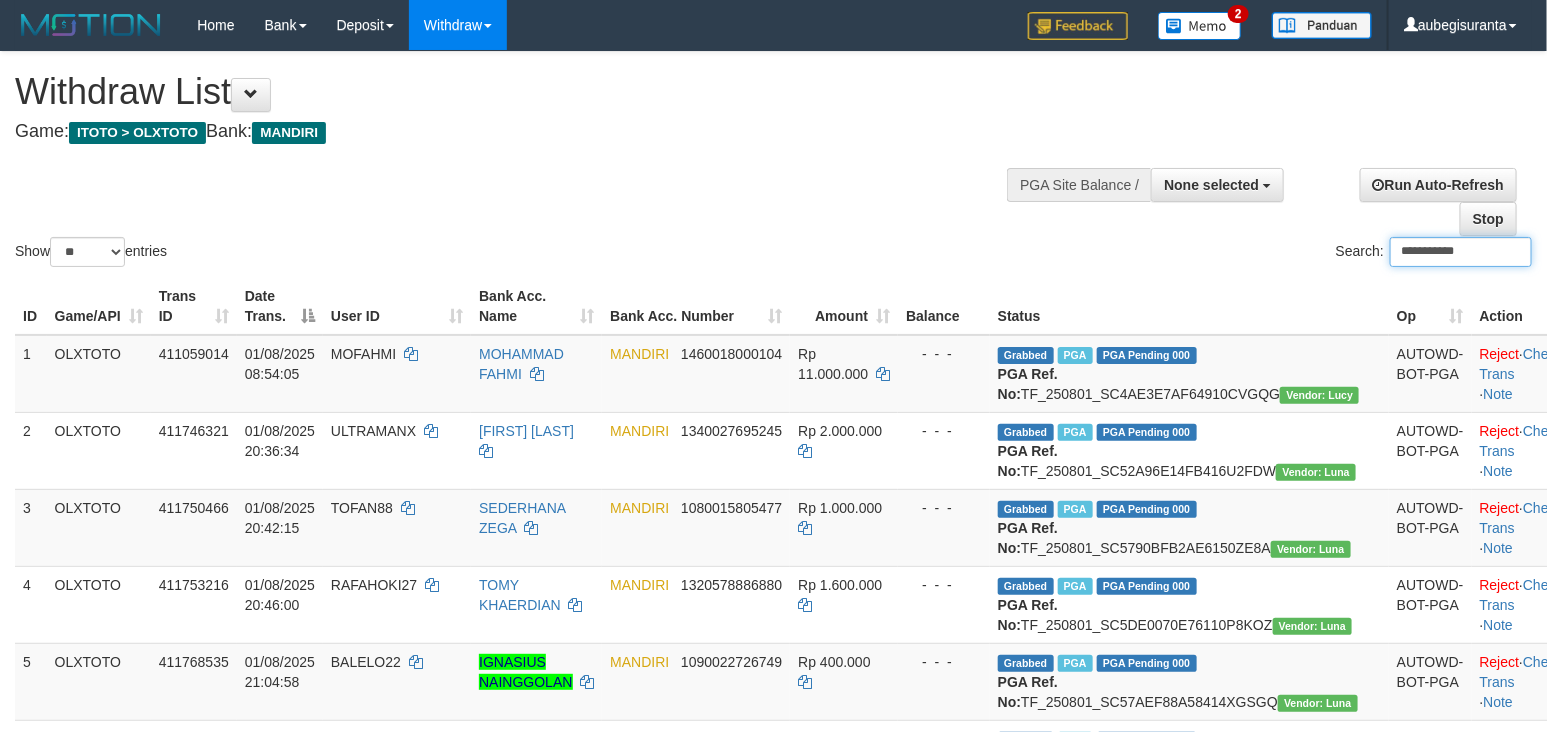 type on "**********" 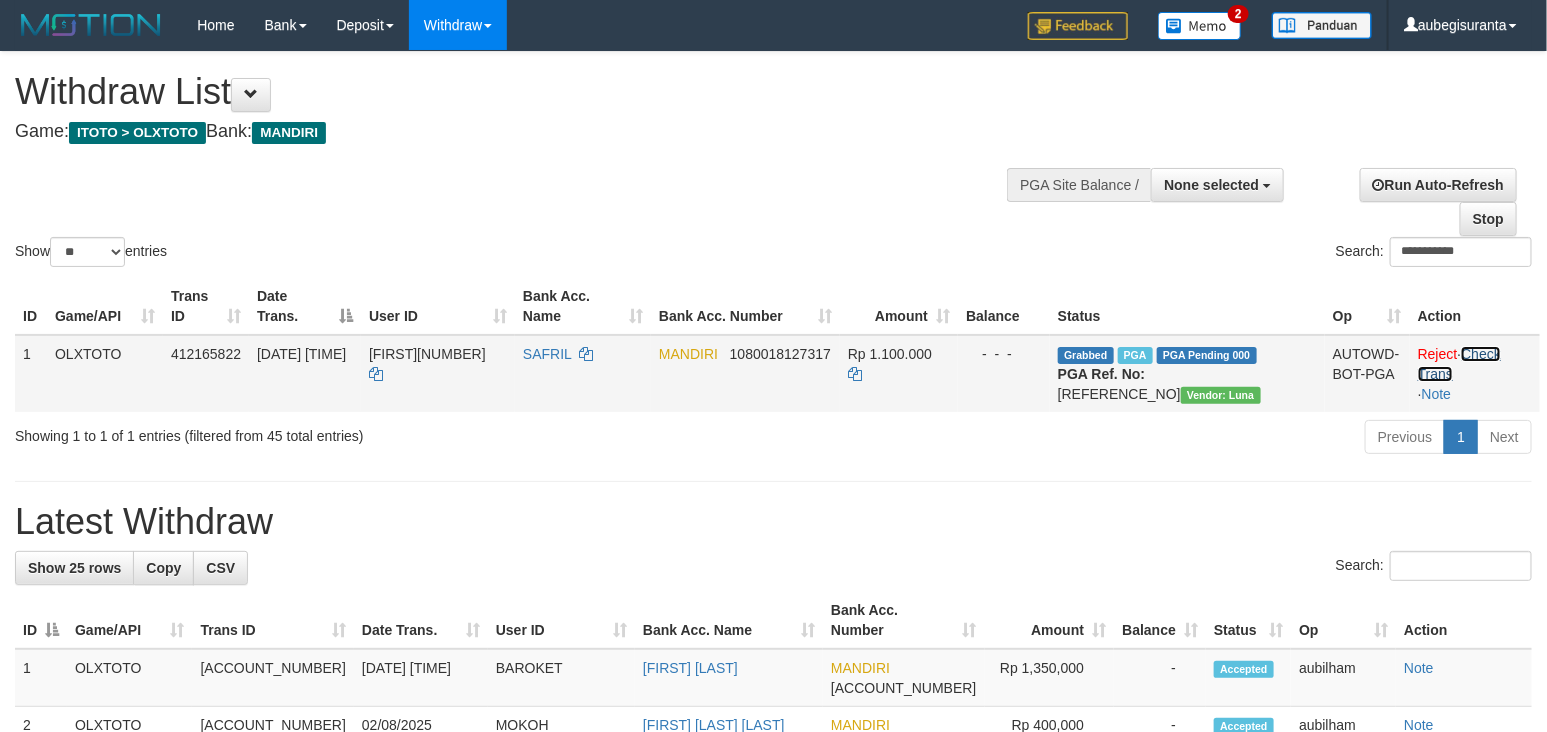 drag, startPoint x: 1501, startPoint y: 350, endPoint x: 1538, endPoint y: 363, distance: 39.217342 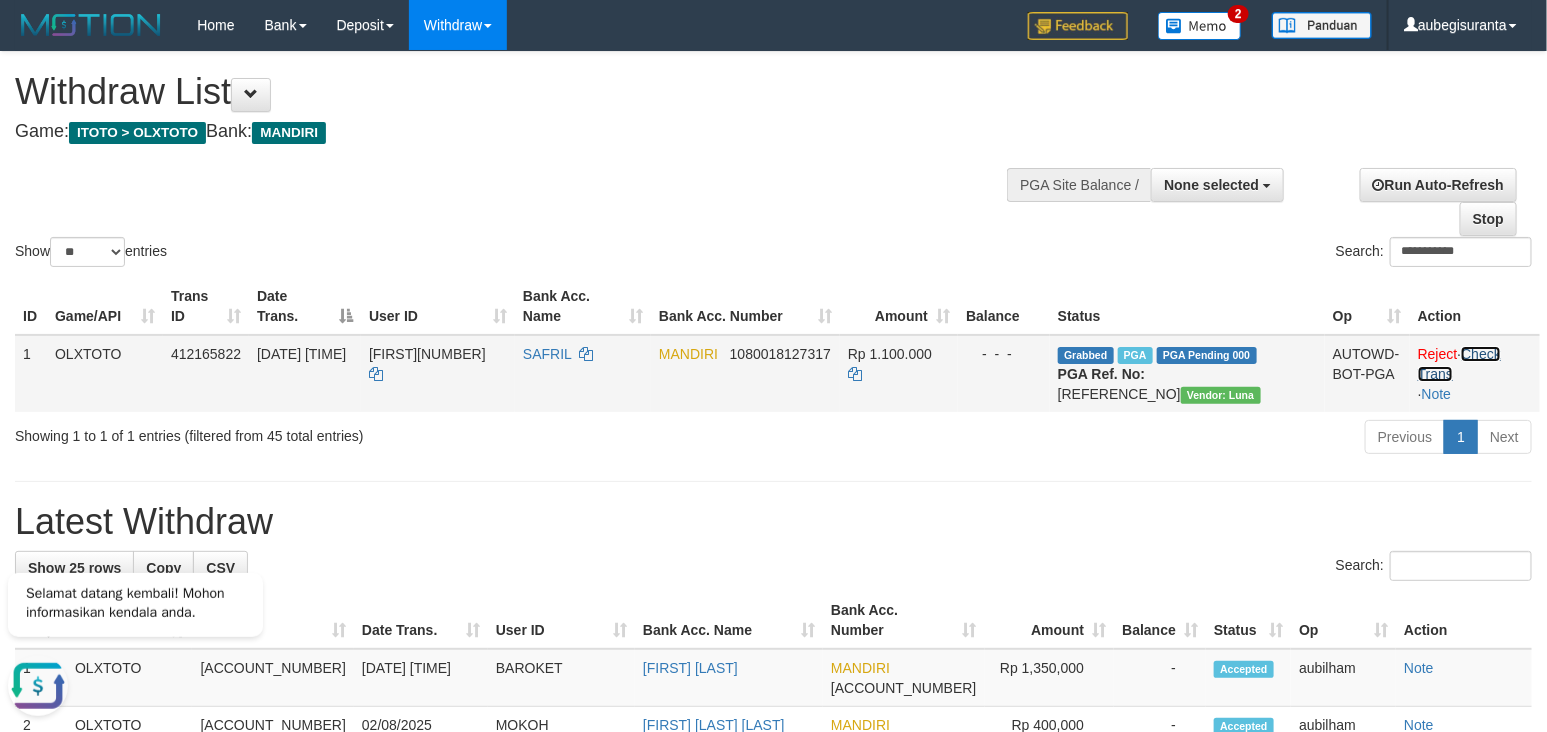 scroll, scrollTop: 0, scrollLeft: 0, axis: both 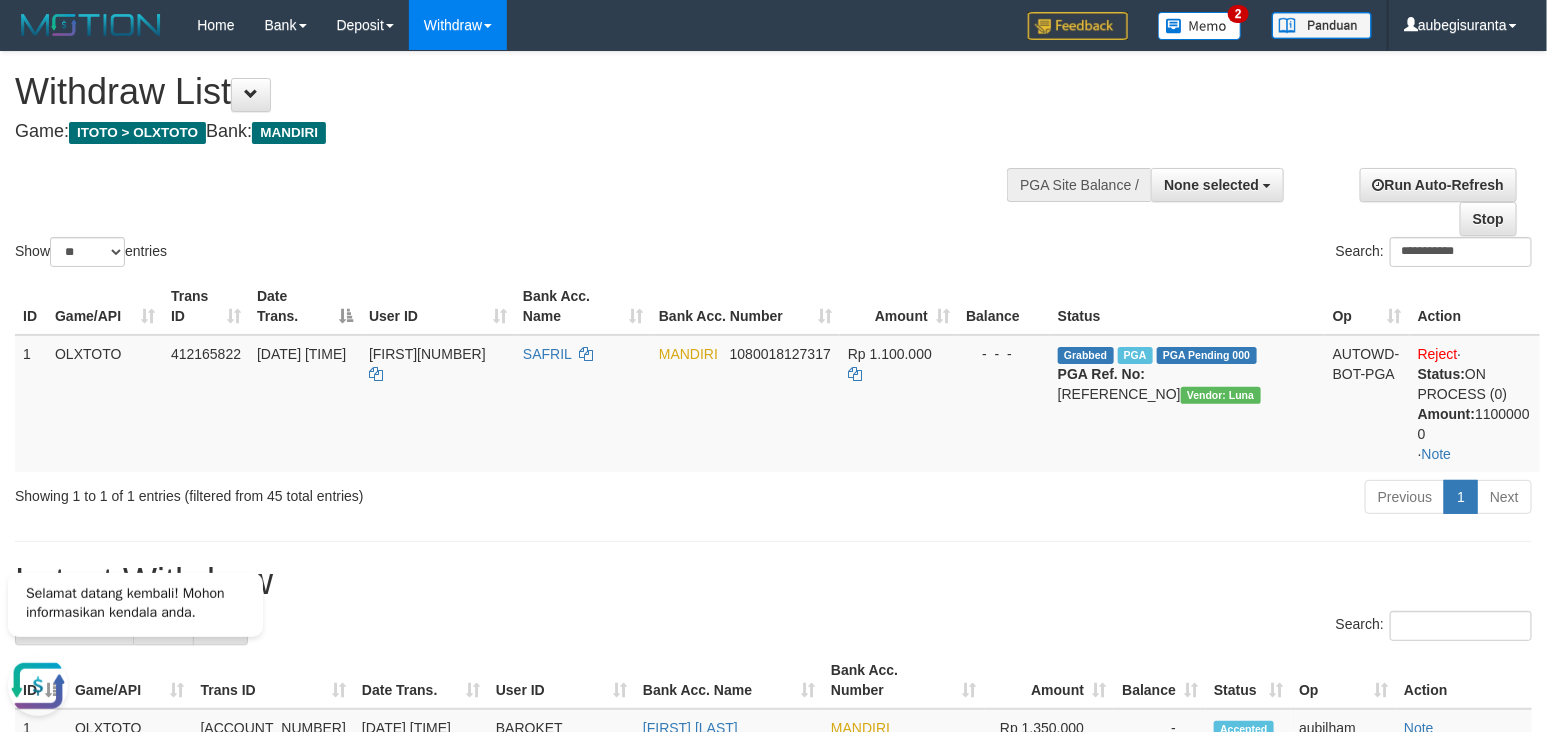 click on "**********" at bounding box center [773, 161] 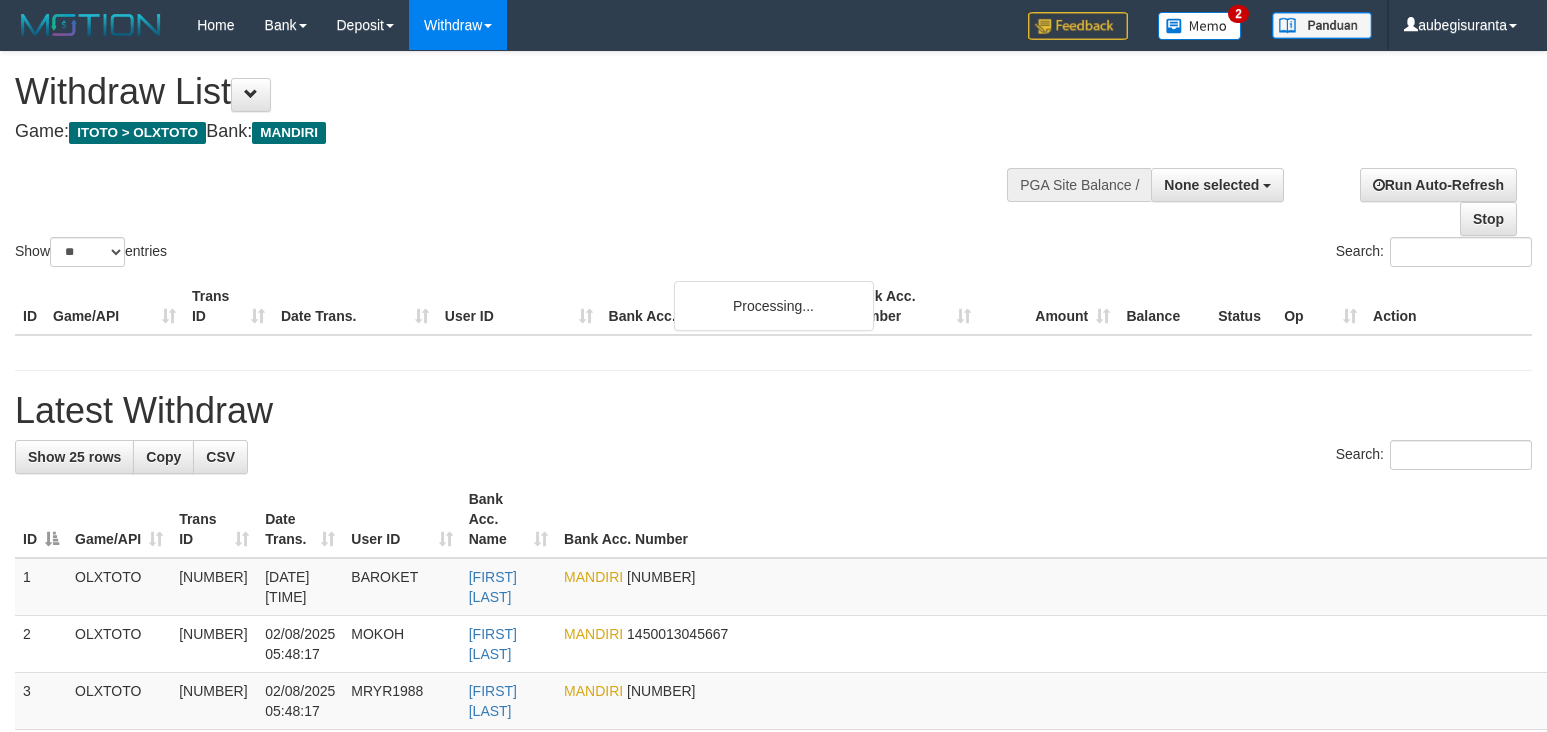select 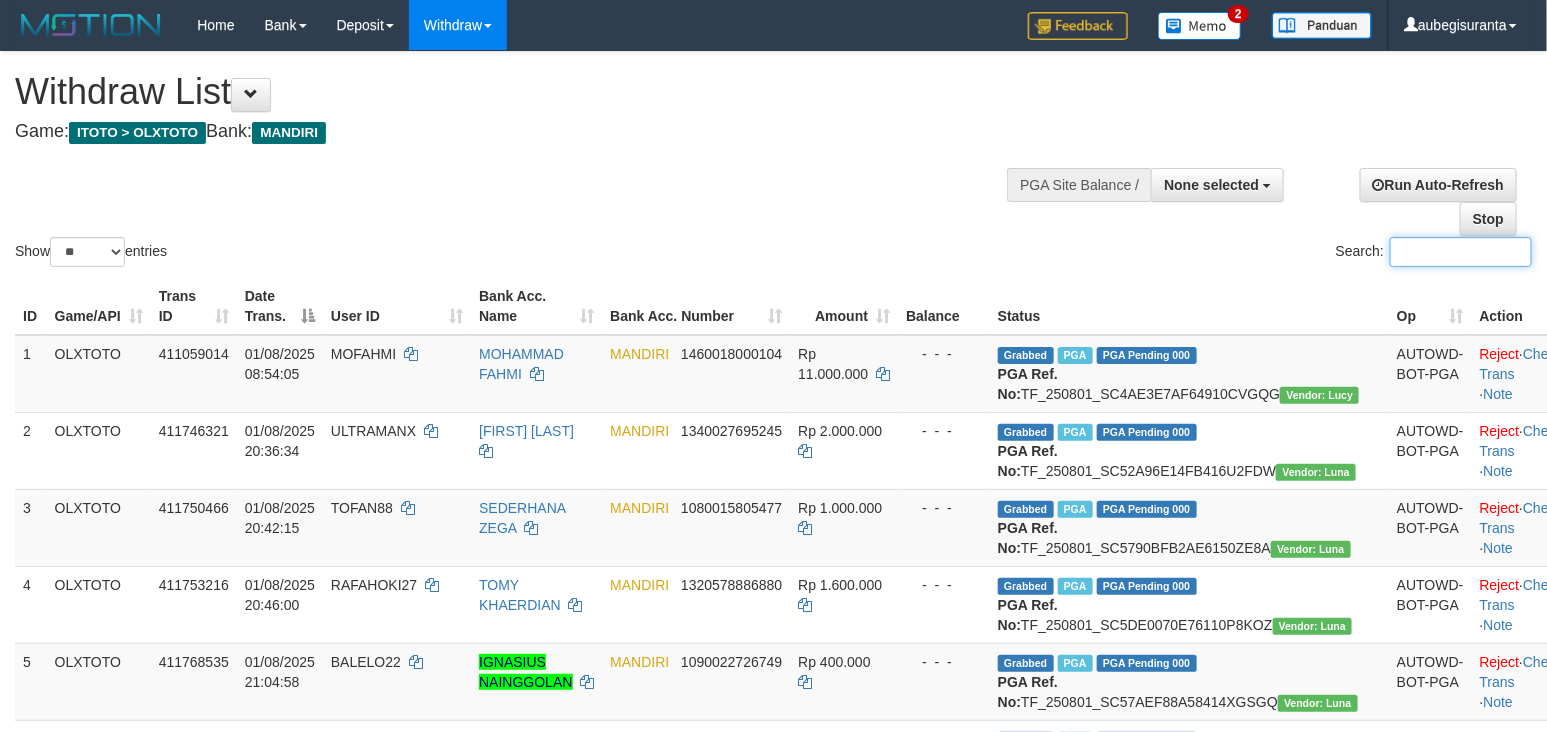 click on "Search:" at bounding box center [1461, 252] 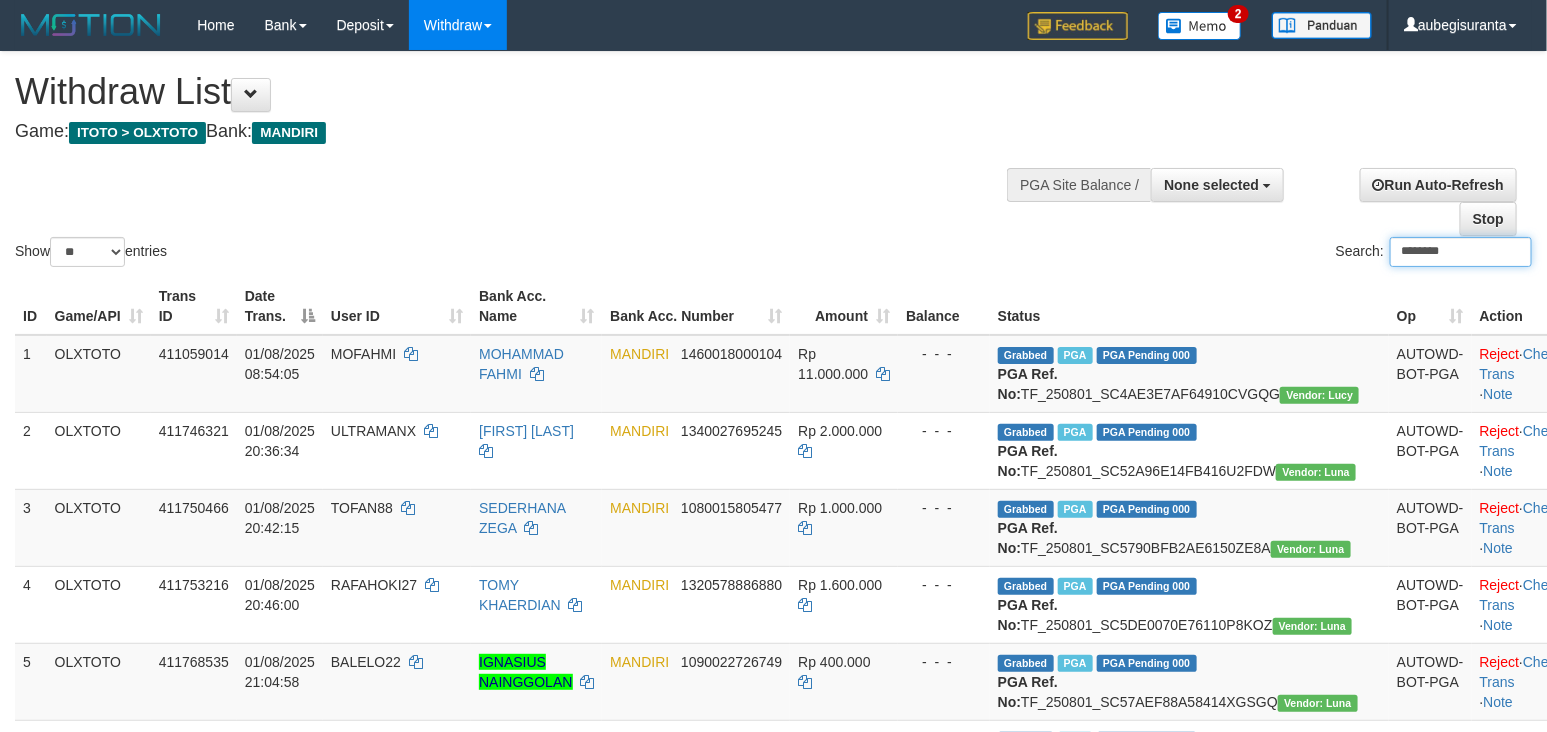 type on "********" 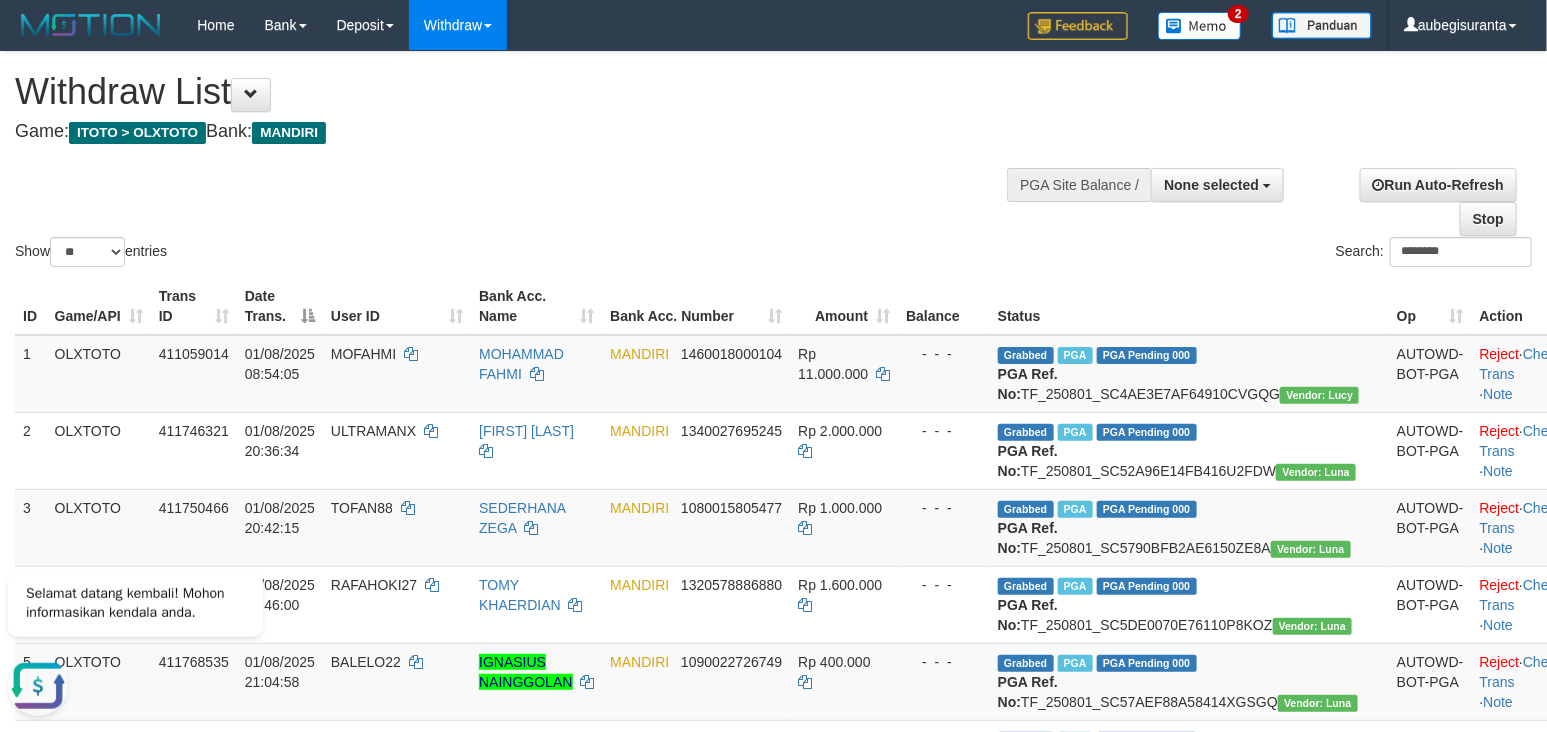 scroll, scrollTop: 0, scrollLeft: 0, axis: both 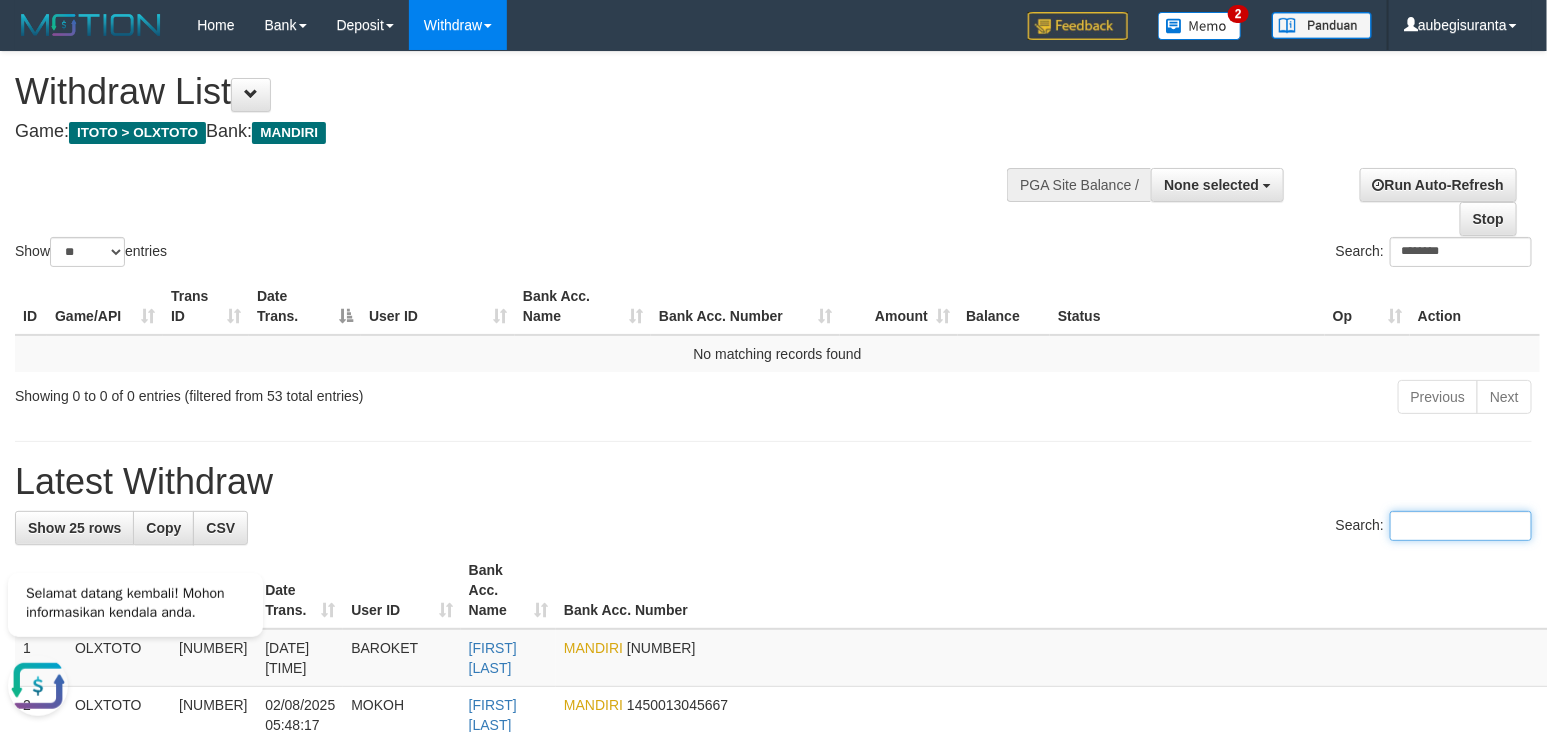 click on "Search:" at bounding box center (1461, 526) 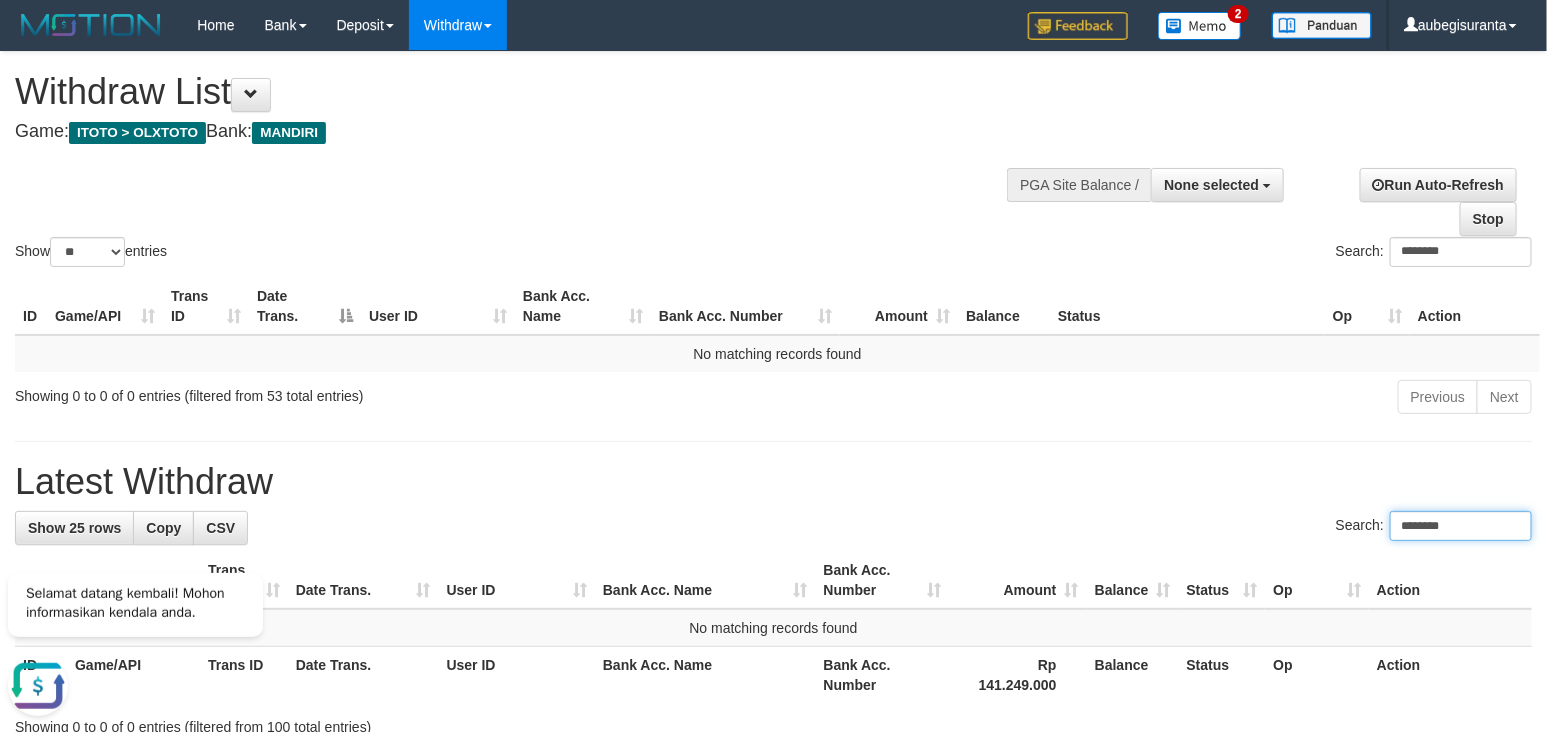 click on "********" at bounding box center (1461, 526) 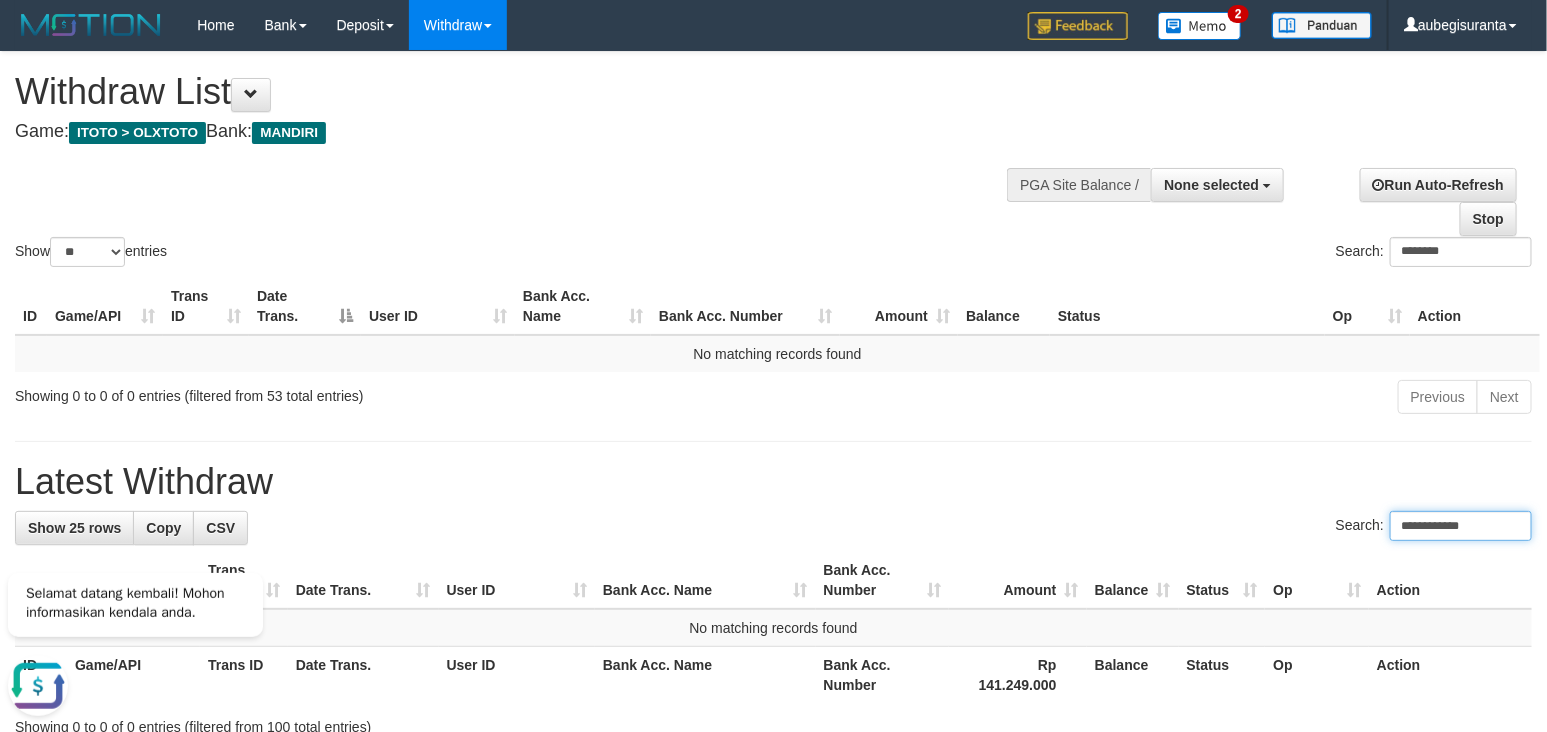 click on "**********" at bounding box center [1461, 526] 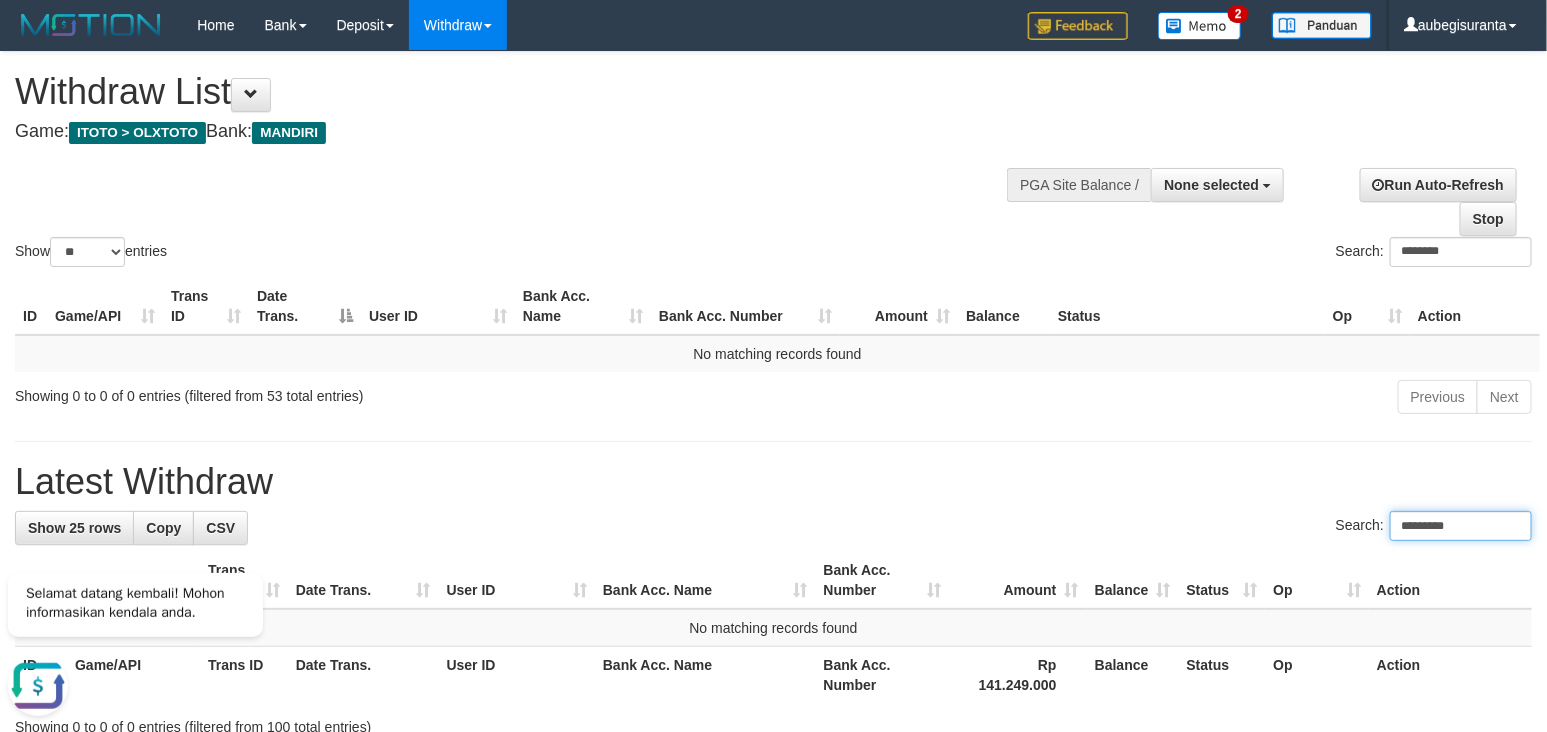 type on "*********" 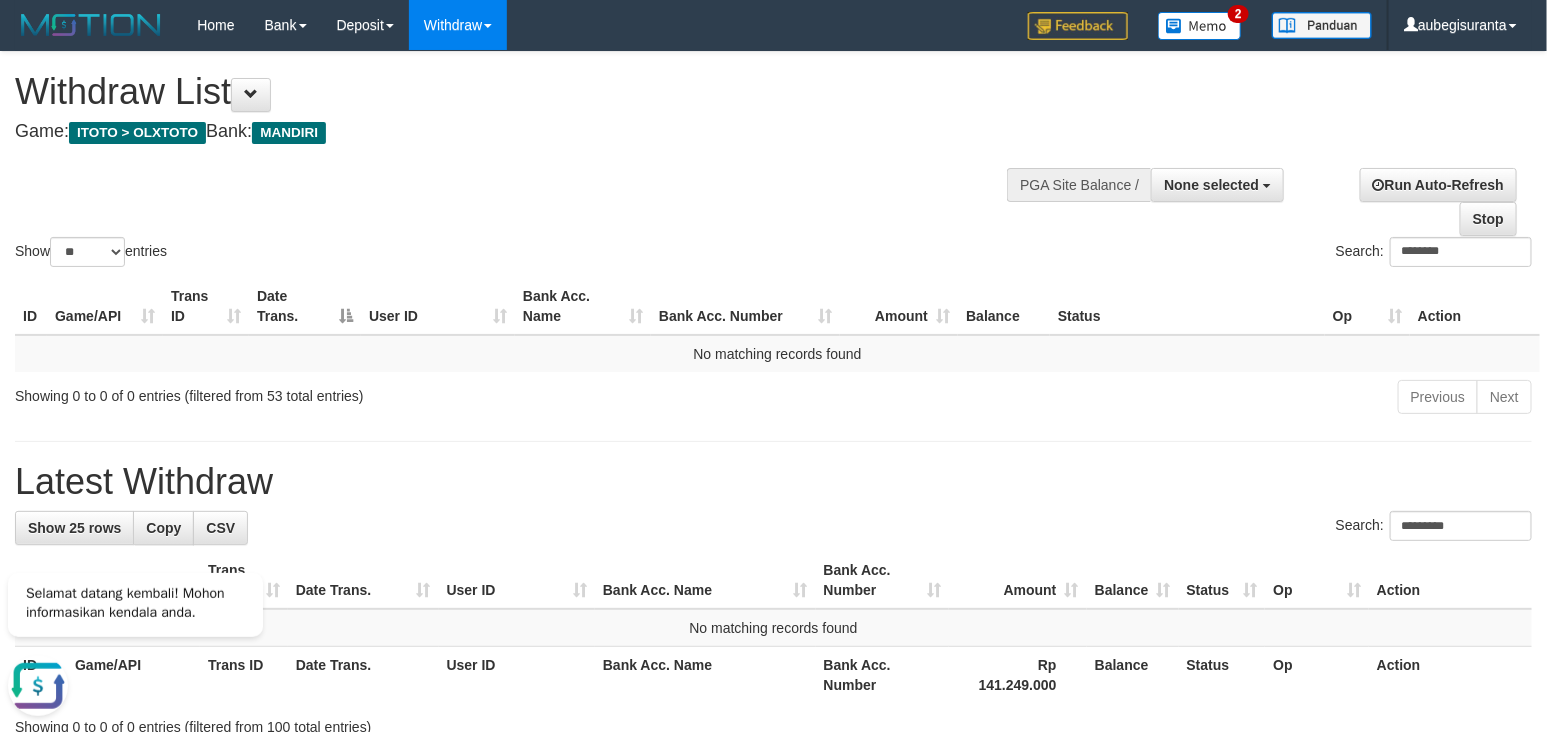 click on "Show  ** ** ** ***  entries Search: ********" at bounding box center (773, 161) 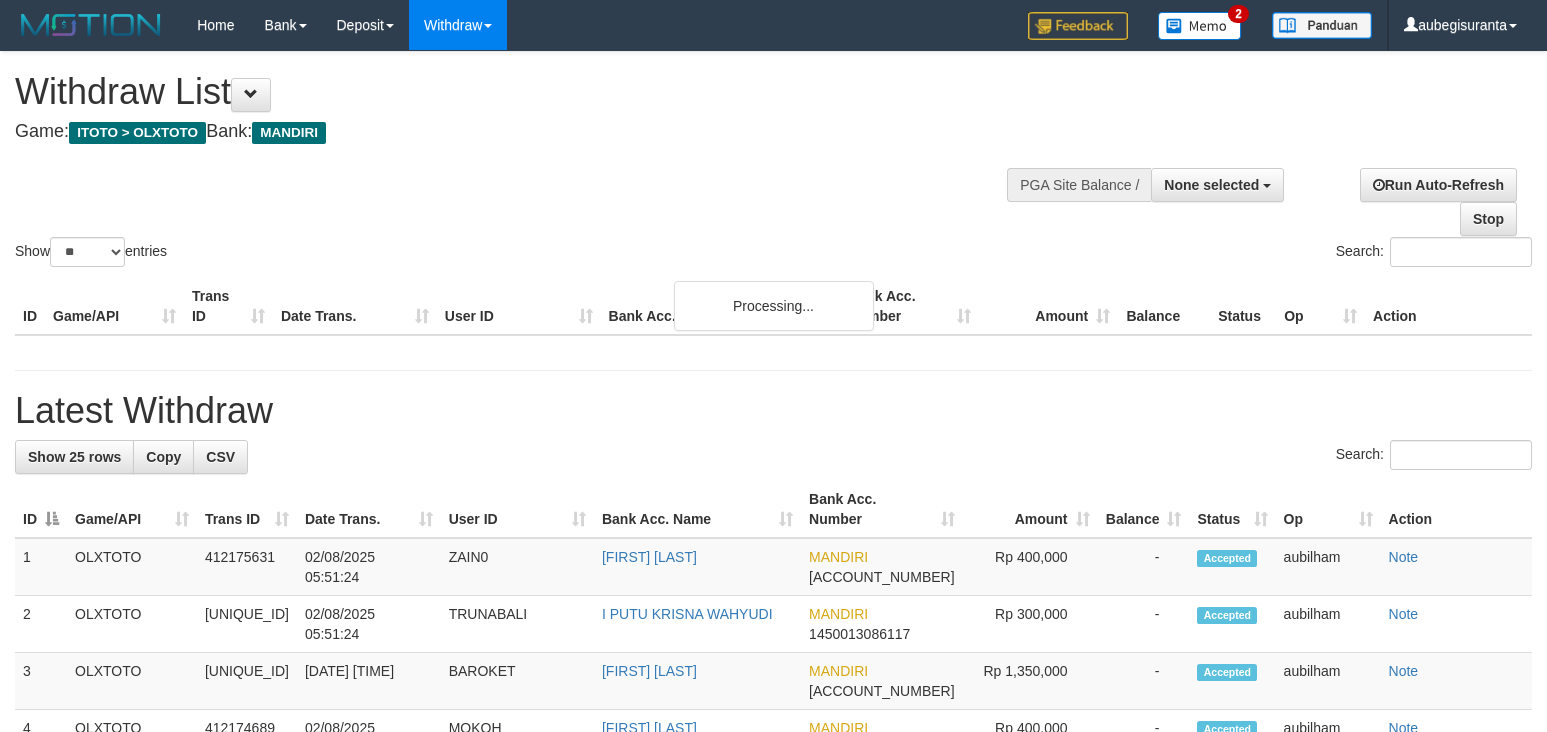 select 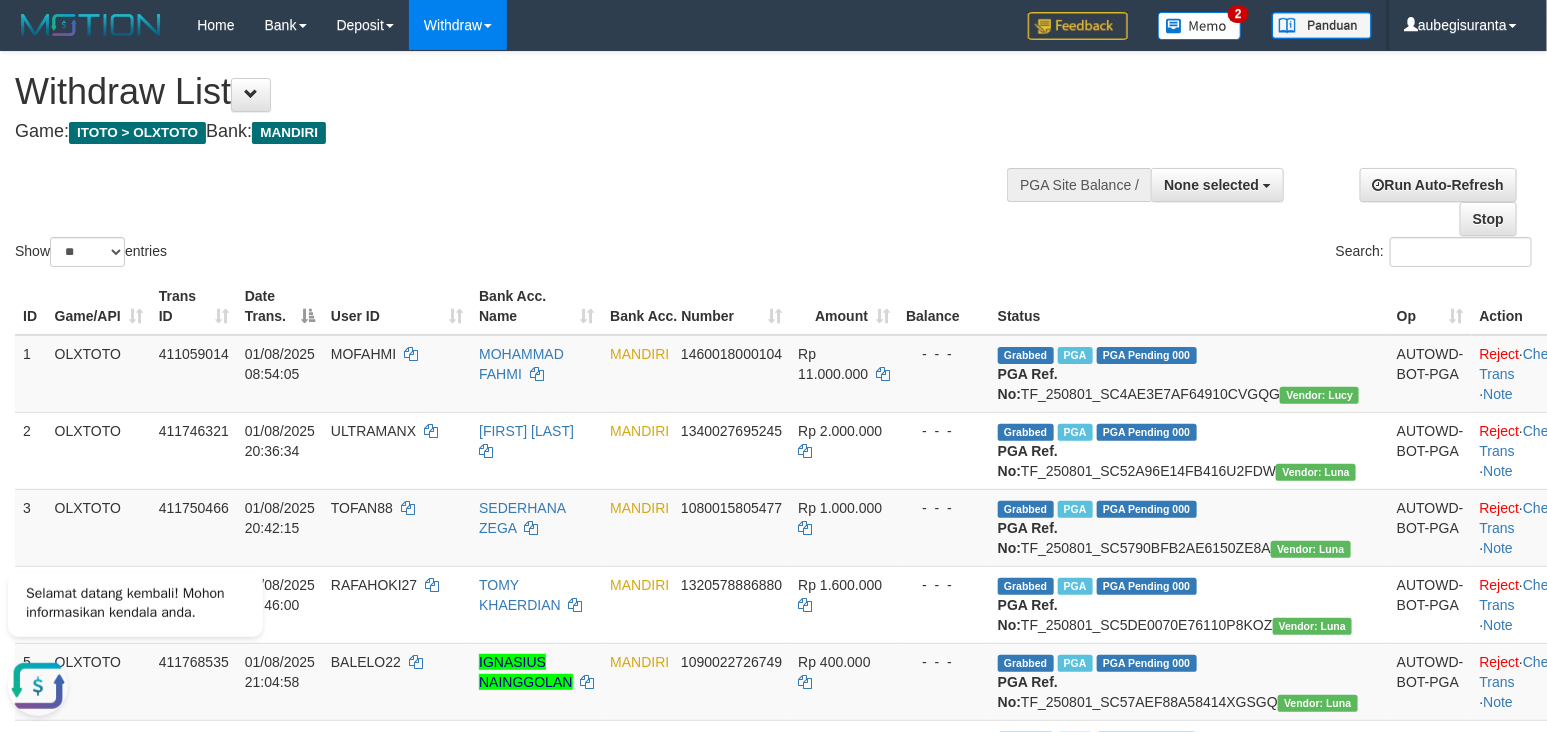 scroll, scrollTop: 0, scrollLeft: 0, axis: both 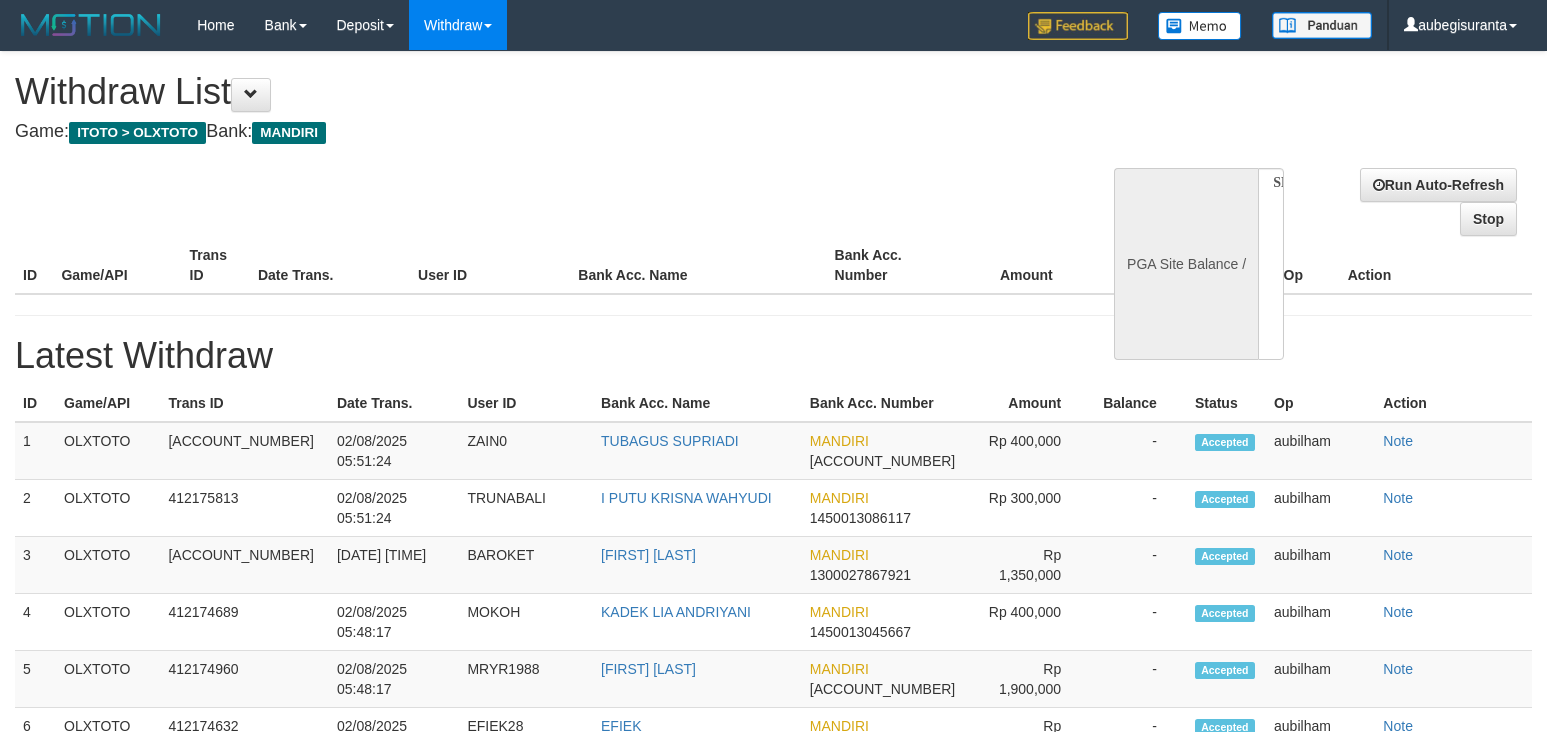 select 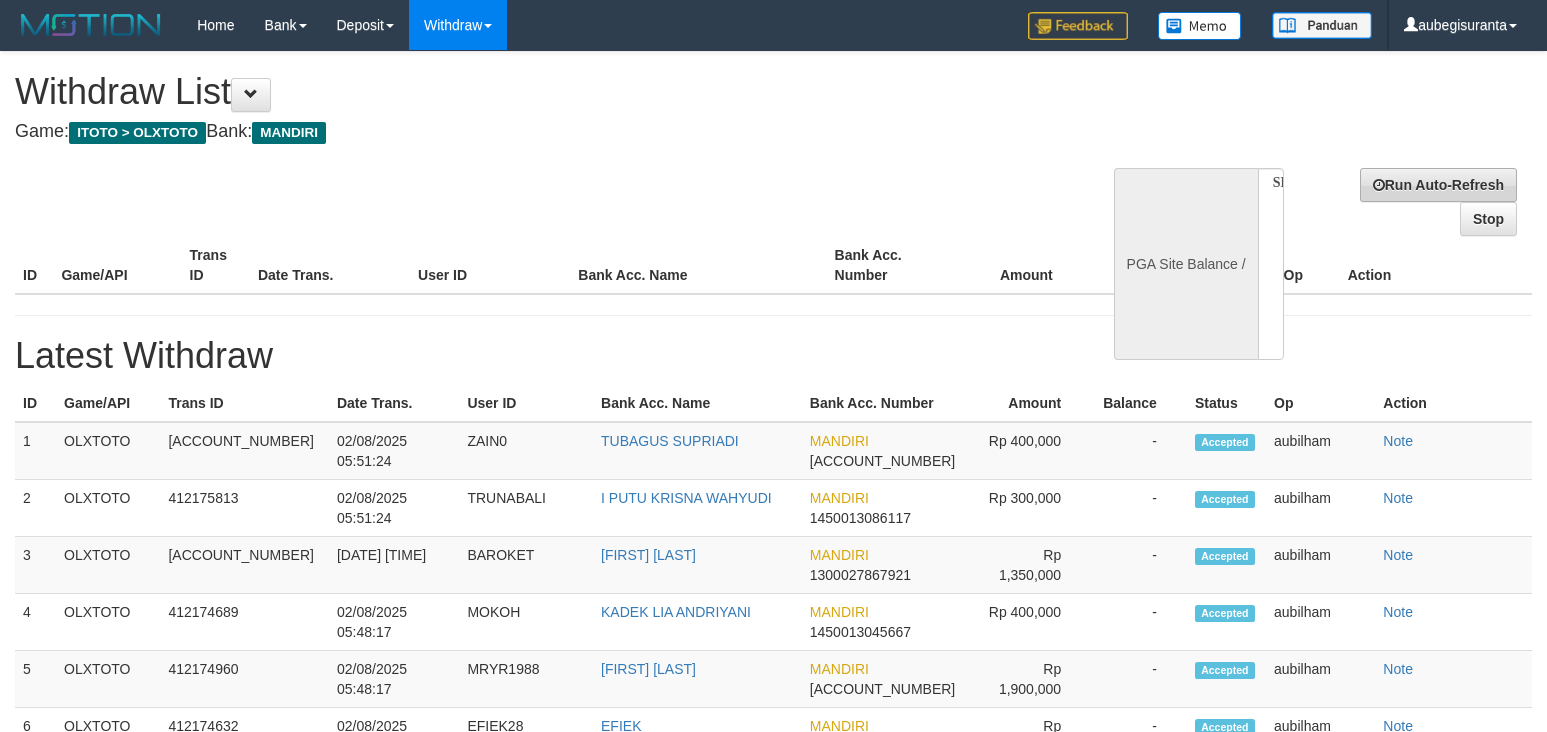 scroll, scrollTop: 0, scrollLeft: 0, axis: both 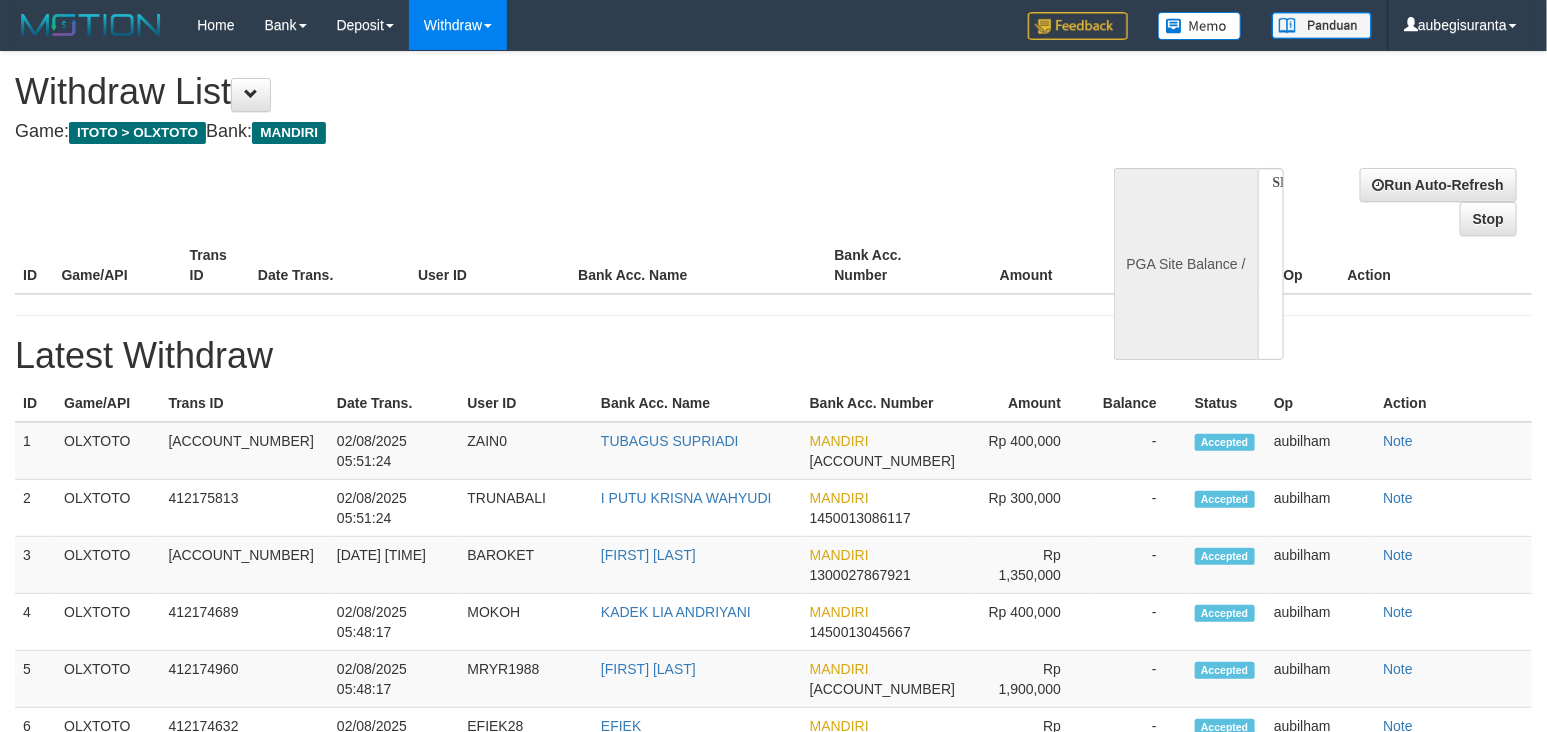 select on "**" 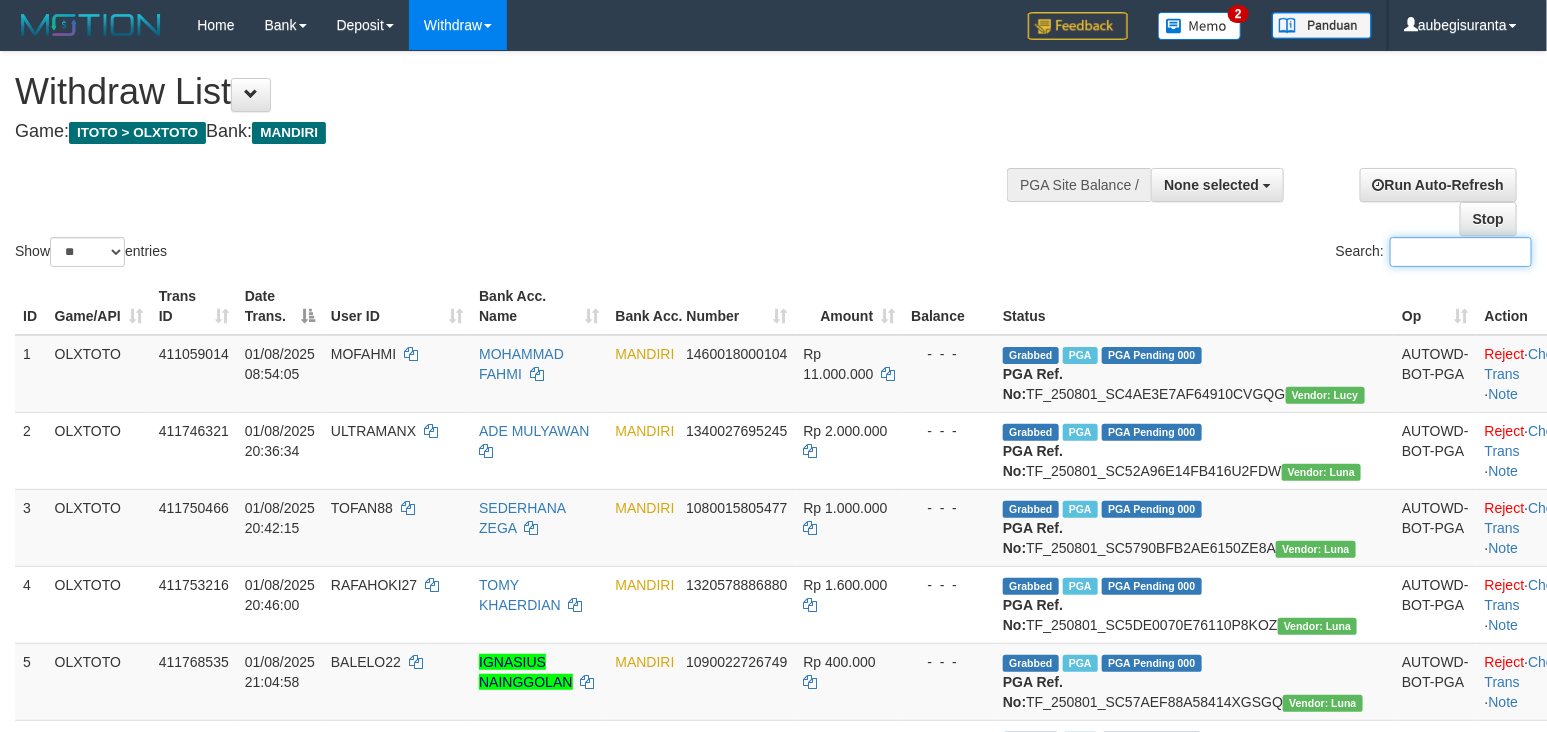 click on "Search:" at bounding box center (1461, 252) 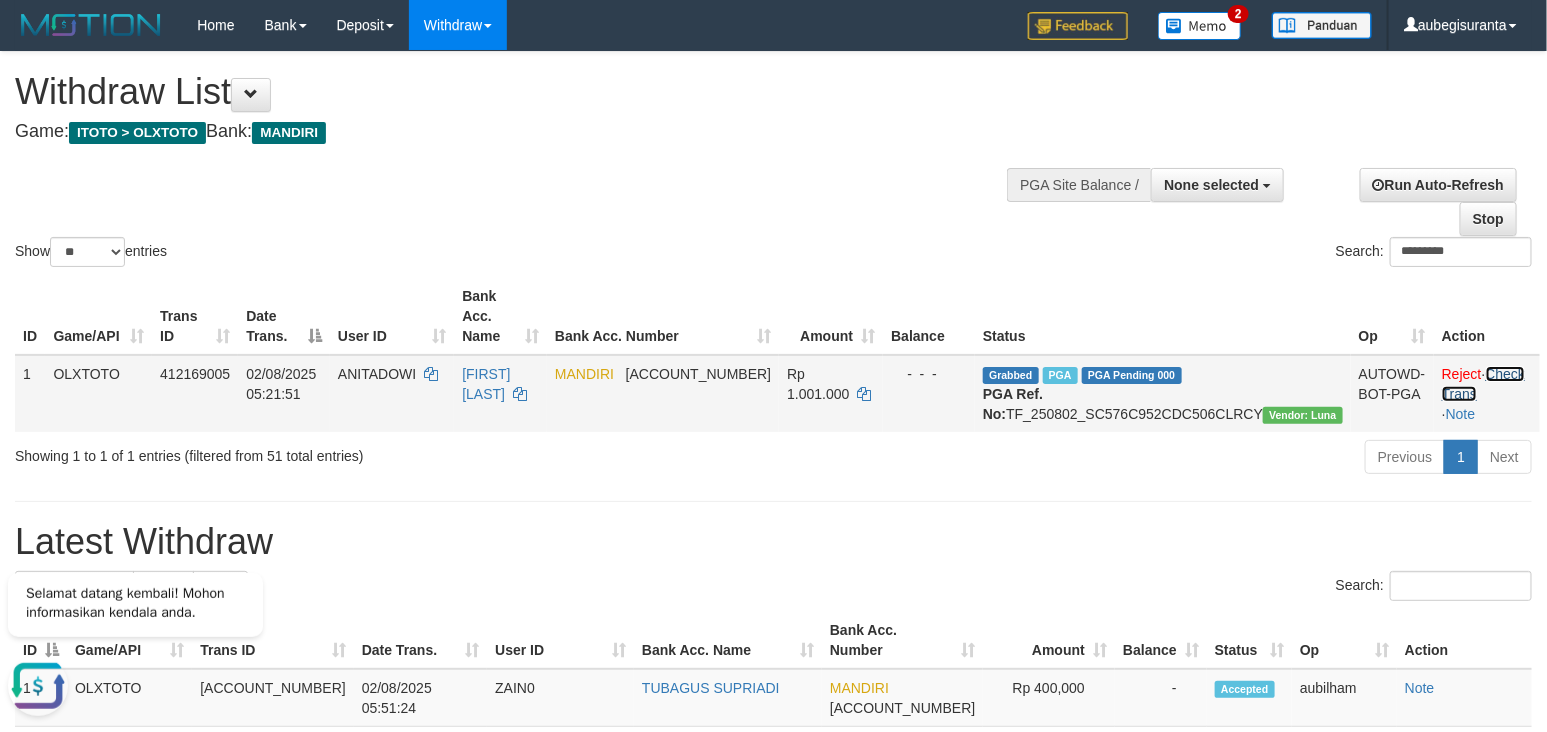 scroll, scrollTop: 0, scrollLeft: 0, axis: both 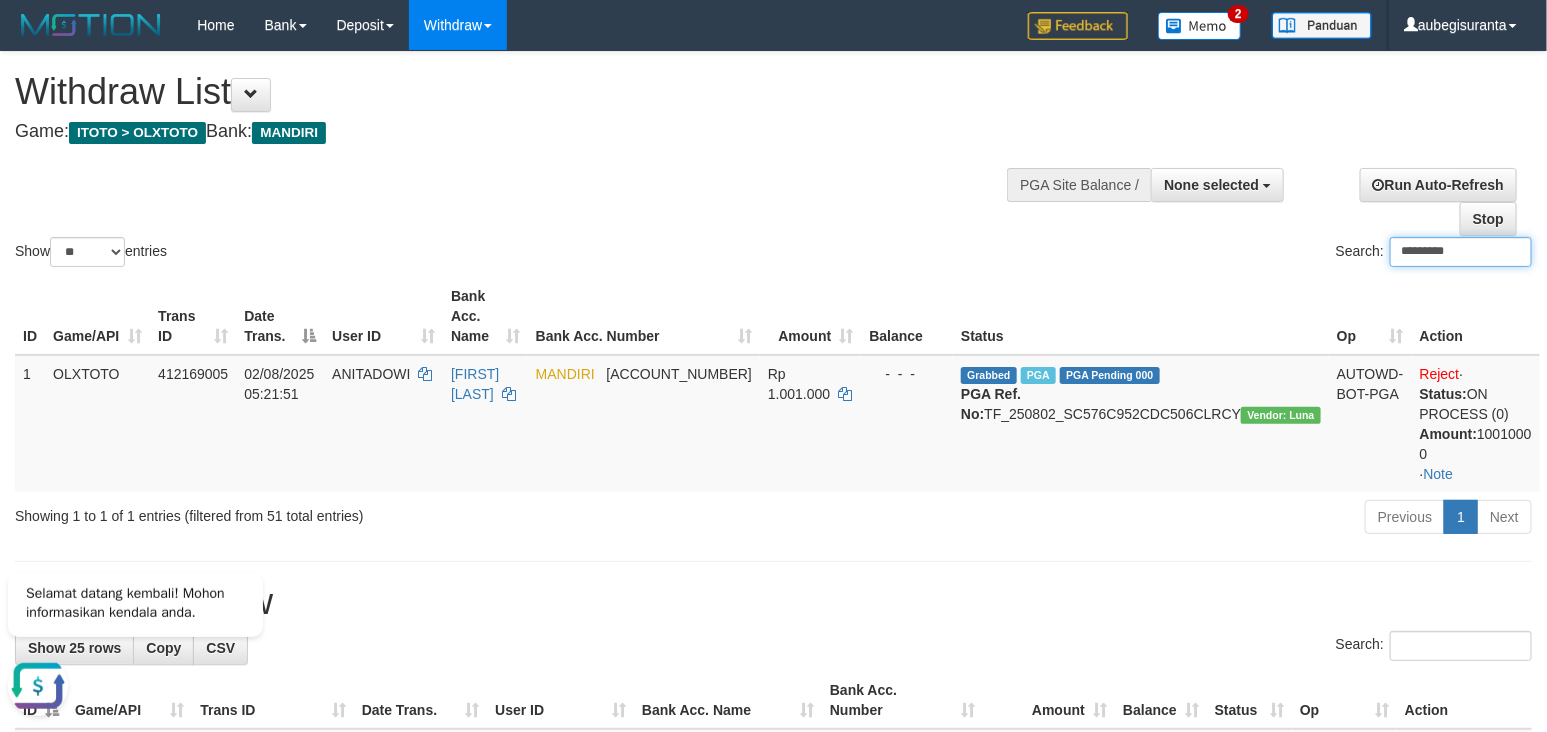 click on "*********" at bounding box center [1461, 252] 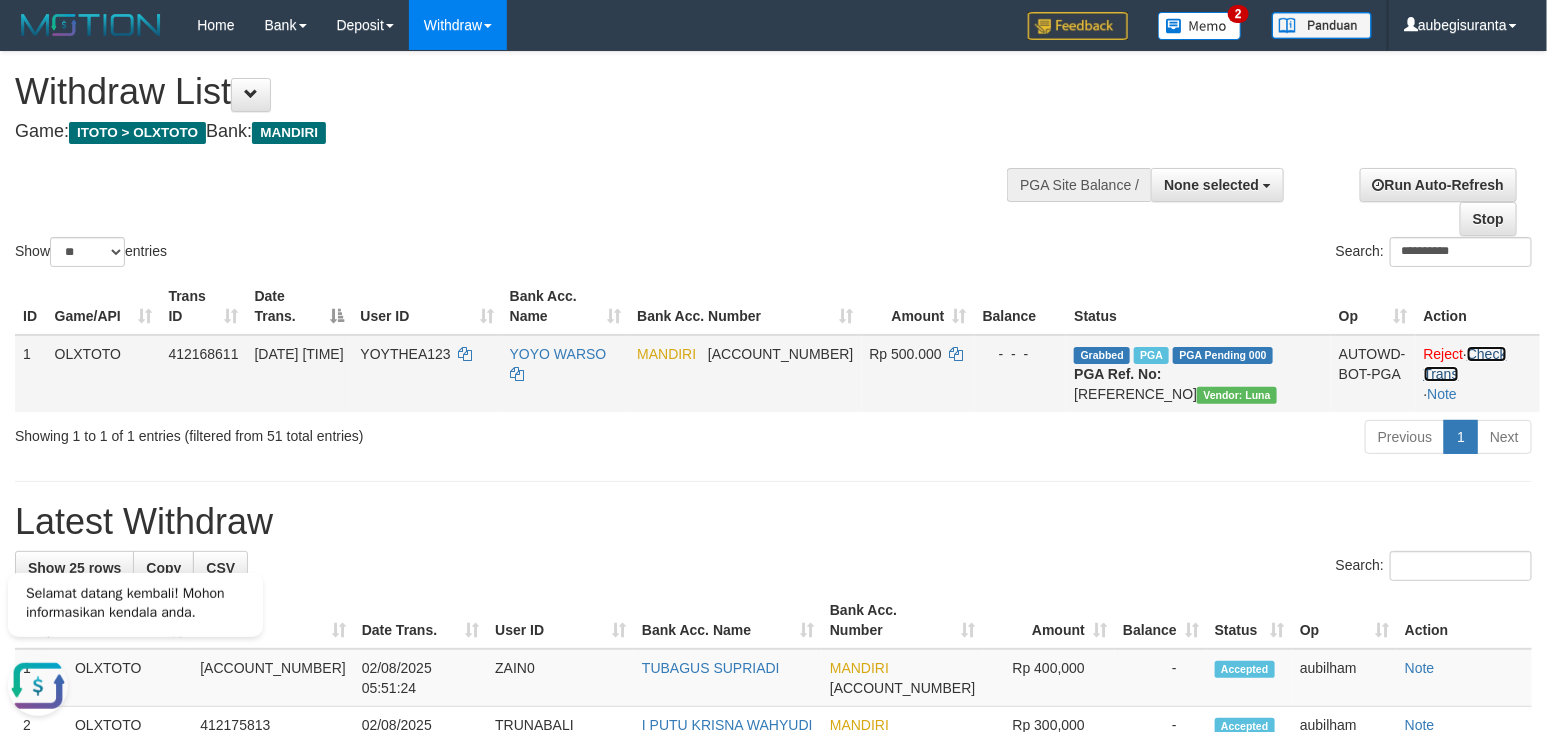 click on "Check Trans" at bounding box center [1465, 364] 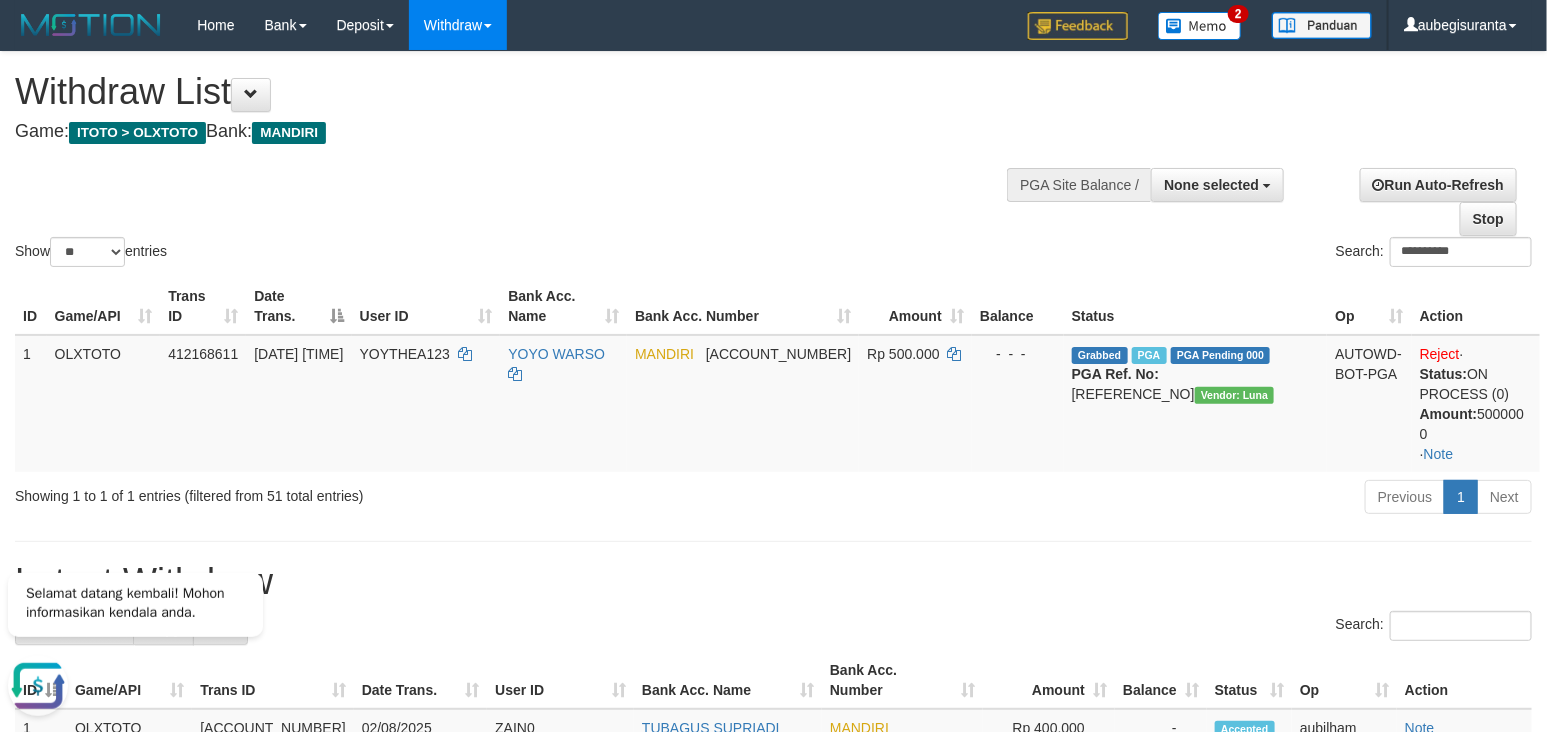 click on "Search: [NAME]" at bounding box center (1161, 254) 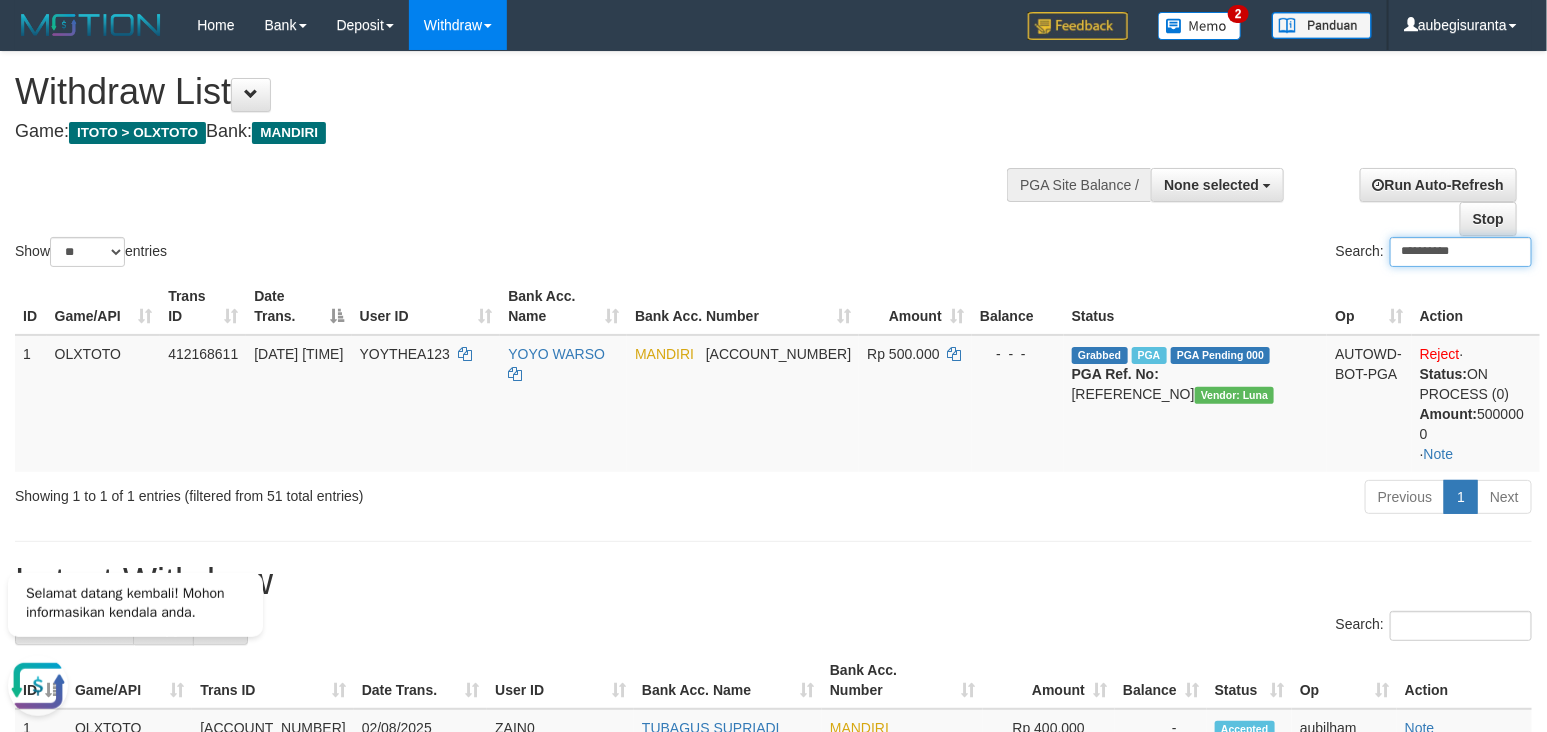 click on "**********" at bounding box center (1461, 252) 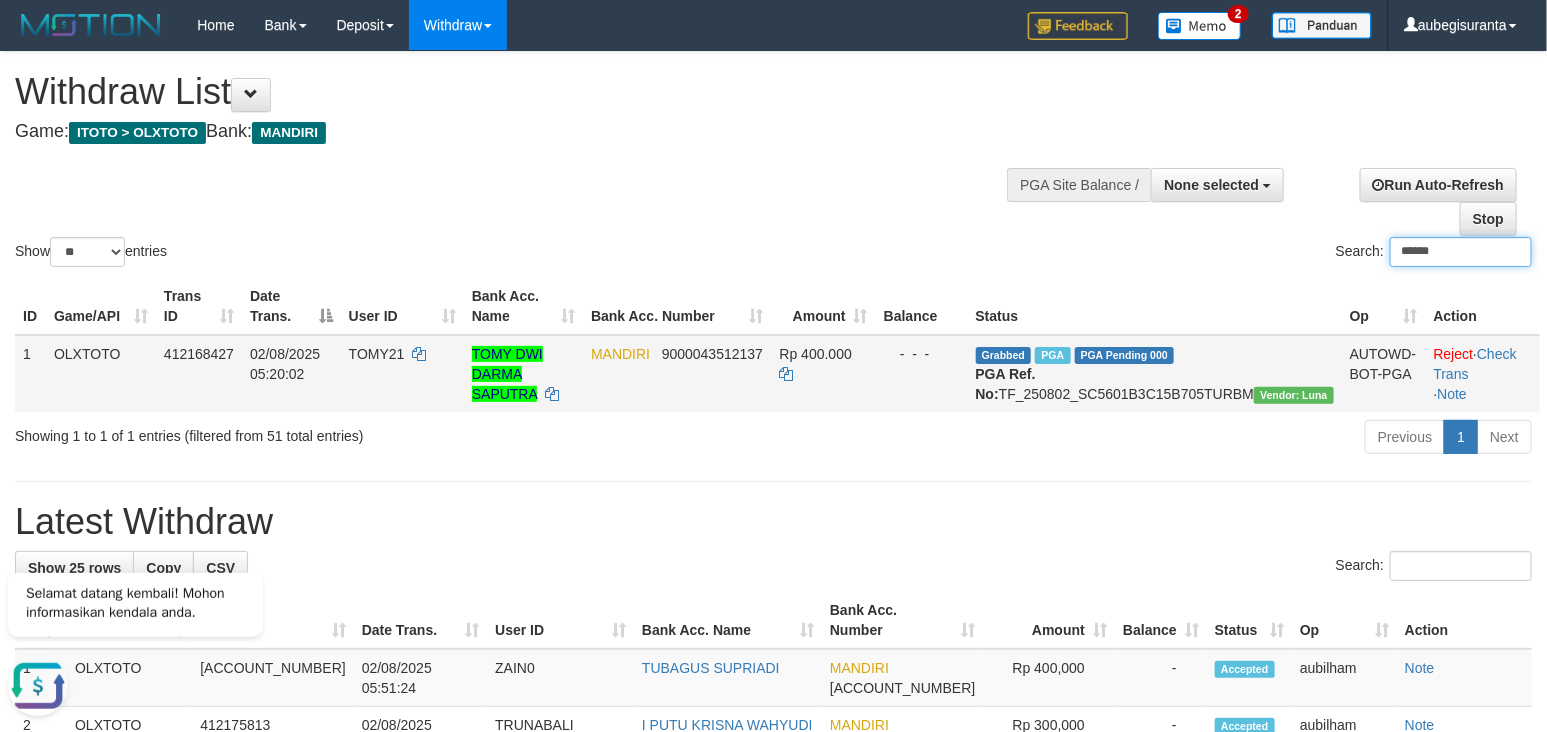 type on "******" 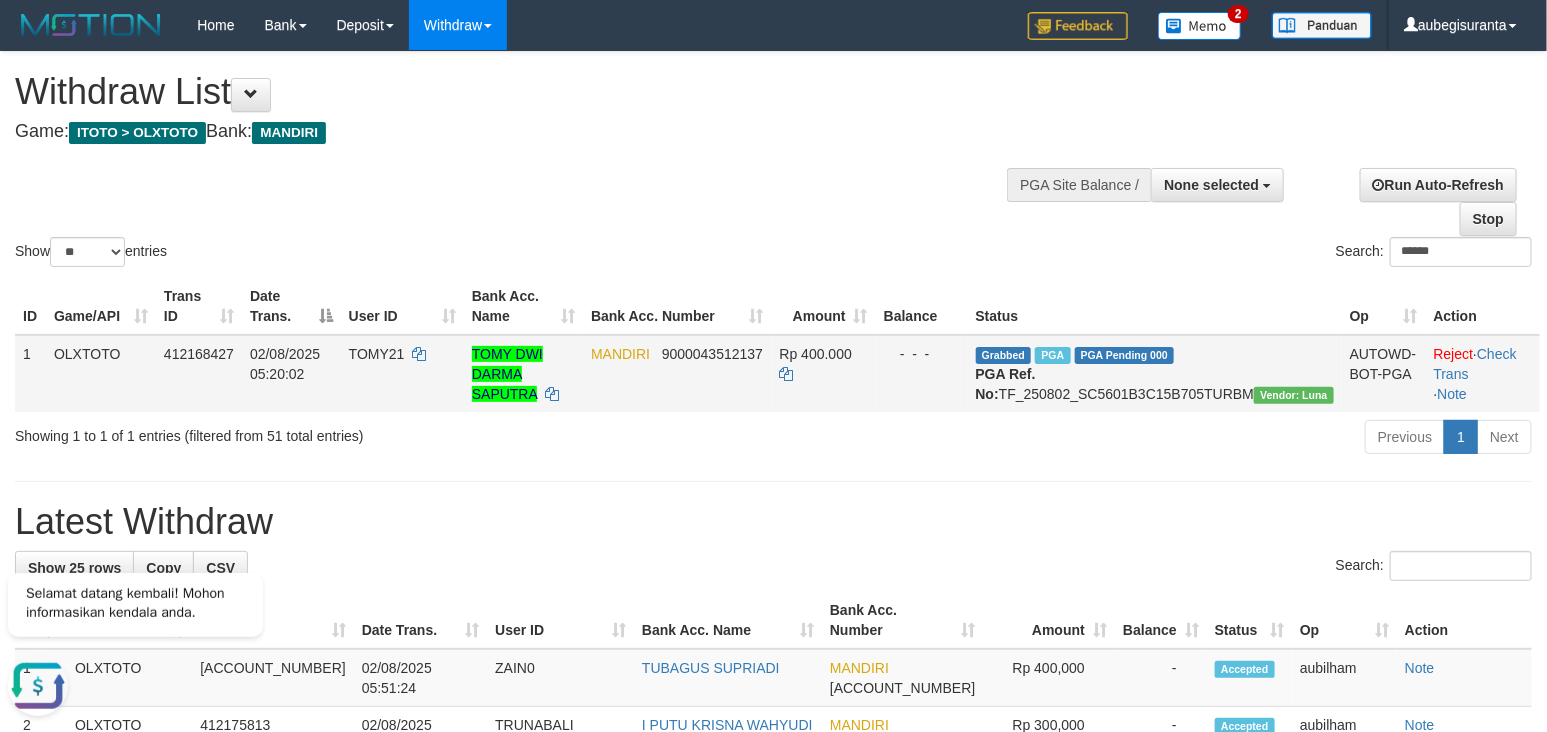click on "Reject ·    Check Trans    ·    Note" at bounding box center [1483, 373] 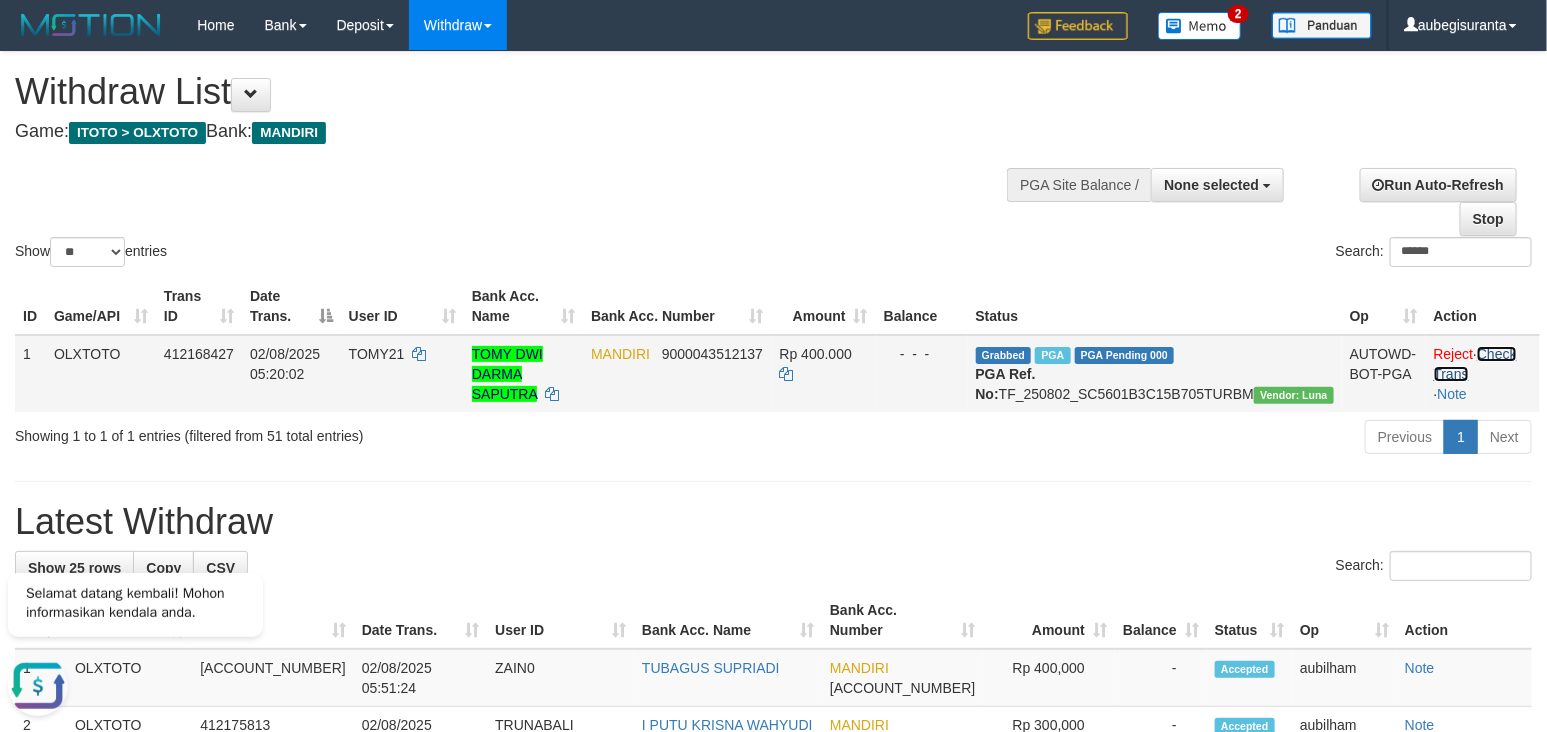 click on "Check Trans" at bounding box center (1475, 364) 